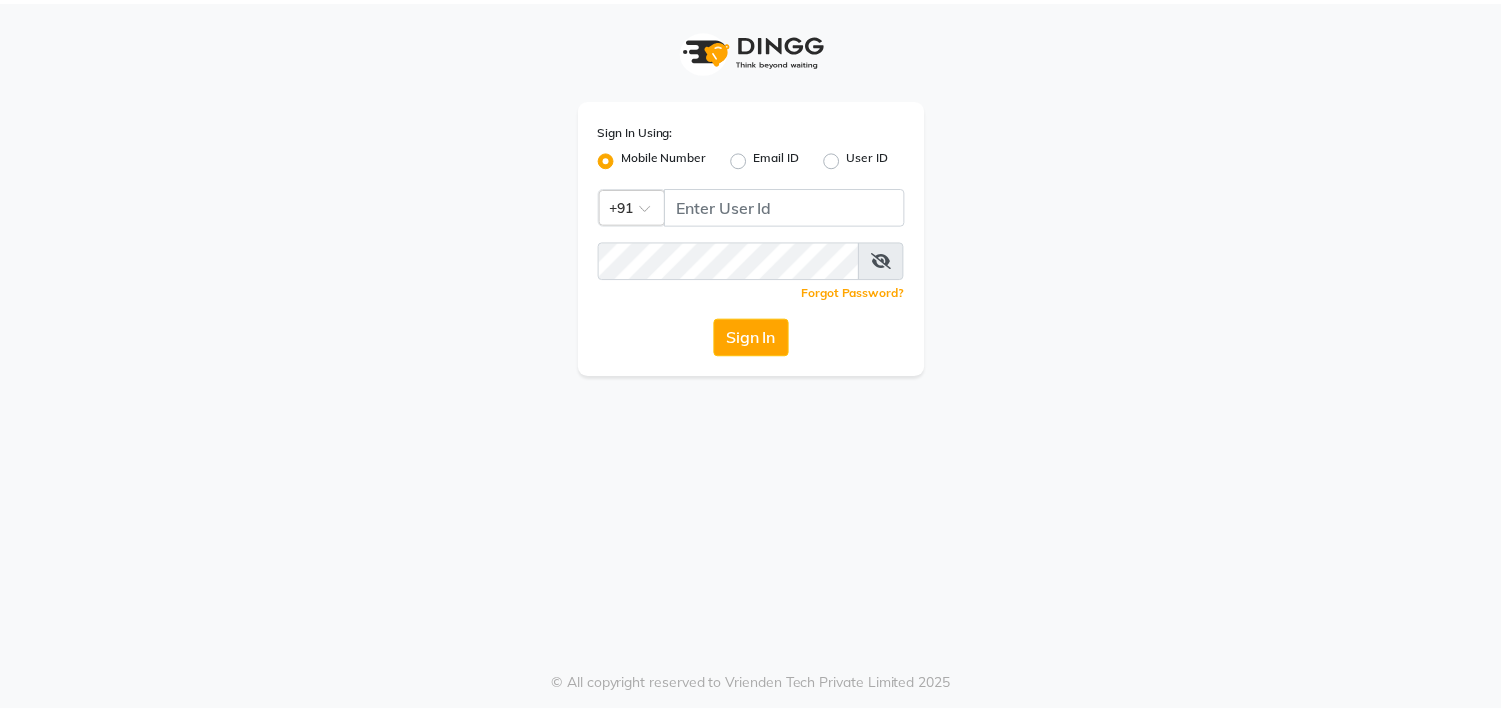 scroll, scrollTop: 0, scrollLeft: 0, axis: both 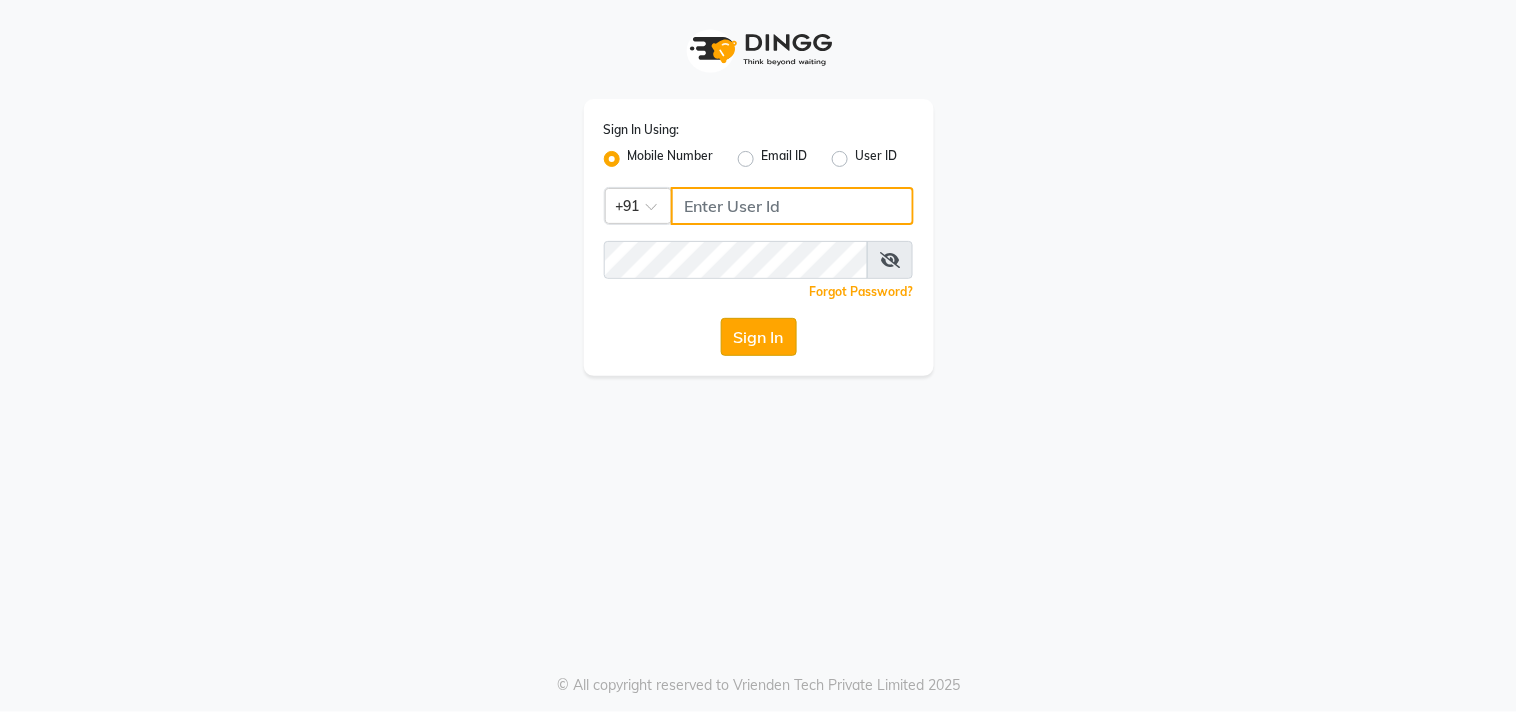 type on "[PHONE]" 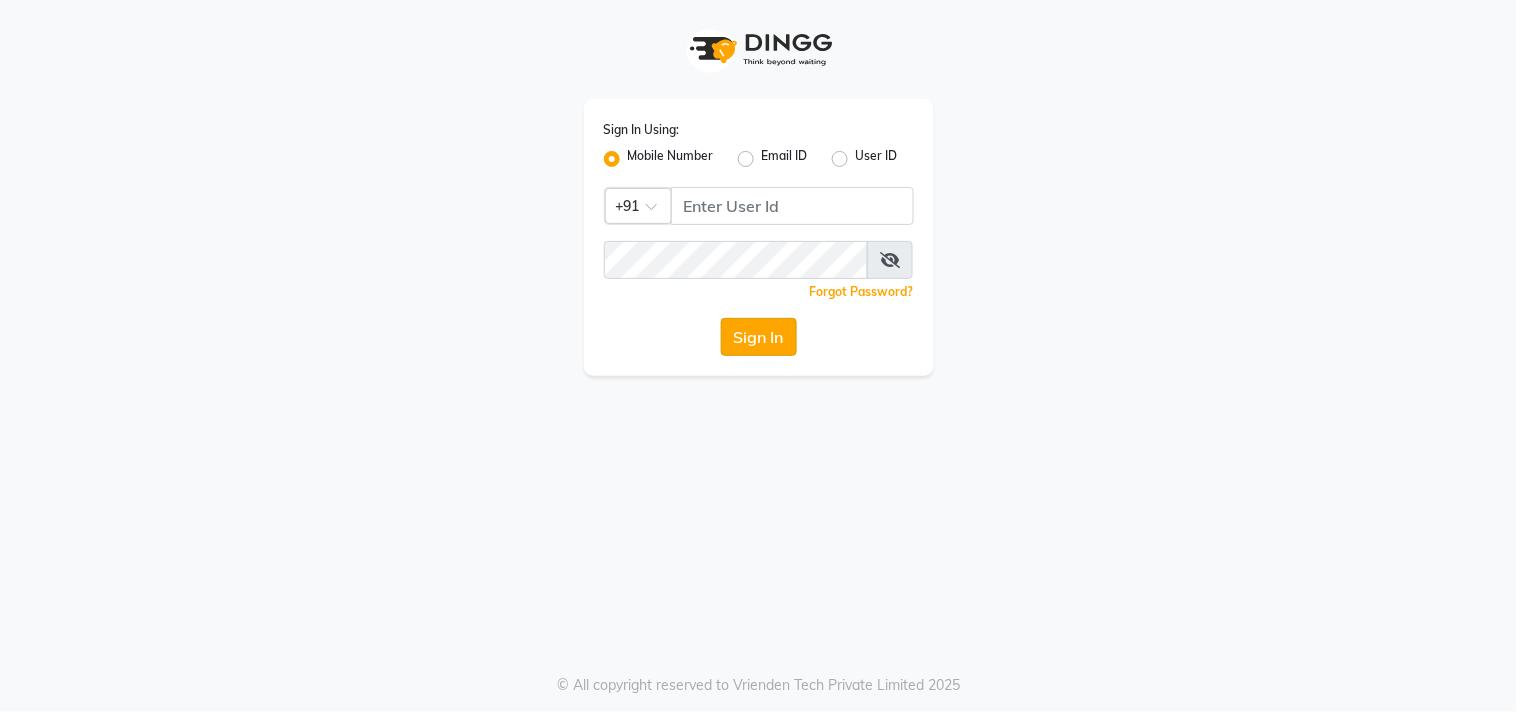 click on "Sign In" 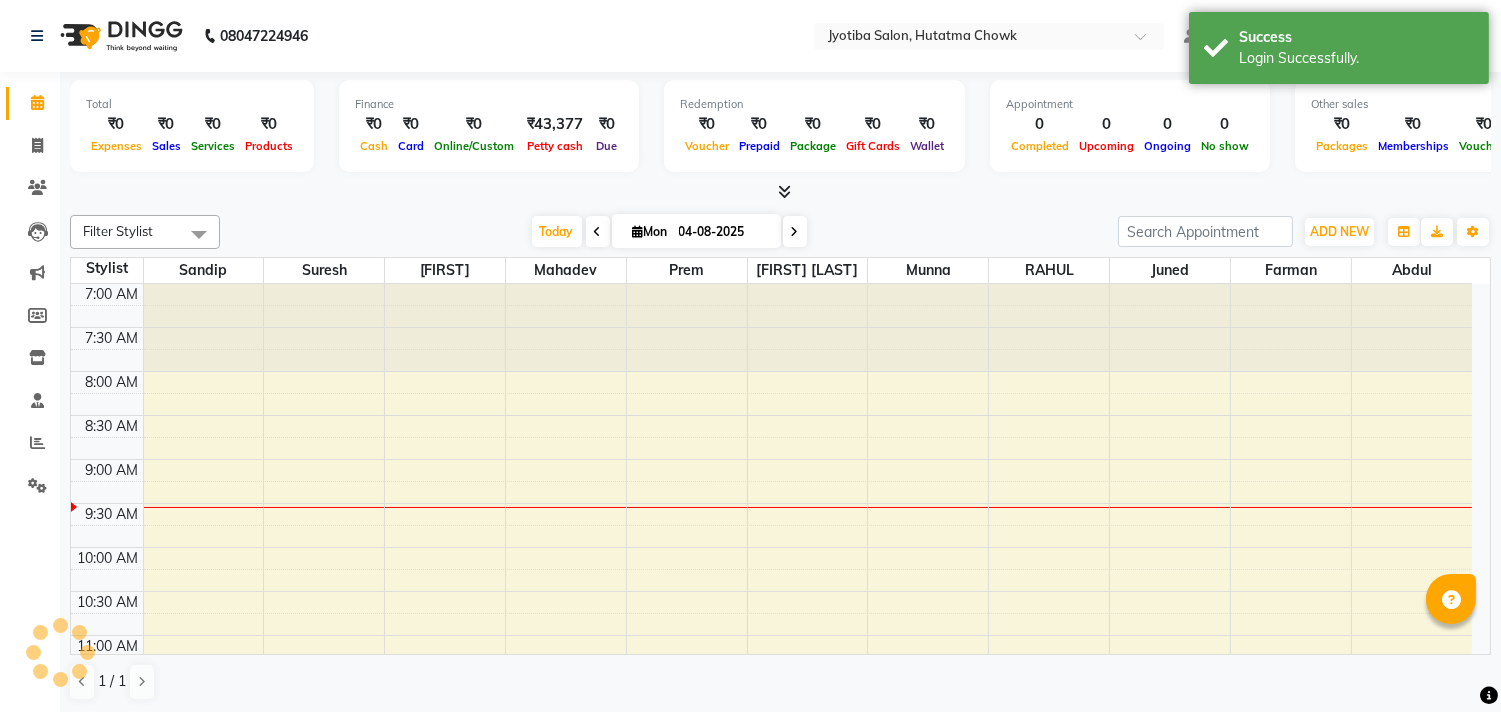 scroll, scrollTop: 0, scrollLeft: 0, axis: both 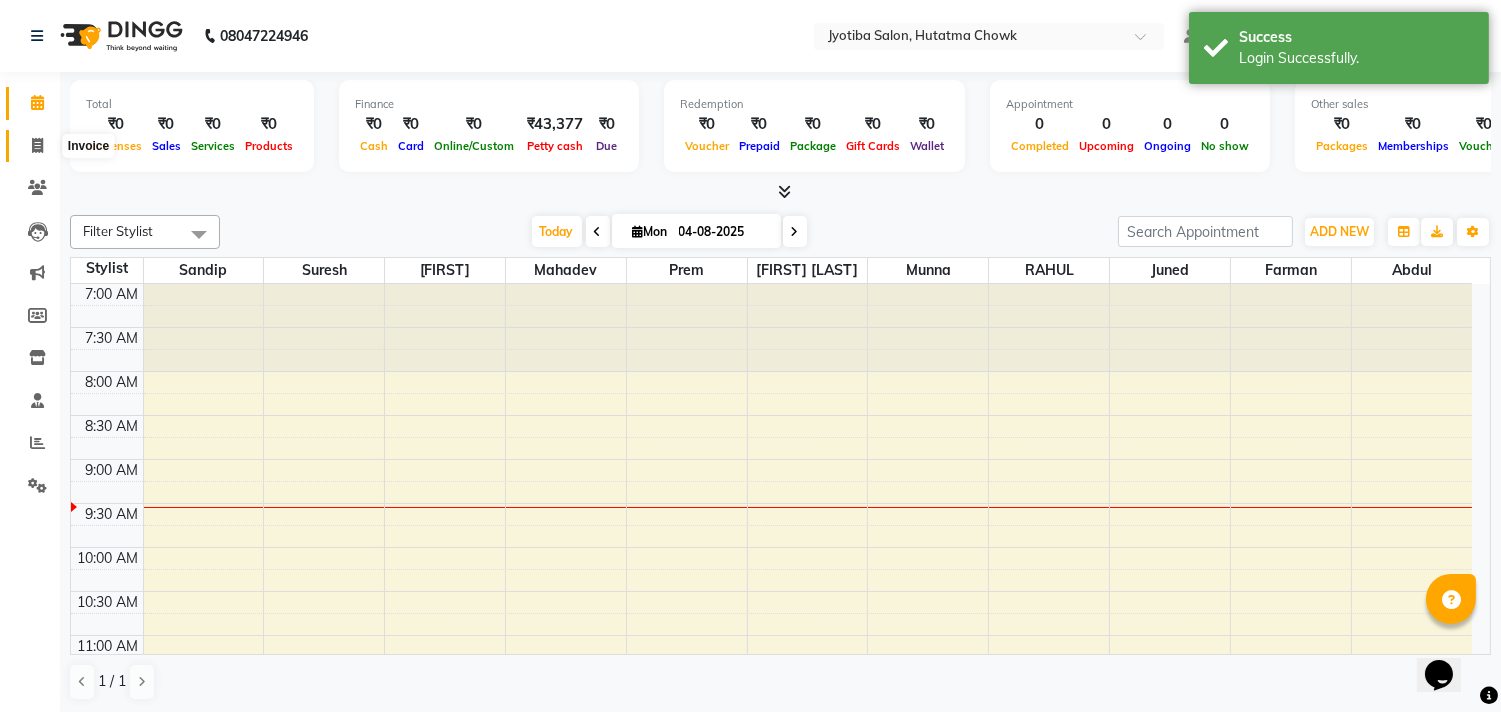 click 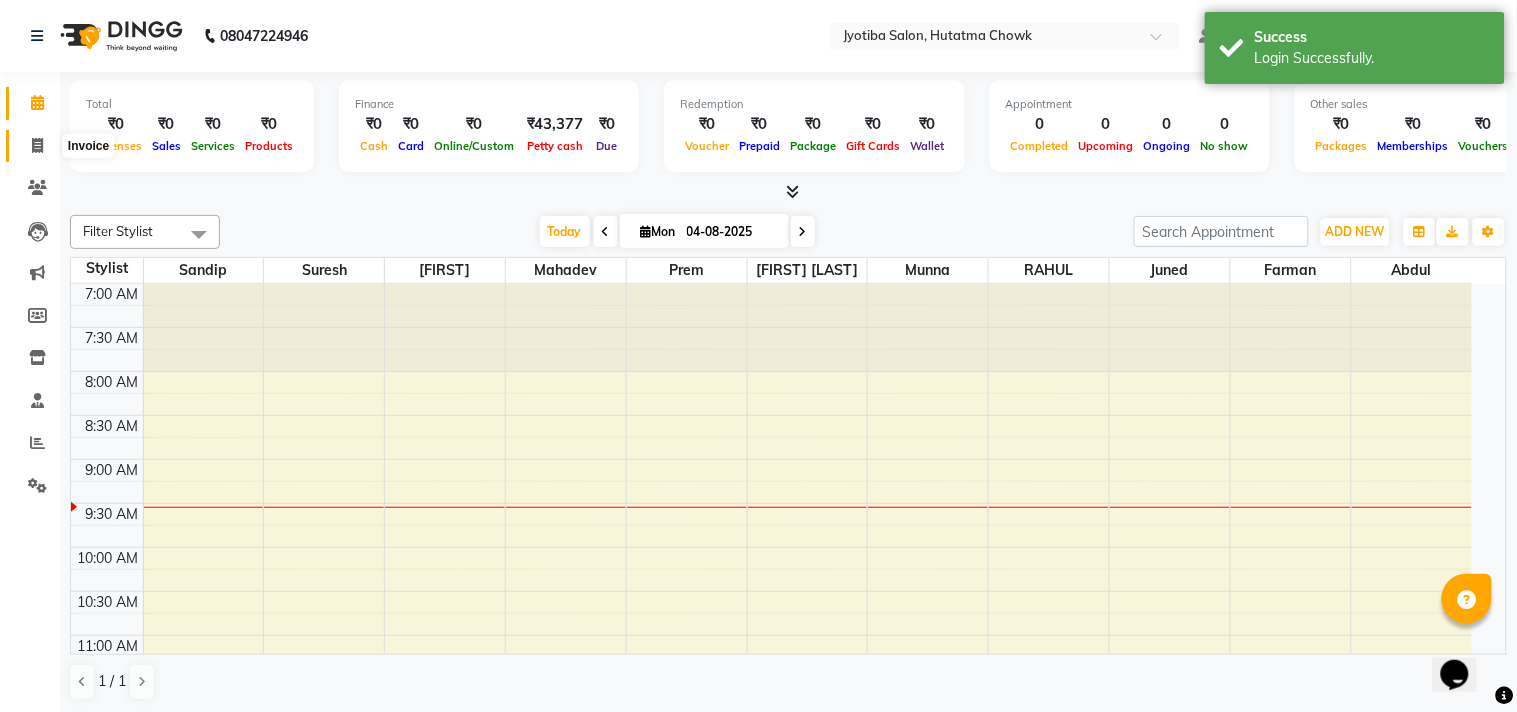 select on "556" 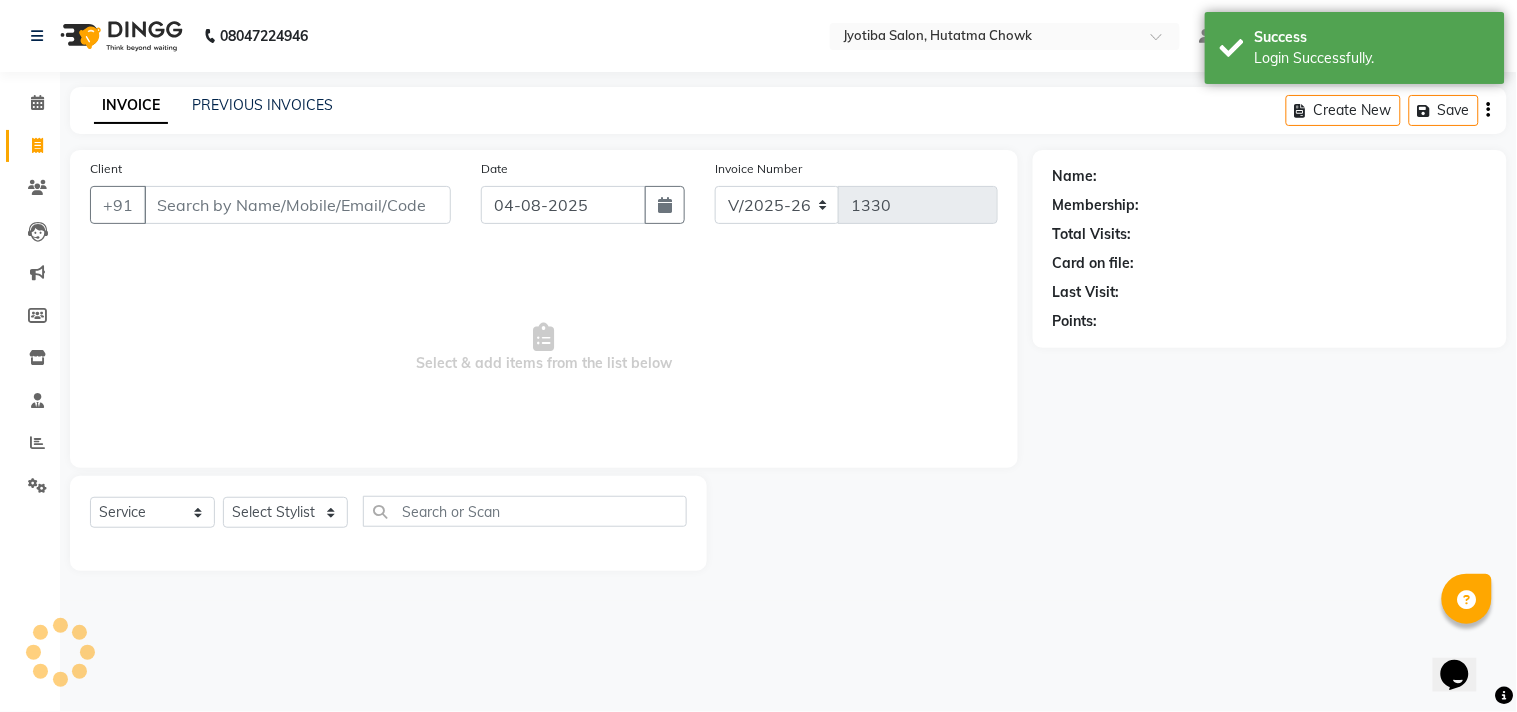 select on "membership" 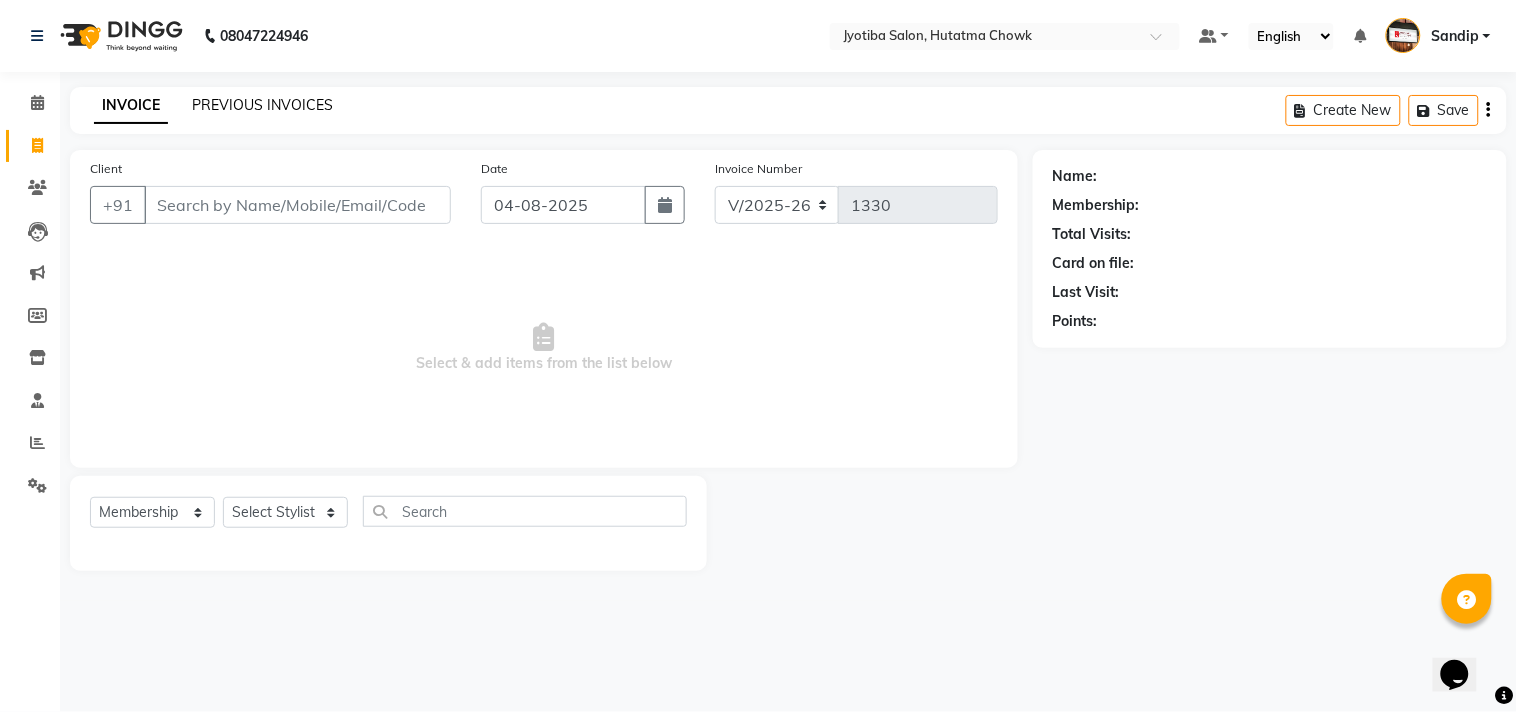 click on "PREVIOUS INVOICES" 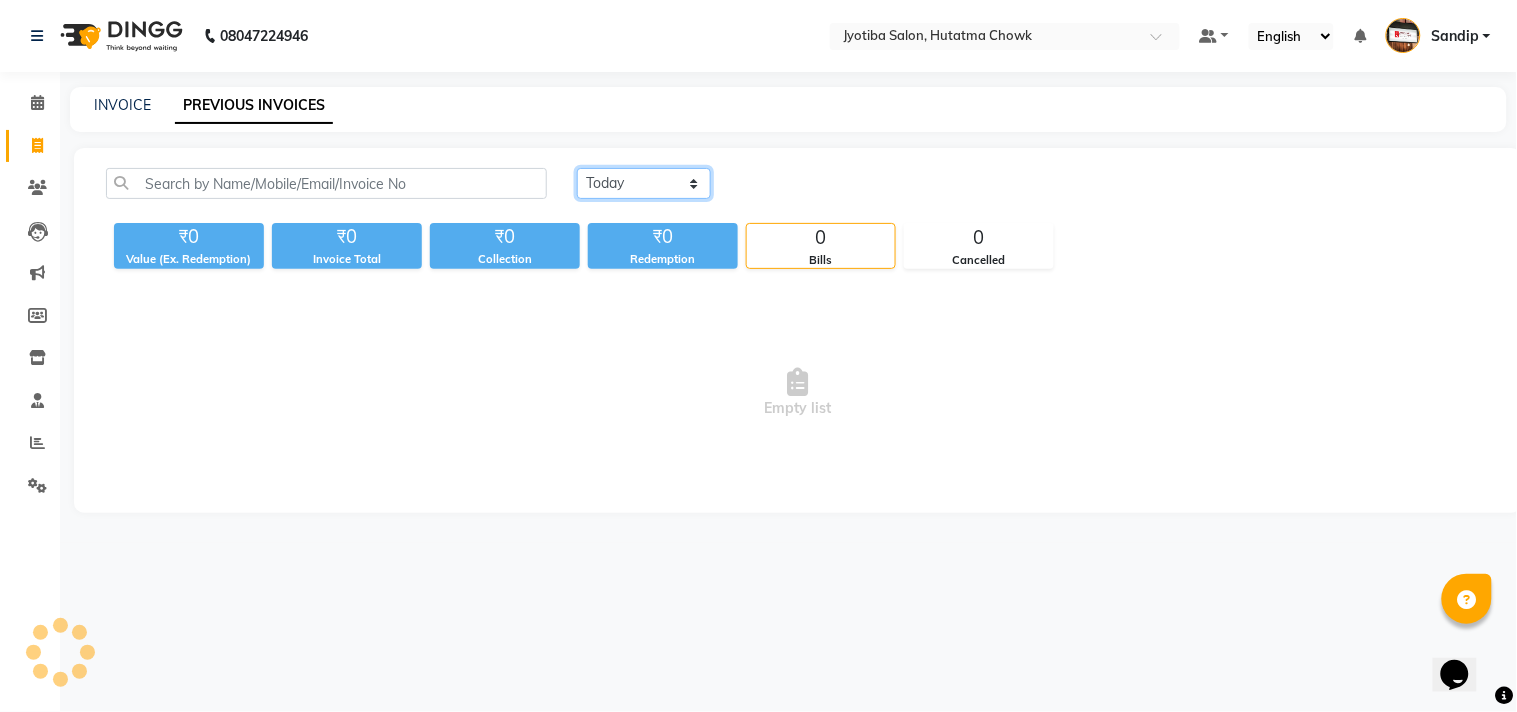 click on "Today Yesterday Custom Range" 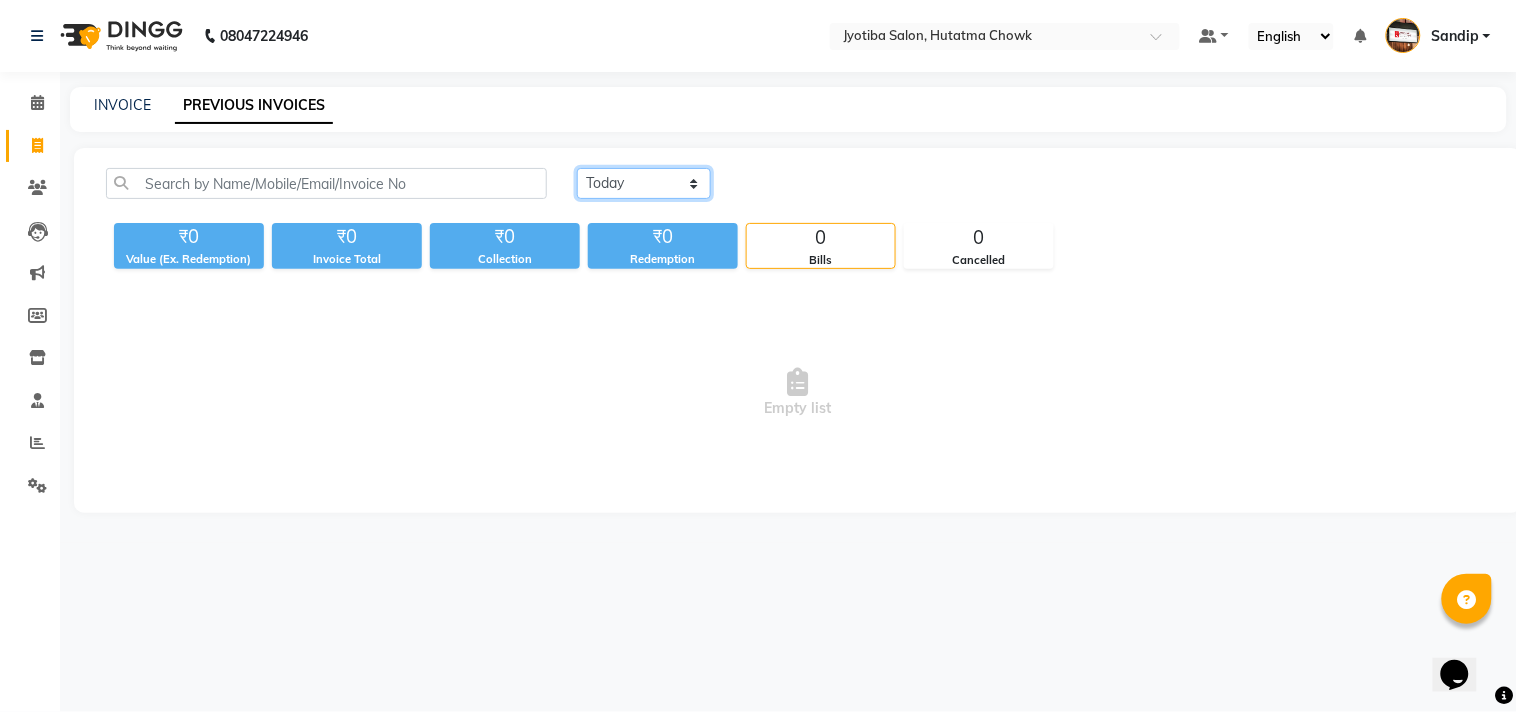 select on "yesterday" 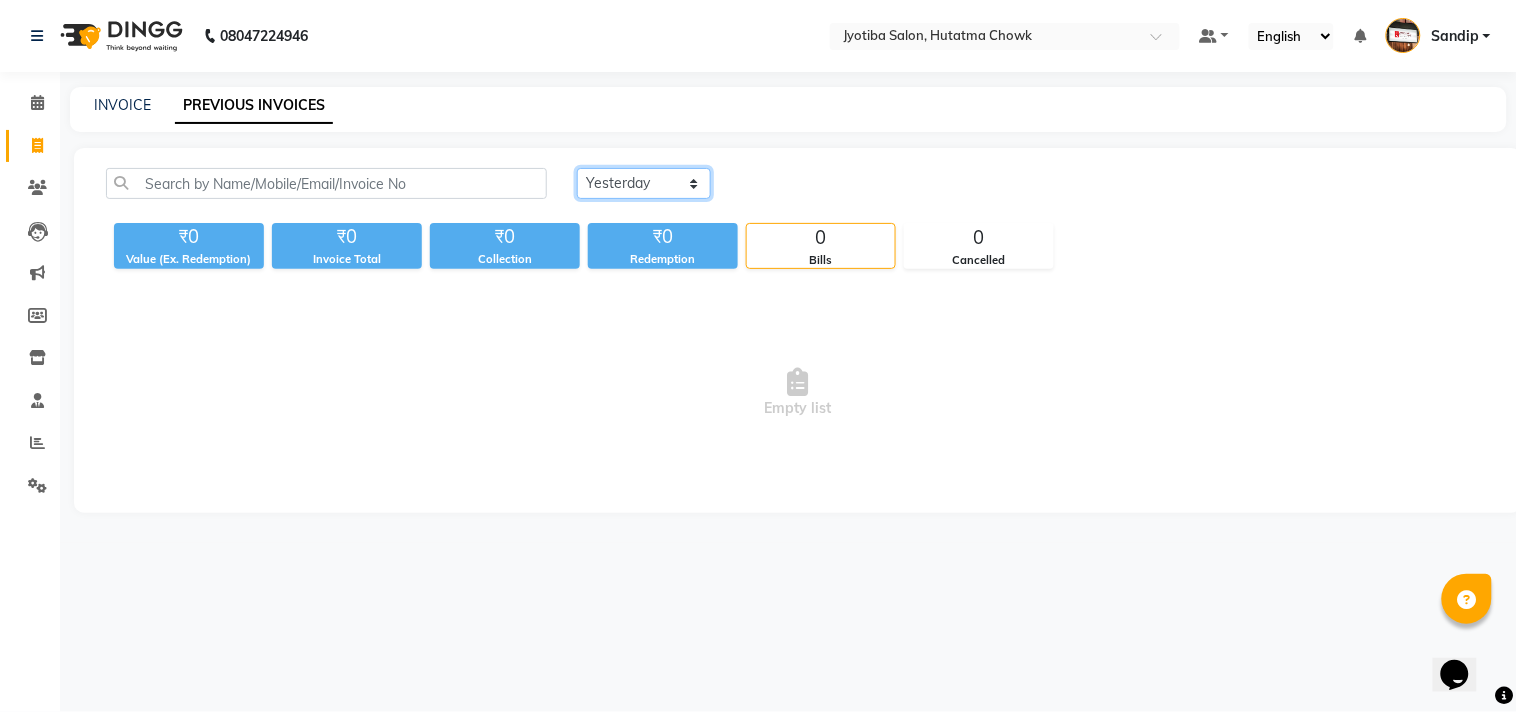click on "Today Yesterday Custom Range" 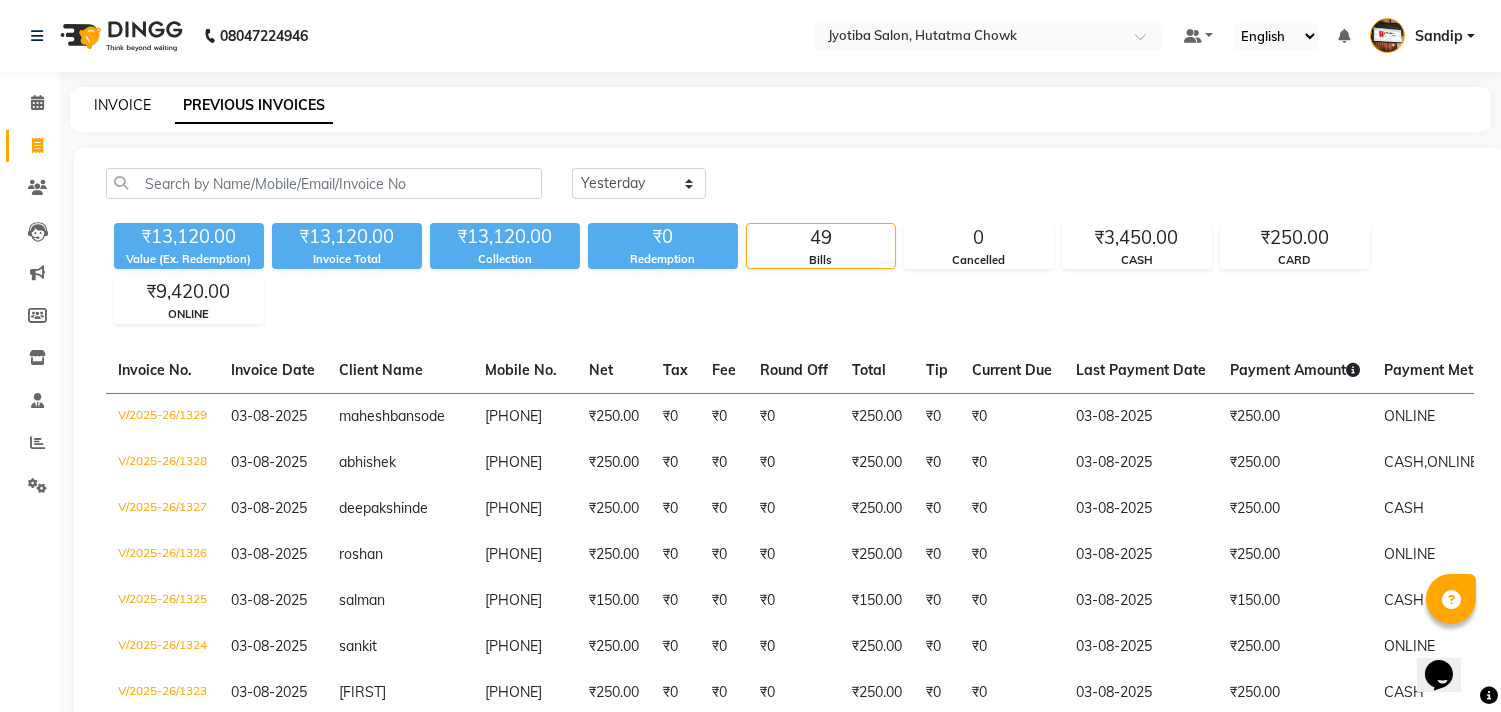click on "INVOICE" 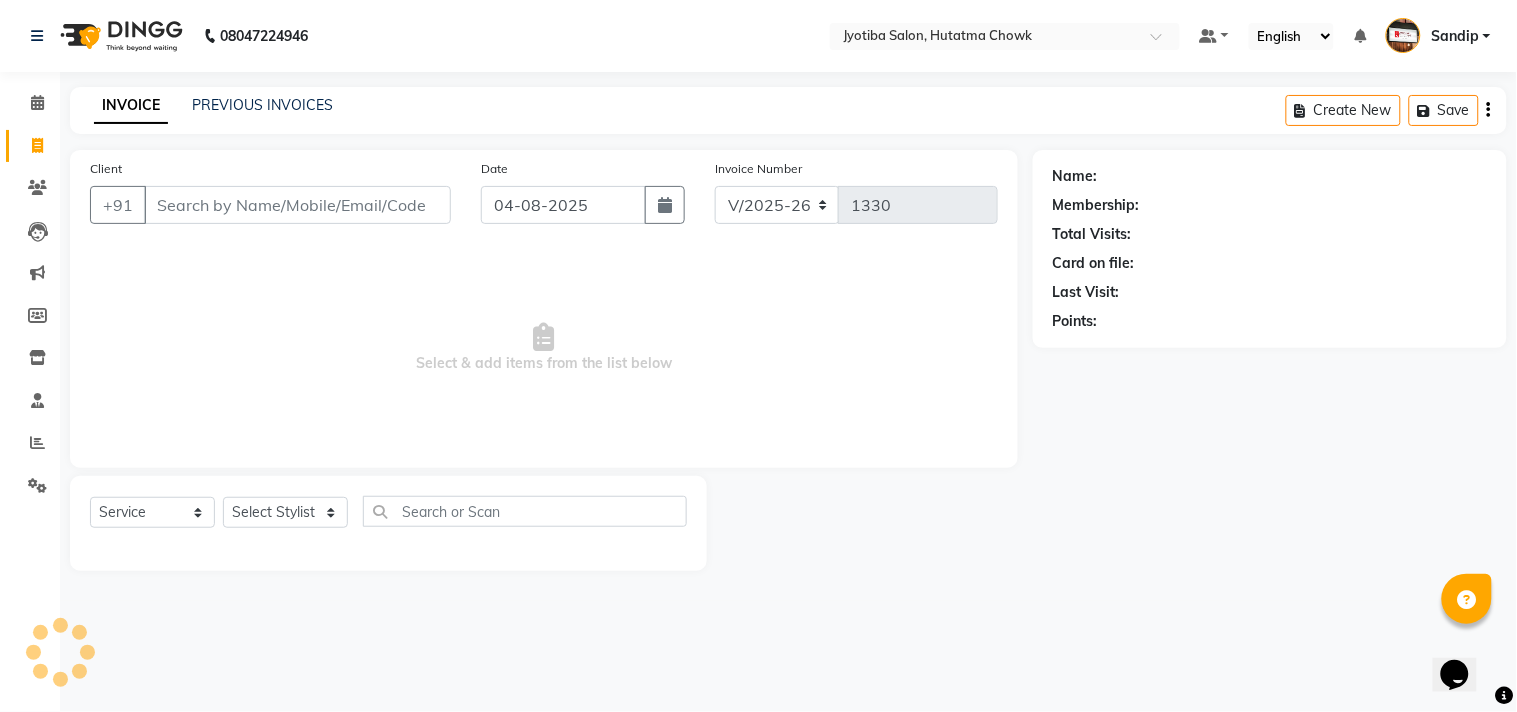 select on "membership" 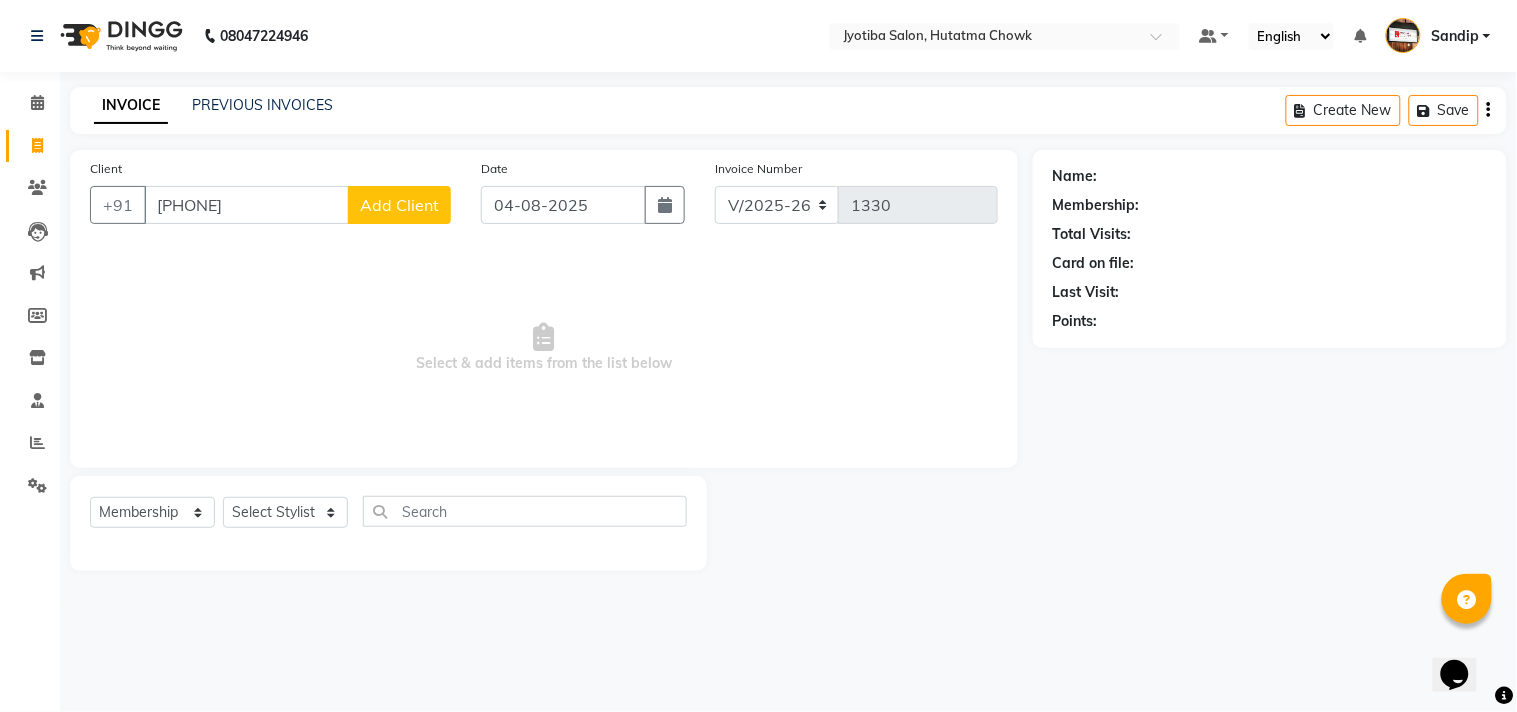 type on "[PHONE]" 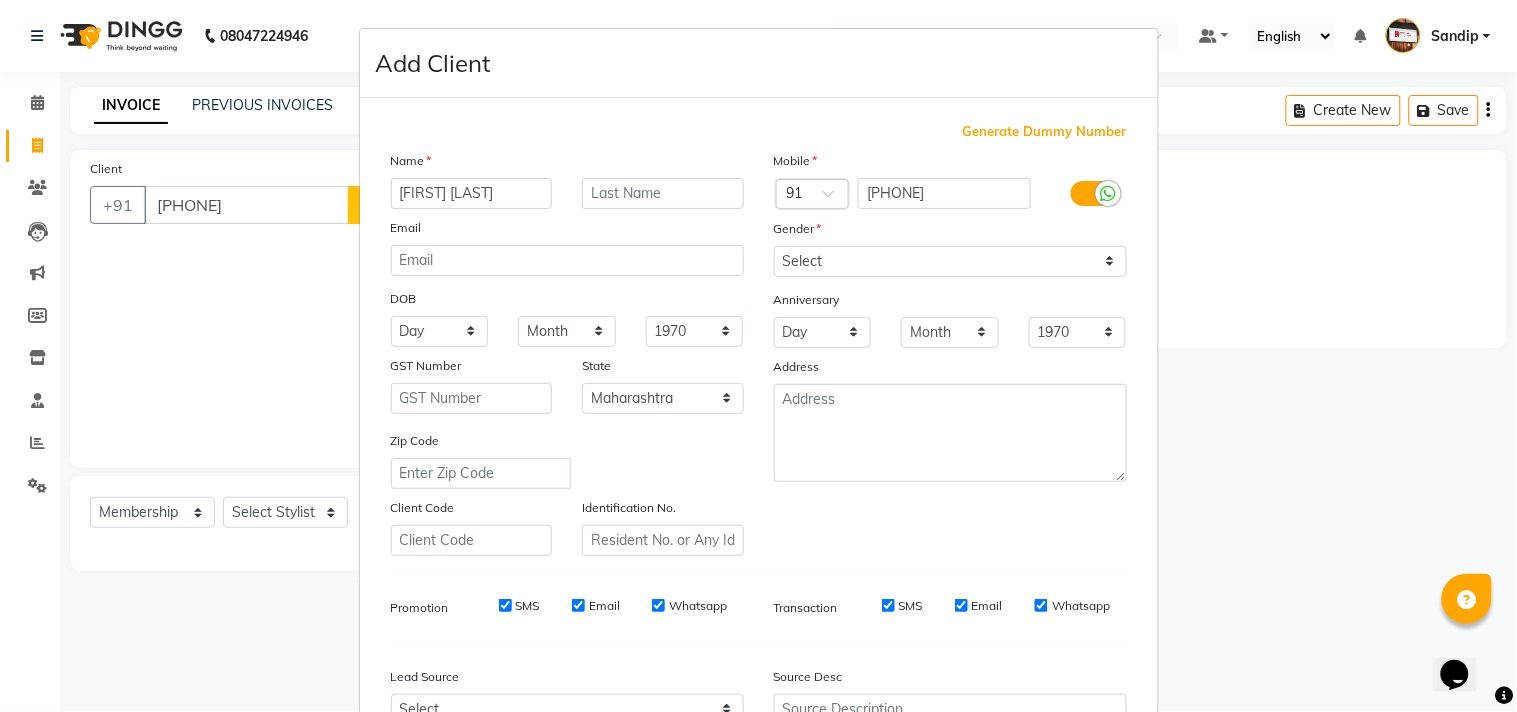 type on "[FIRST] [LAST]" 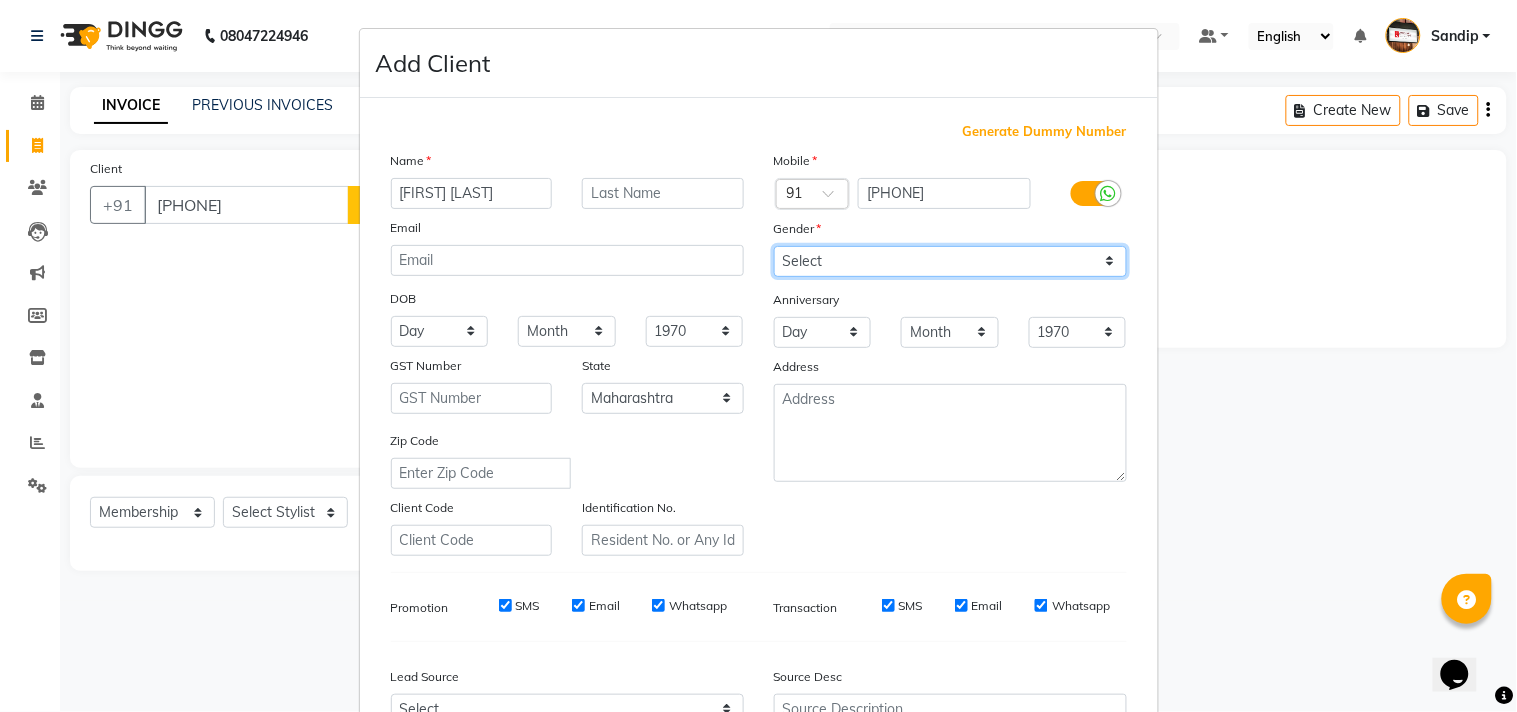 click on "Select Male Female Other Prefer Not To Say" at bounding box center [950, 261] 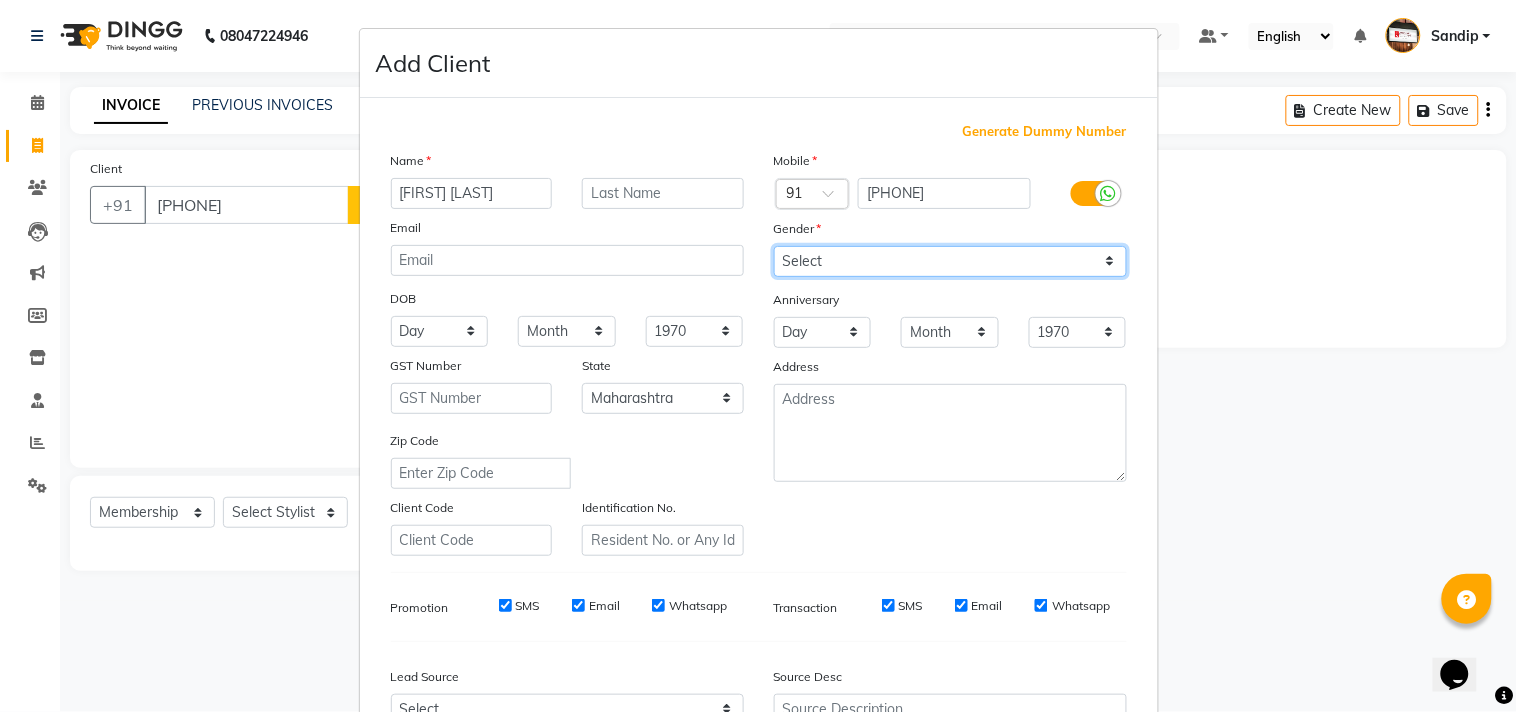 select on "male" 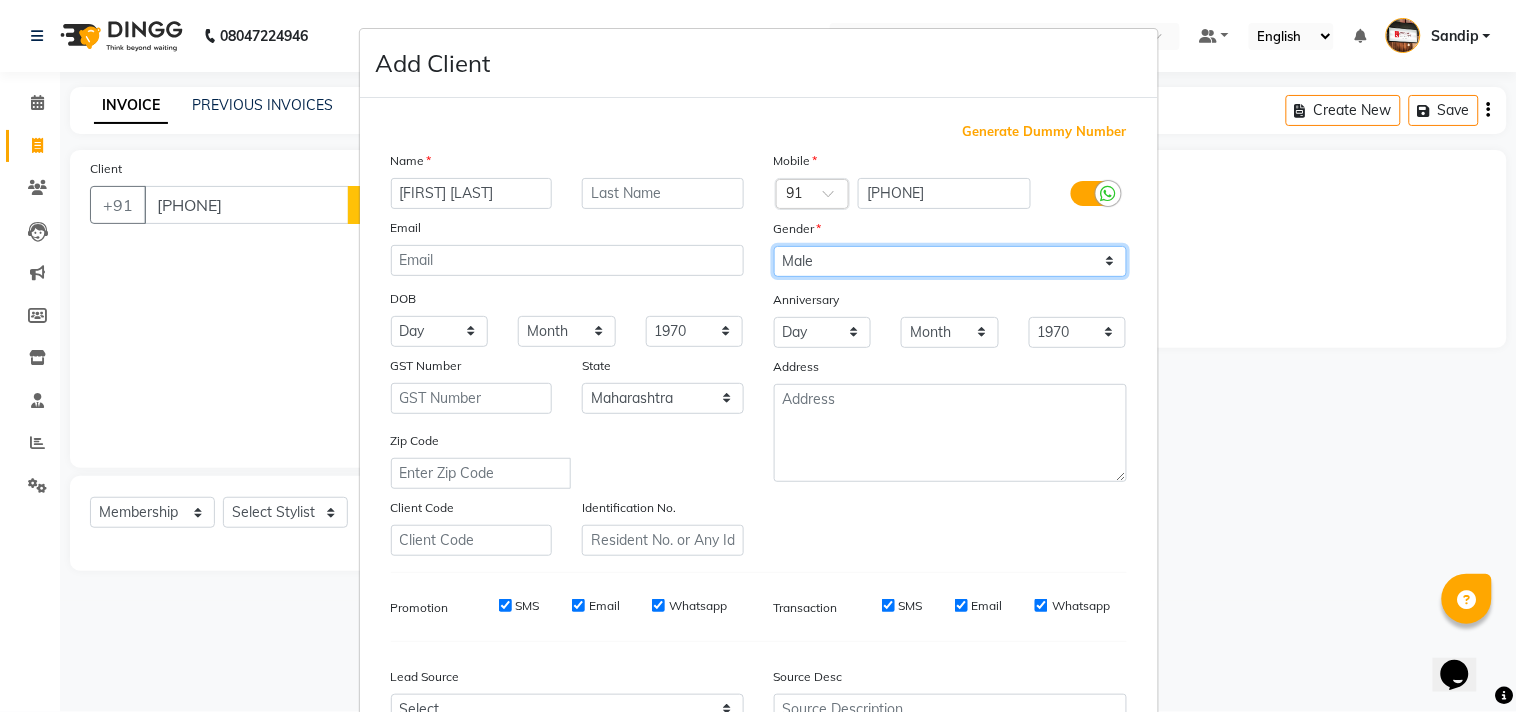 click on "Select Male Female Other Prefer Not To Say" at bounding box center (950, 261) 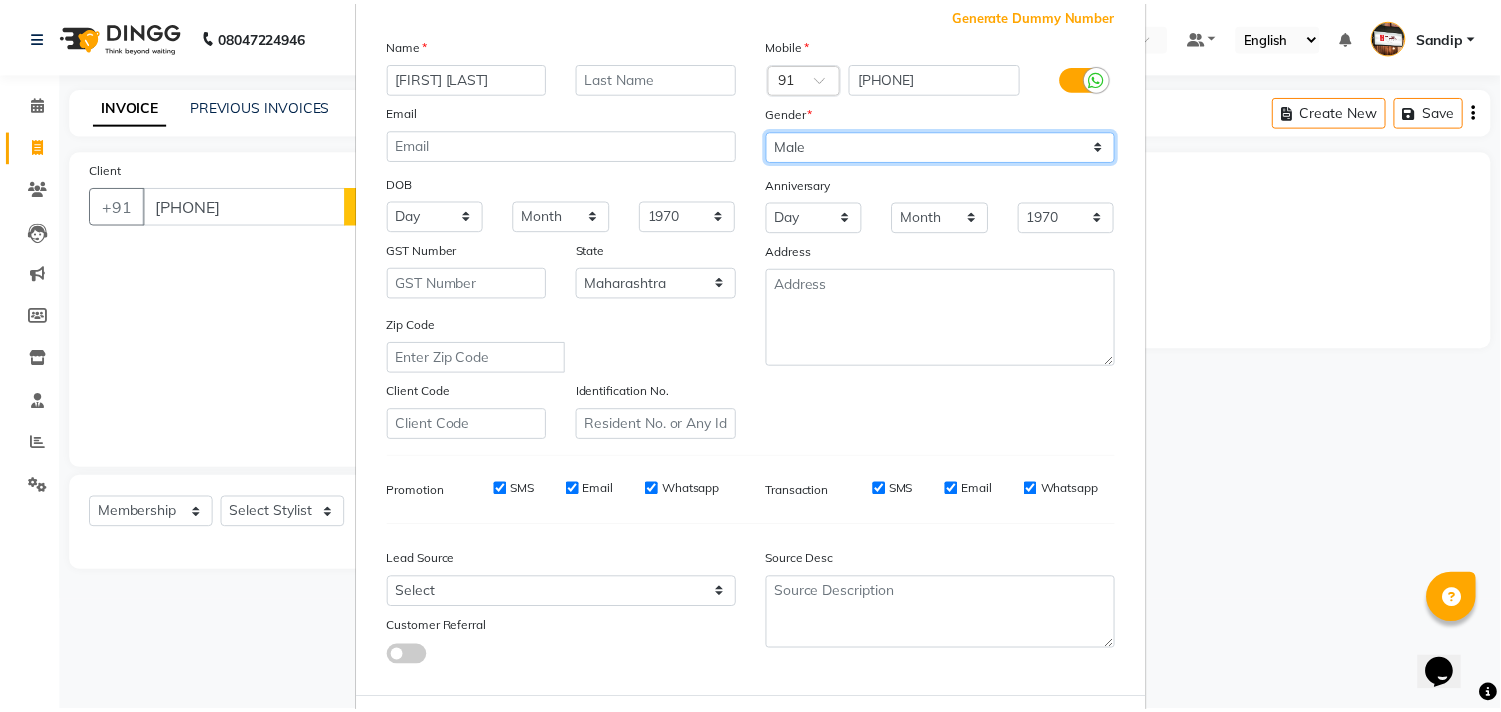 scroll, scrollTop: 212, scrollLeft: 0, axis: vertical 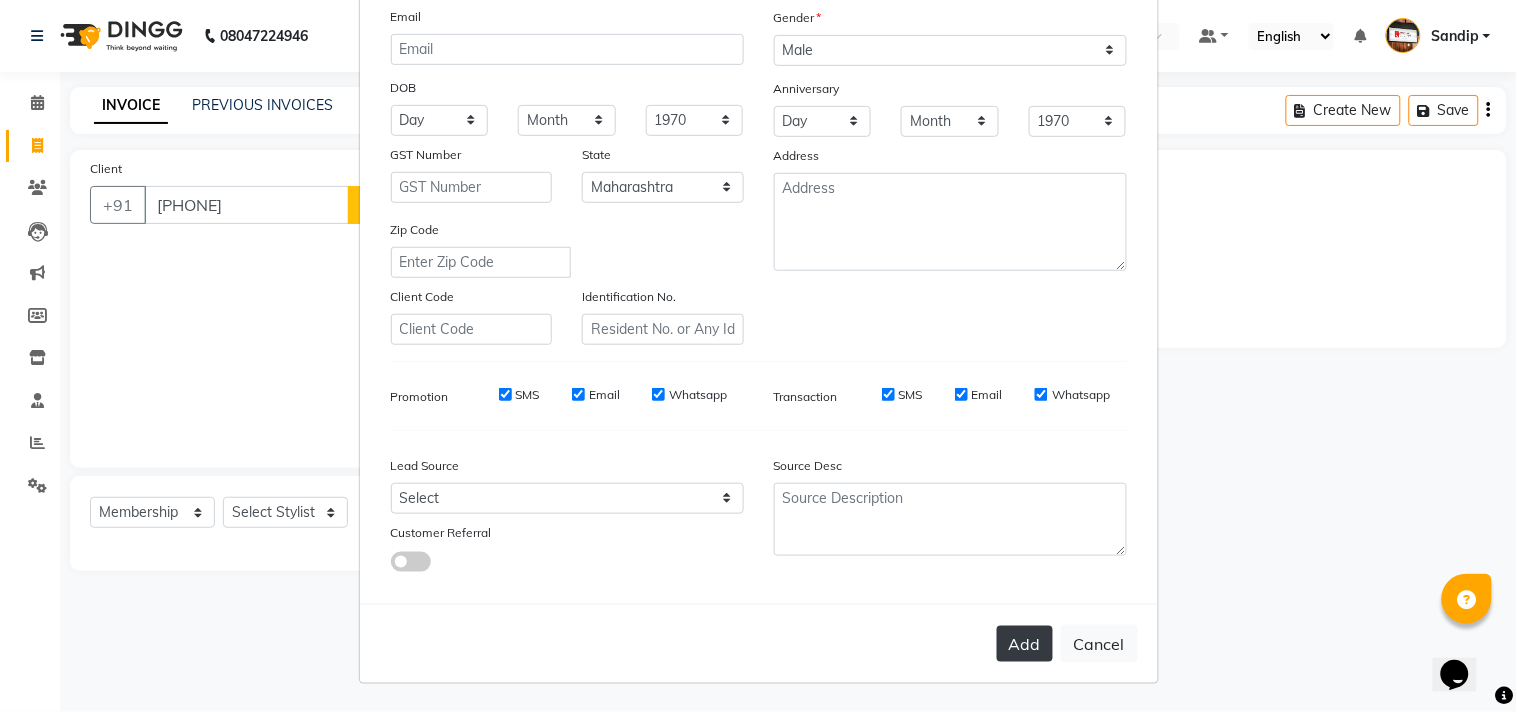 click on "Add" at bounding box center [1025, 644] 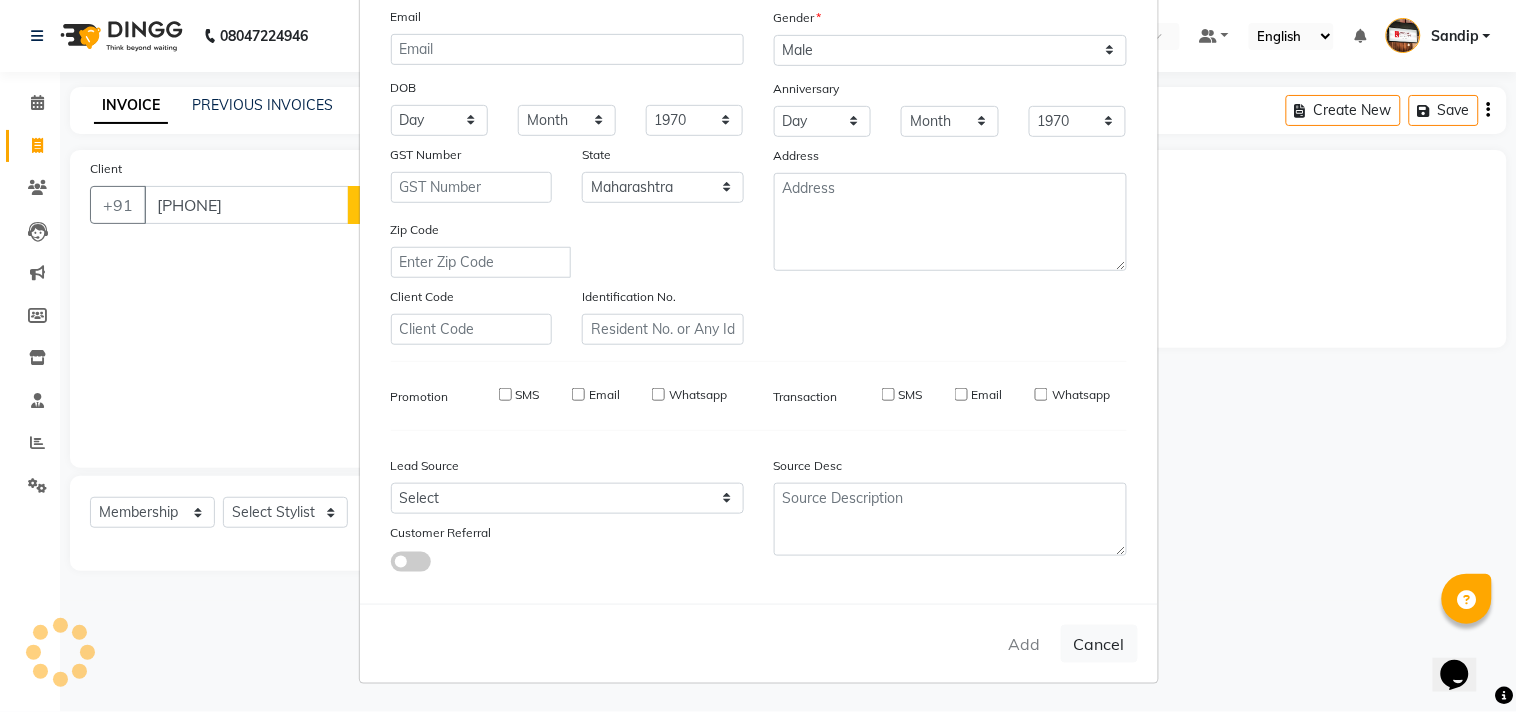 type 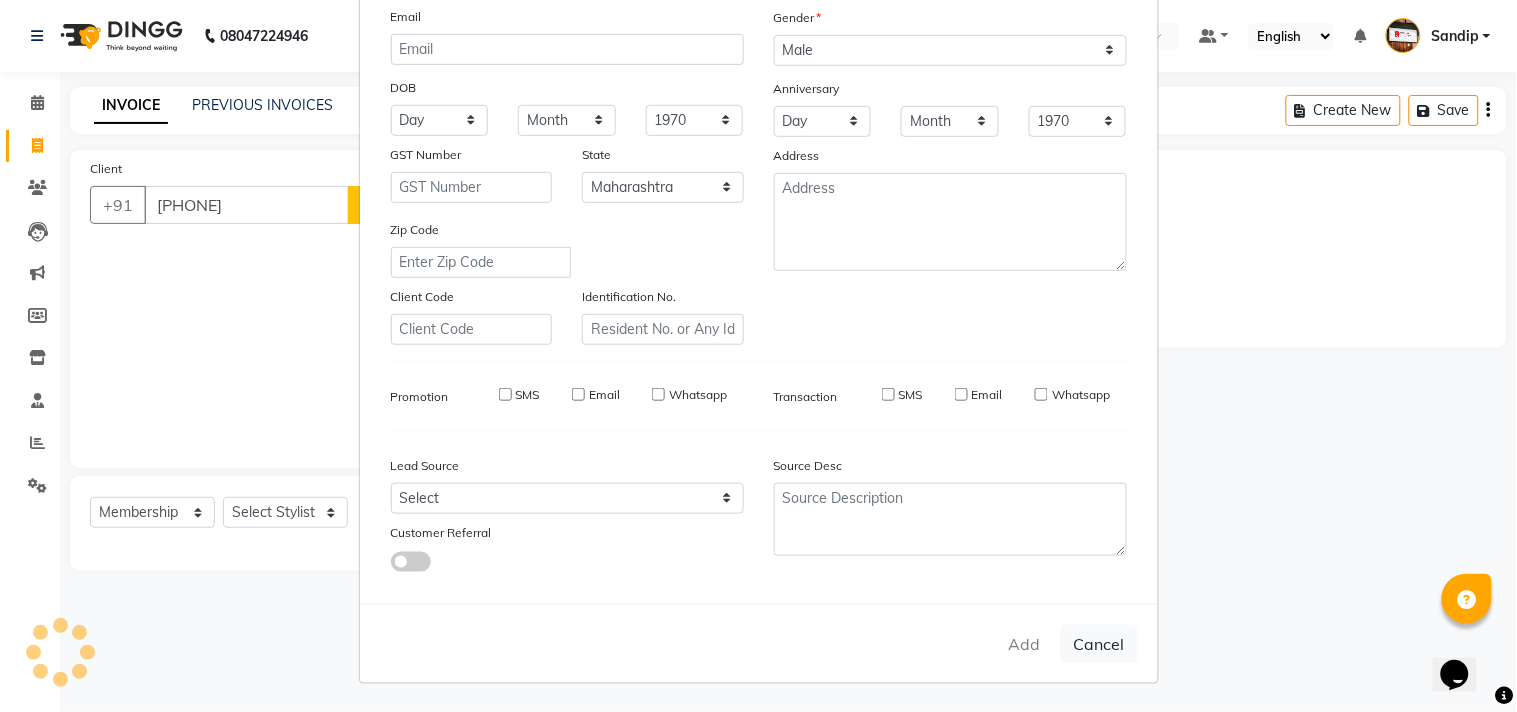 select 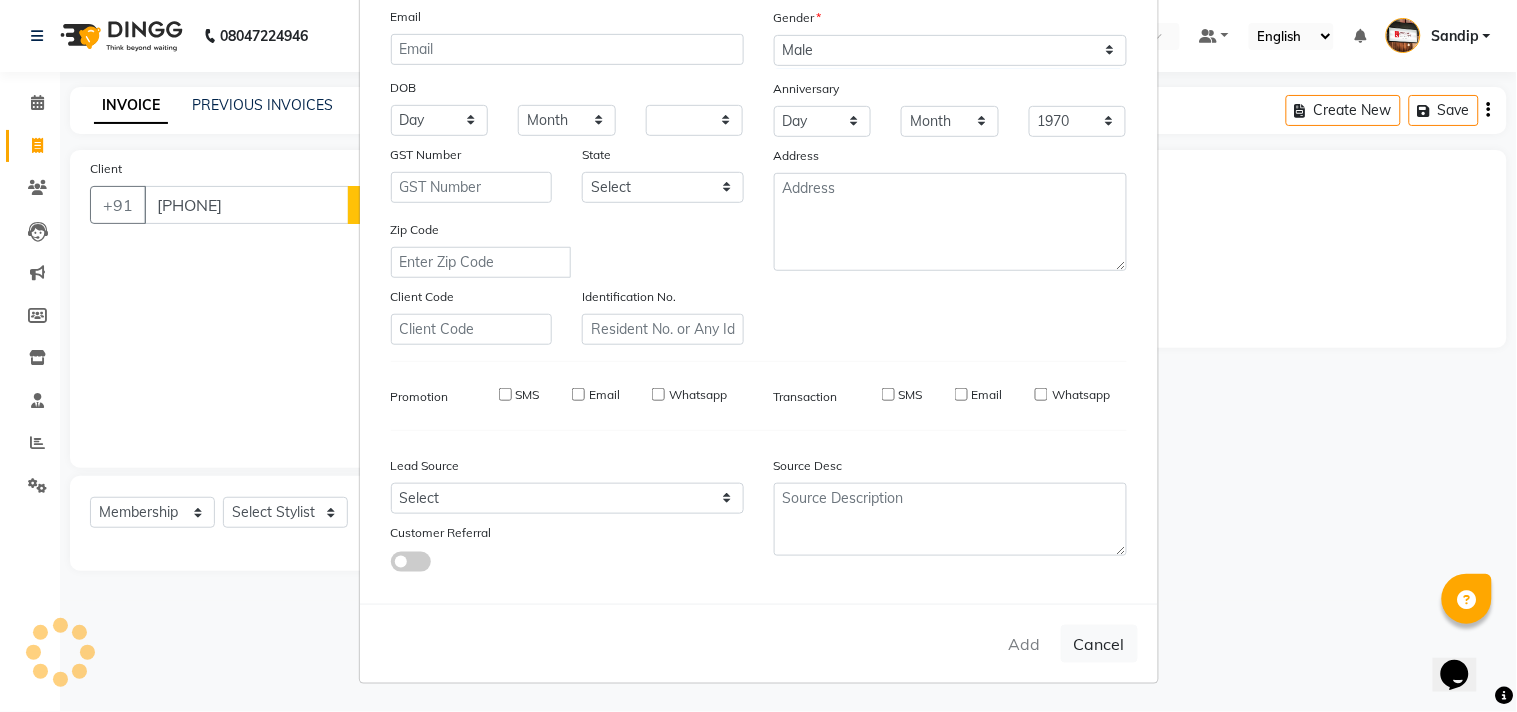 select 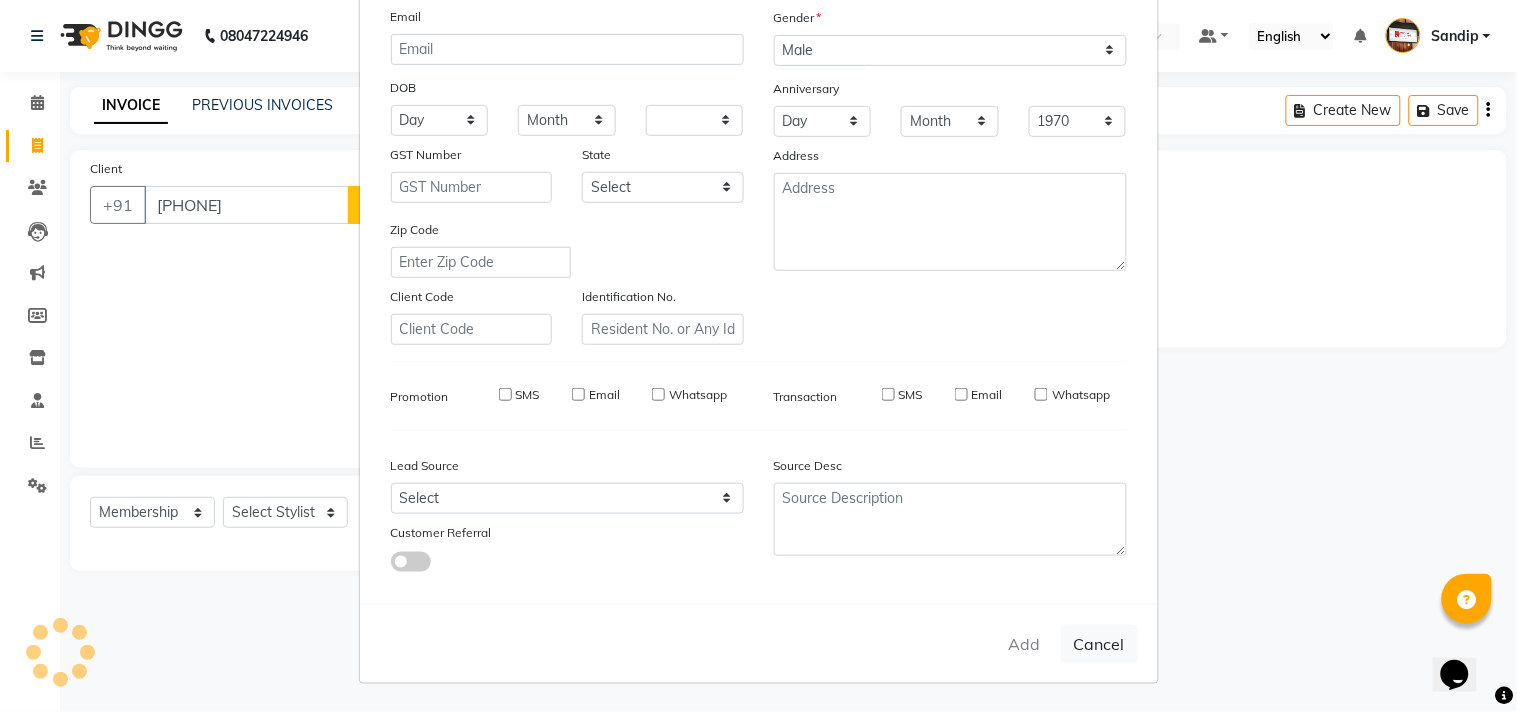 select 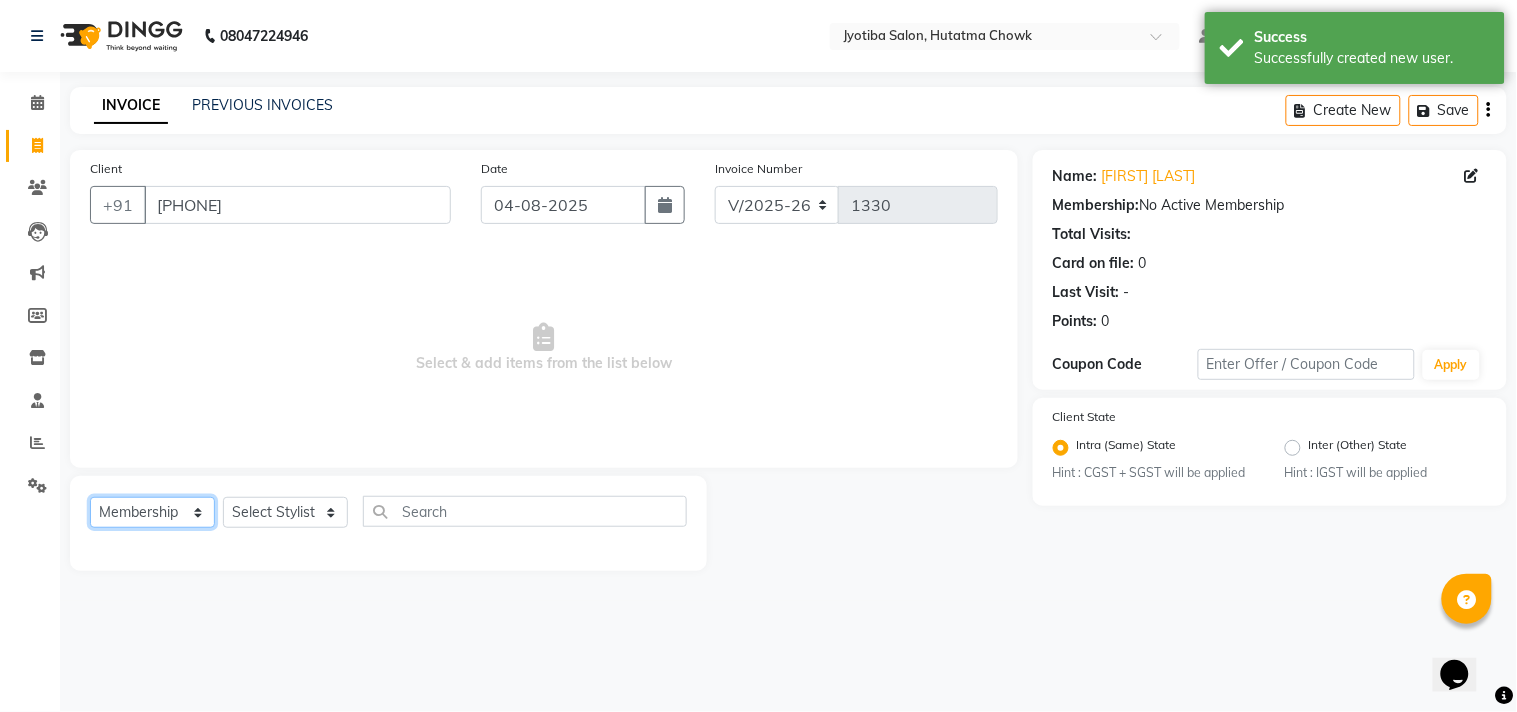click on "Select  Service  Product  Membership  Package Voucher Prepaid Gift Card" 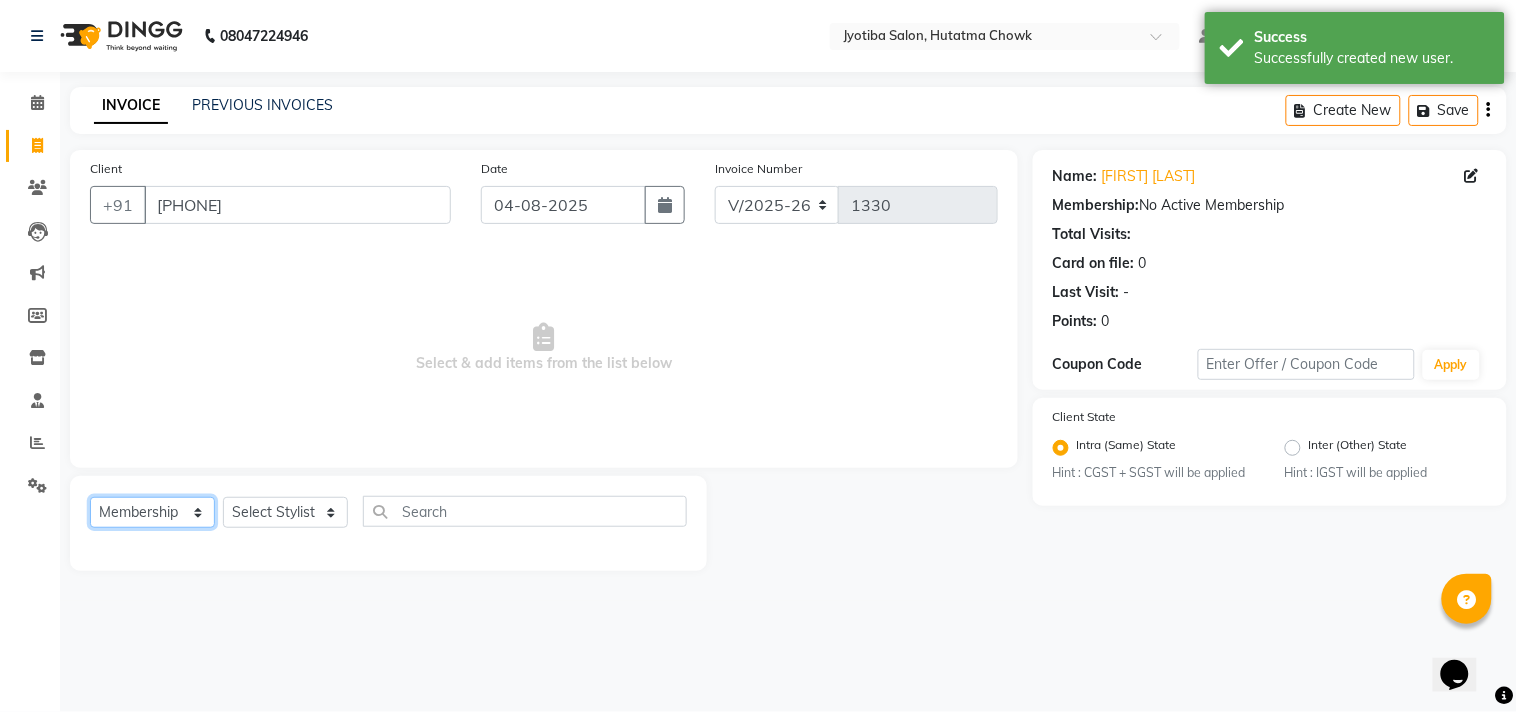 select on "service" 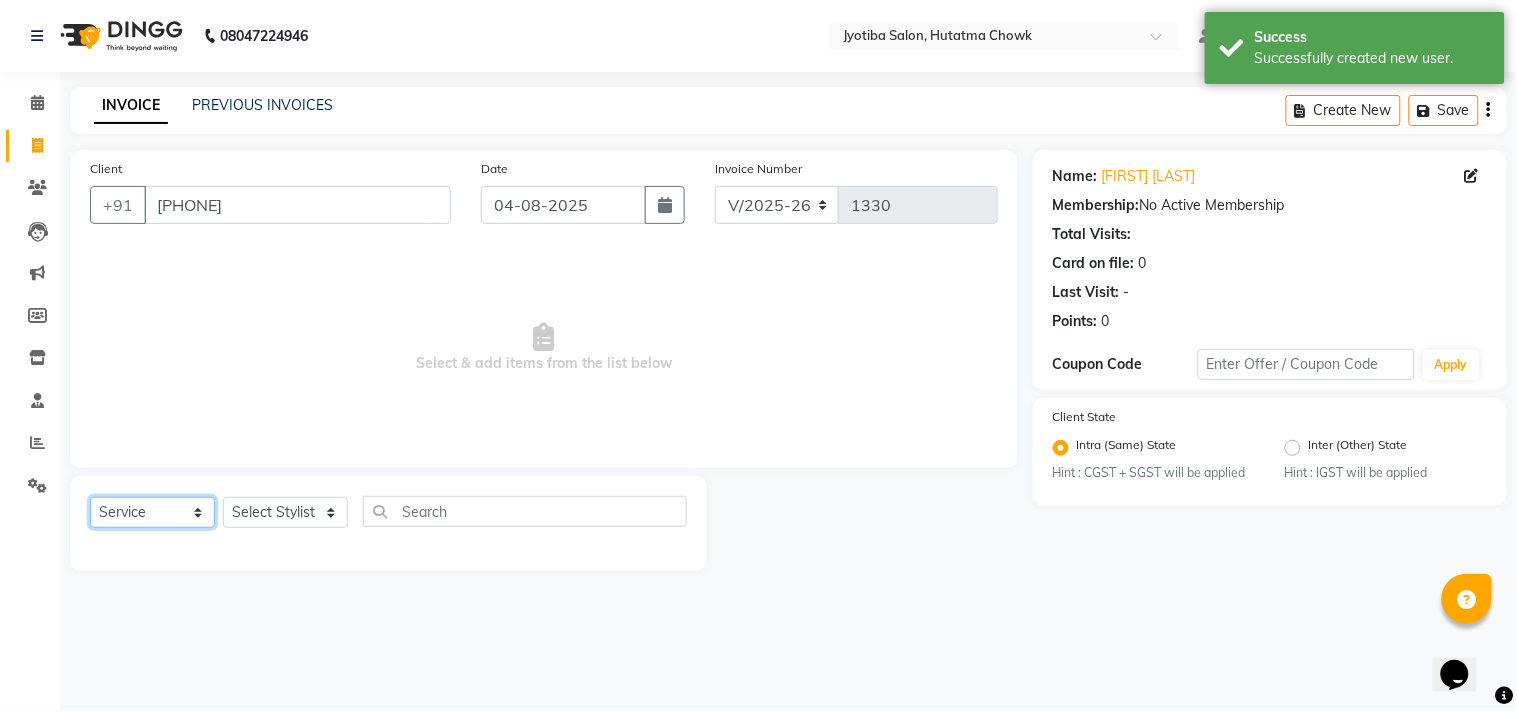 click on "Select  Service  Product  Membership  Package Voucher Prepaid Gift Card" 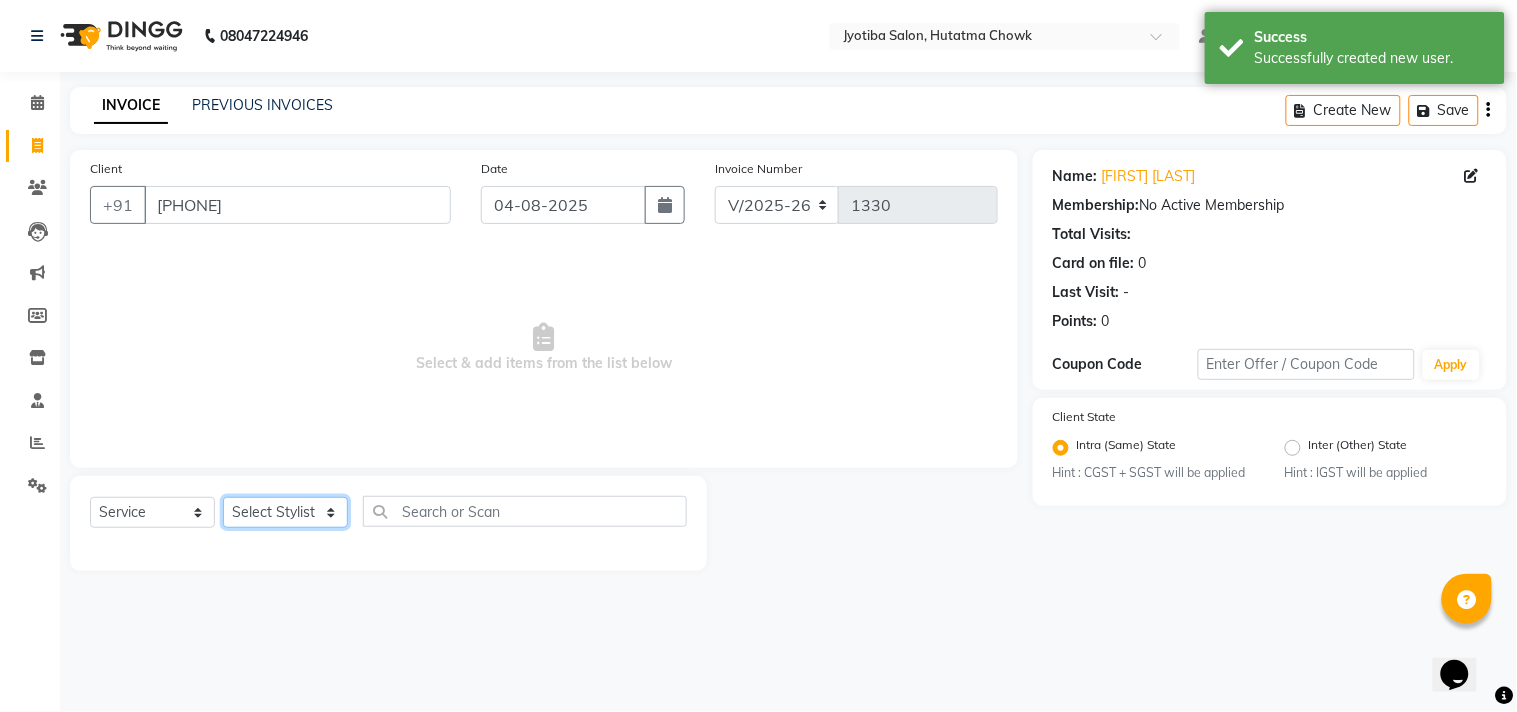 click on "Select Stylist Abdul Dinesh thakur Farman  Juned  mahadev Munna  prem RAHUL Sandip Suresh yasin" 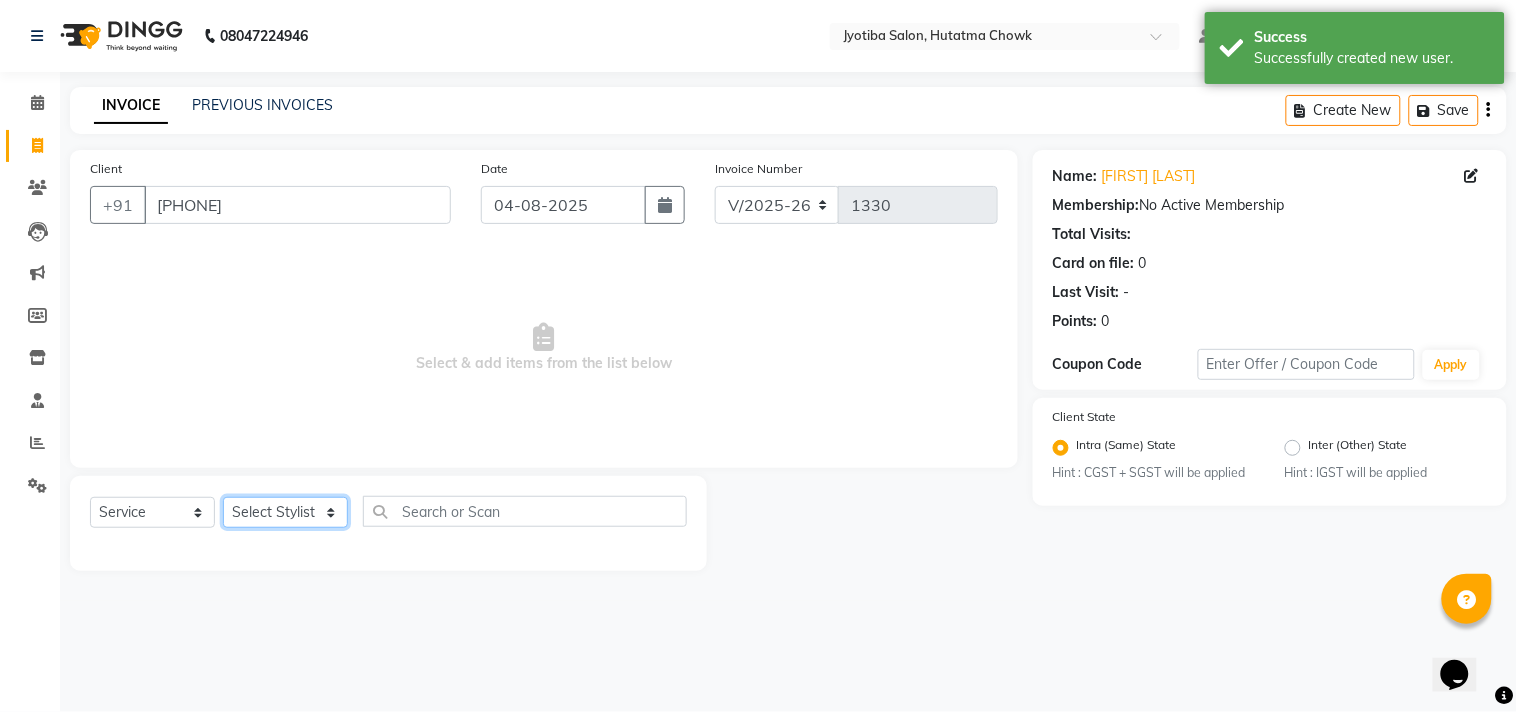 select on "36046" 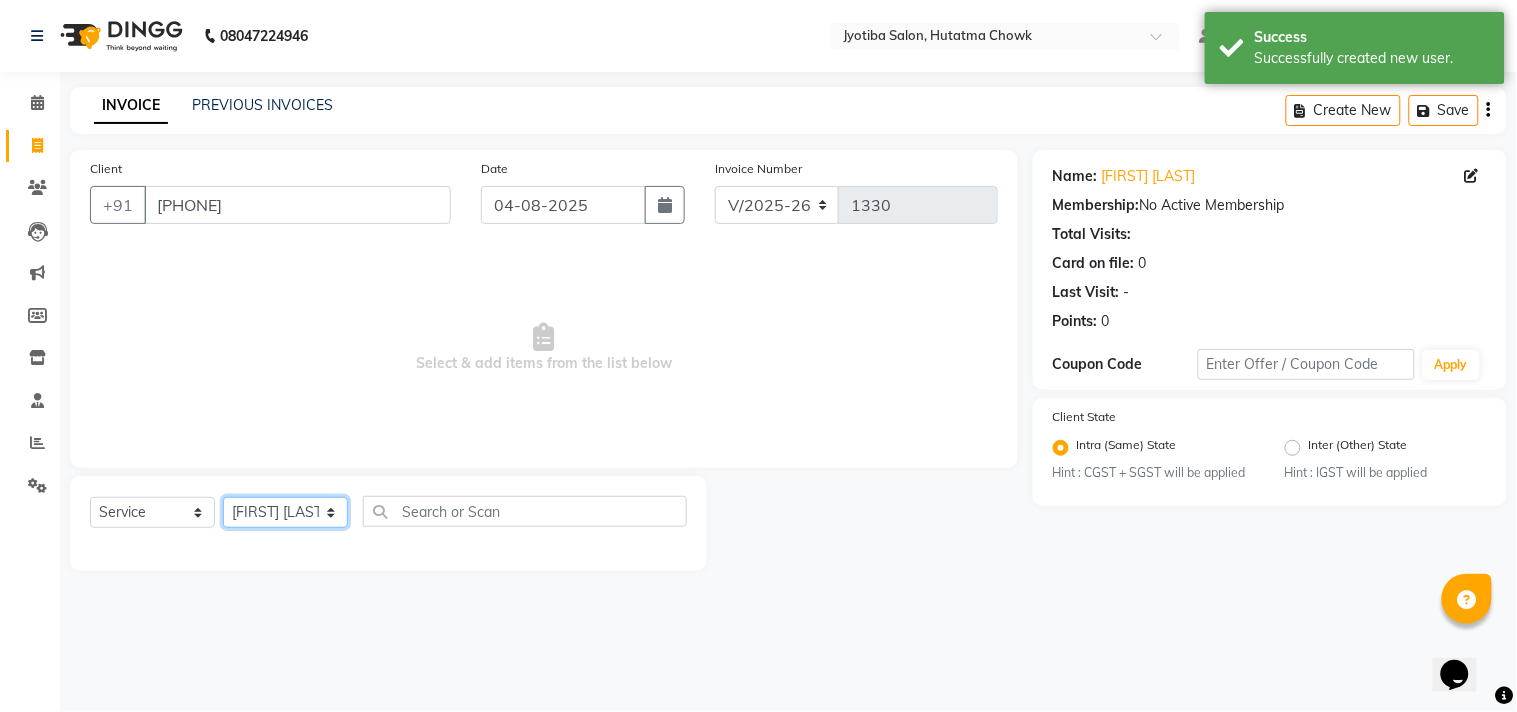 click on "Select Stylist Abdul Dinesh thakur Farman  Juned  mahadev Munna  prem RAHUL Sandip Suresh yasin" 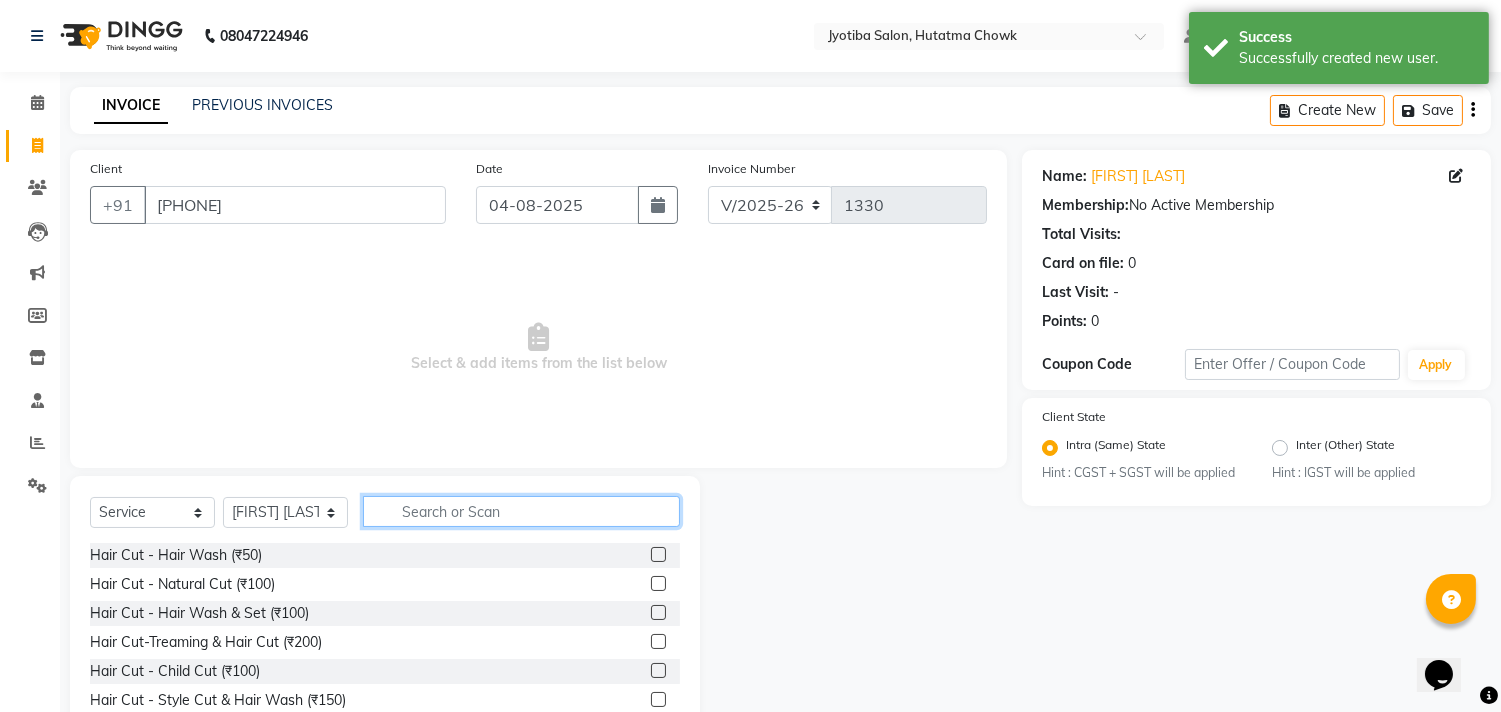 click 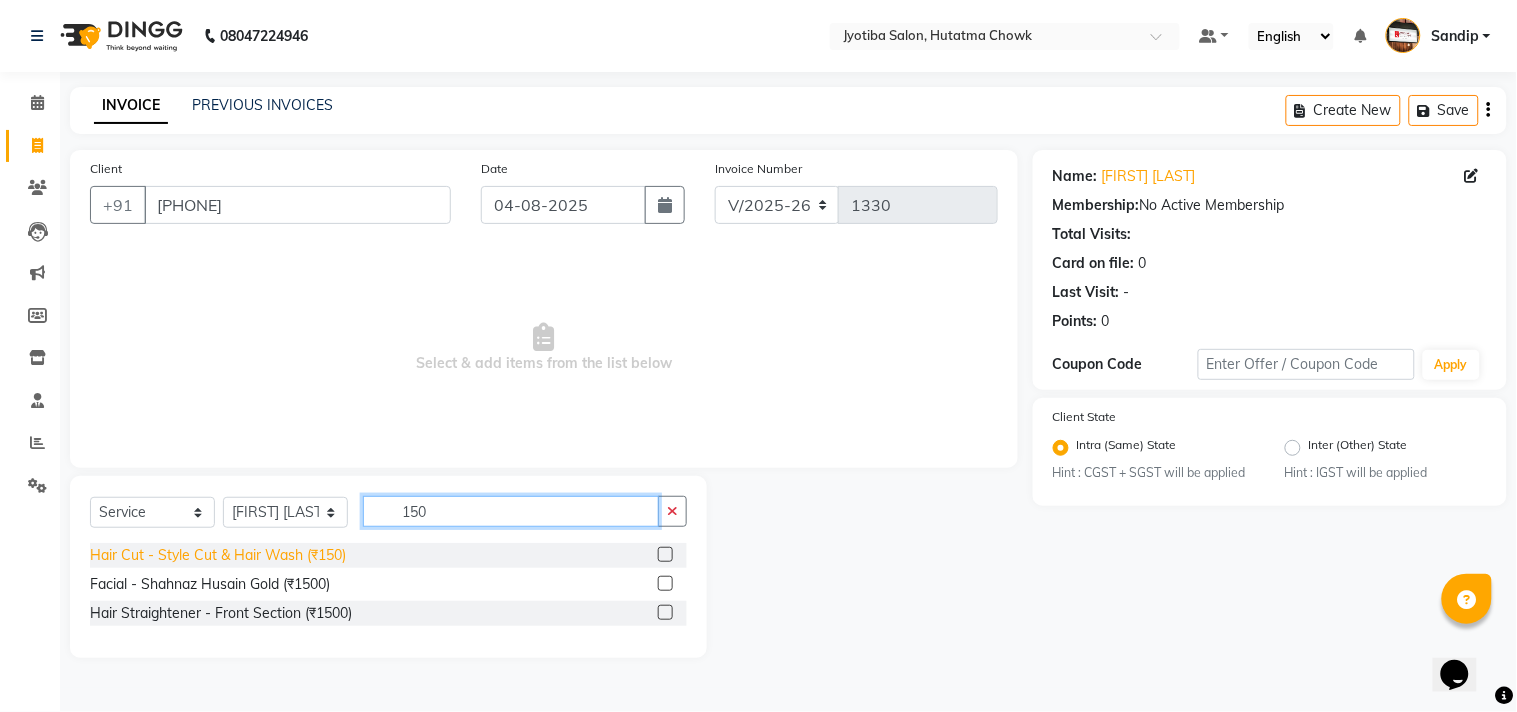 type on "150" 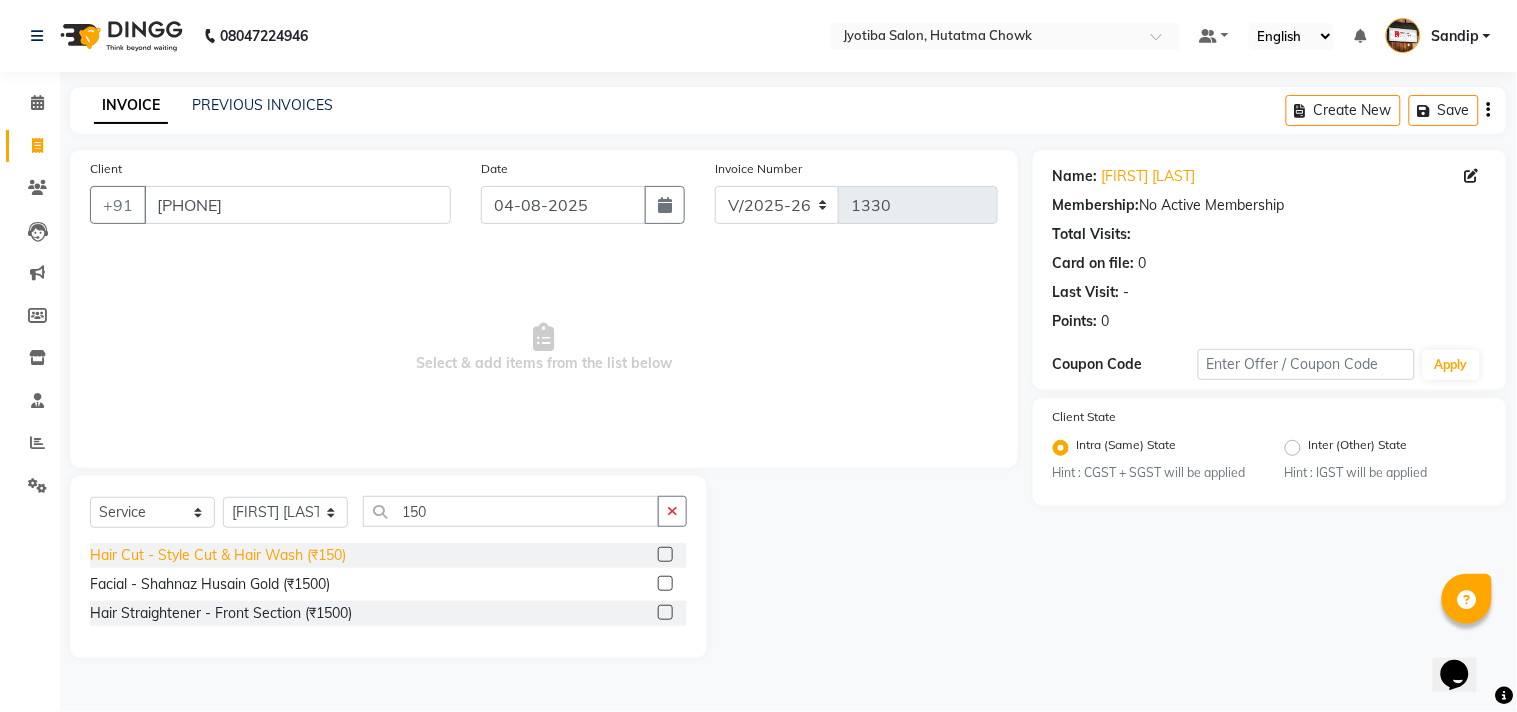 click on "Hair Cut - Style Cut & Hair Wash (₹150)" 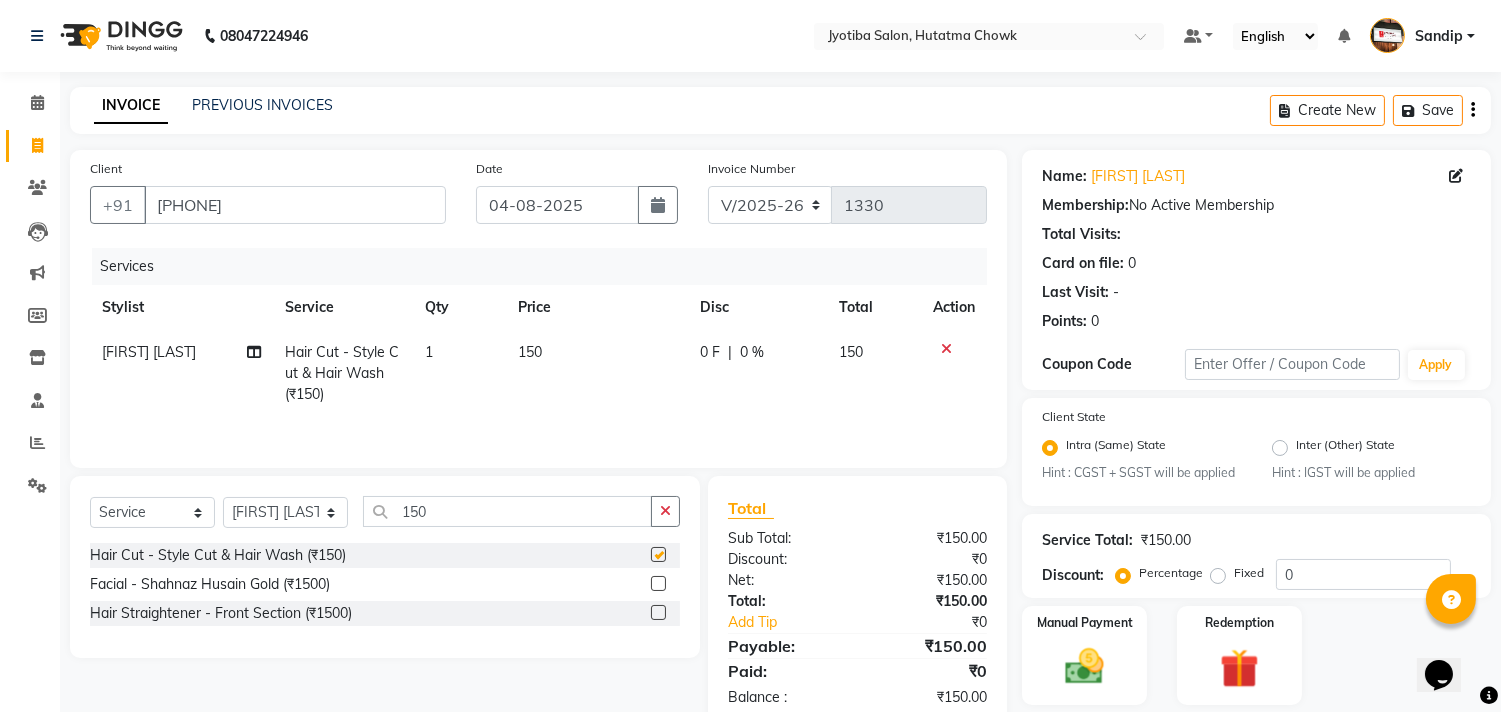 checkbox on "false" 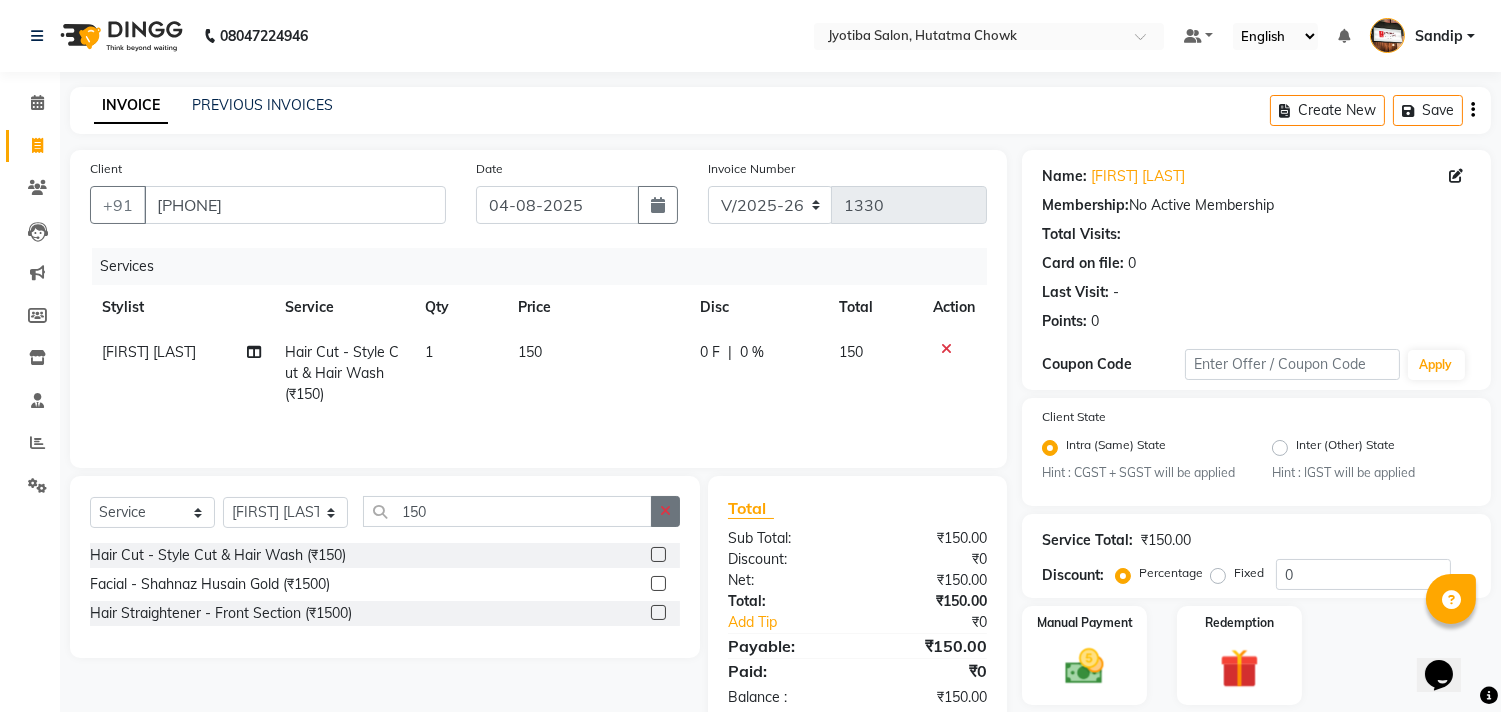 click 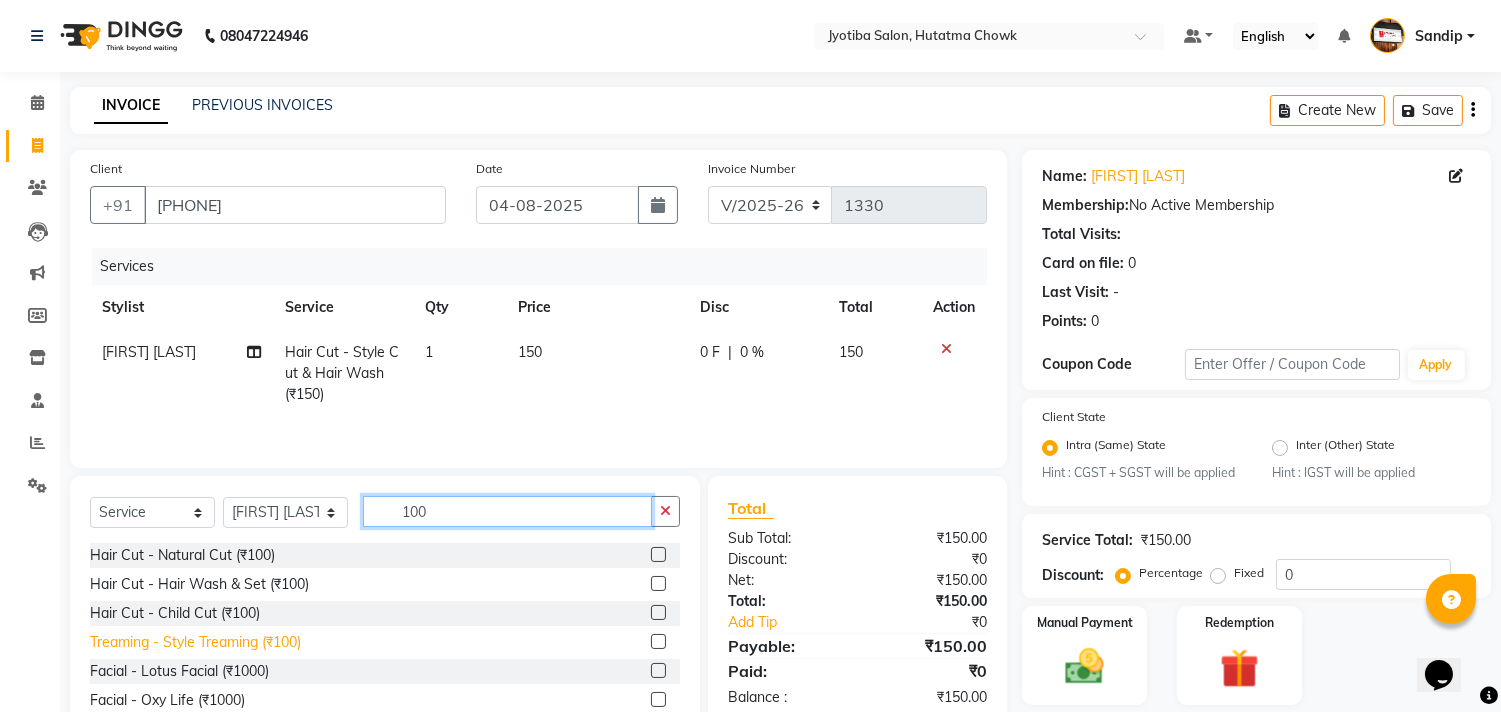 type on "100" 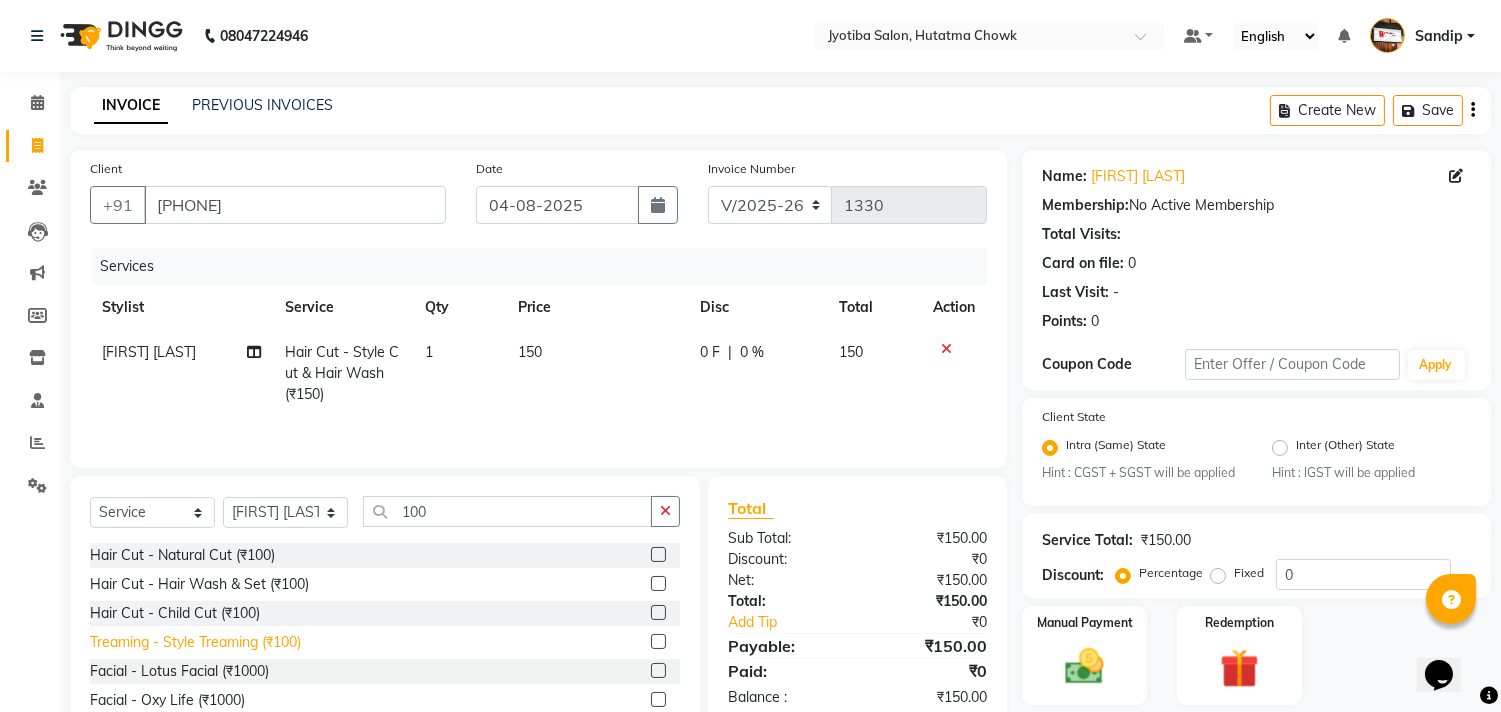 click on "Treaming - Style Treaming (₹100)" 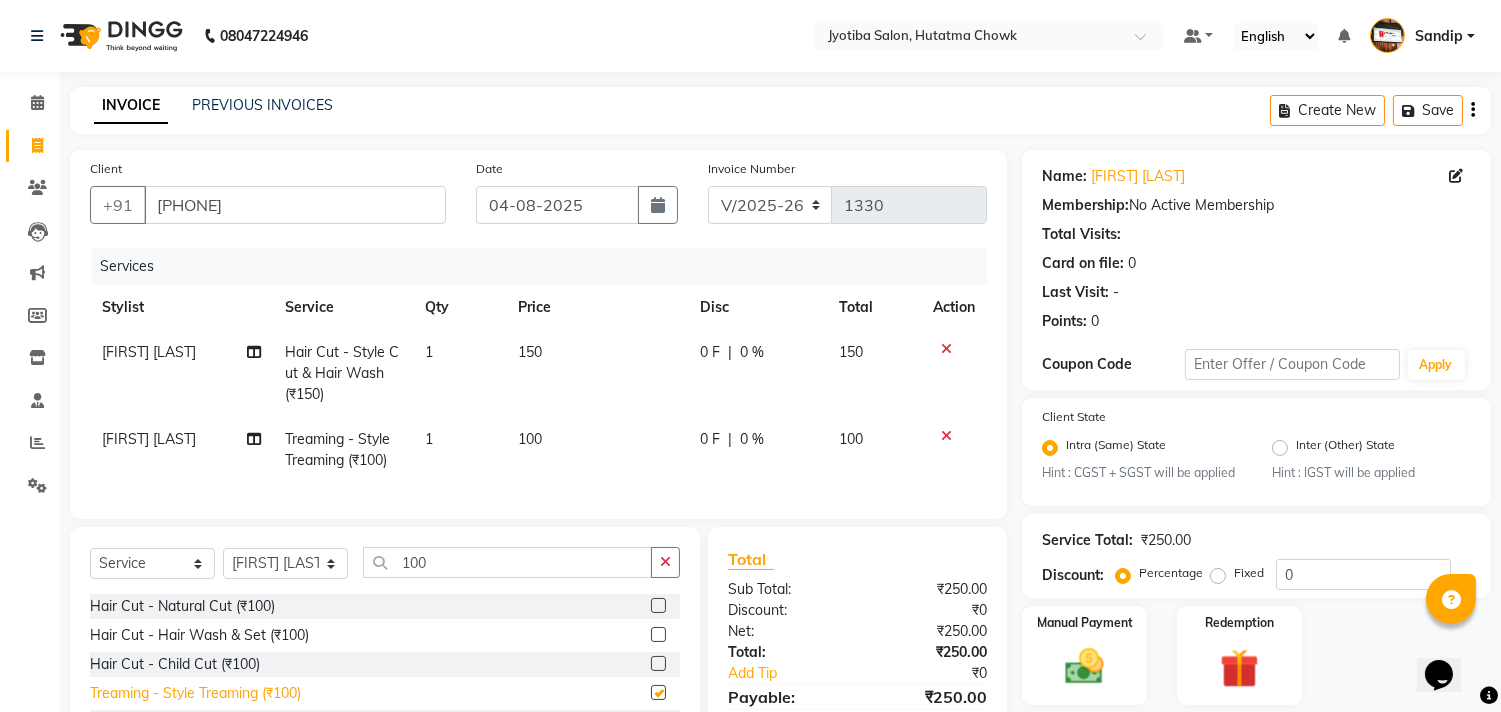 checkbox on "false" 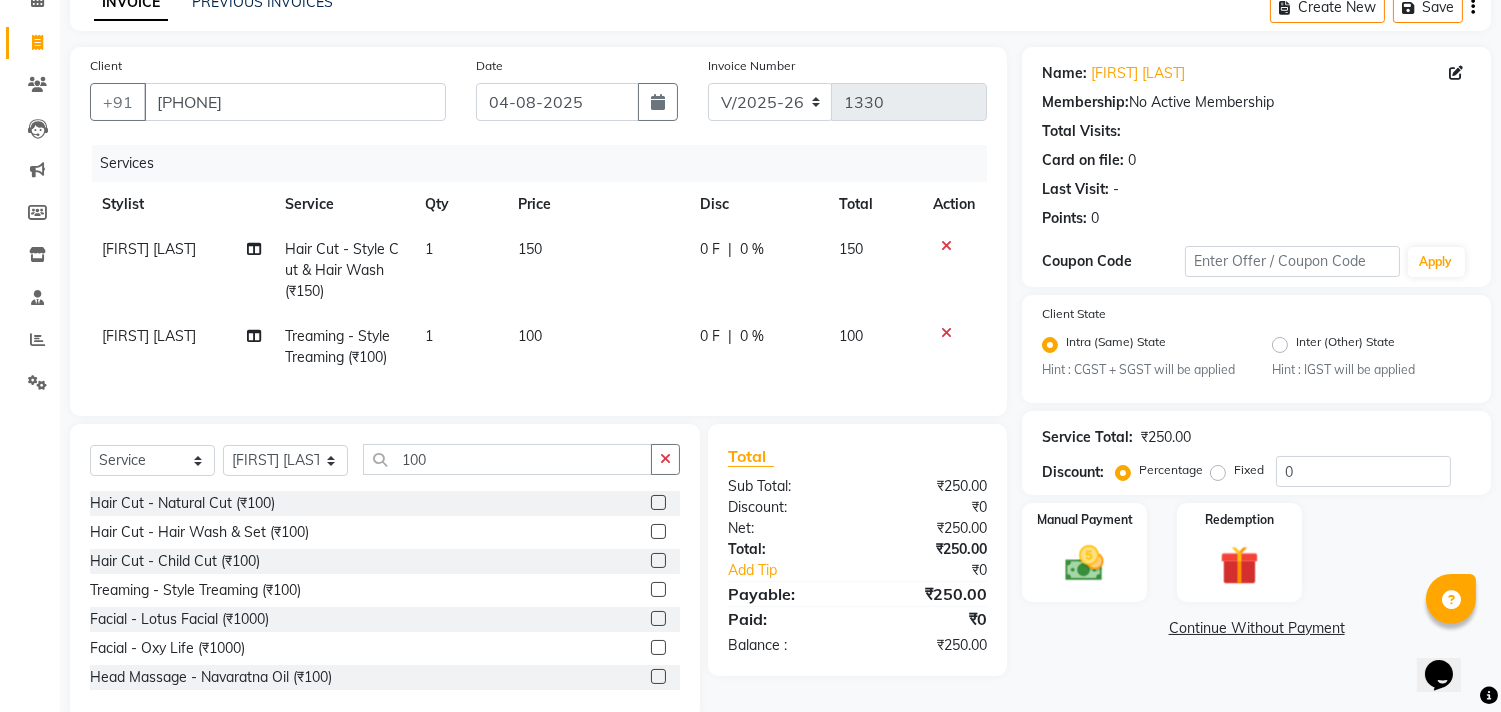 scroll, scrollTop: 156, scrollLeft: 0, axis: vertical 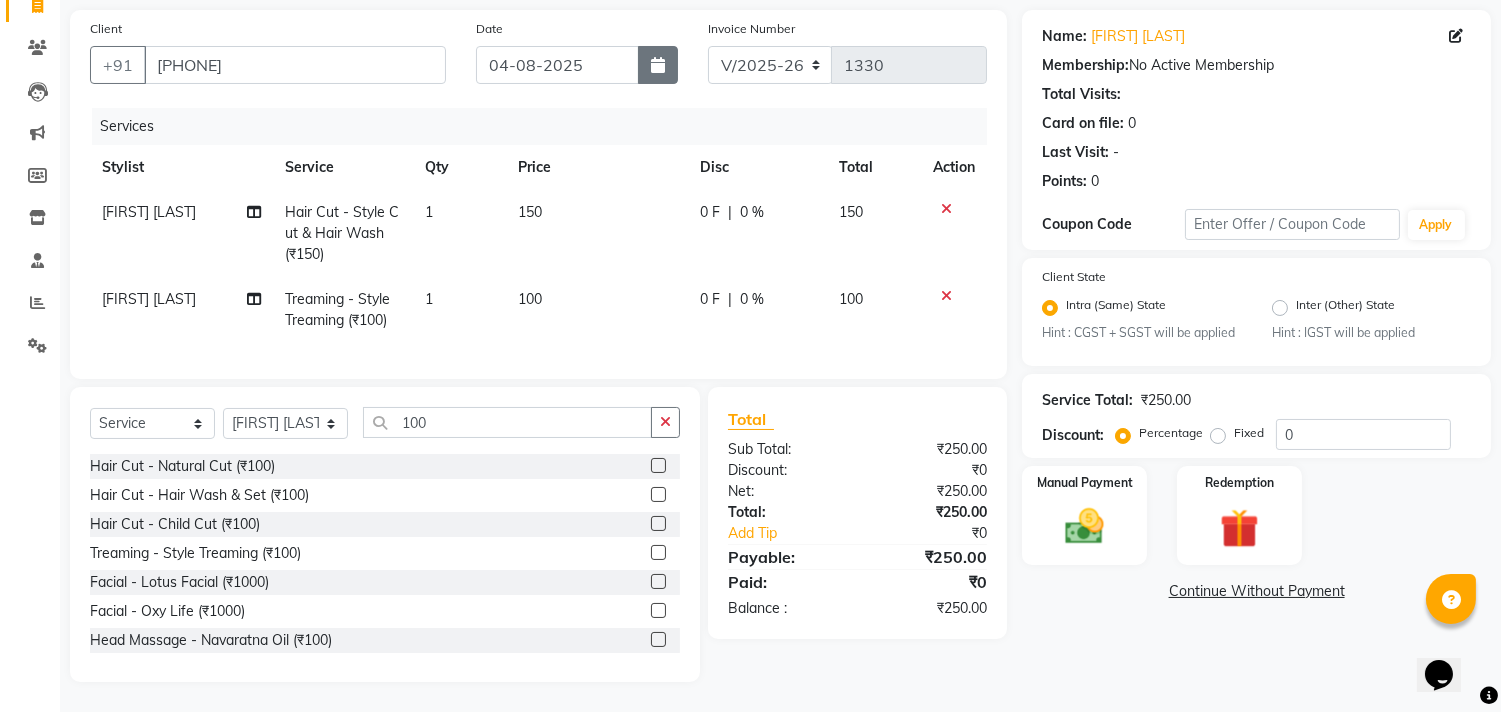click 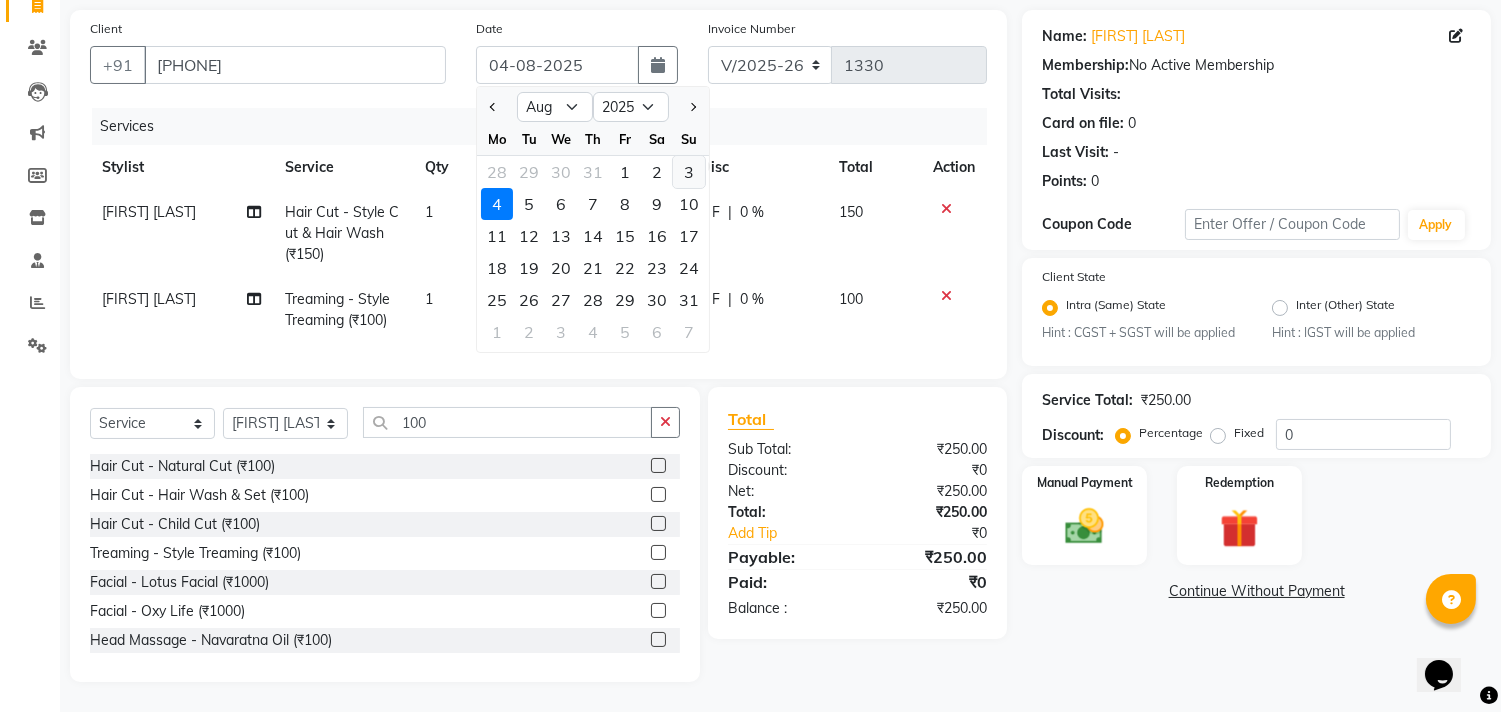 click on "3" 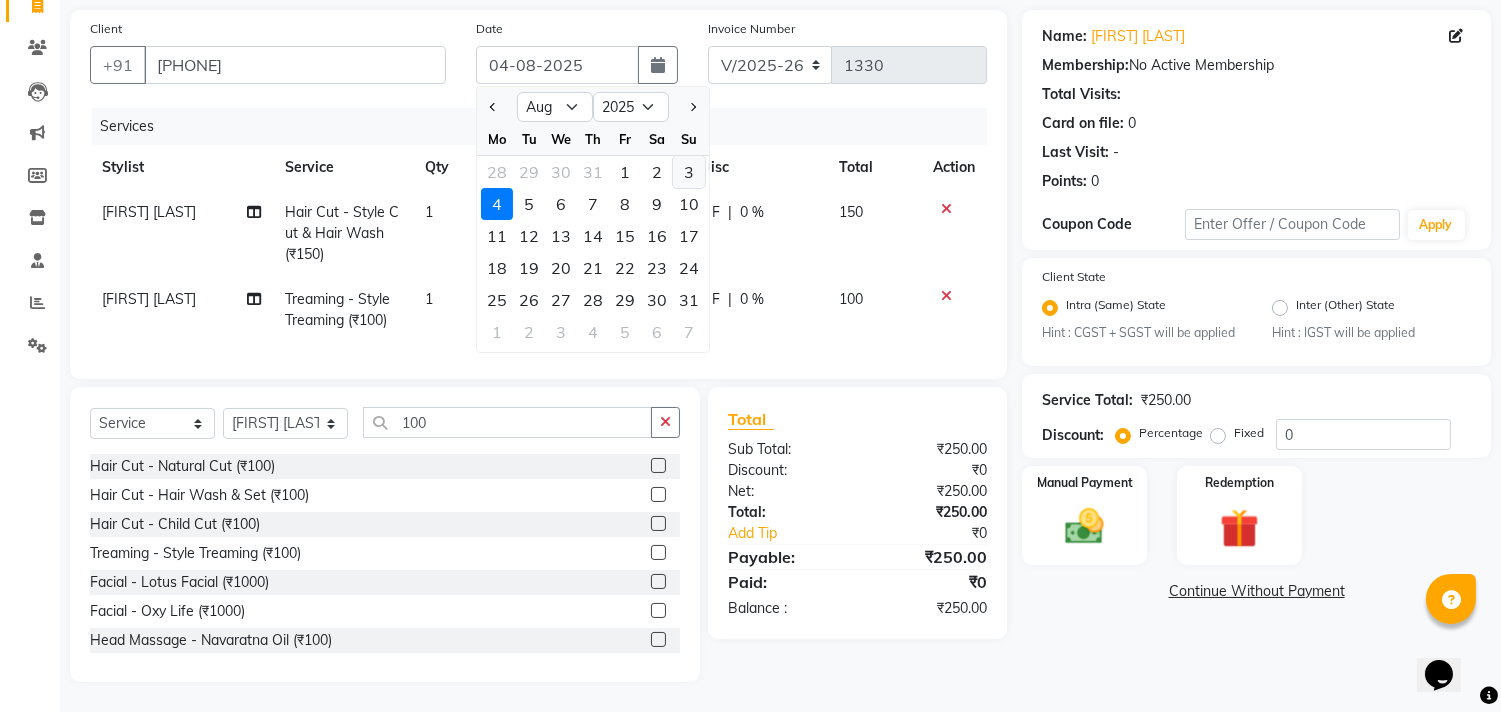 type on "03-08-2025" 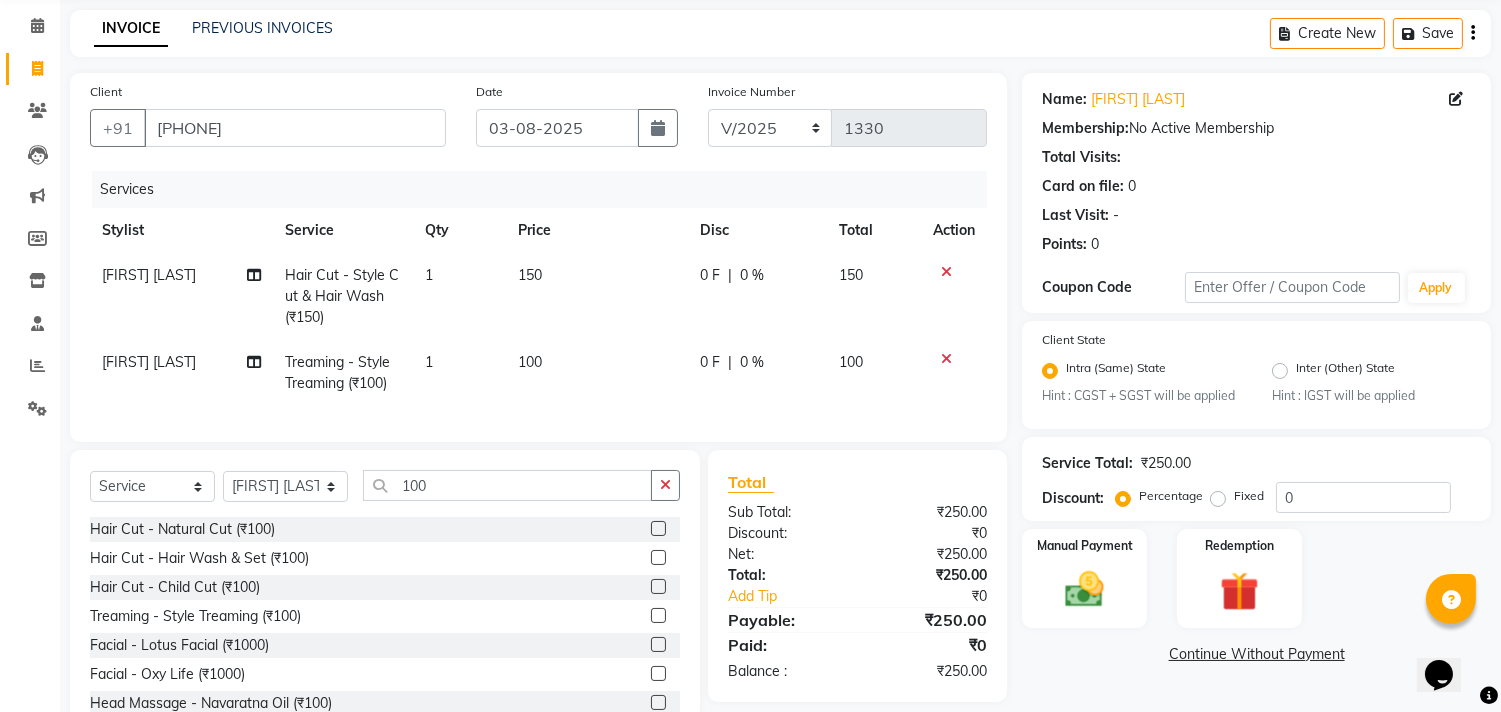 scroll, scrollTop: 156, scrollLeft: 0, axis: vertical 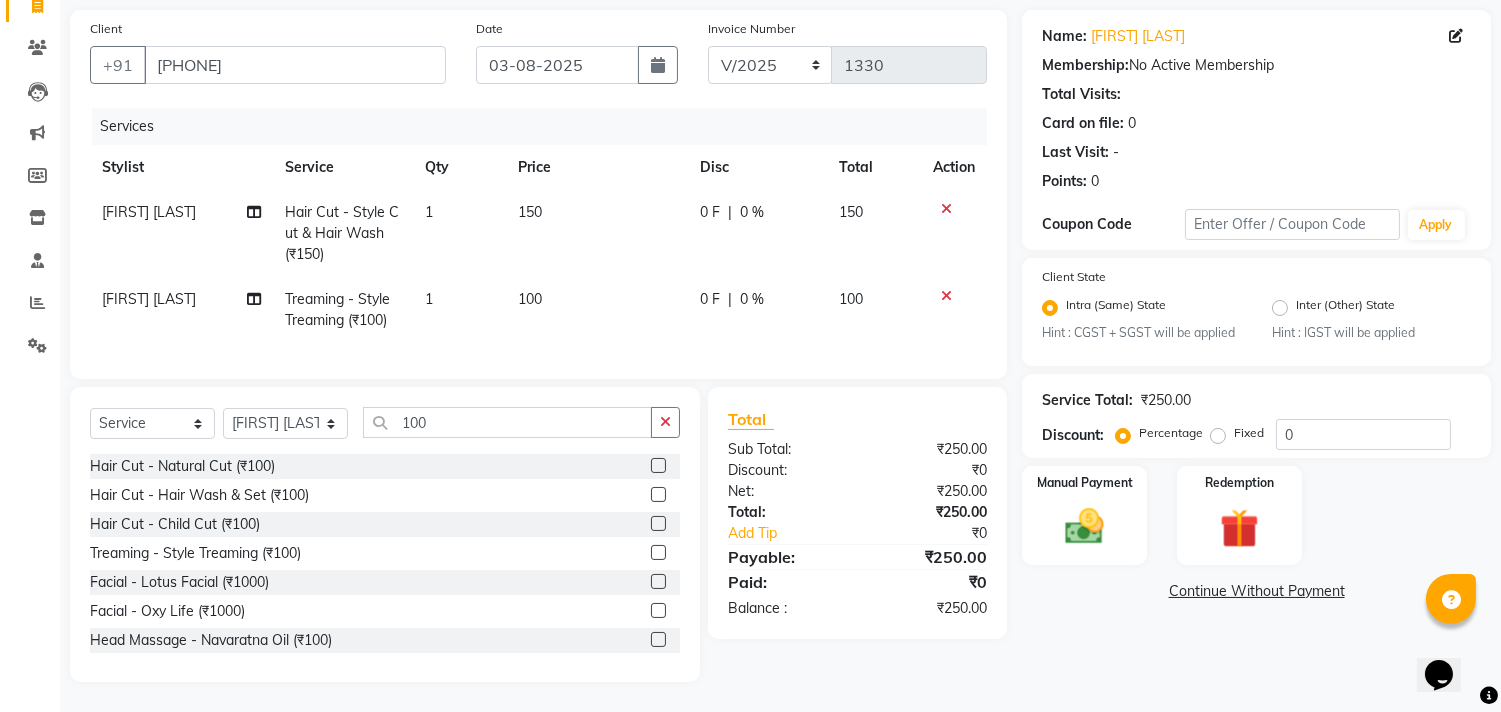 click on "Continue Without Payment" 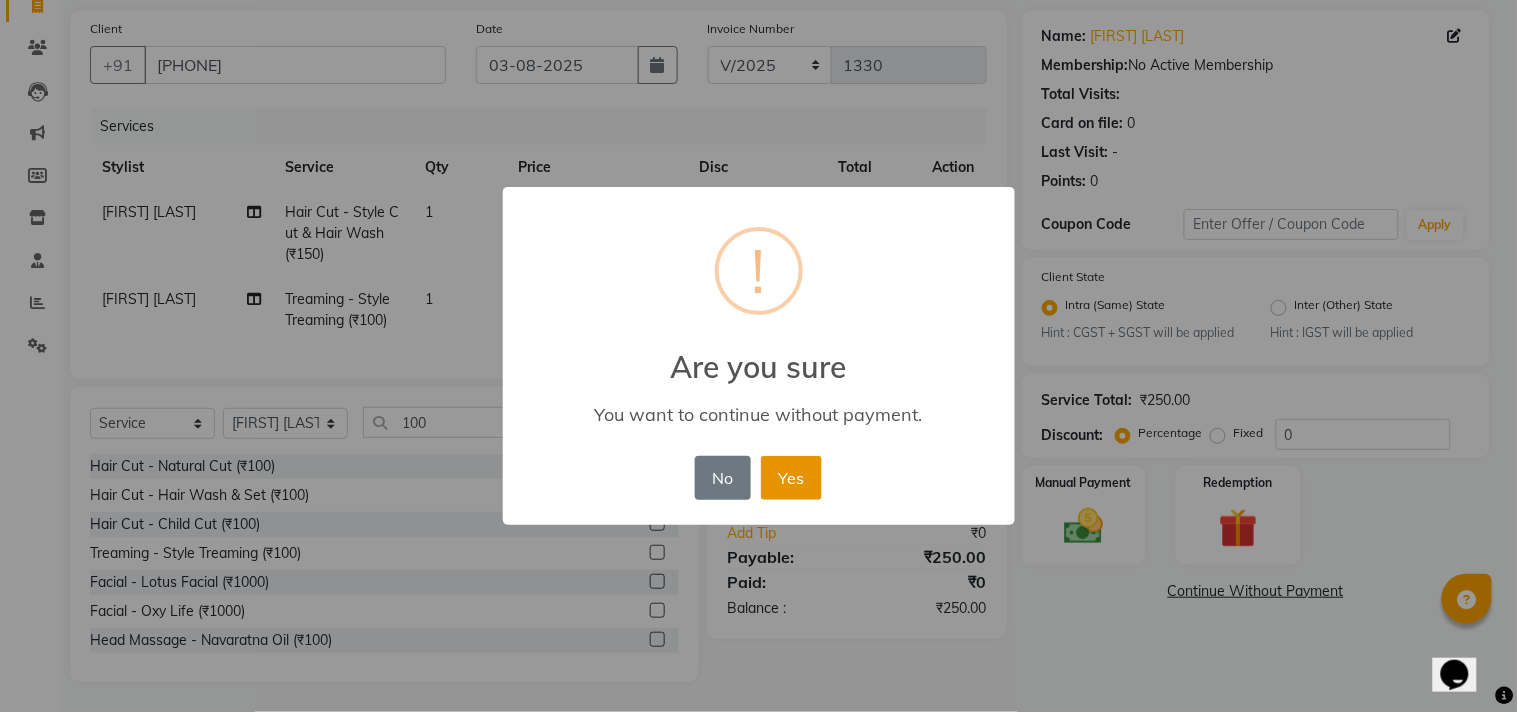 click on "Yes" at bounding box center [791, 478] 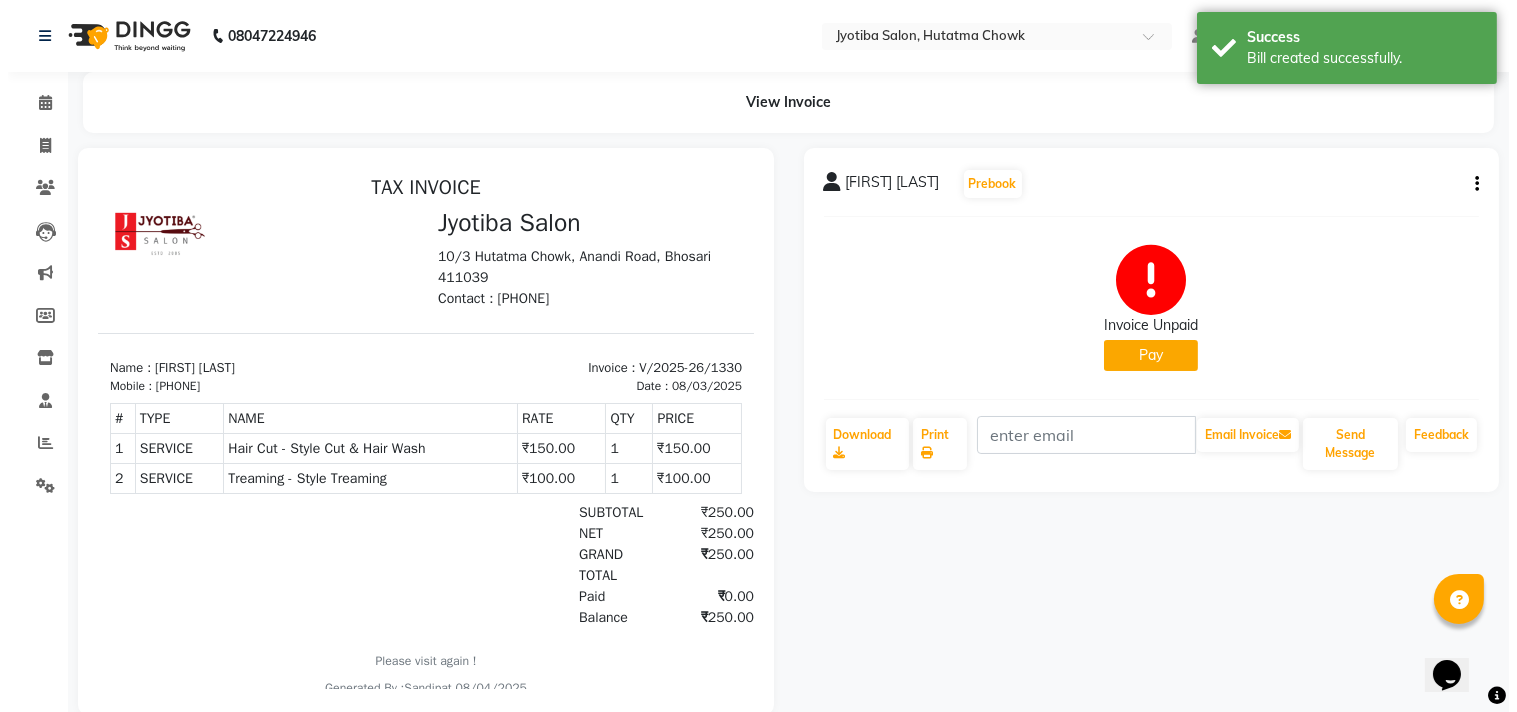 scroll, scrollTop: 0, scrollLeft: 0, axis: both 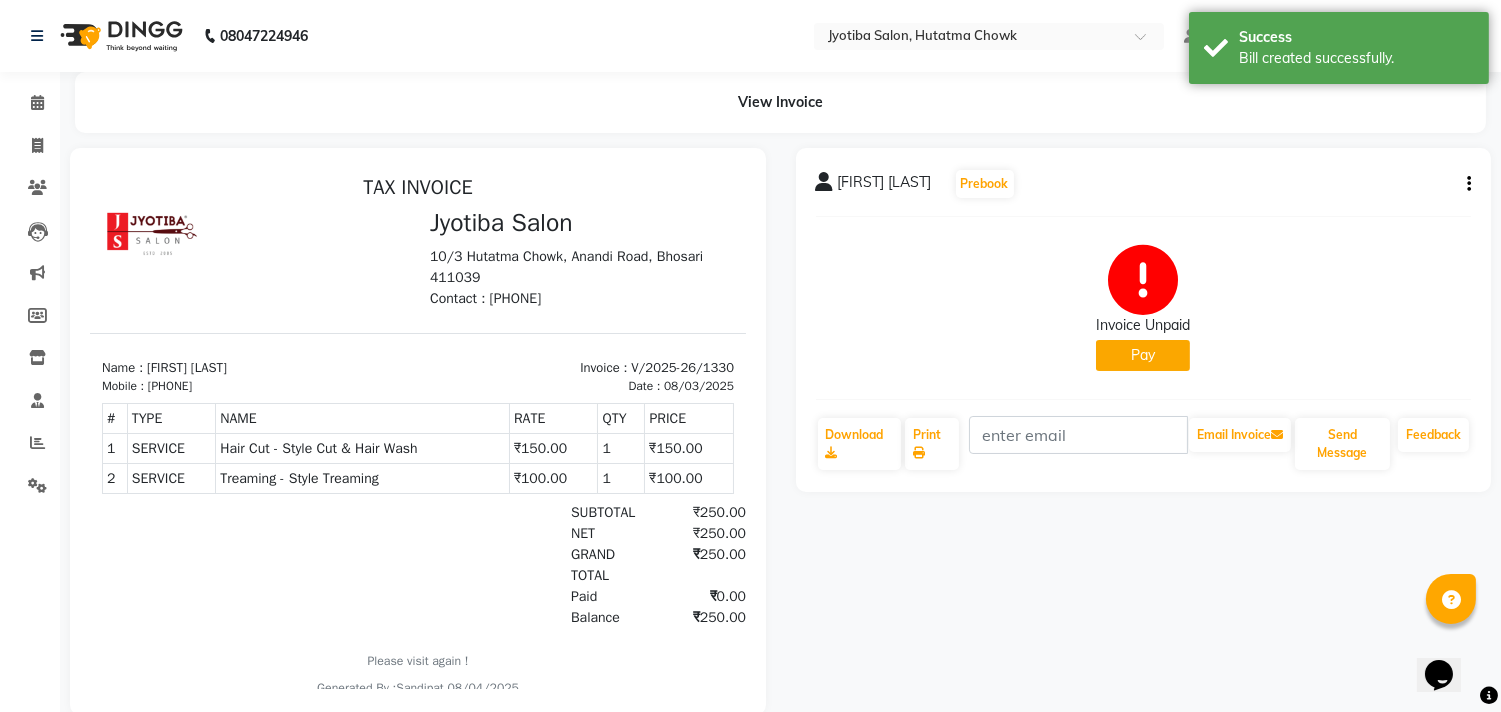 click on "Pay" 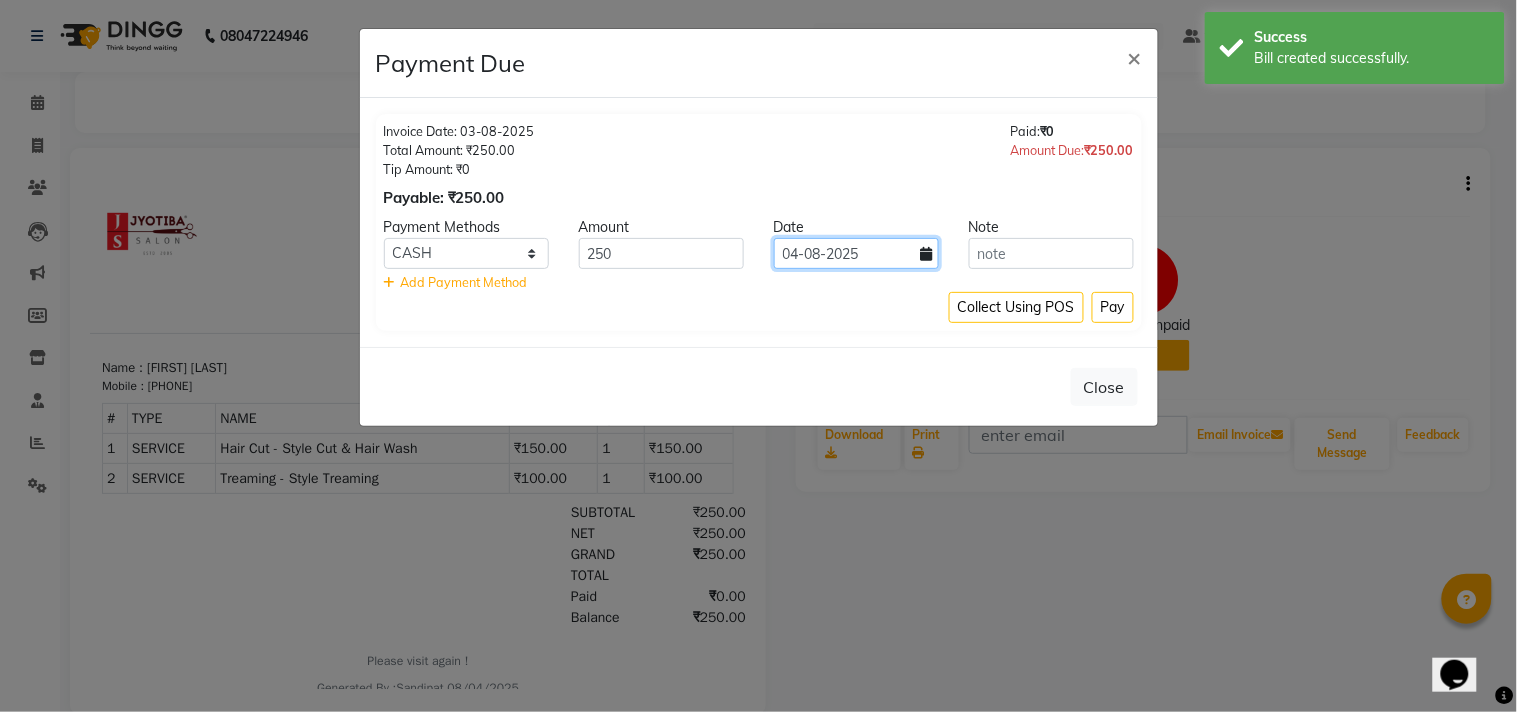 click on "04-08-2025" 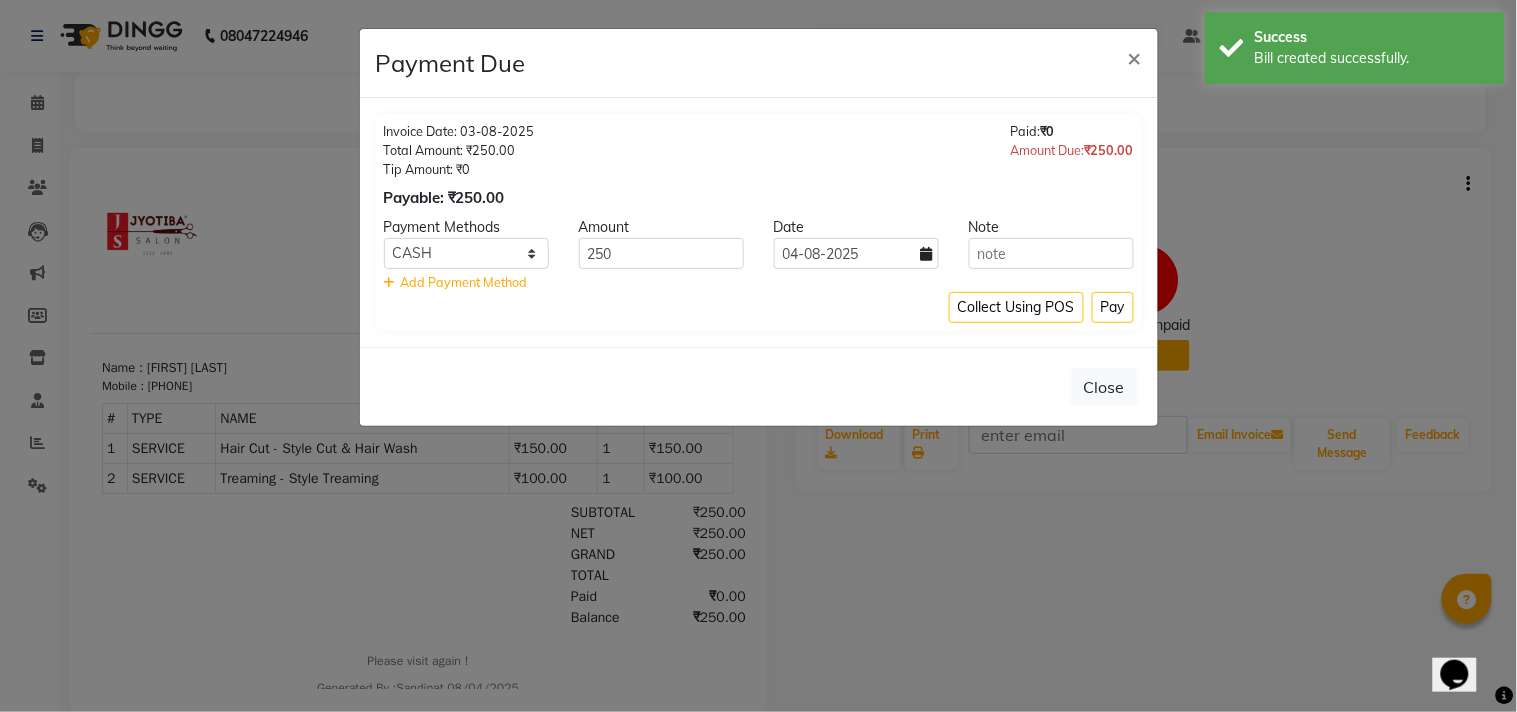select on "8" 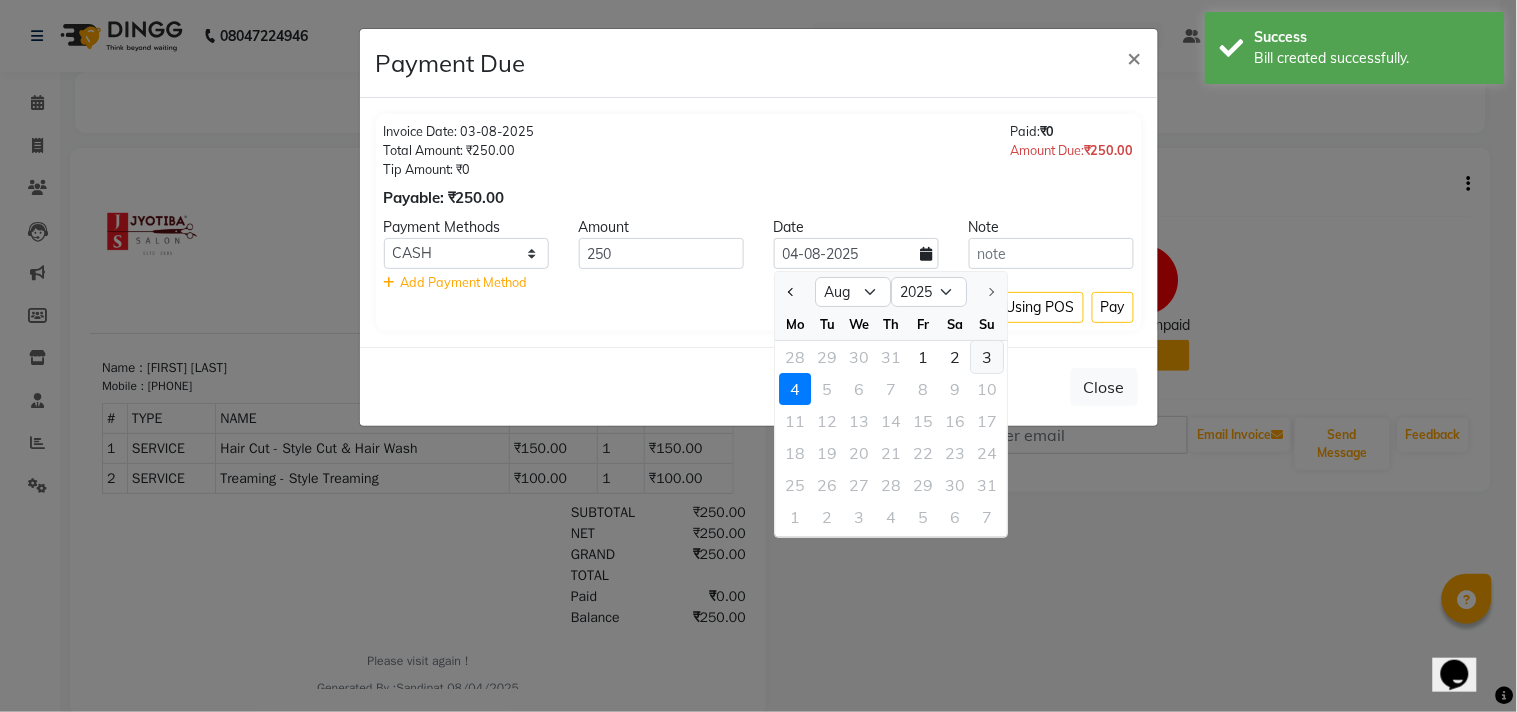click on "3" 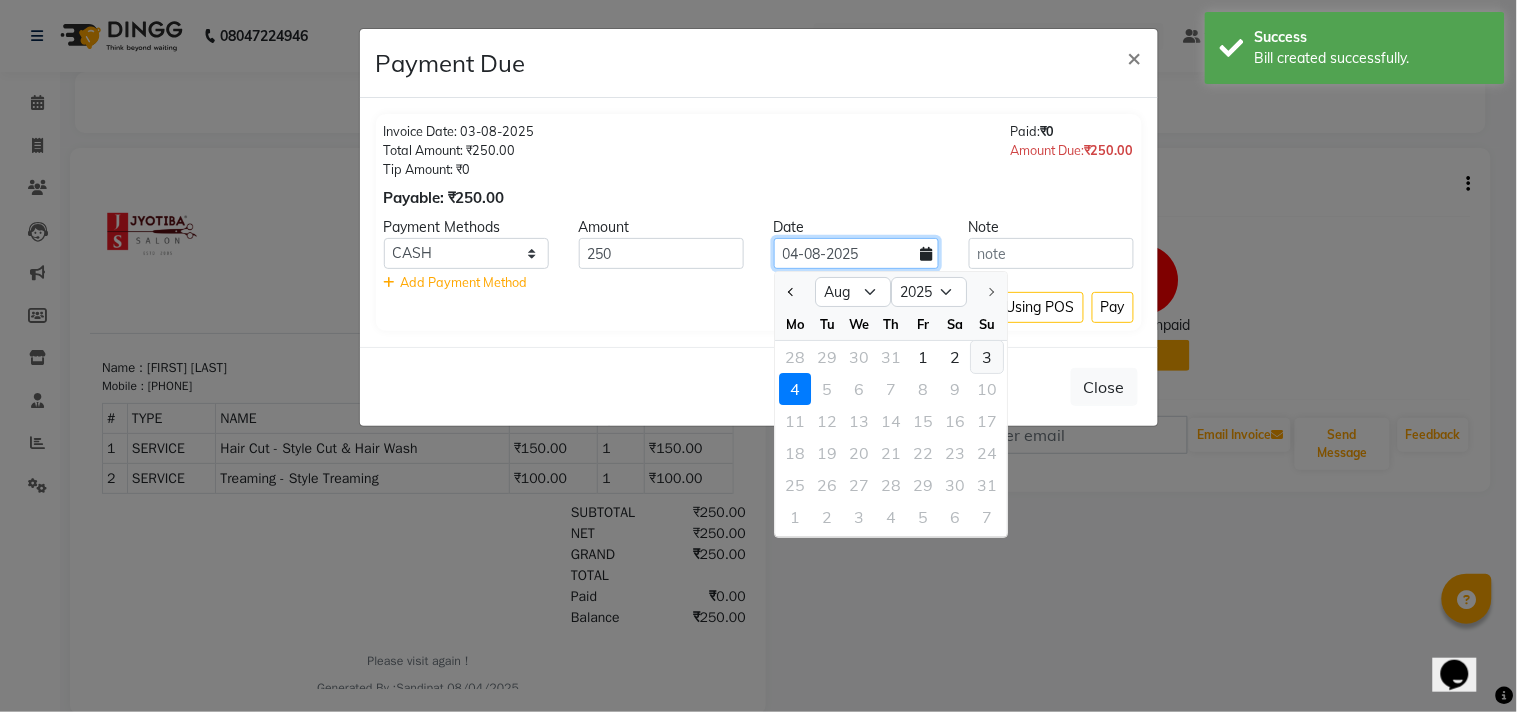 type on "03-08-2025" 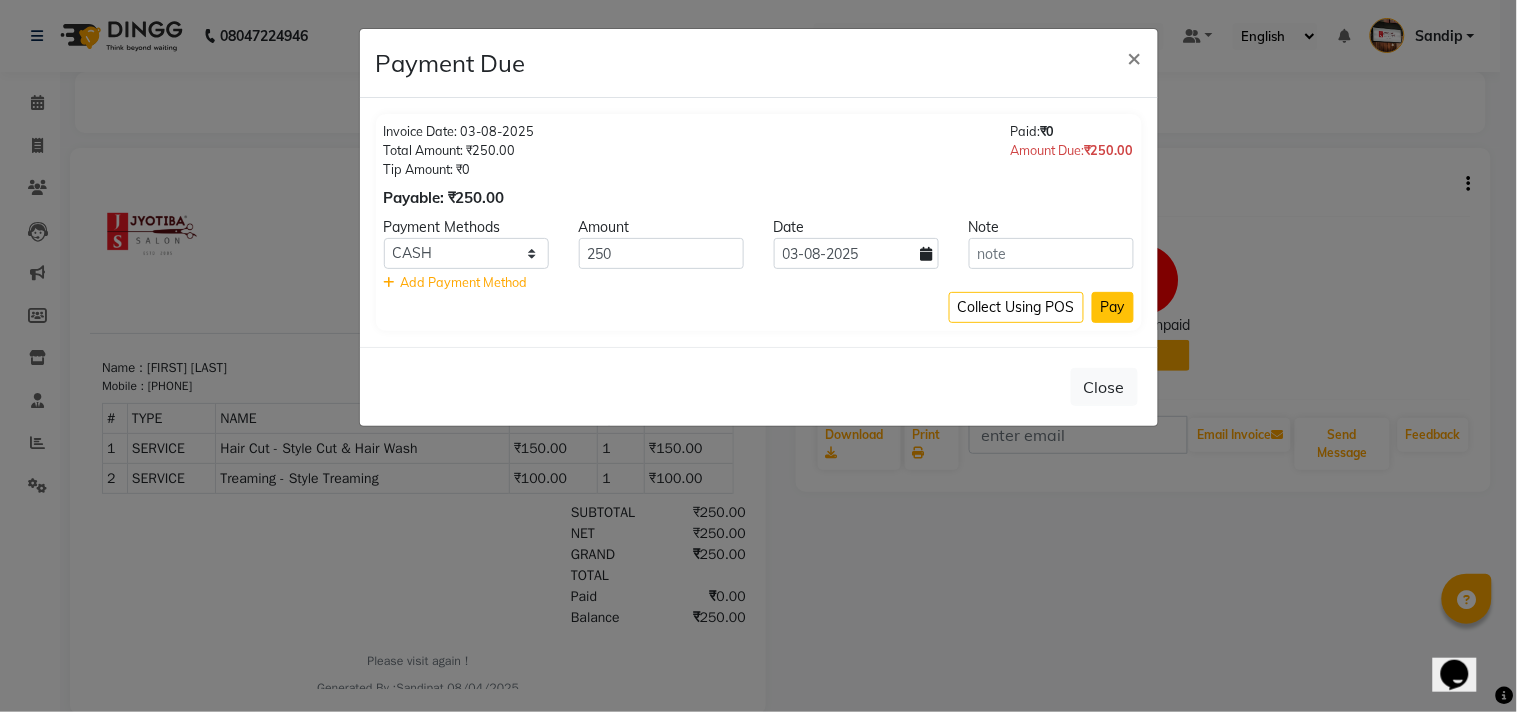 click on "Pay" 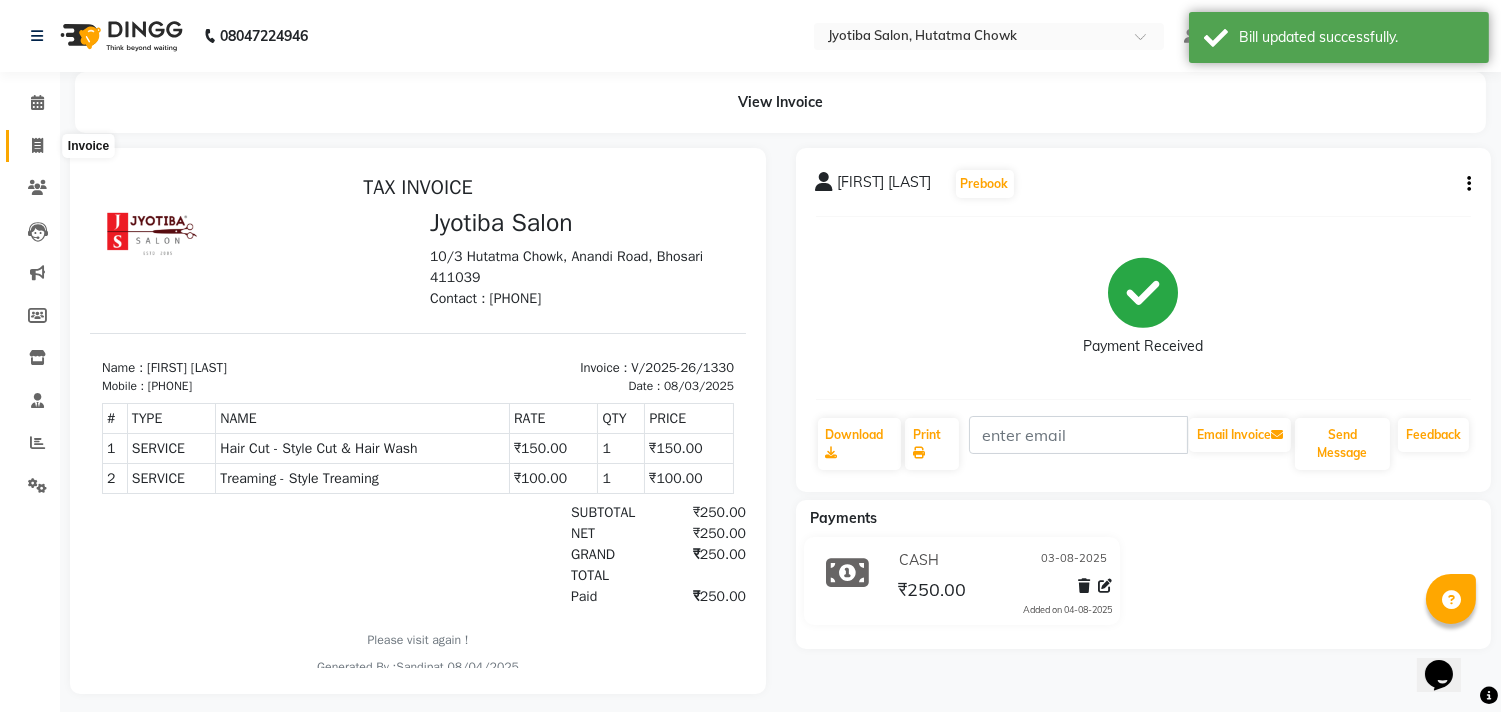 click 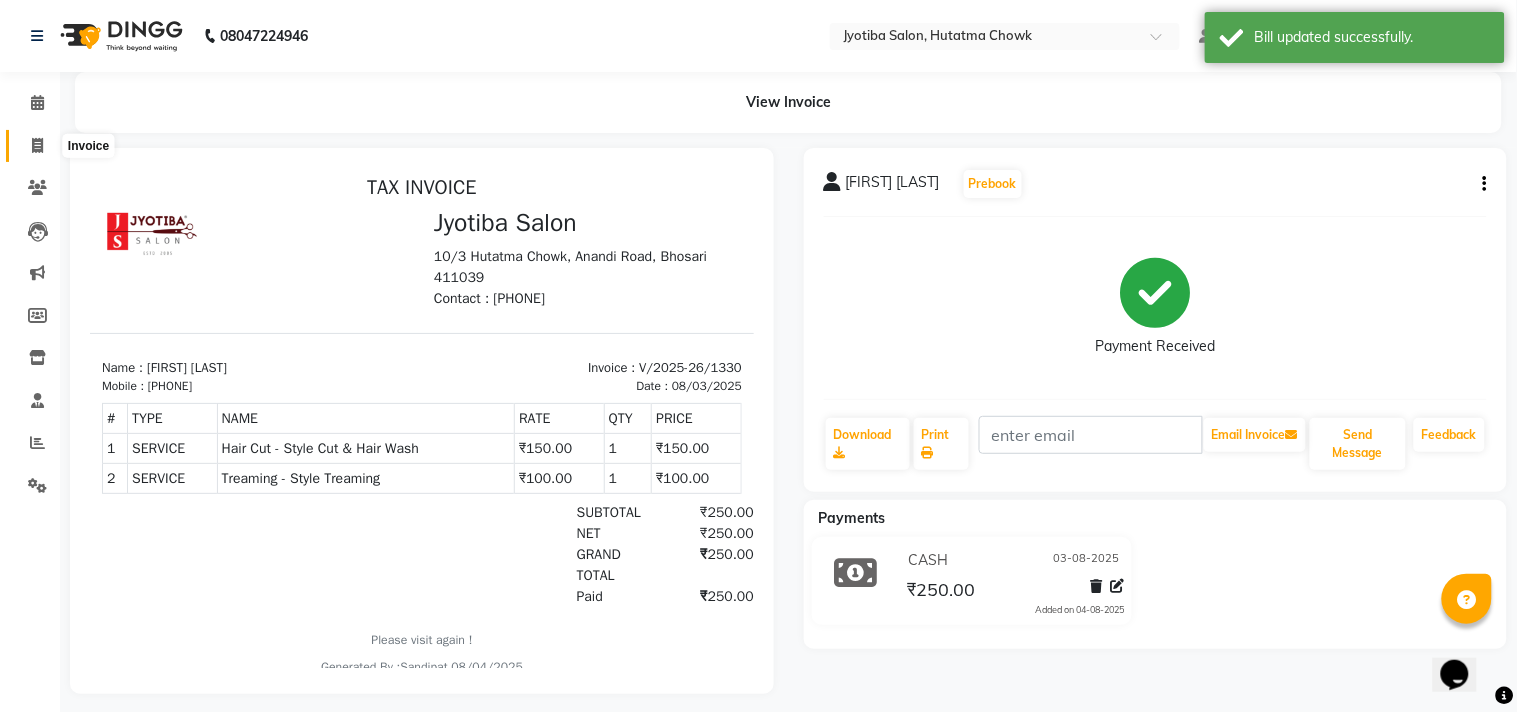 select on "556" 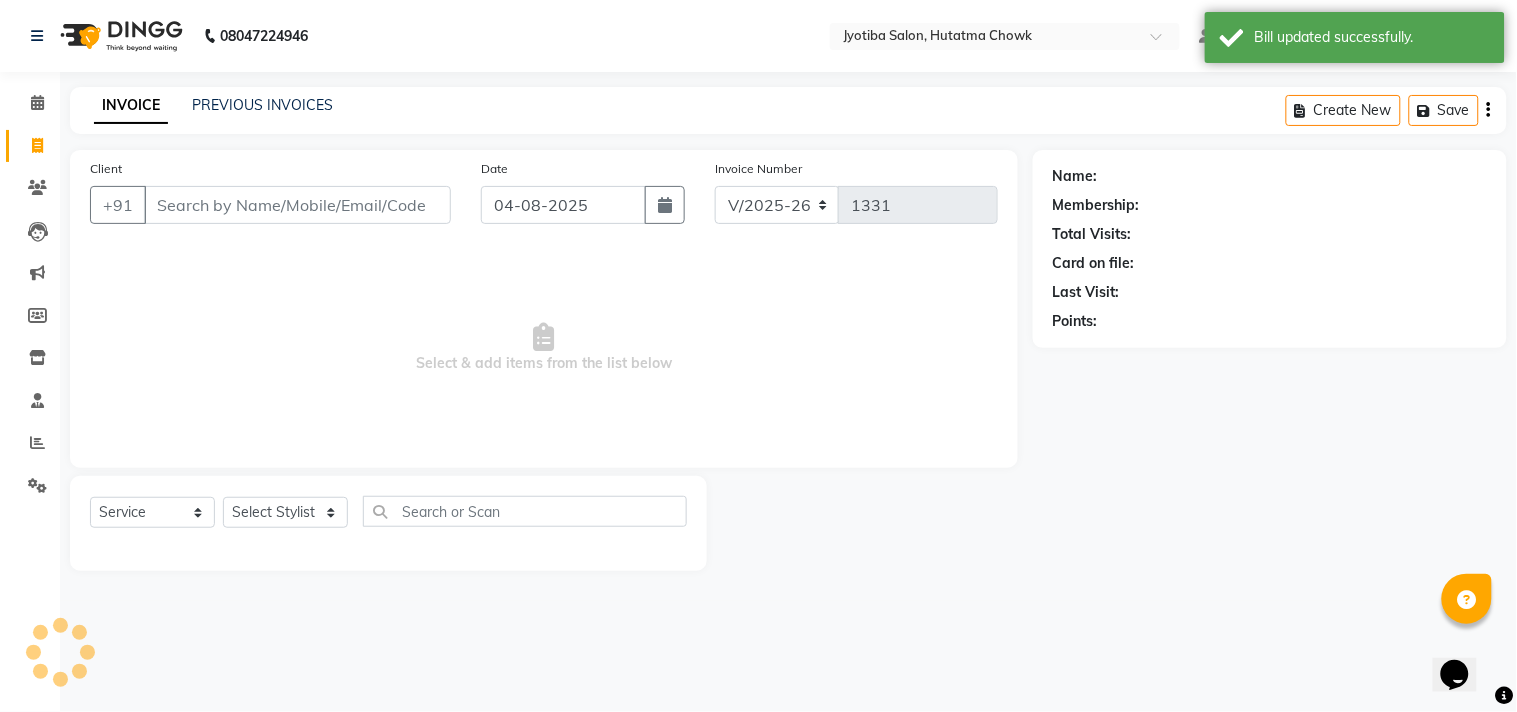 select on "membership" 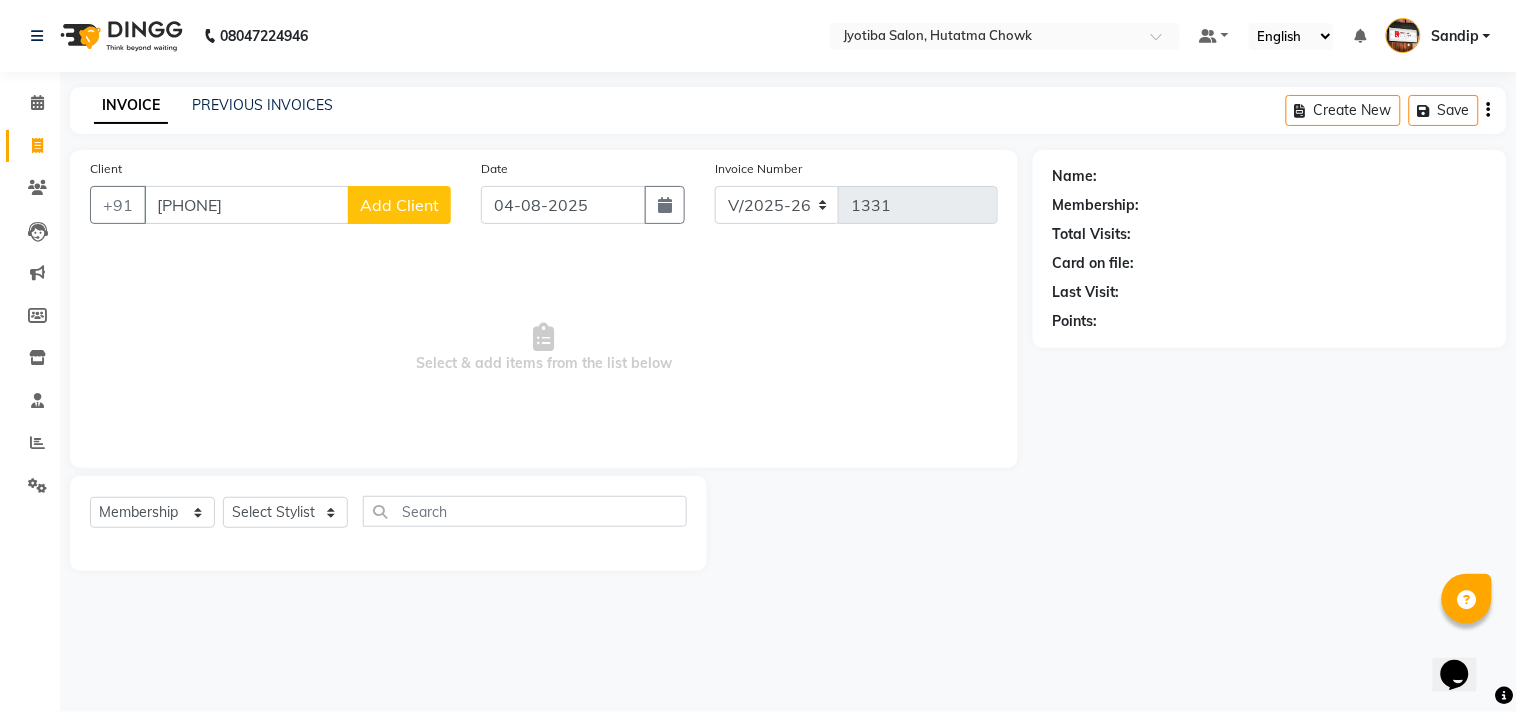 type on "[PHONE]" 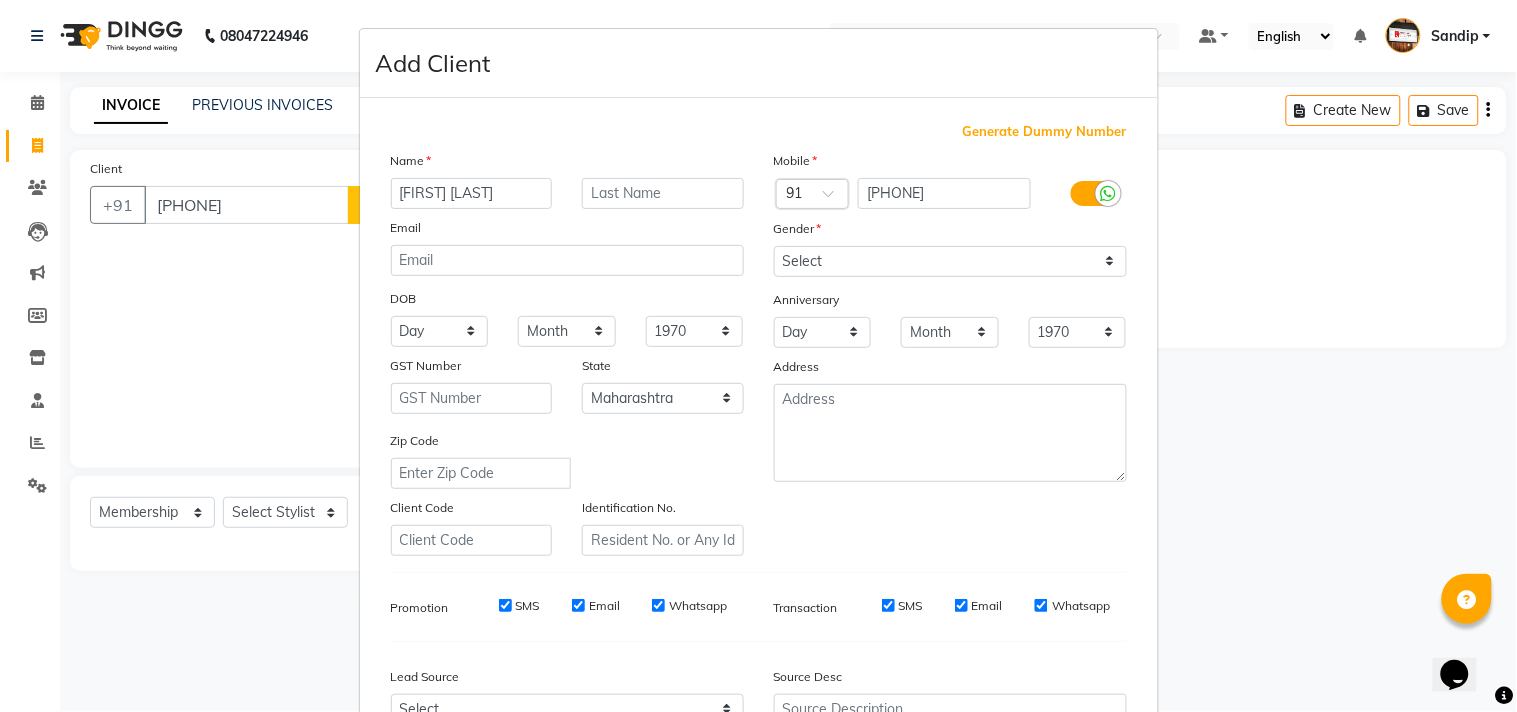 type on "[FIRST] [LAST]" 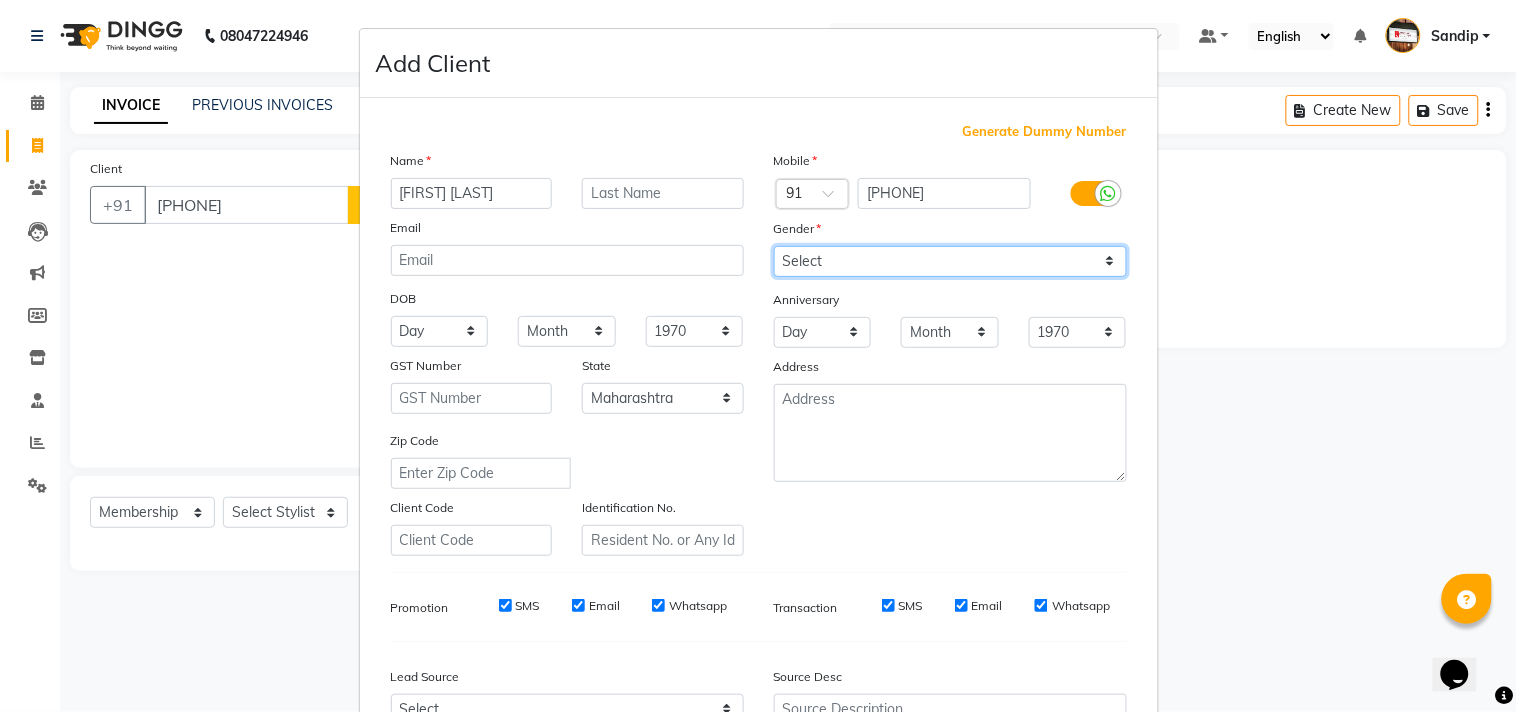 click on "Select Male Female Other Prefer Not To Say" at bounding box center (950, 261) 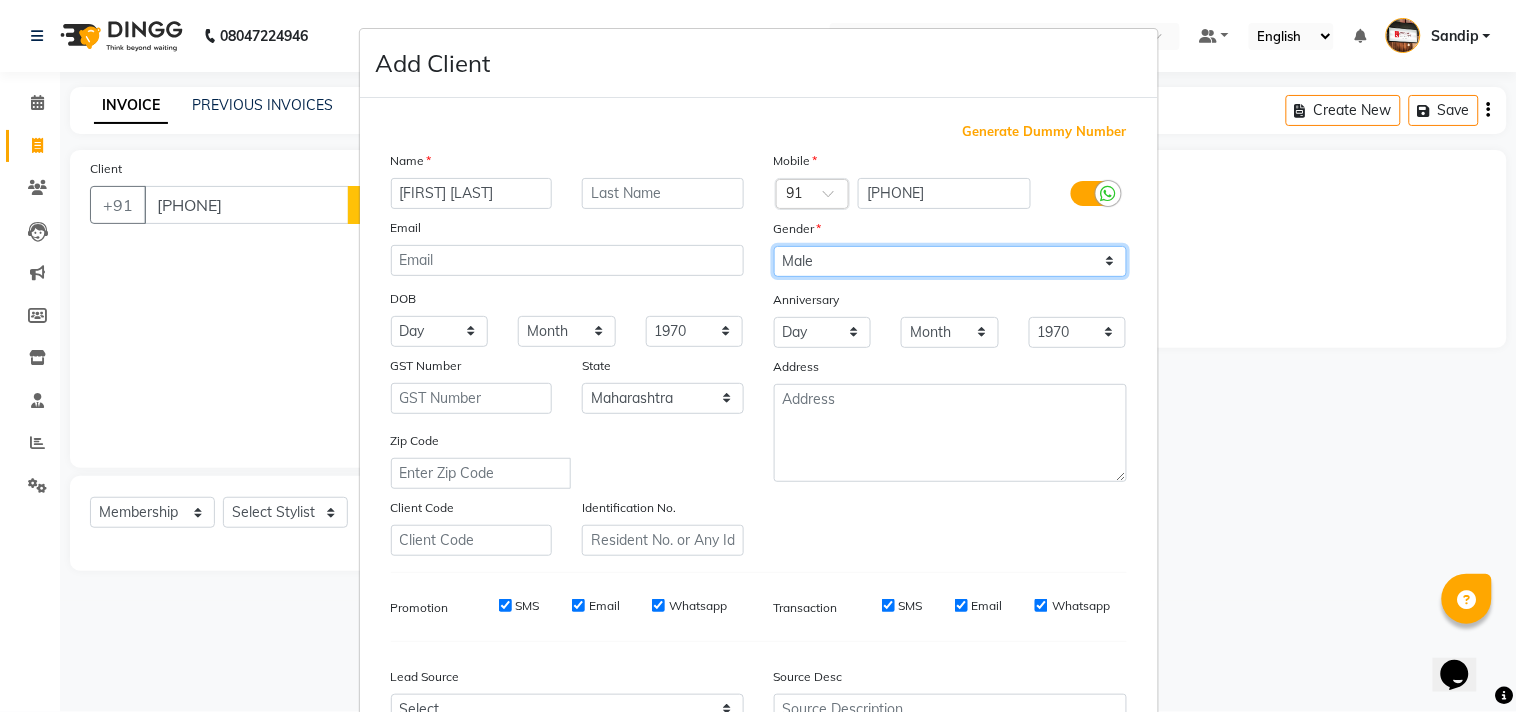 click on "Select Male Female Other Prefer Not To Say" at bounding box center (950, 261) 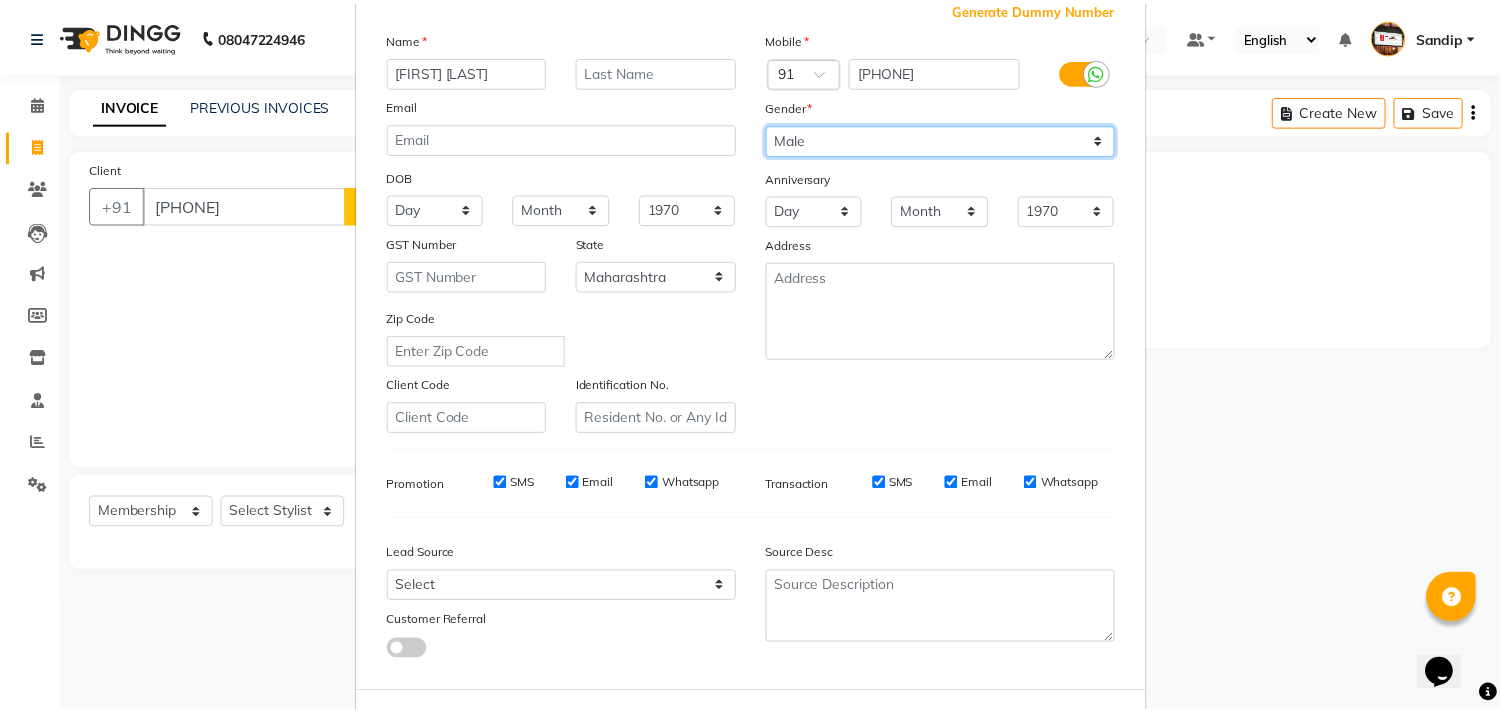 scroll, scrollTop: 212, scrollLeft: 0, axis: vertical 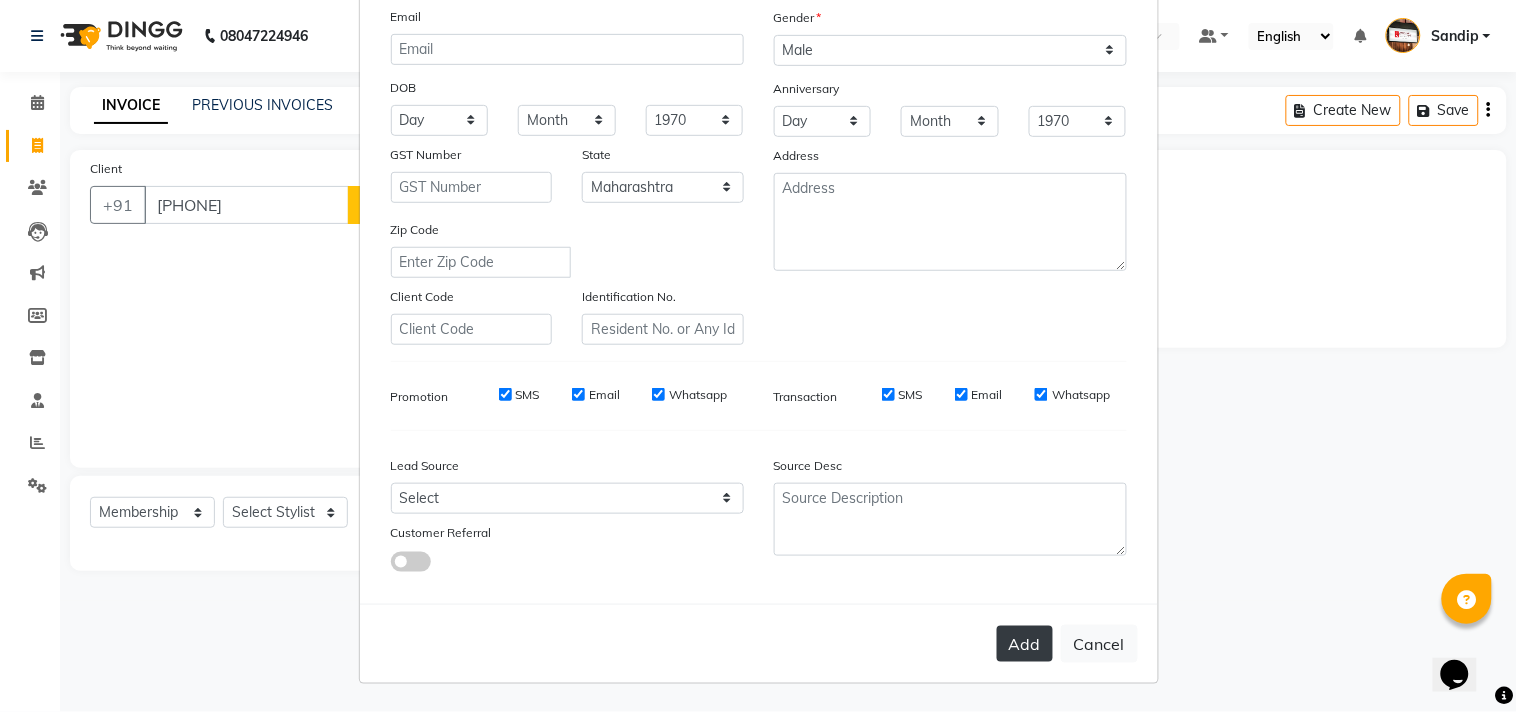click on "Add" at bounding box center (1025, 644) 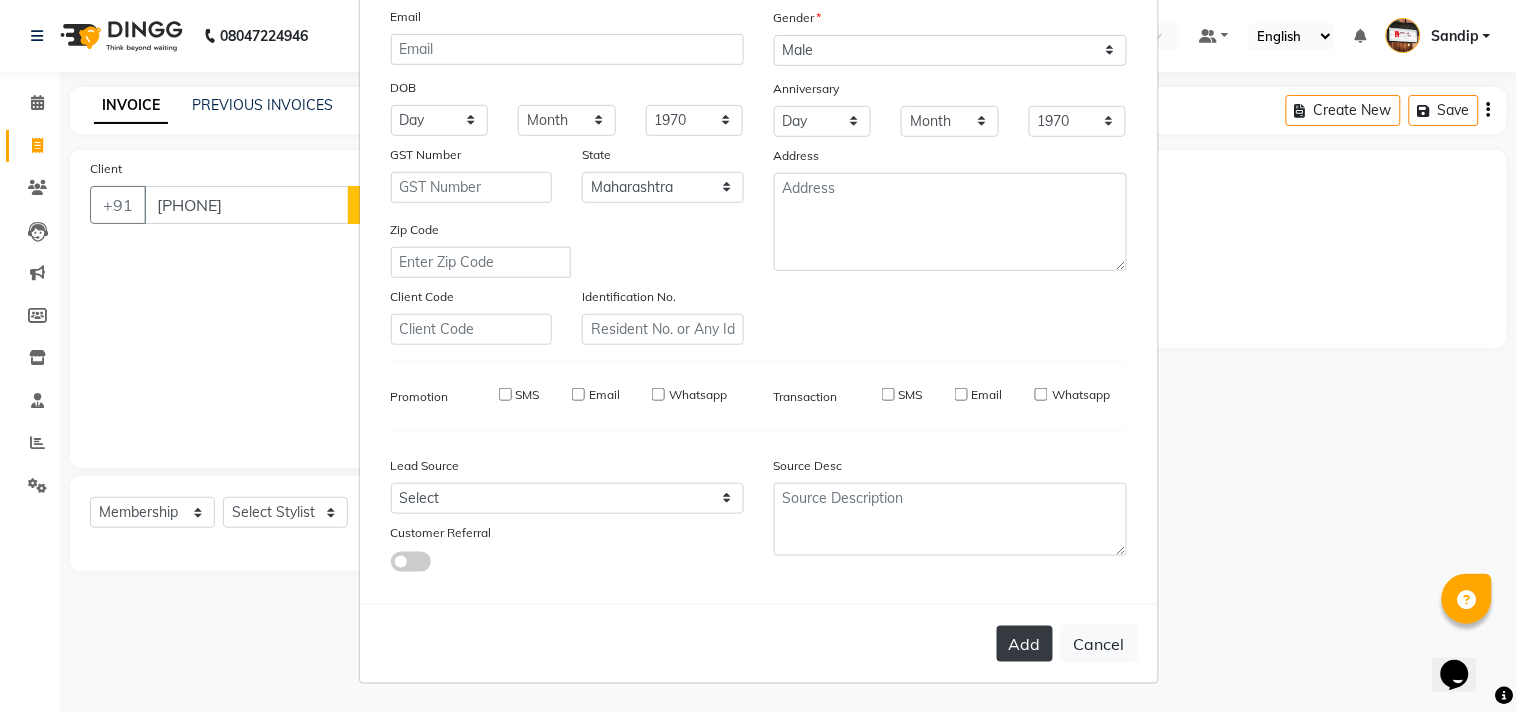type 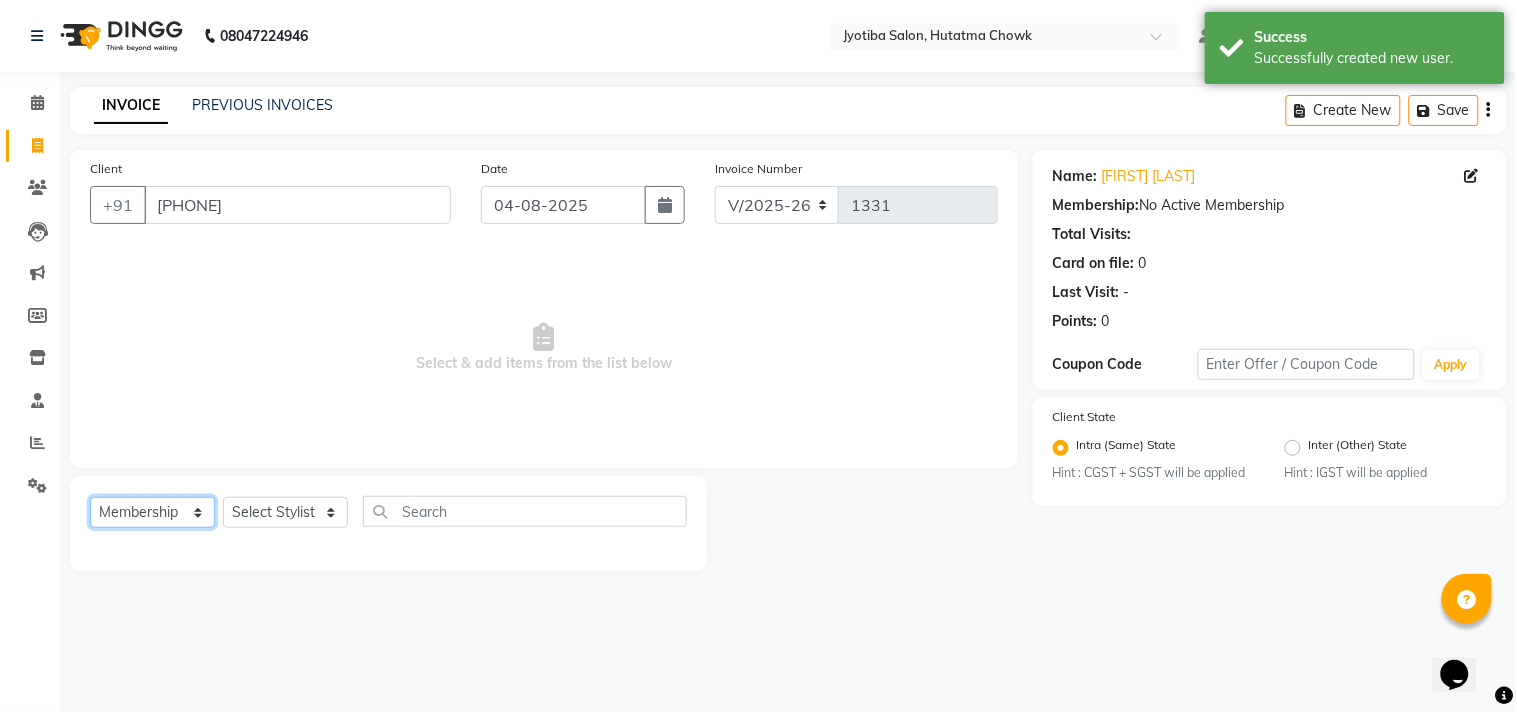 click on "Select  Service  Product  Membership  Package Voucher Prepaid Gift Card" 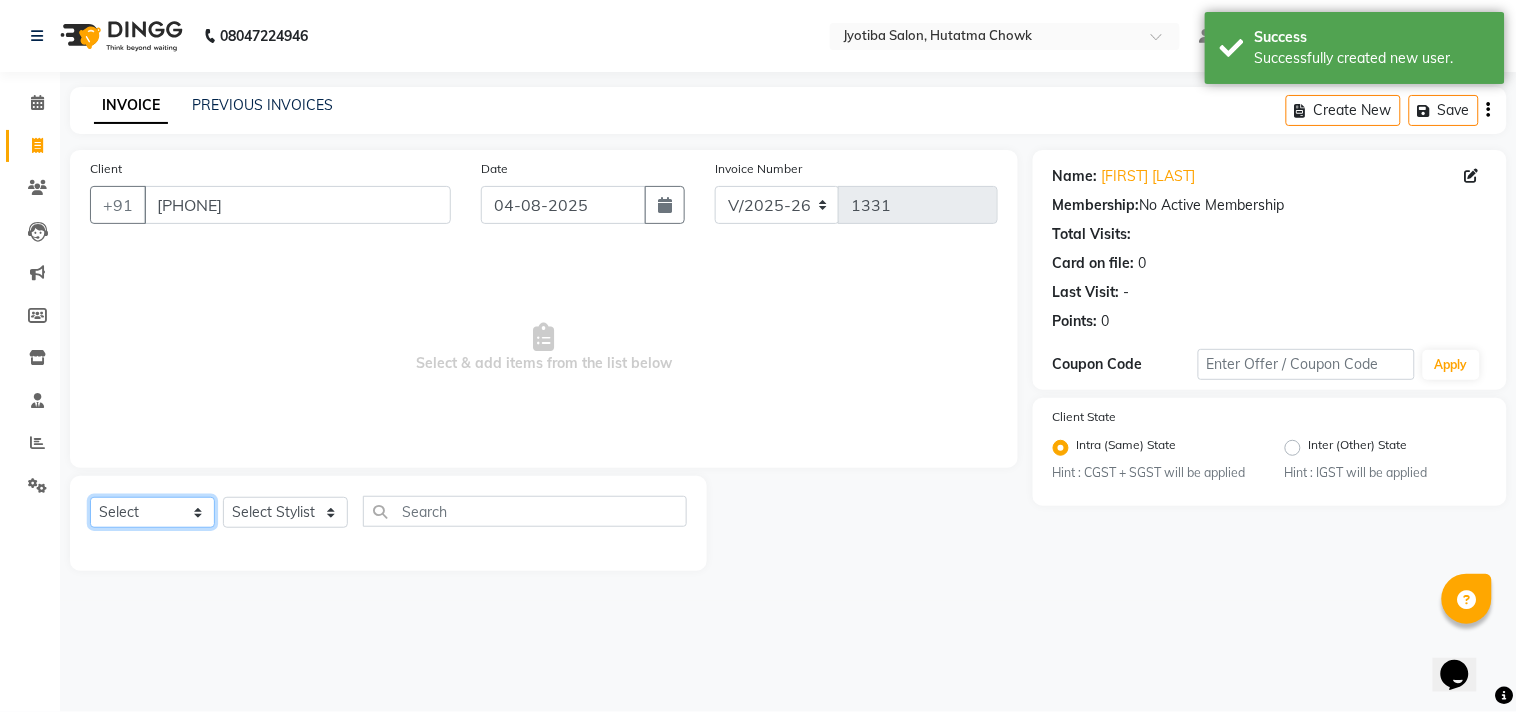 click on "Select  Service  Product  Membership  Package Voucher Prepaid Gift Card" 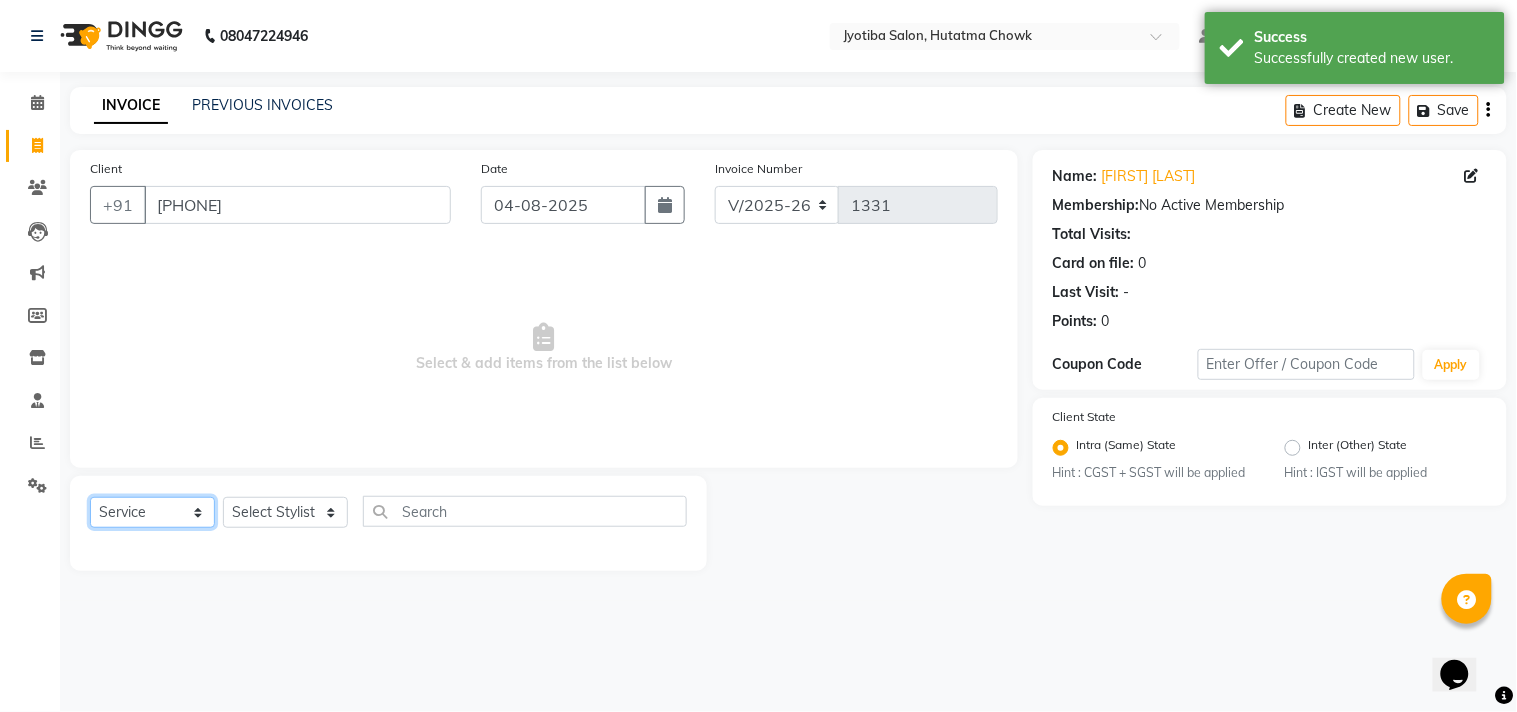 click on "Select  Service  Product  Membership  Package Voucher Prepaid Gift Card" 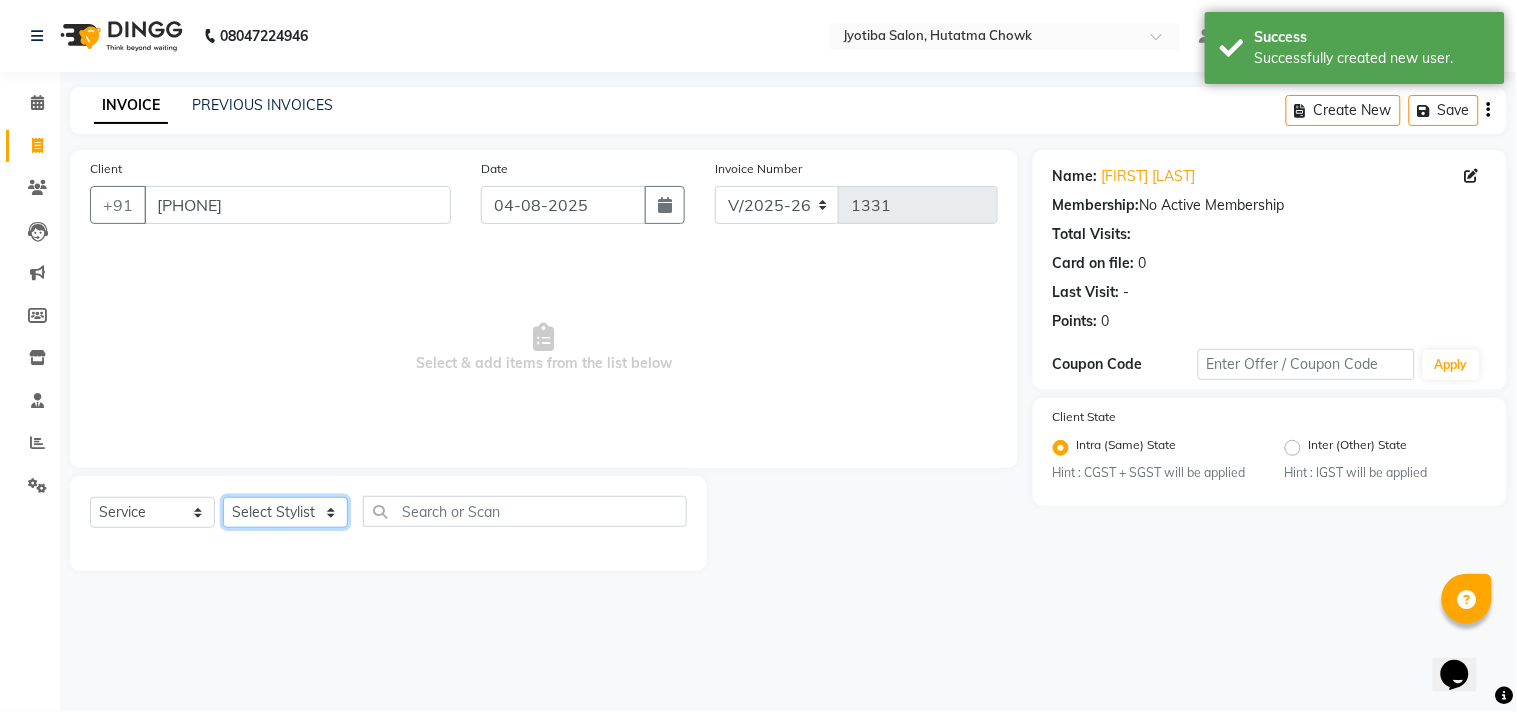 click on "Select Stylist Abdul Dinesh thakur Farman  Juned  mahadev Munna  prem RAHUL Sandip Suresh yasin" 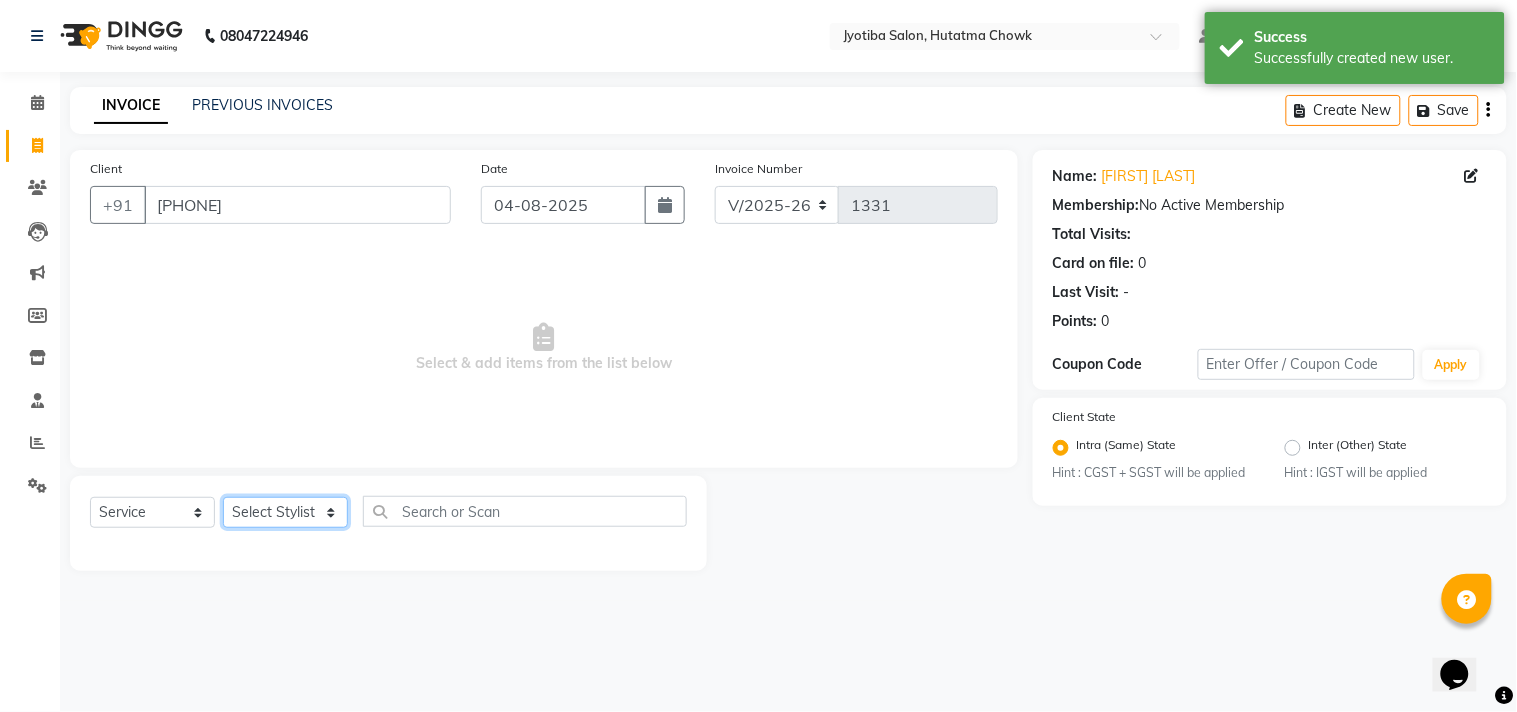 select on "7208" 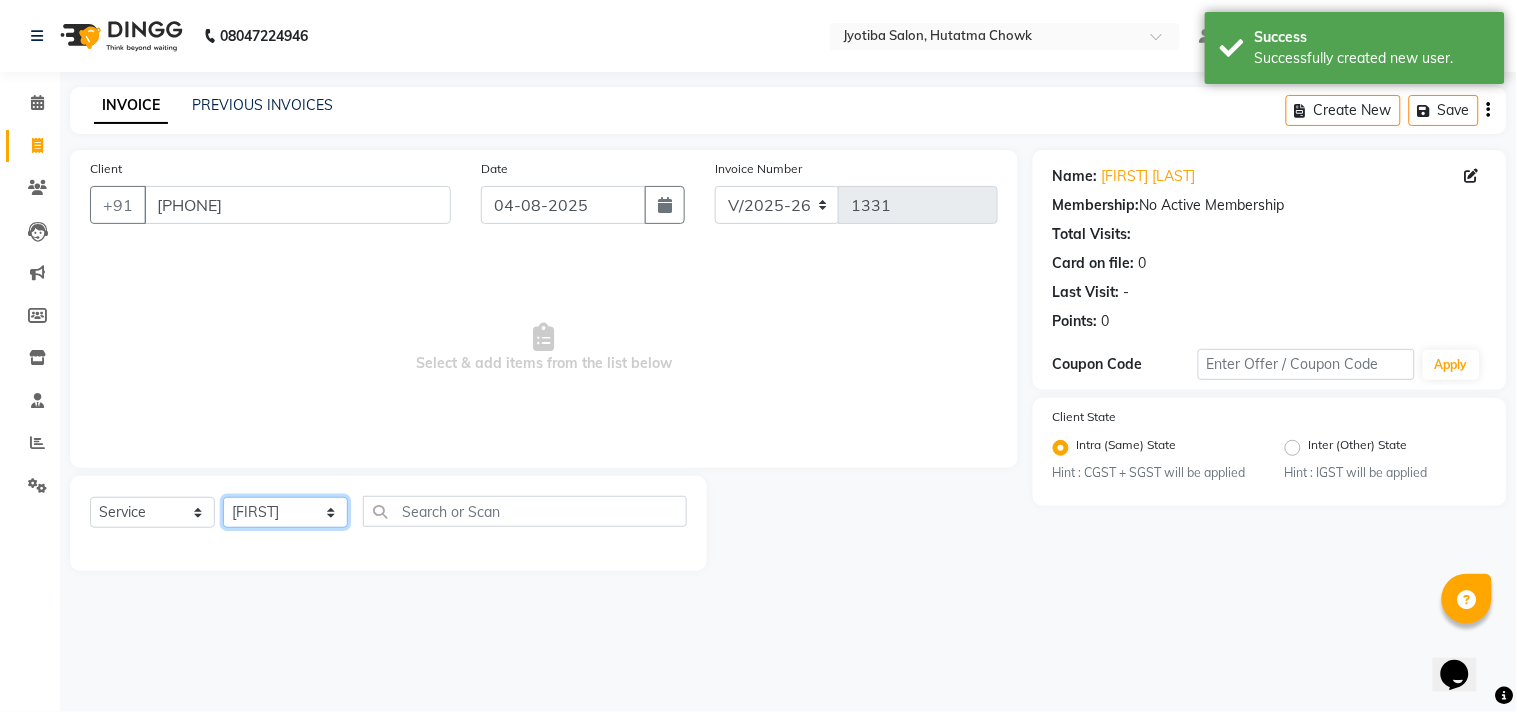 click on "Select Stylist Abdul Dinesh thakur Farman  Juned  mahadev Munna  prem RAHUL Sandip Suresh yasin" 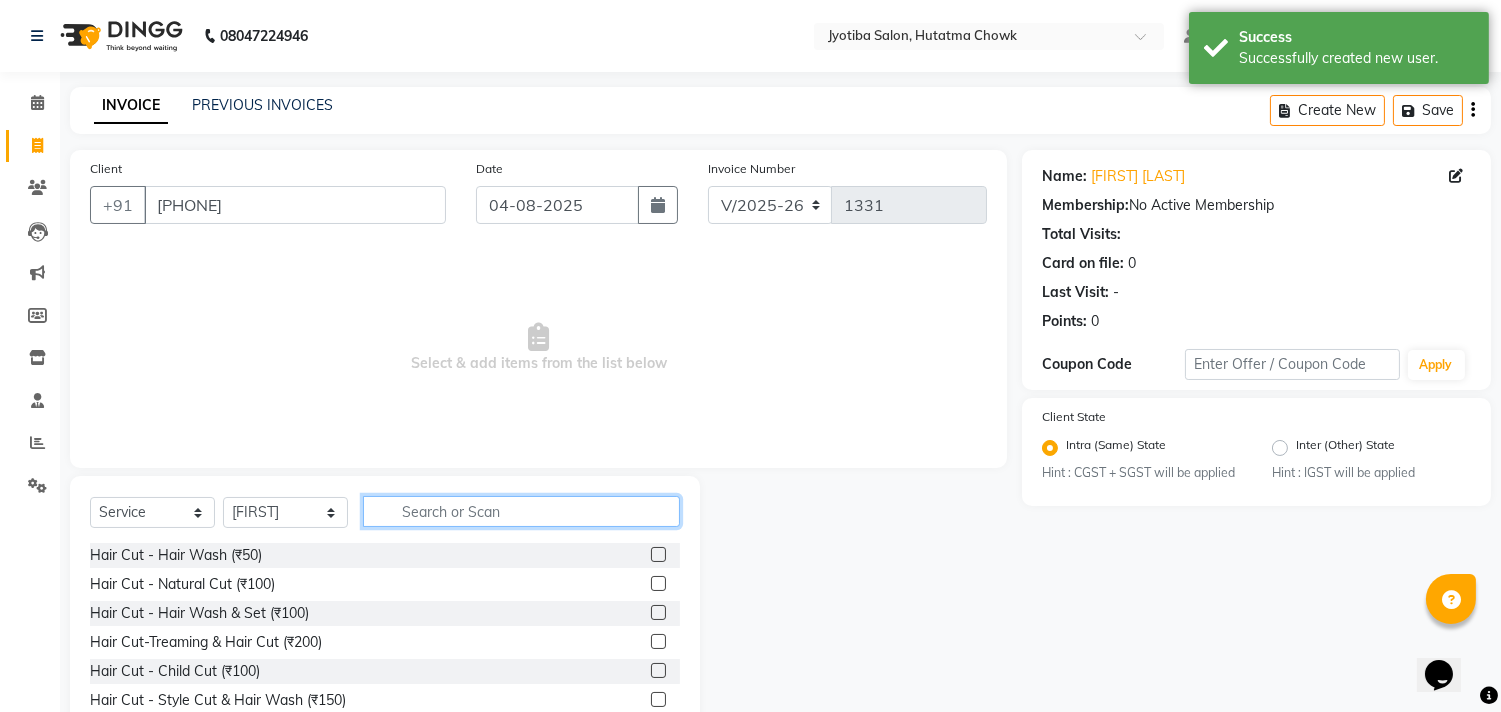 click 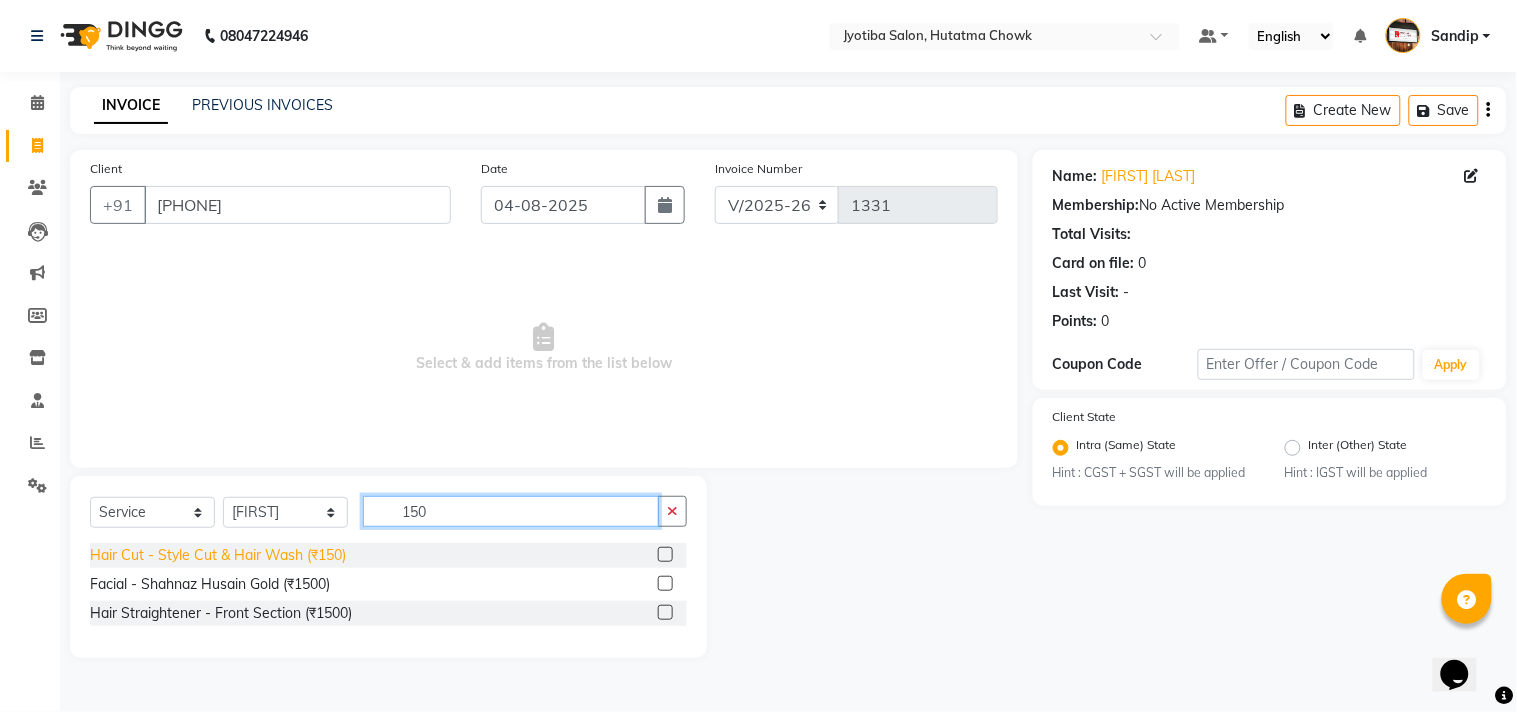 type on "150" 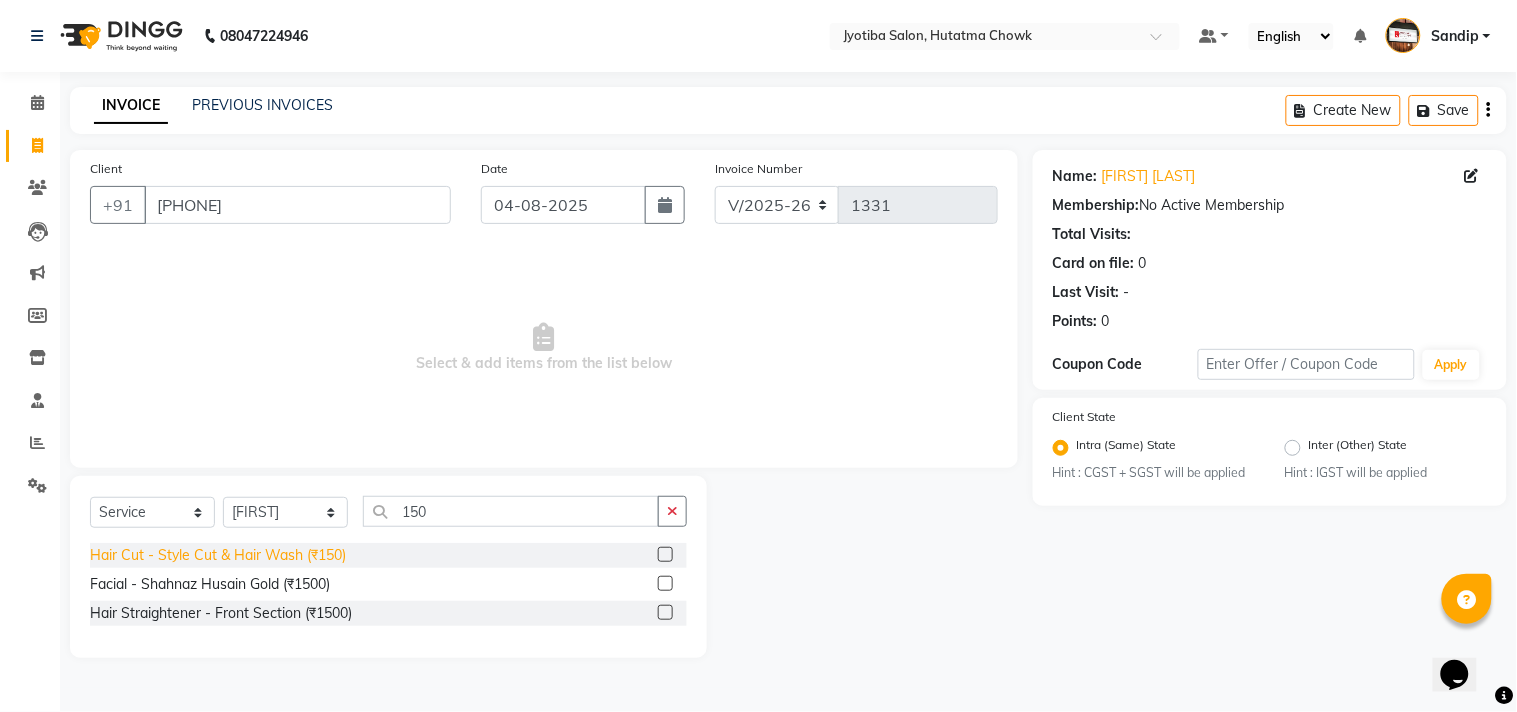 click on "Hair Cut - Style Cut & Hair Wash (₹150)" 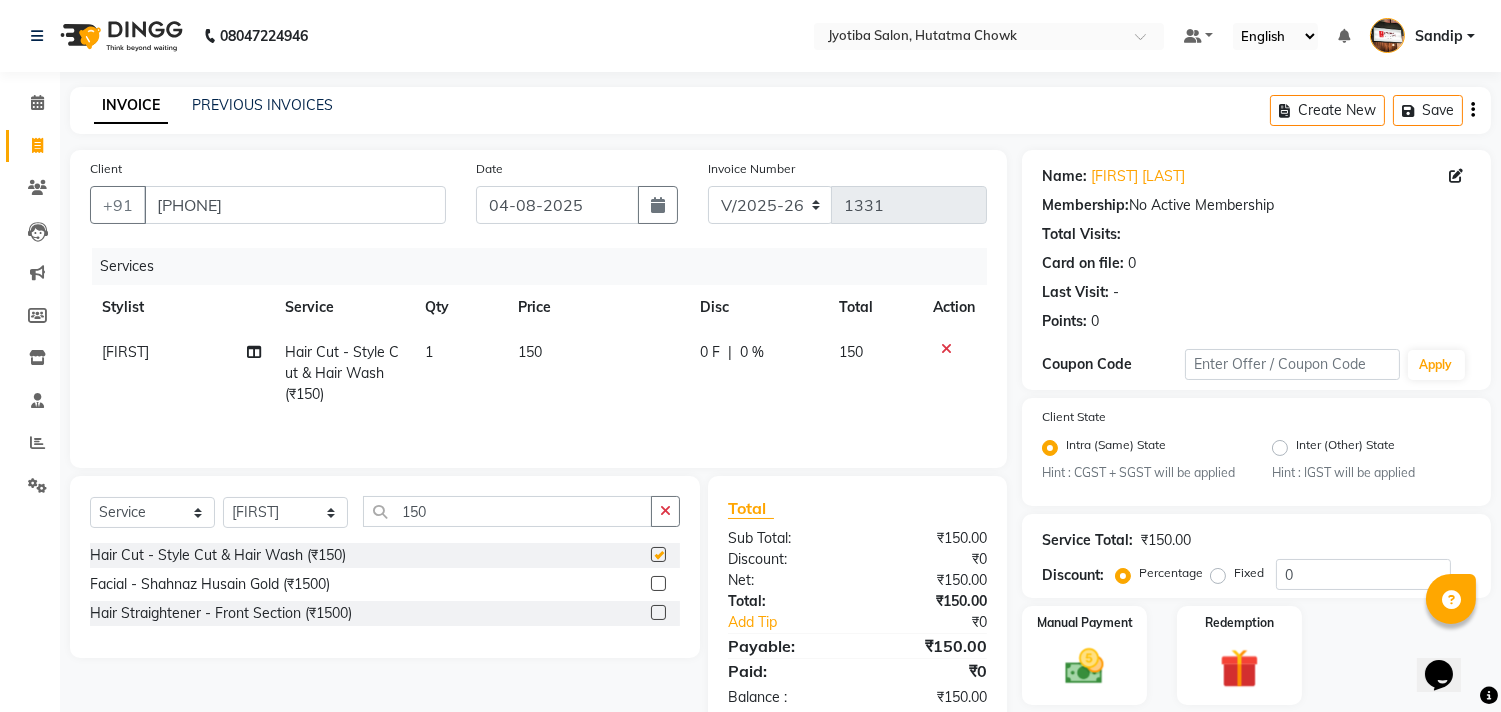 checkbox on "false" 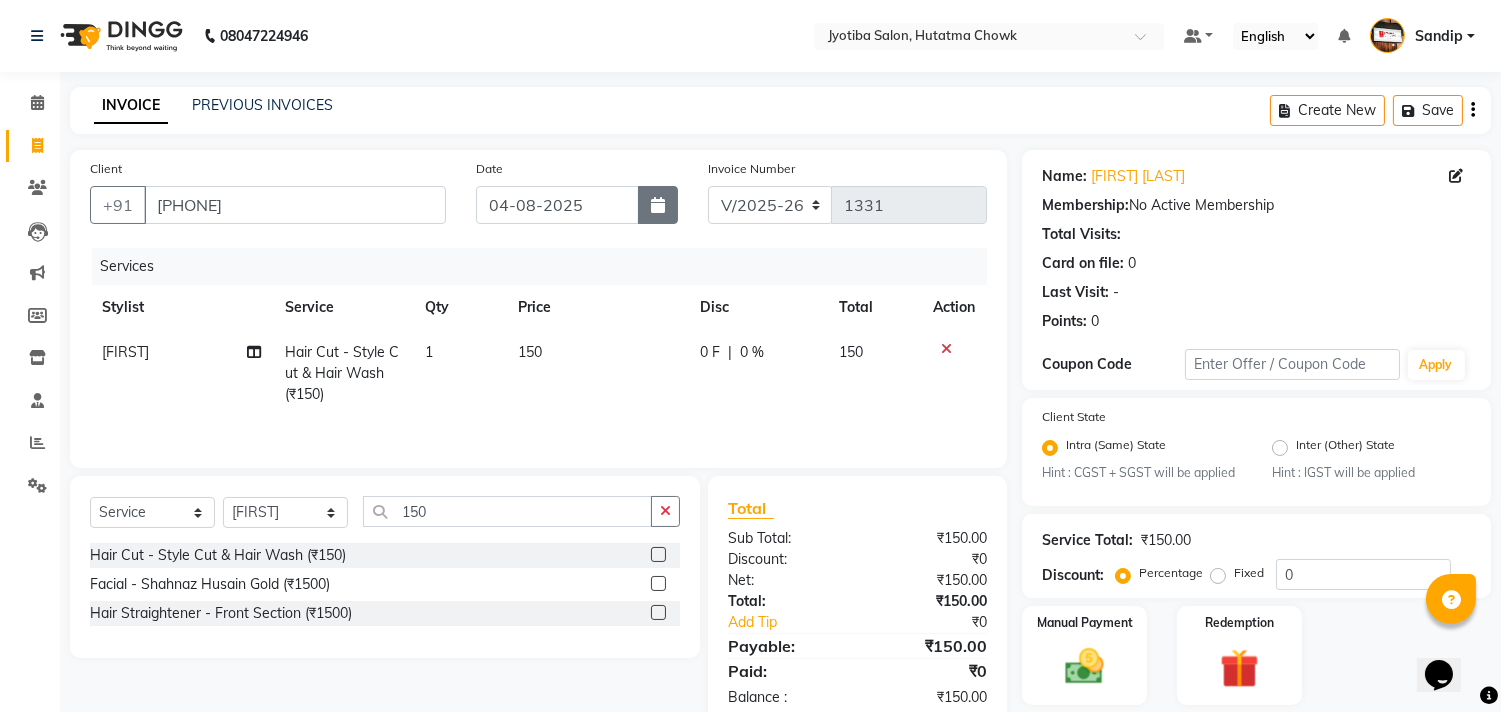 click 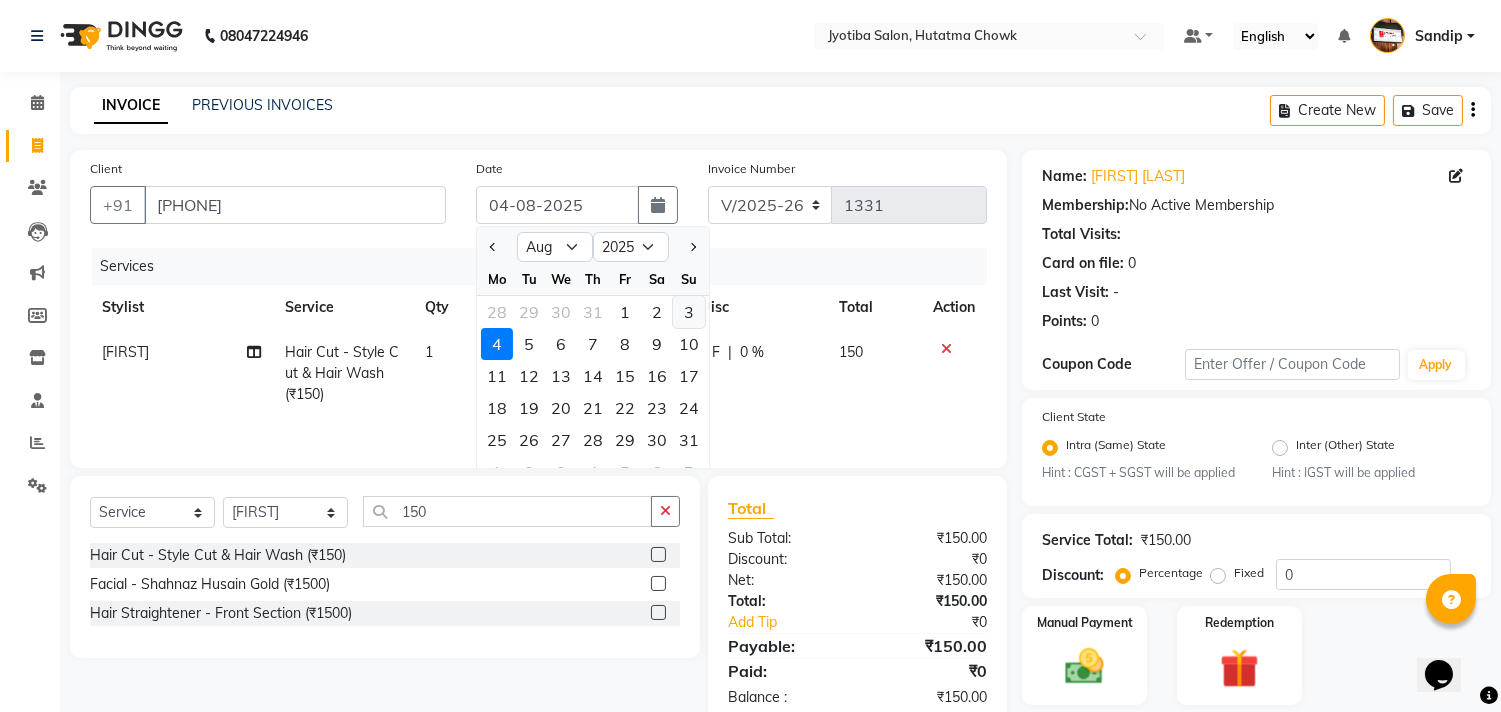 click on "3" 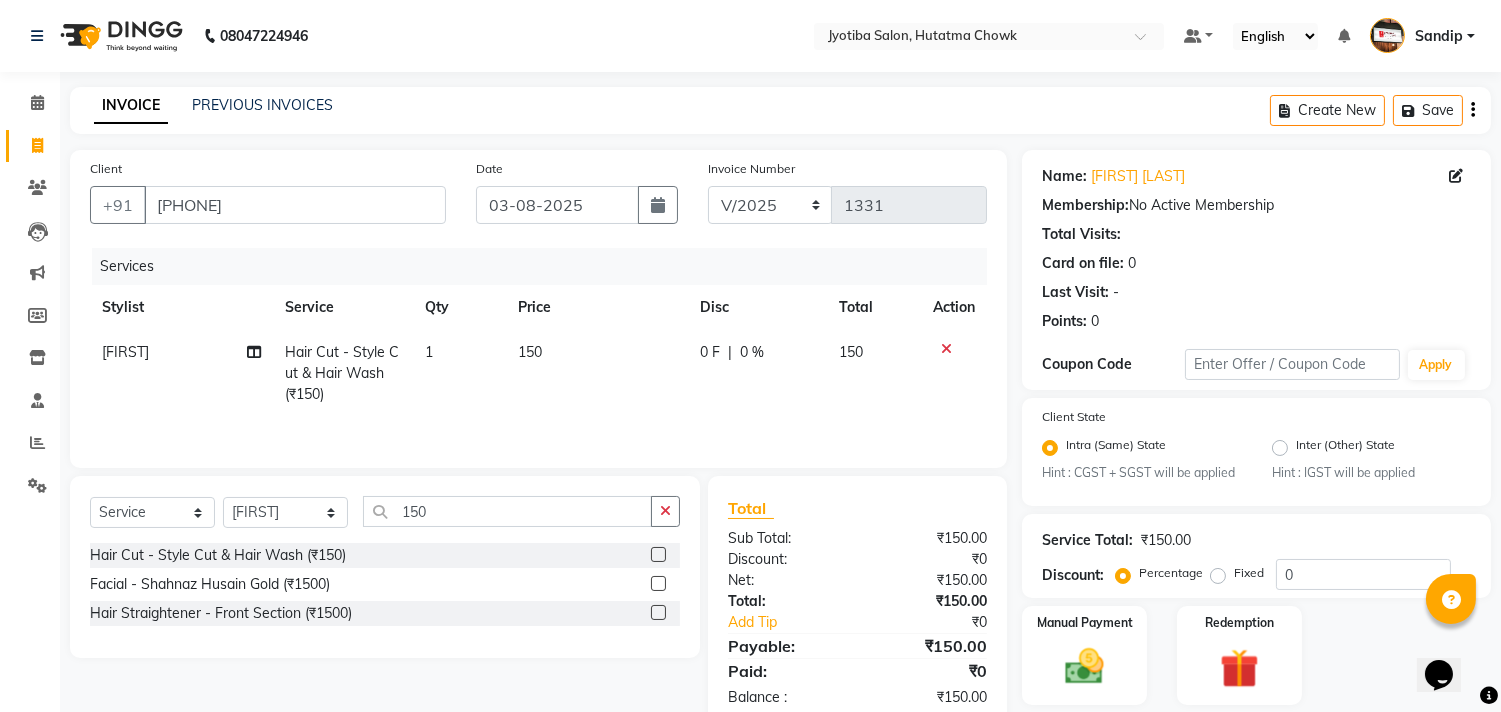 scroll, scrollTop: 63, scrollLeft: 0, axis: vertical 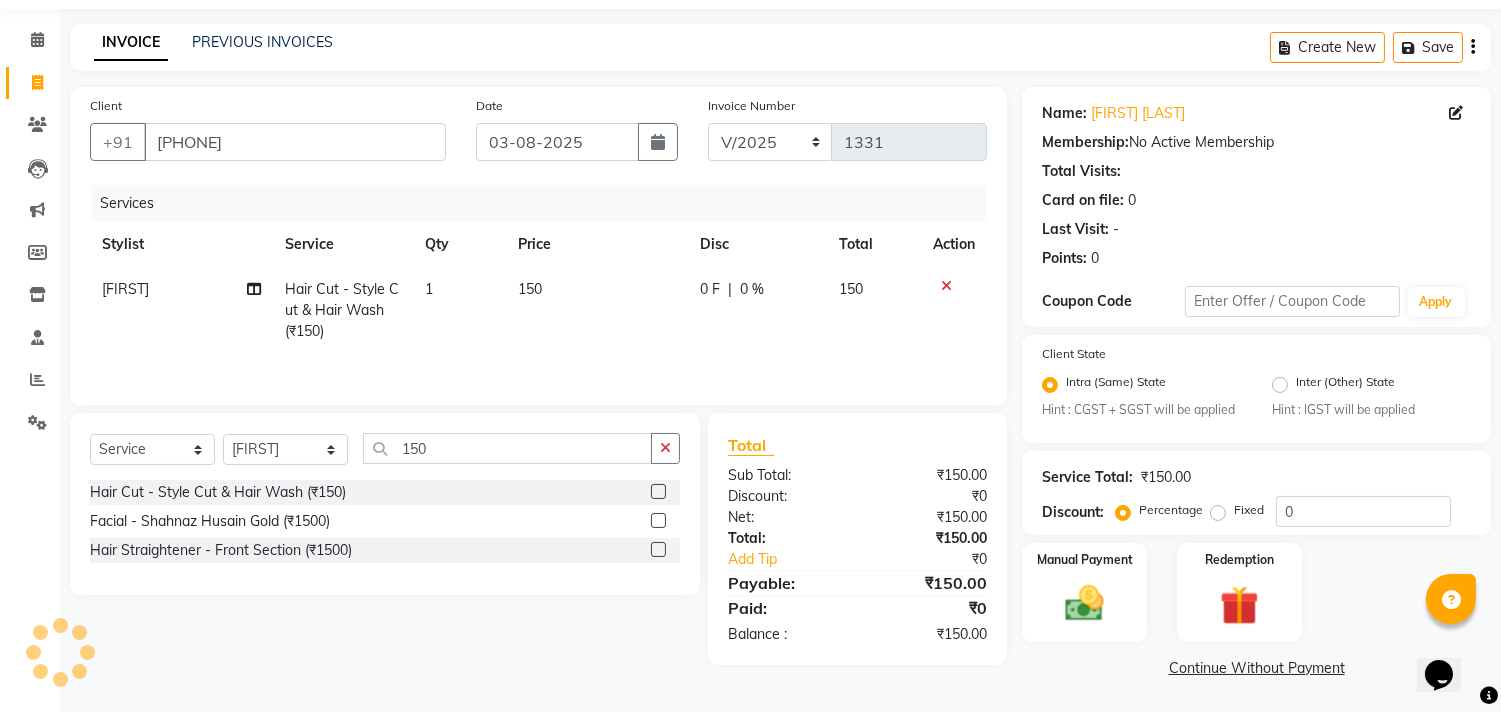 click on "Continue Without Payment" 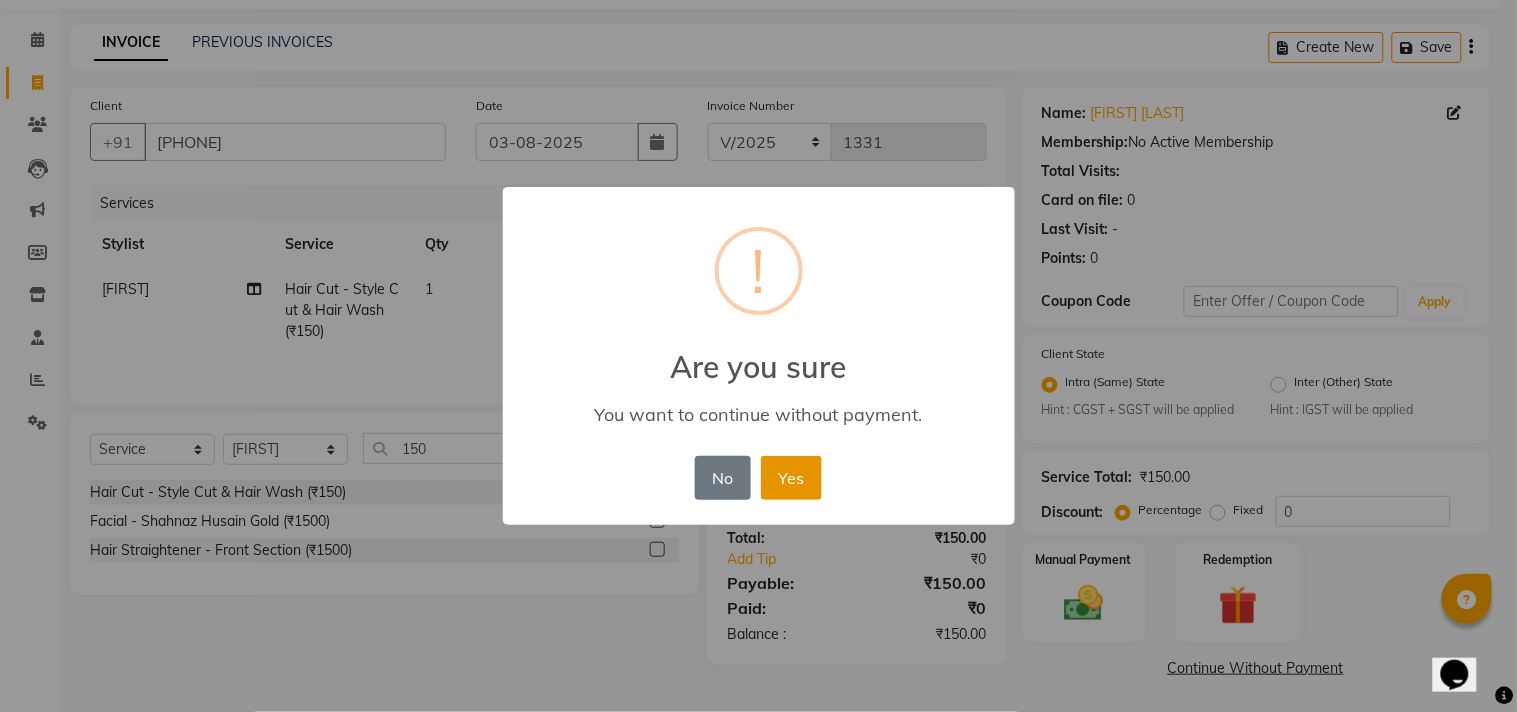 click on "Yes" at bounding box center (791, 478) 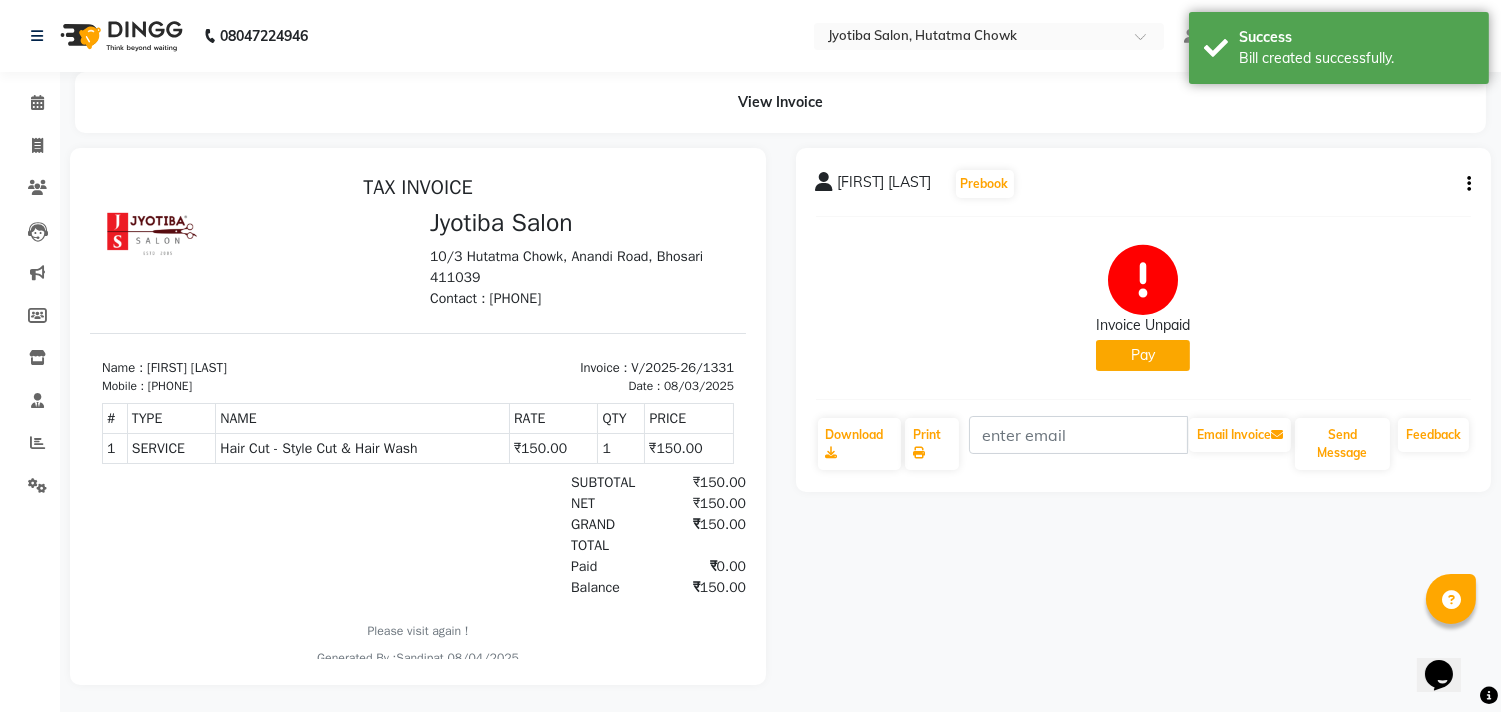 scroll, scrollTop: 0, scrollLeft: 0, axis: both 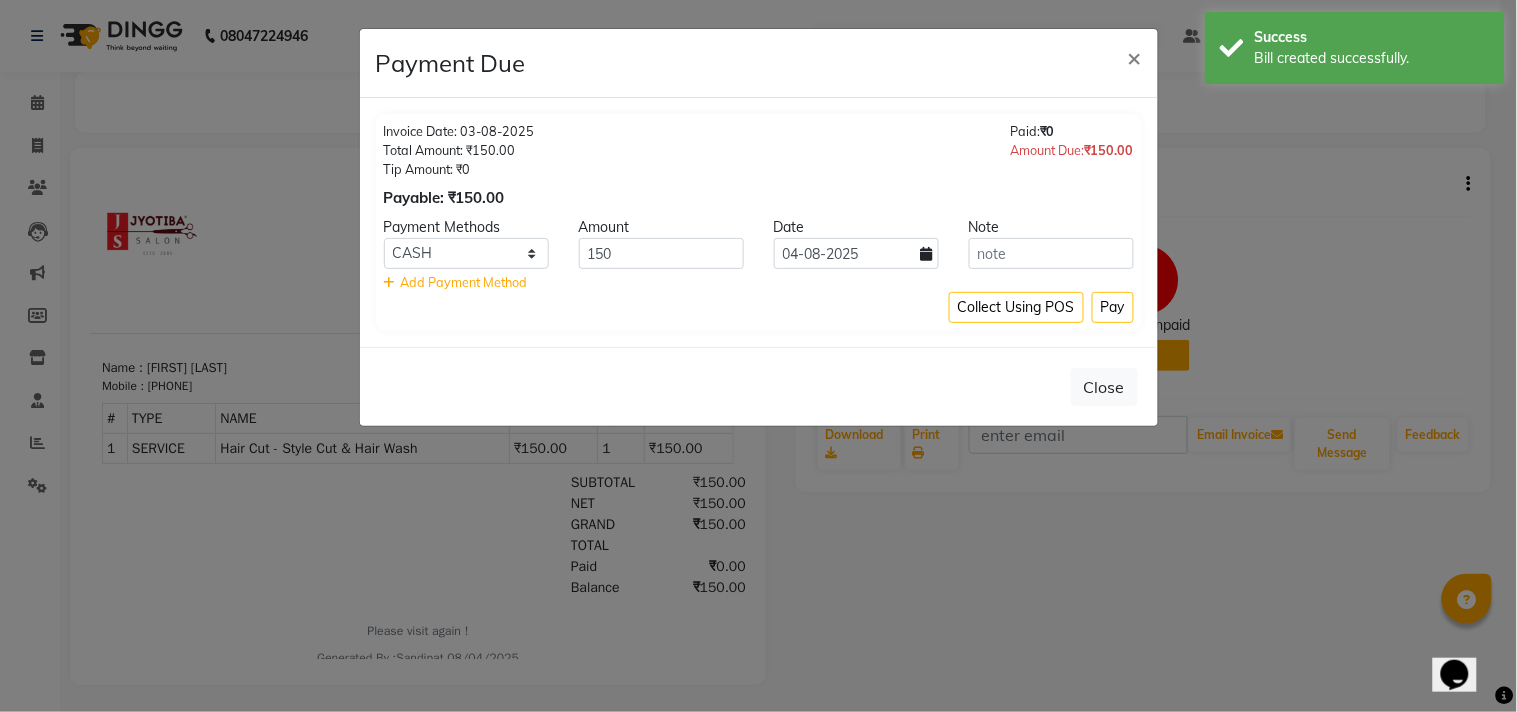click 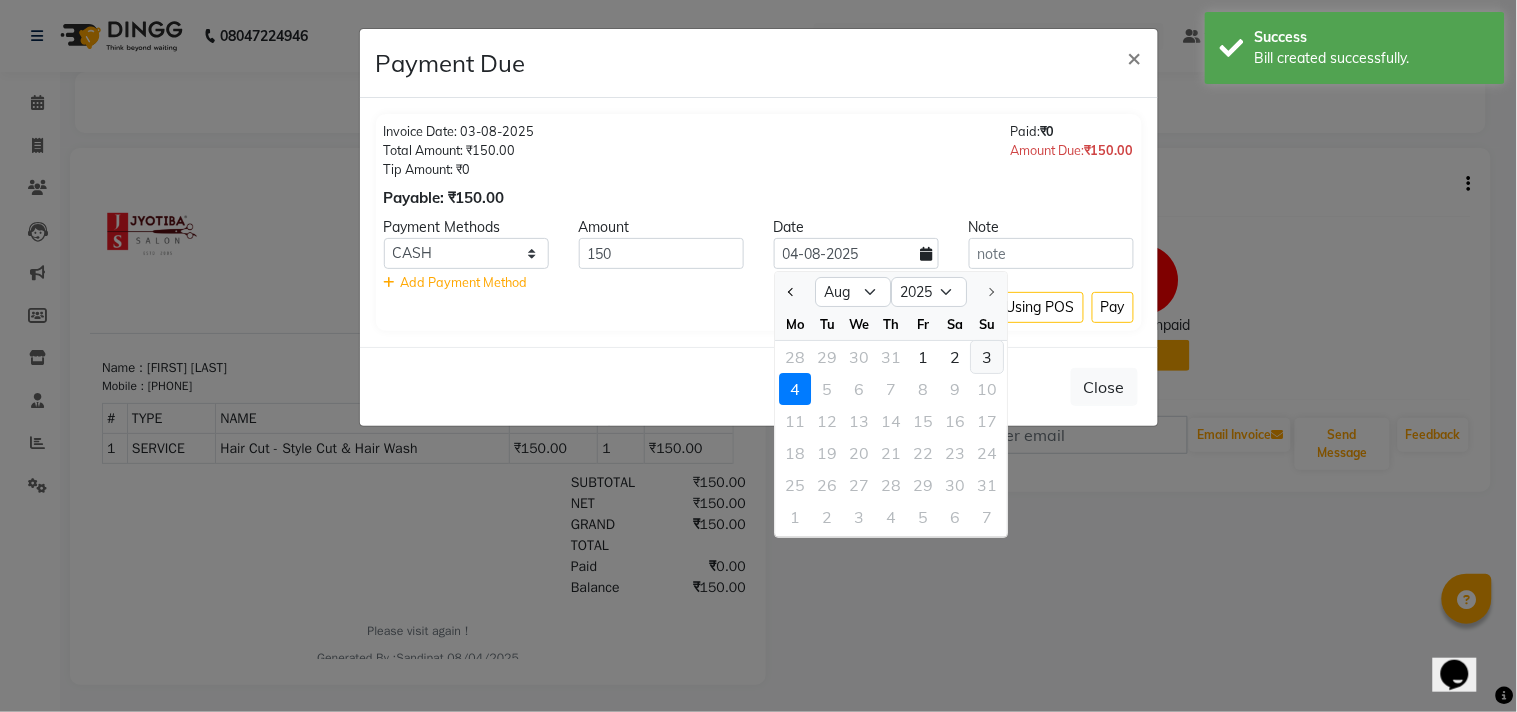 click on "3" 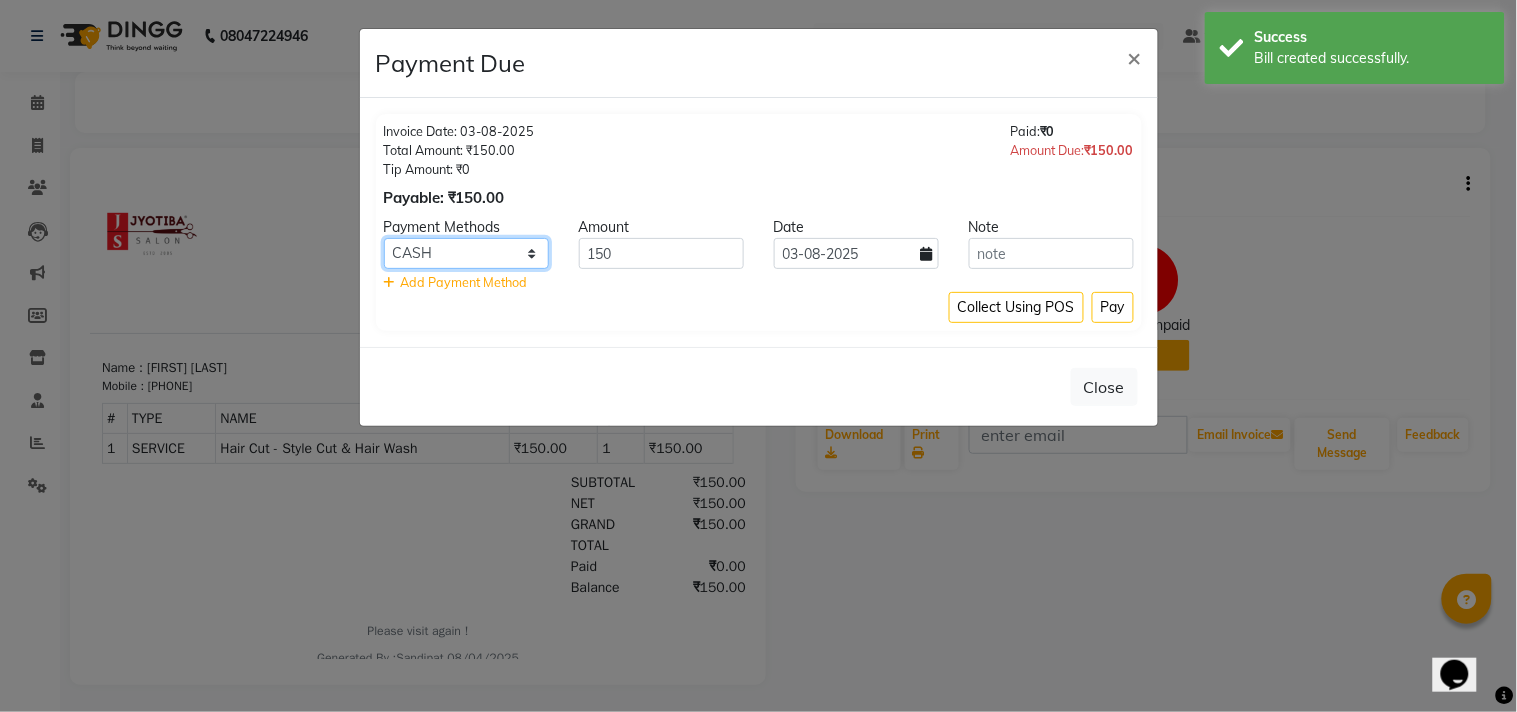click on "CASH ONLINE CARD" 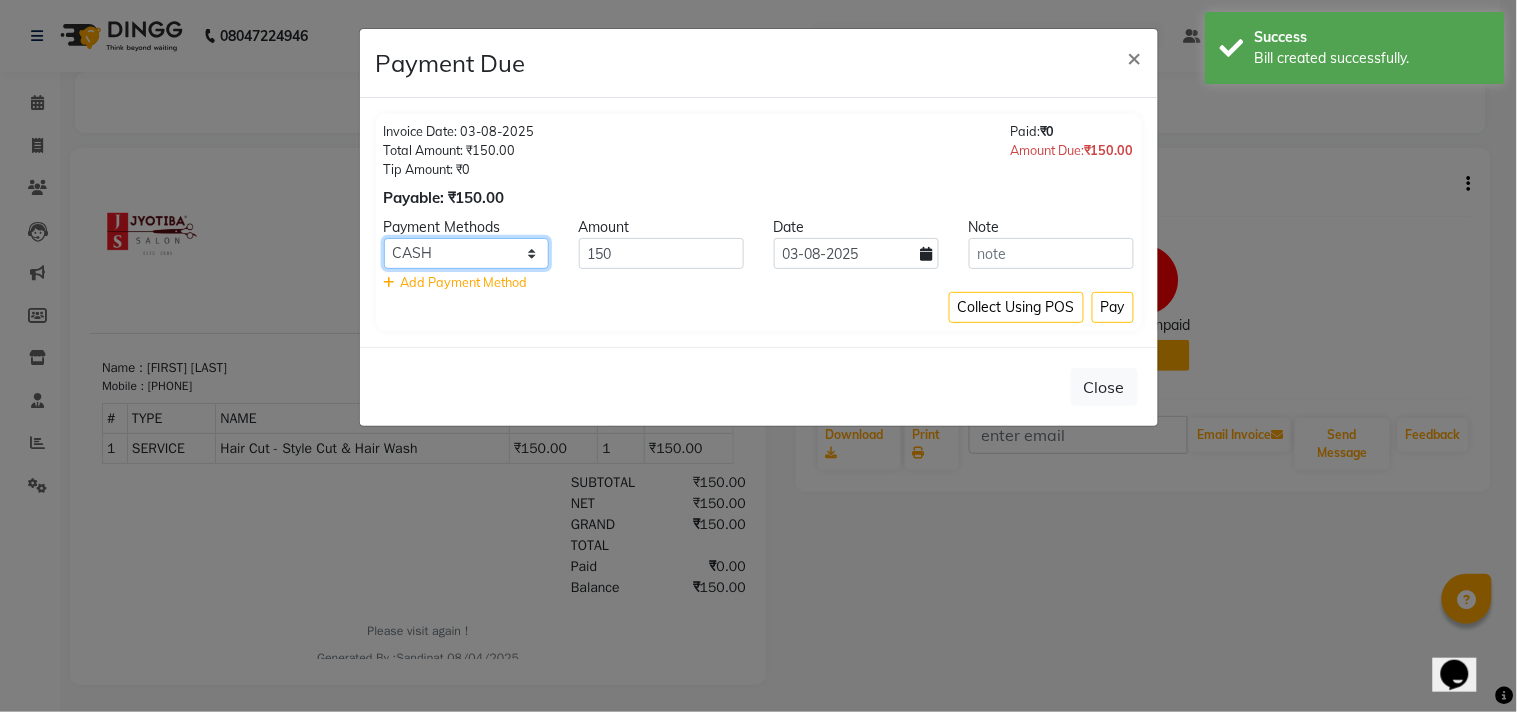 select on "3" 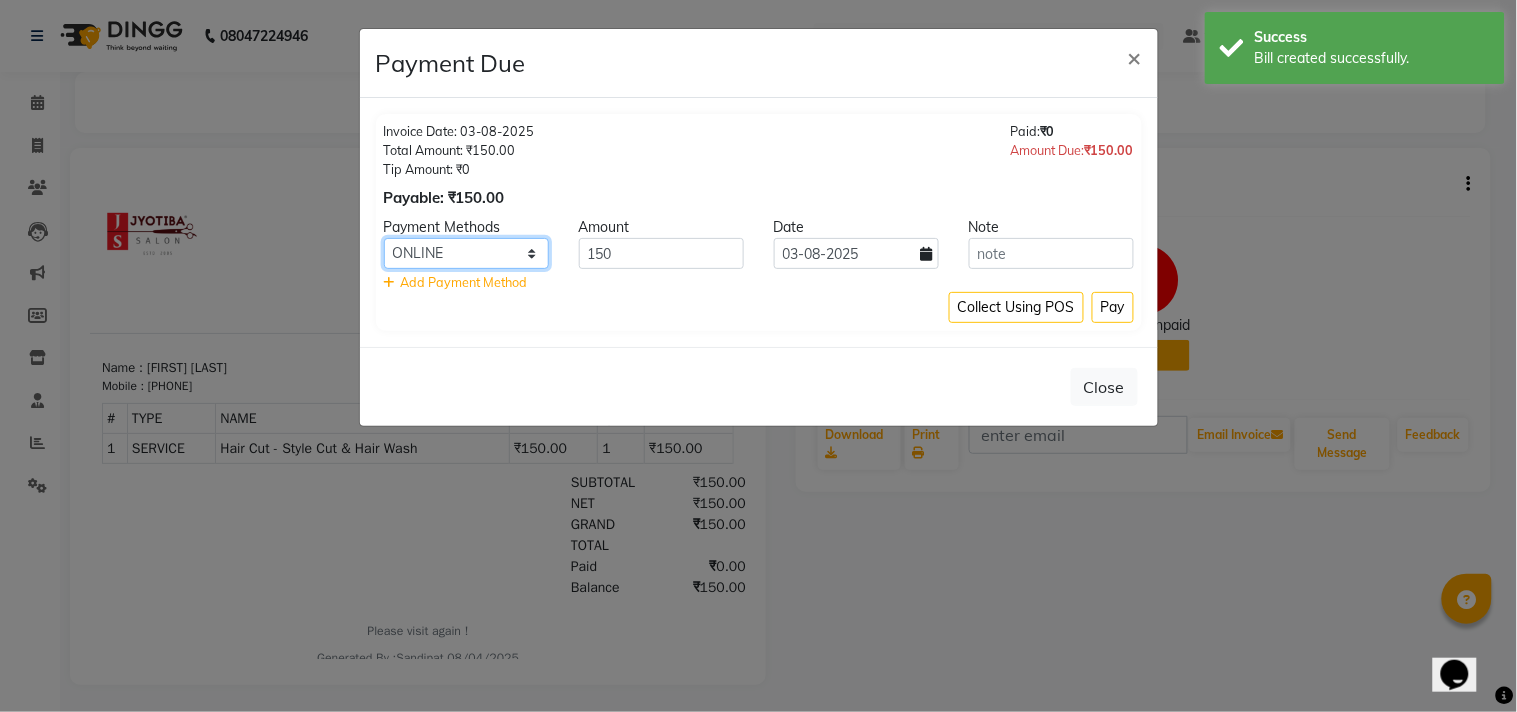 click on "CASH ONLINE CARD" 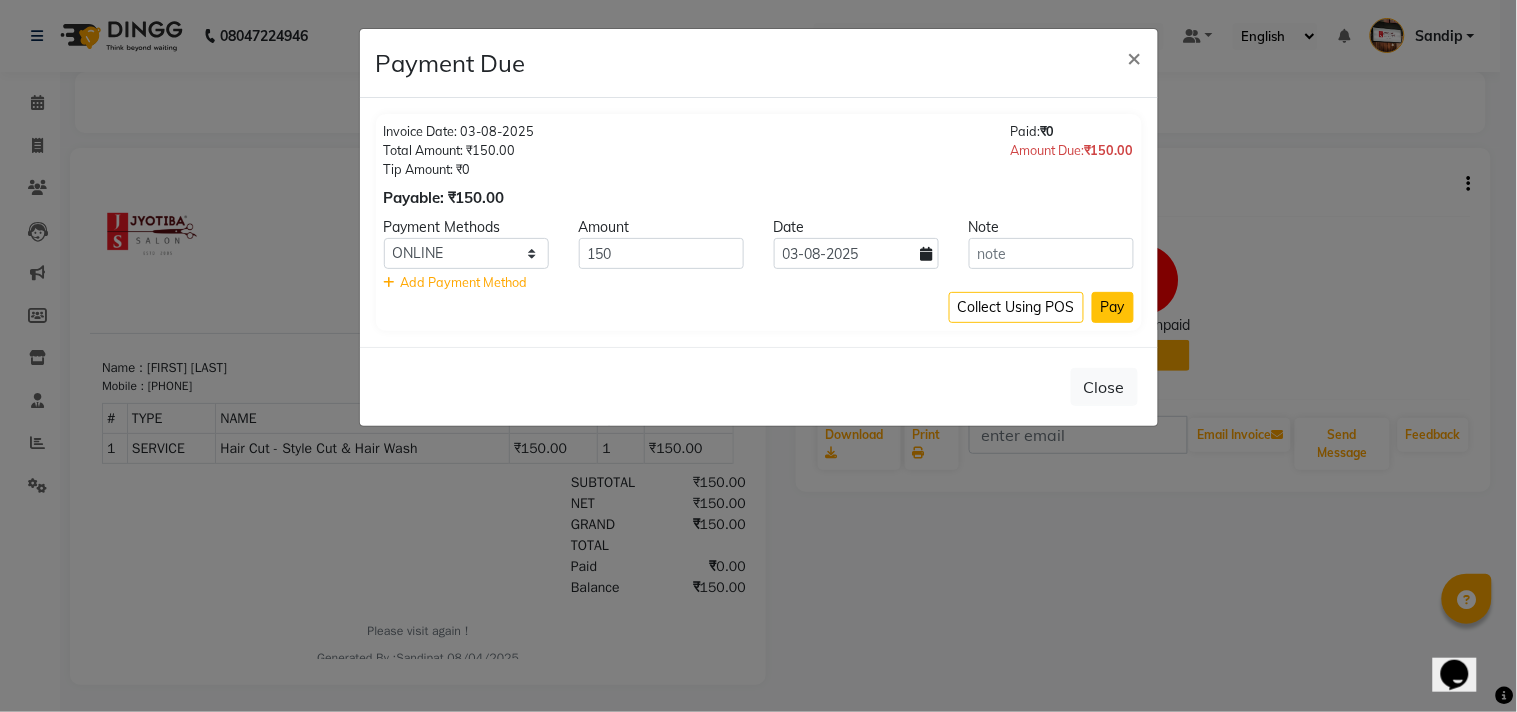 click on "Pay" 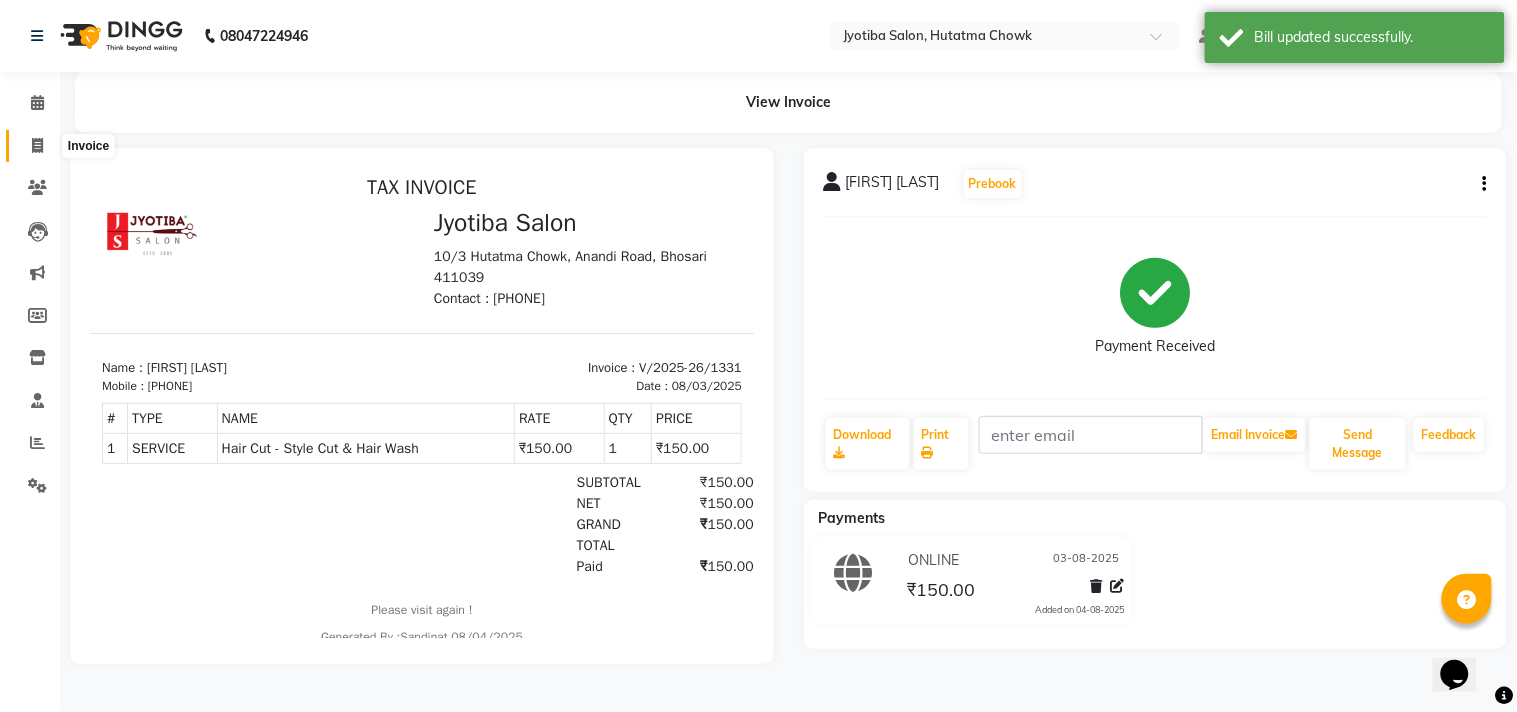 click 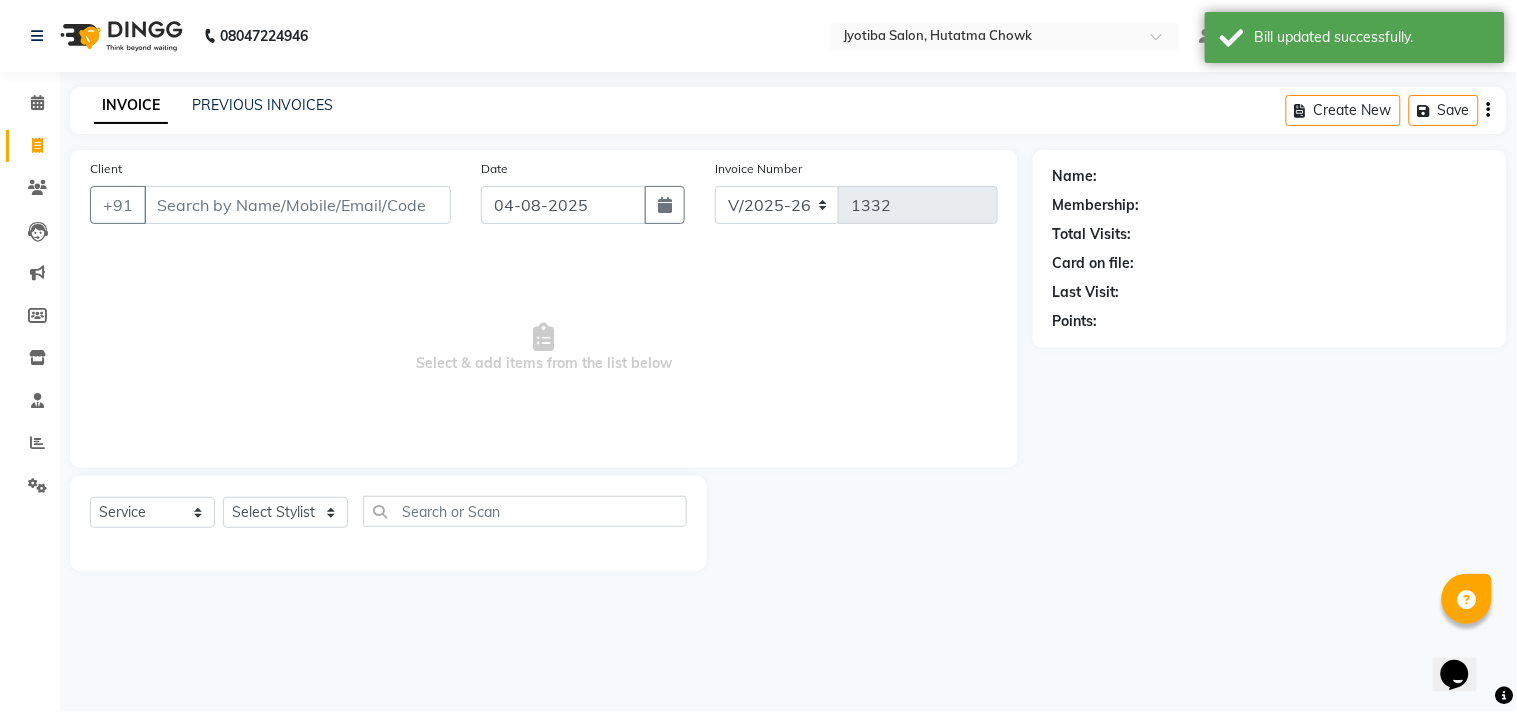 select on "membership" 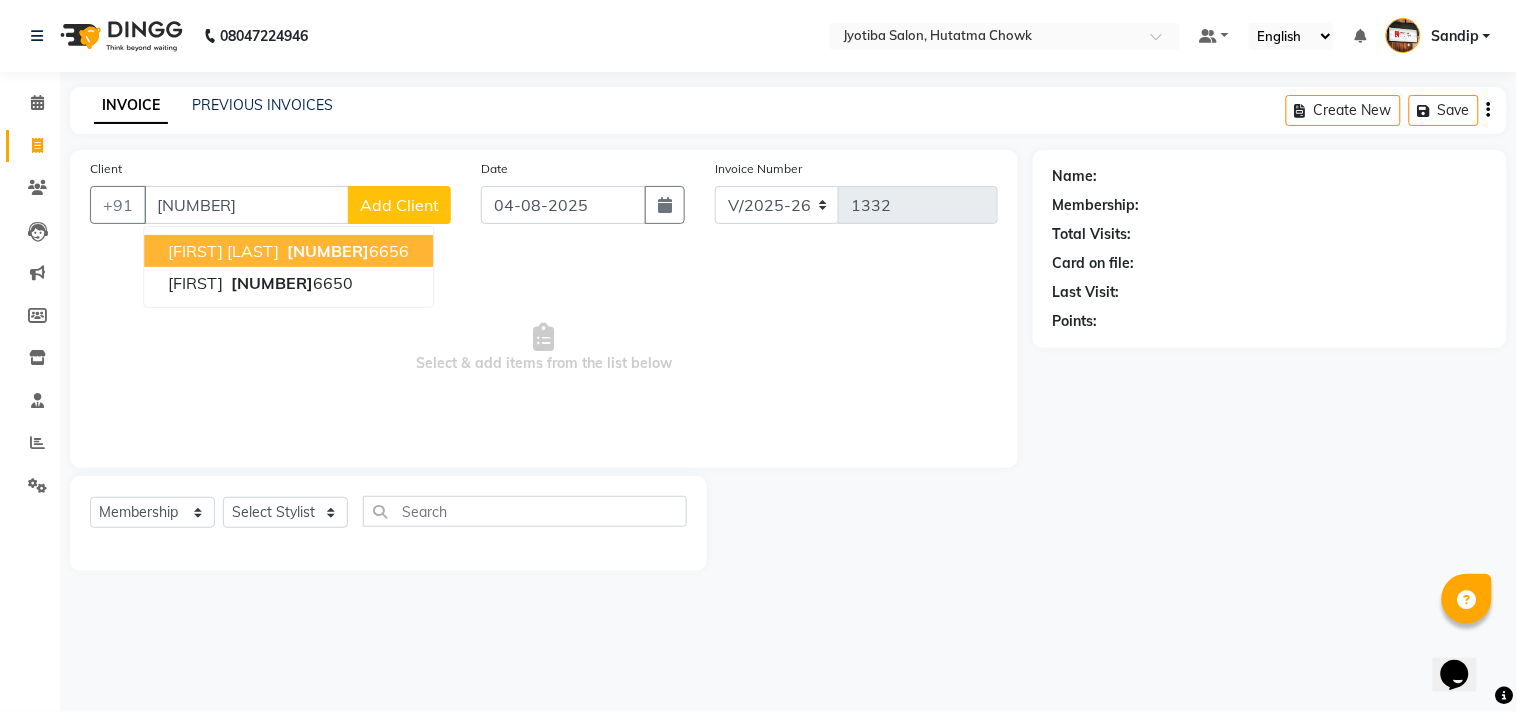click on "[NUMBER]" at bounding box center [328, 251] 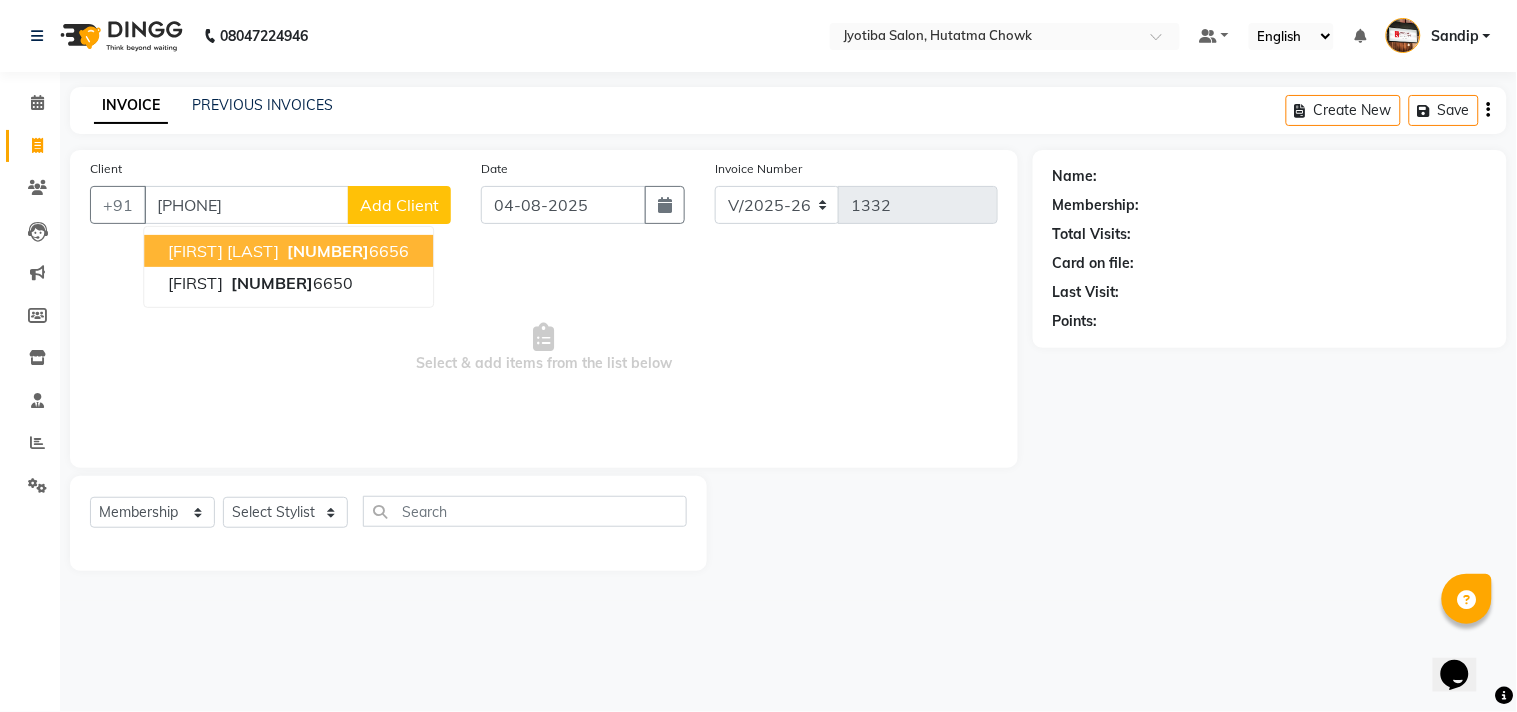 type on "[PHONE]" 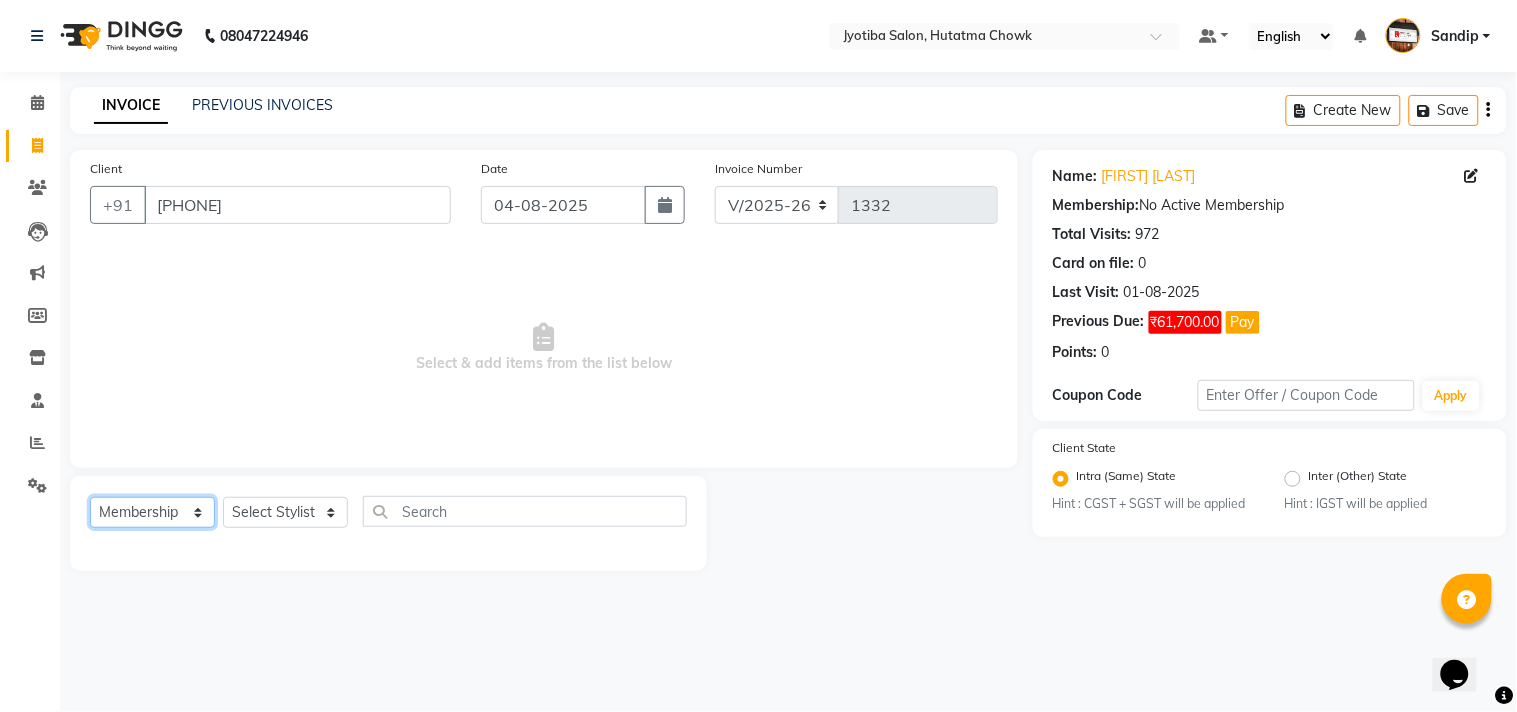 click on "Select  Service  Product  Membership  Package Voucher Prepaid Gift Card" 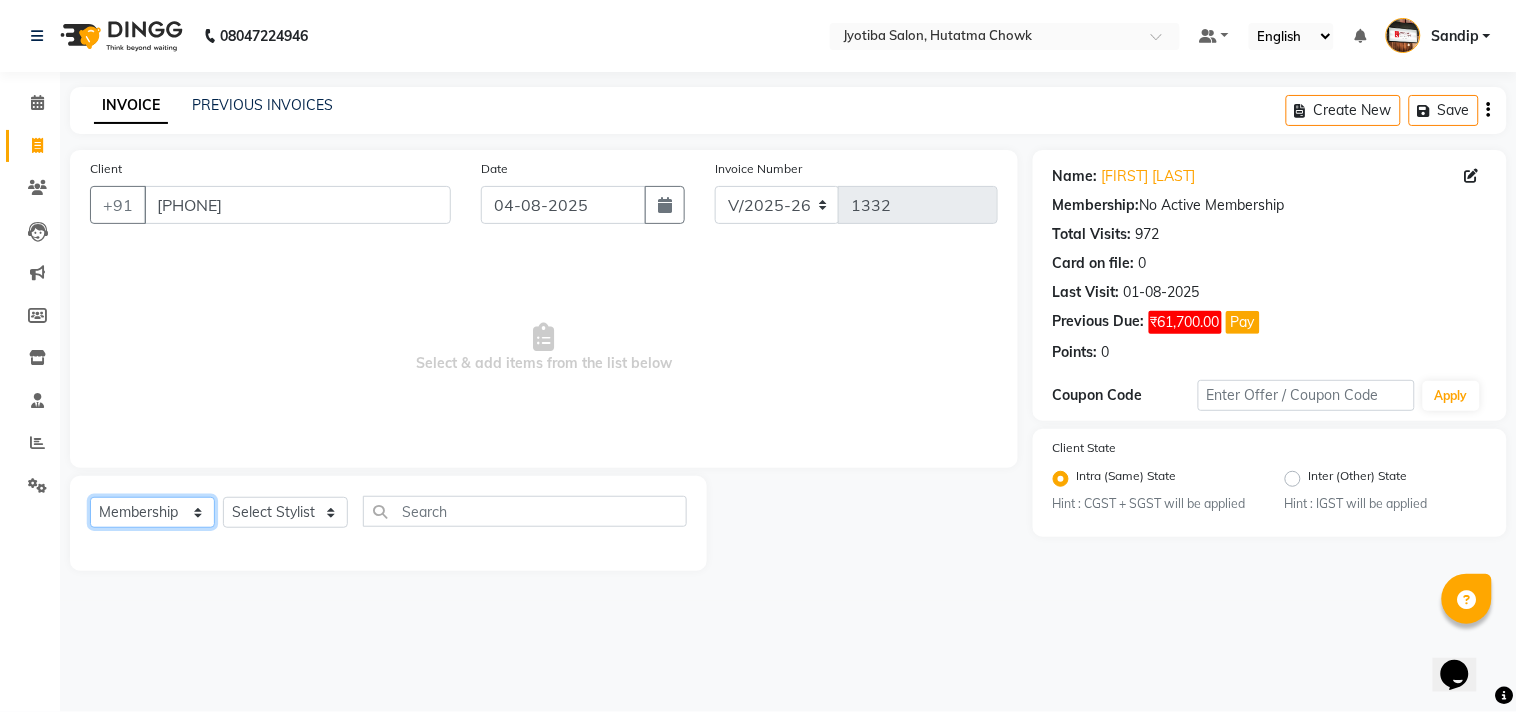 select on "service" 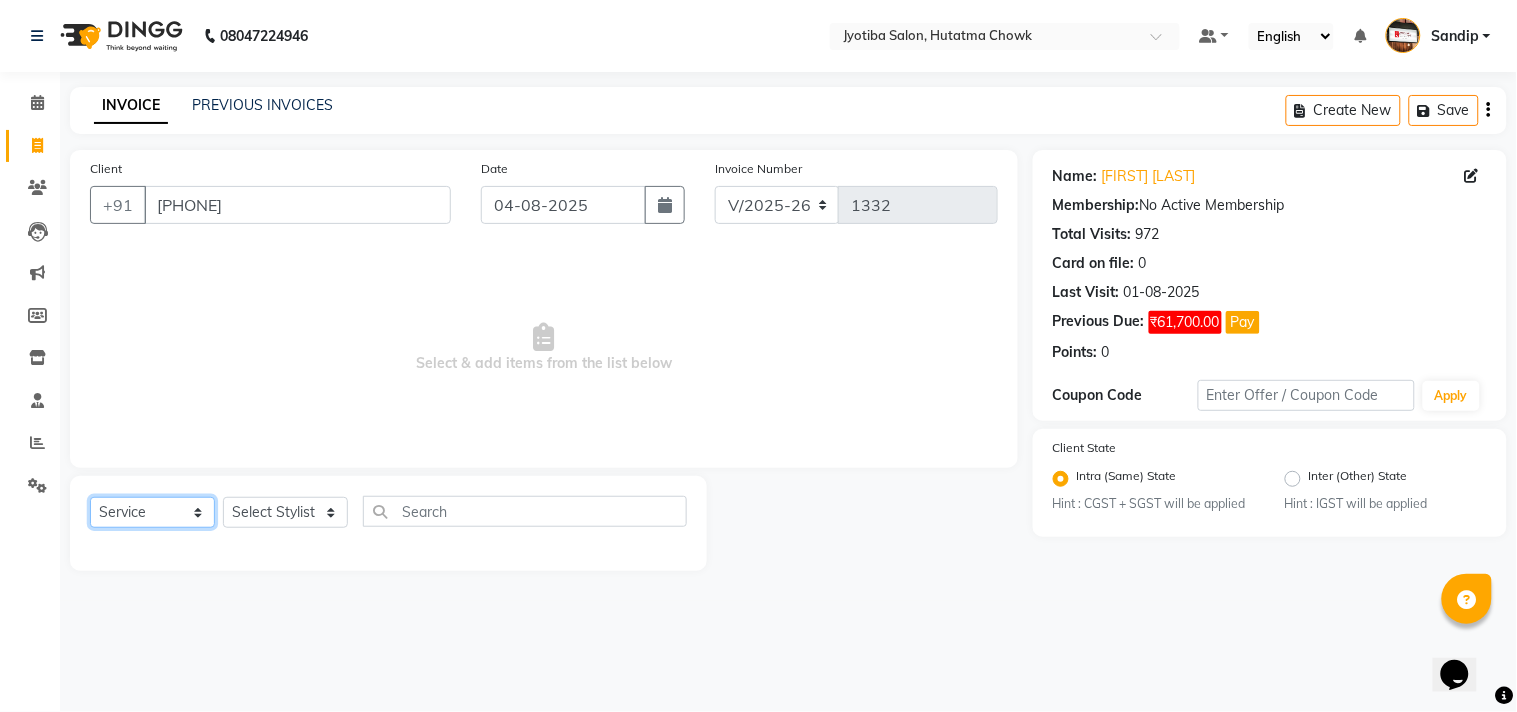 click on "Select  Service  Product  Membership  Package Voucher Prepaid Gift Card" 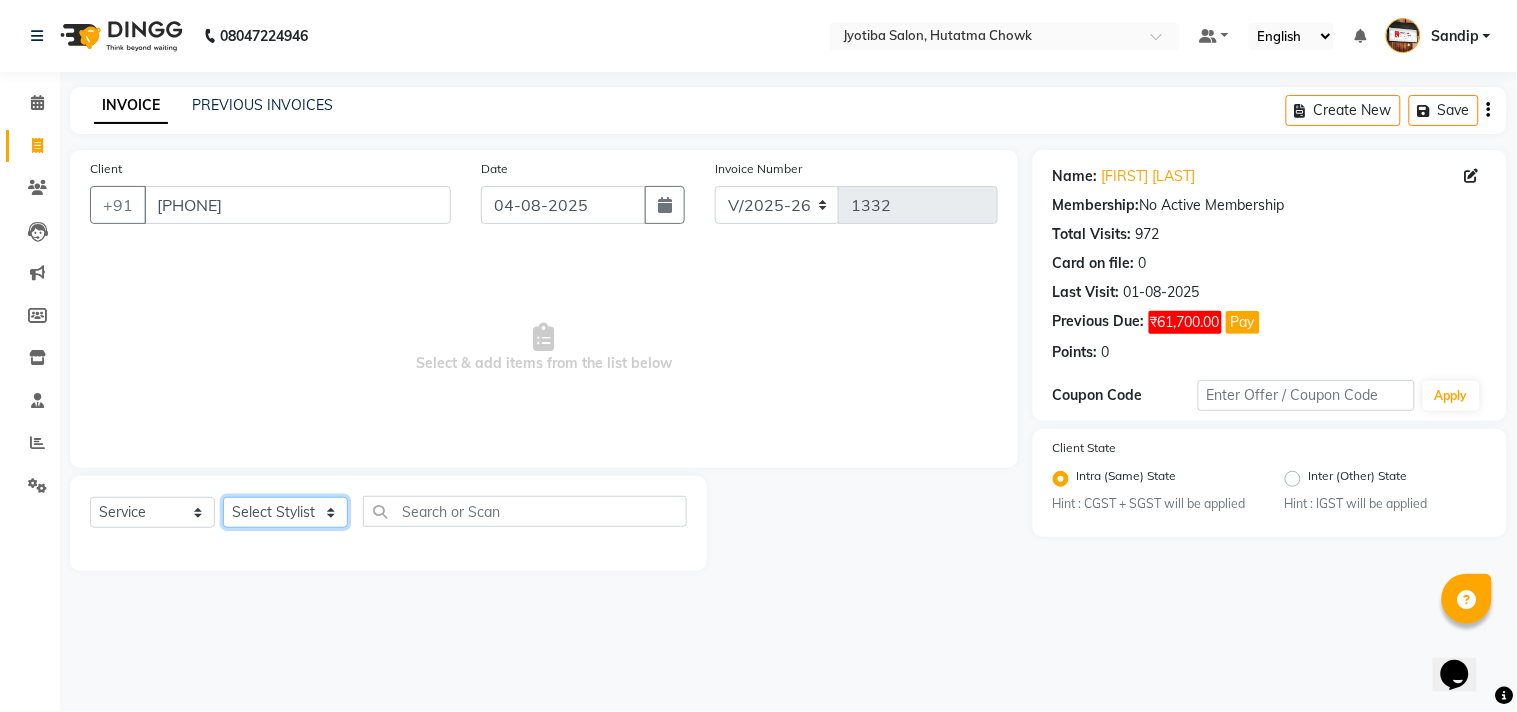 click on "Select Stylist Abdul Dinesh thakur Farman  Juned  mahadev Munna  prem RAHUL Sandip Suresh yasin" 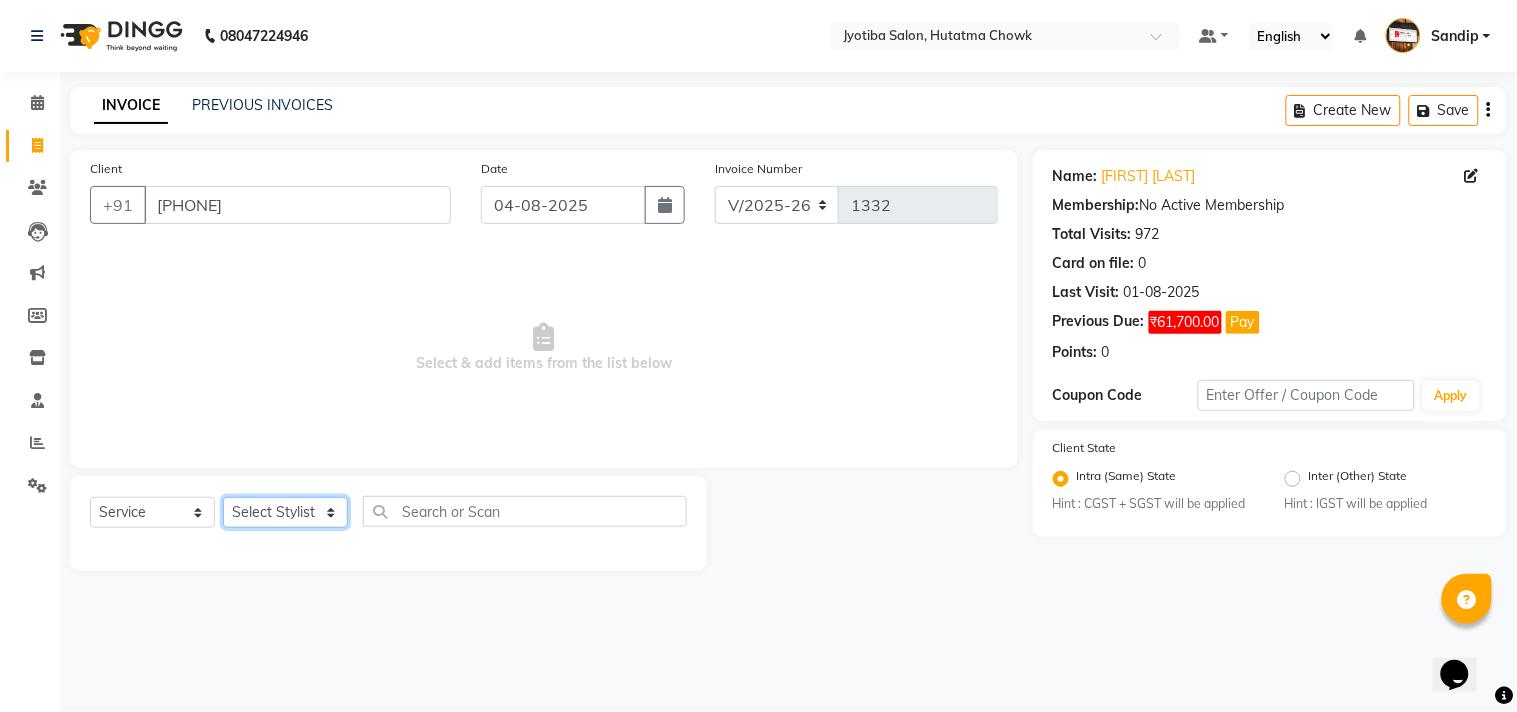 select on "7206" 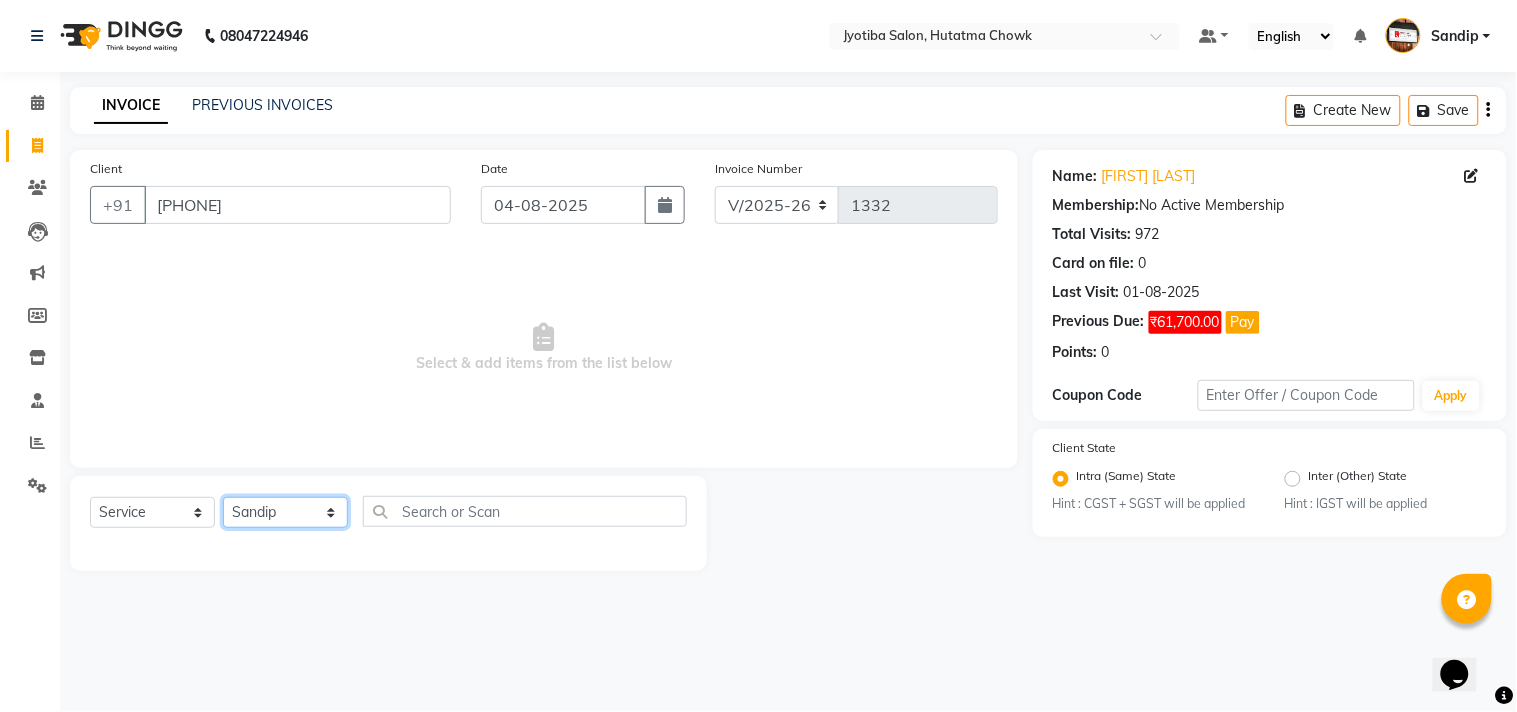 click on "Select Stylist Abdul Dinesh thakur Farman  Juned  mahadev Munna  prem RAHUL Sandip Suresh yasin" 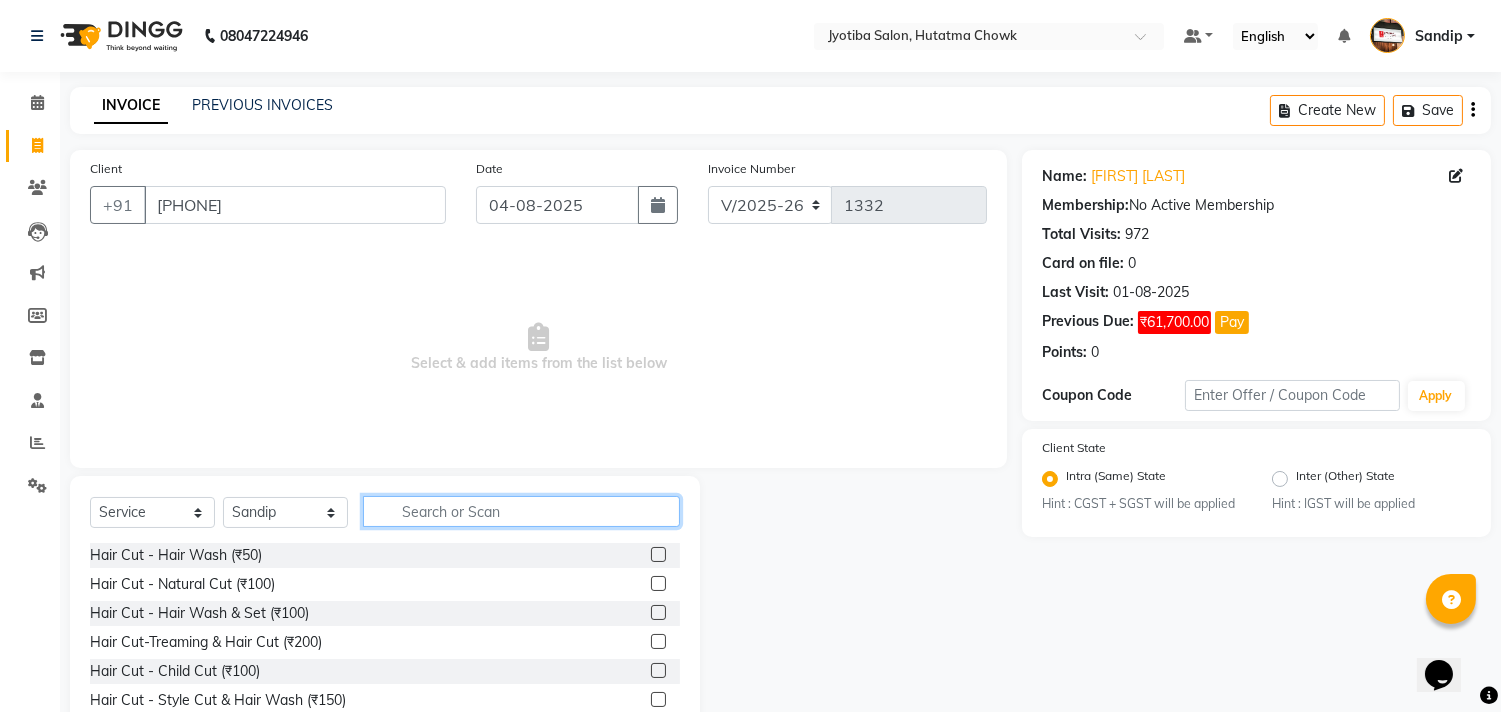 click 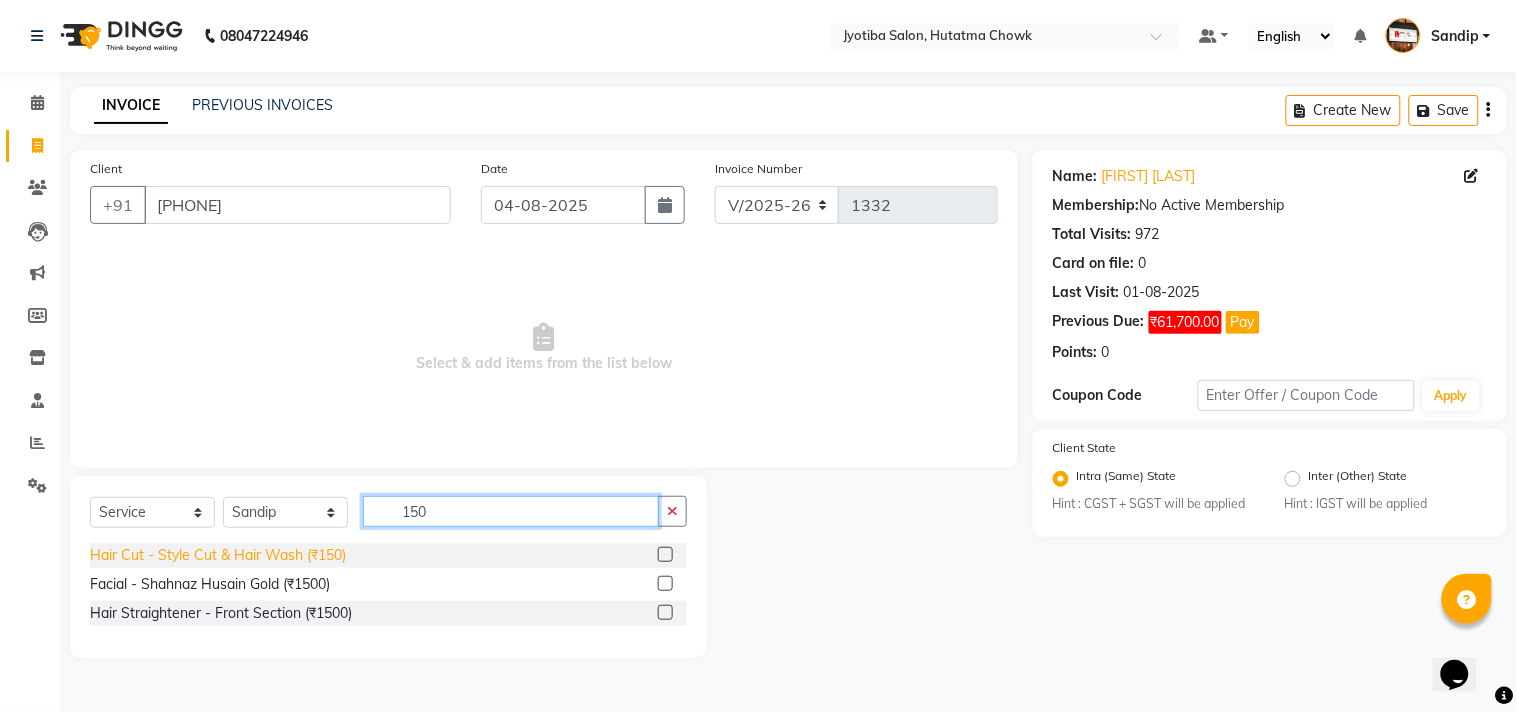 type on "150" 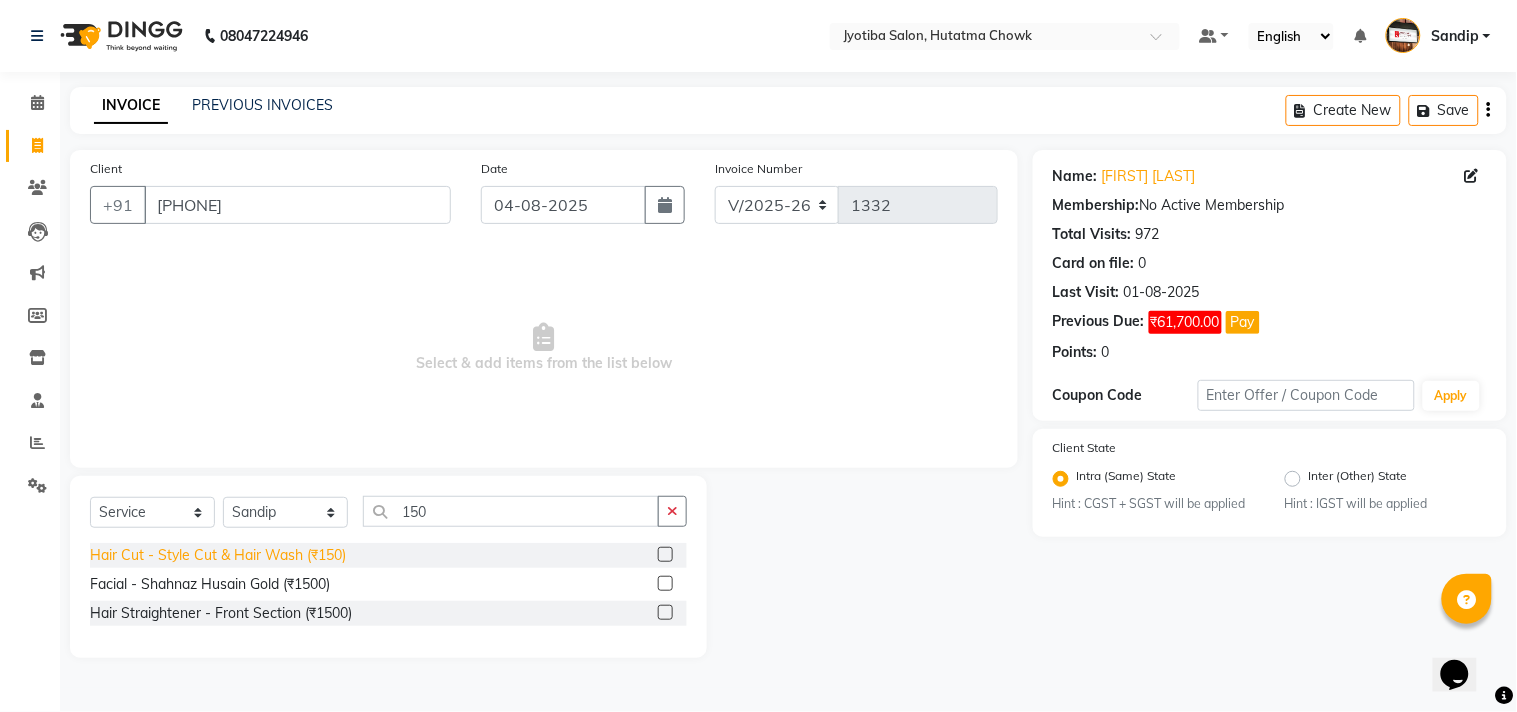 click on "Hair Cut - Style Cut & Hair Wash (₹150)" 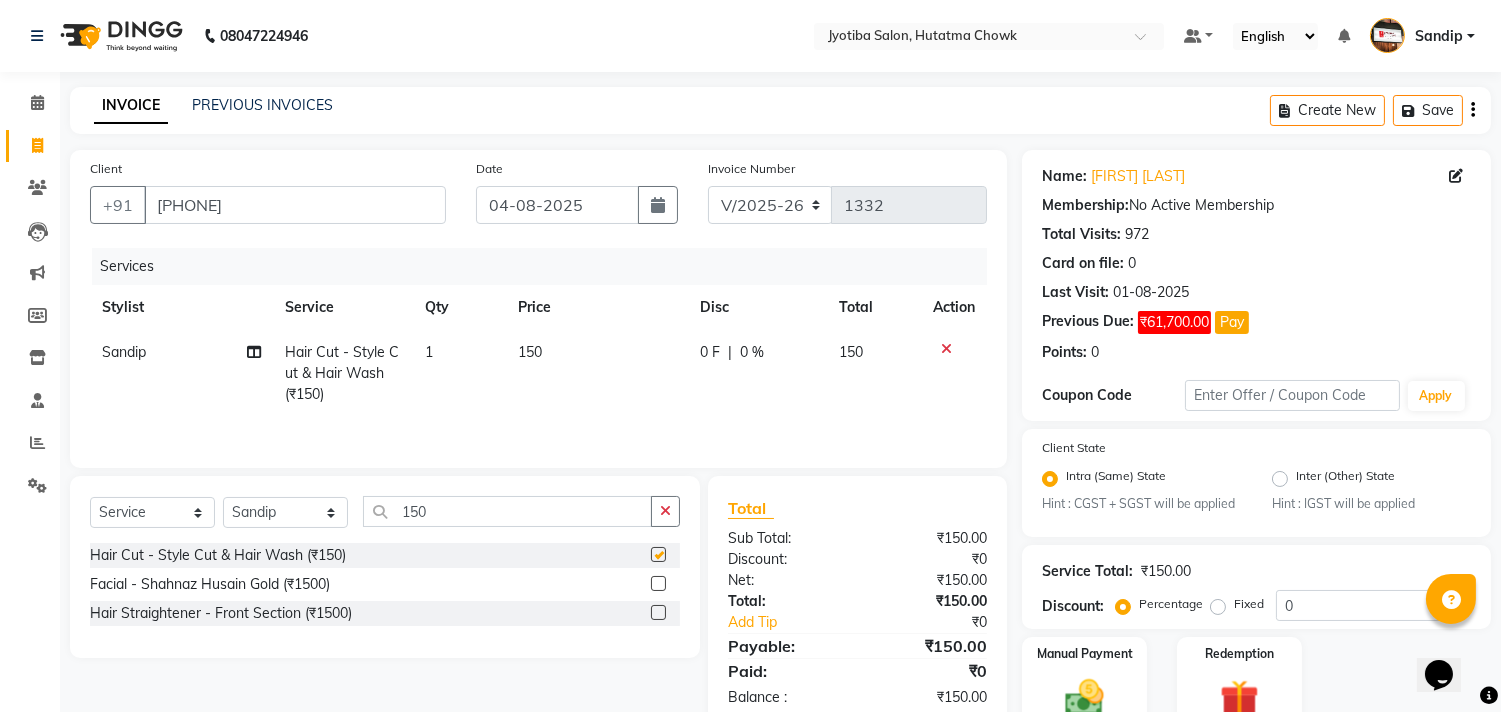 checkbox on "false" 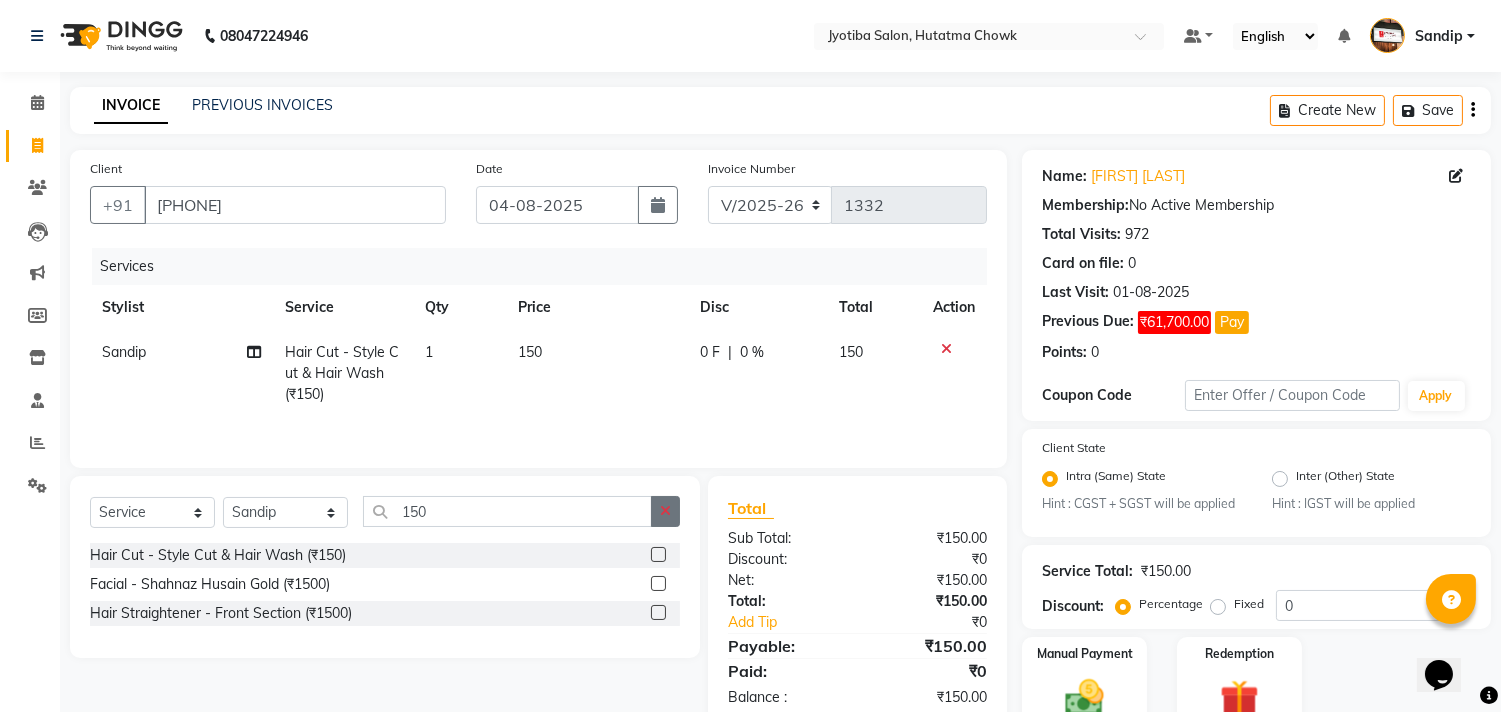 click 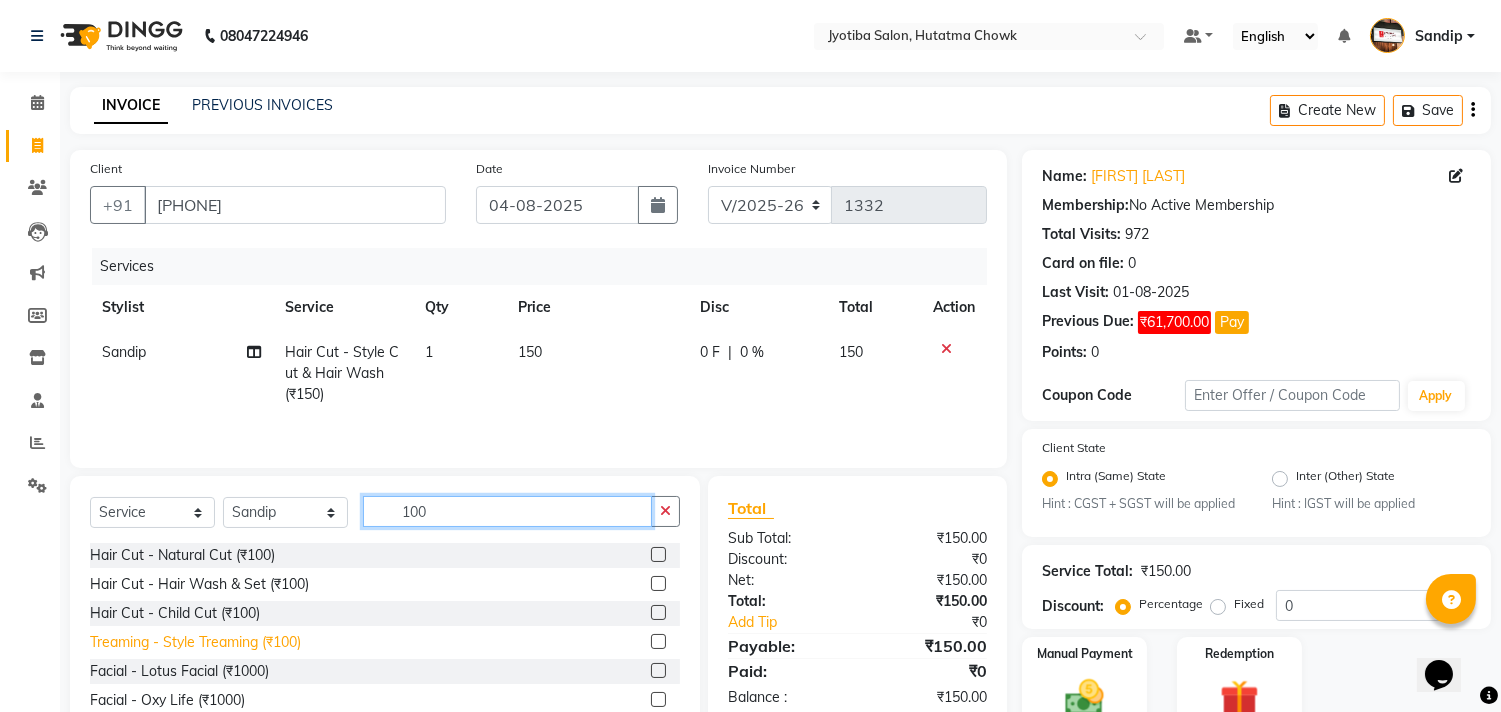 type on "100" 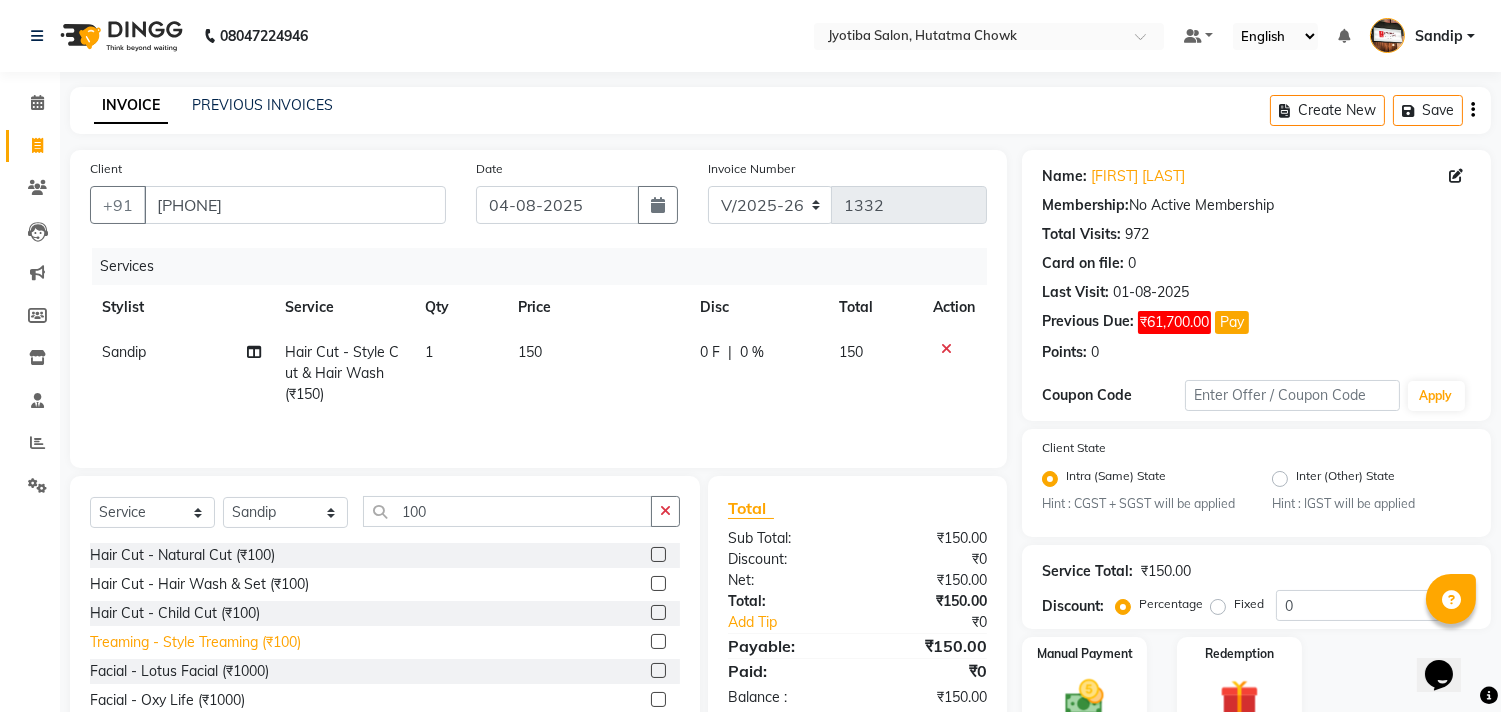 click on "Treaming - Style Treaming (₹100)" 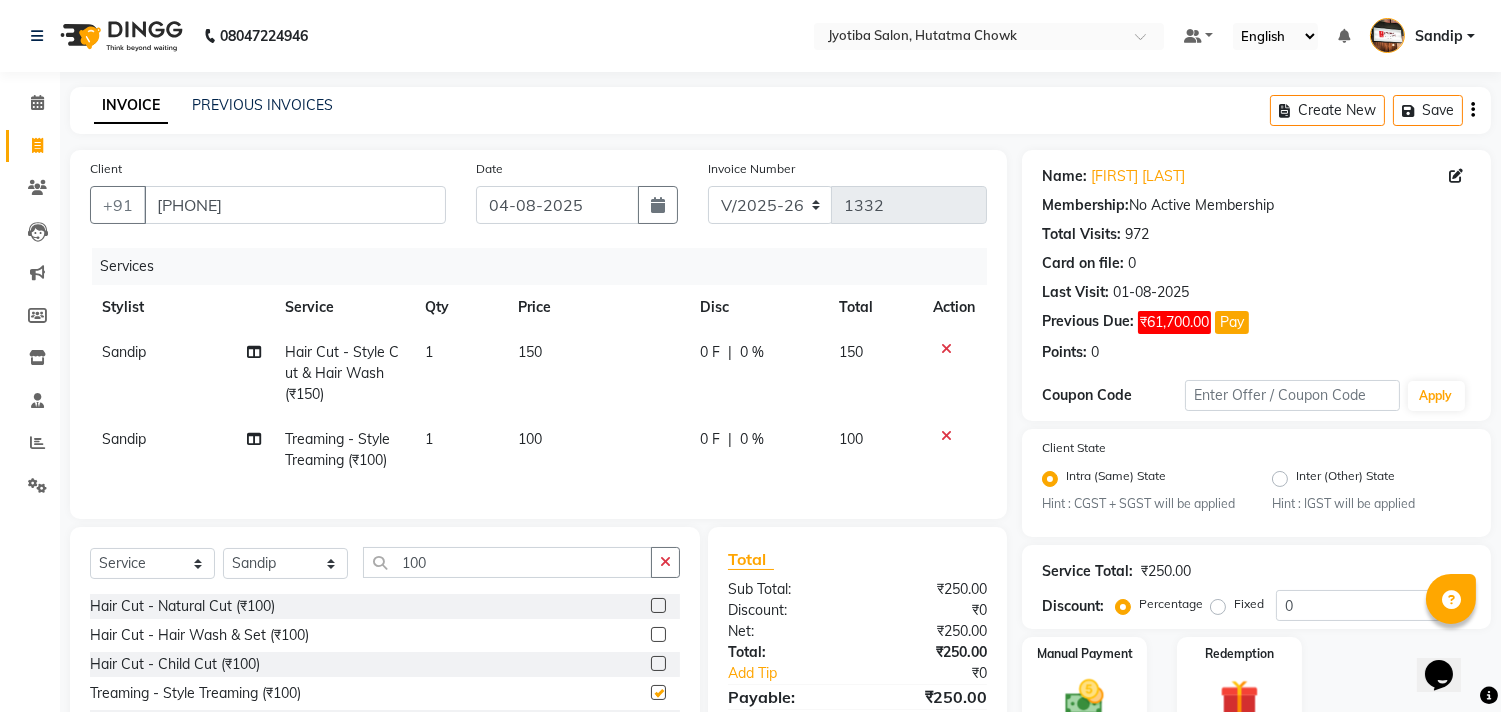 checkbox on "false" 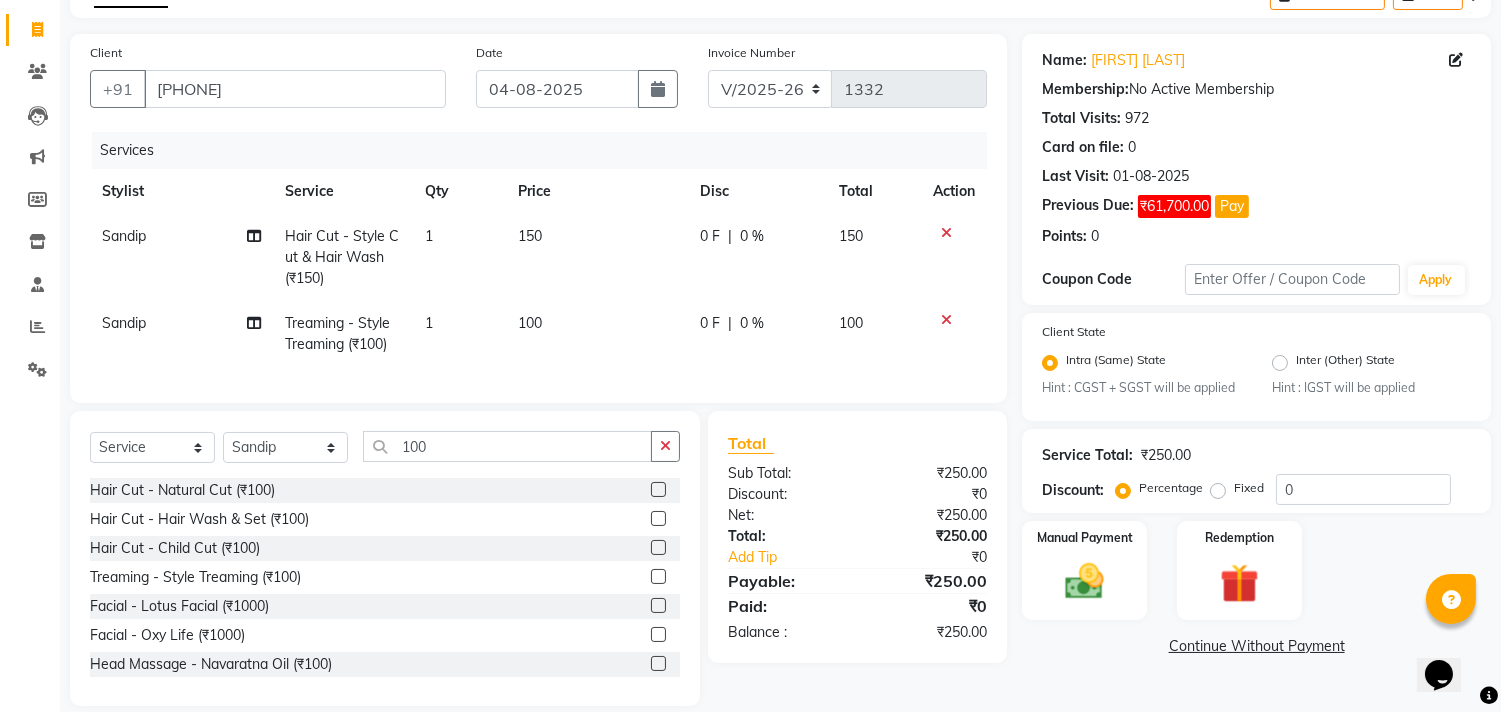 scroll, scrollTop: 156, scrollLeft: 0, axis: vertical 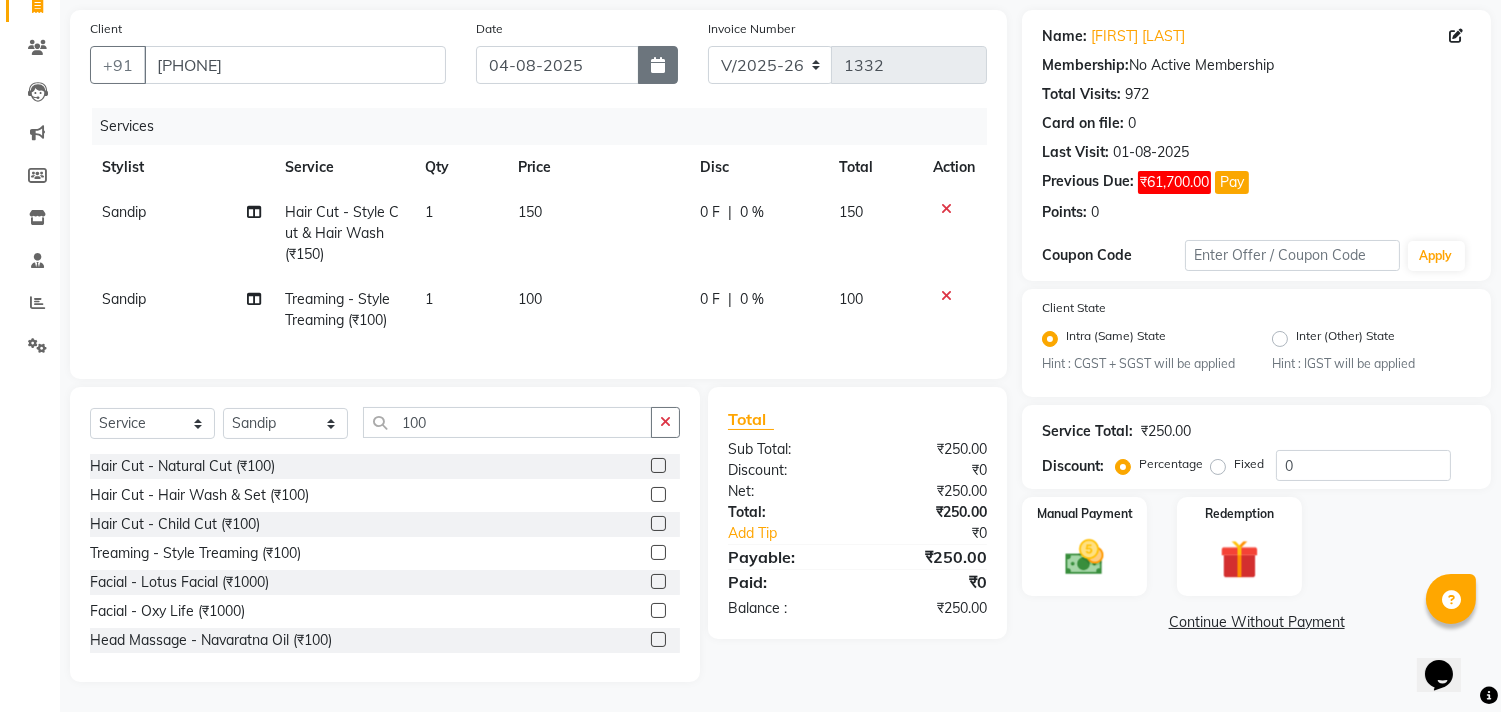 click 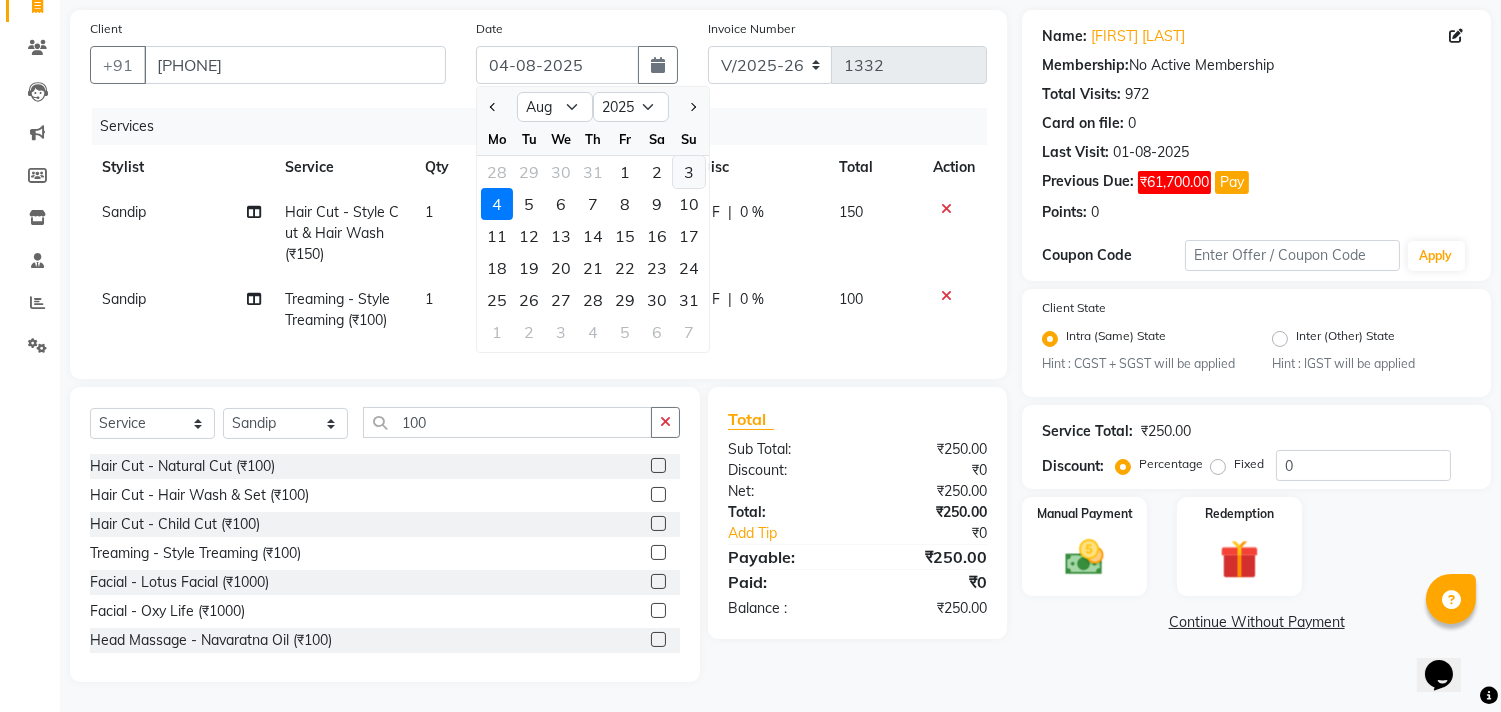 click on "3" 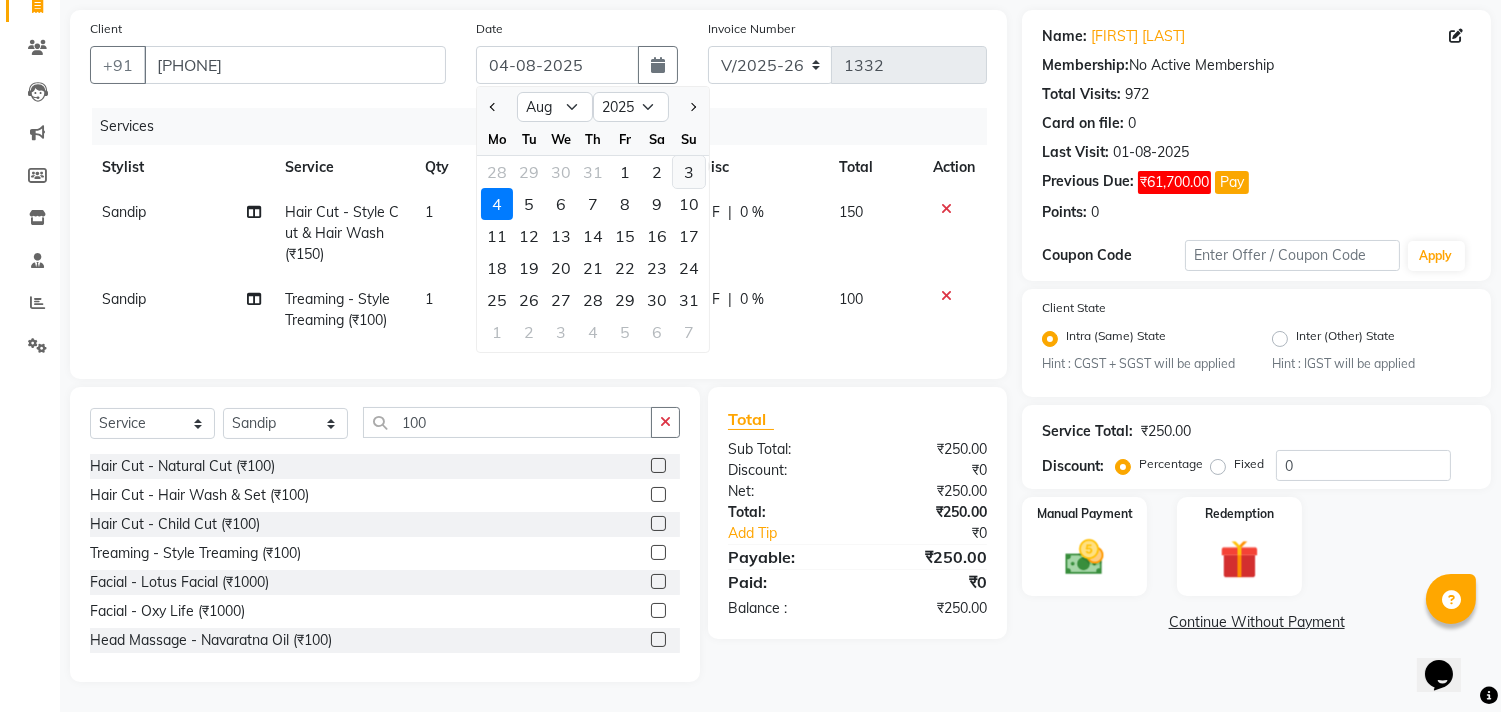 type on "03-08-2025" 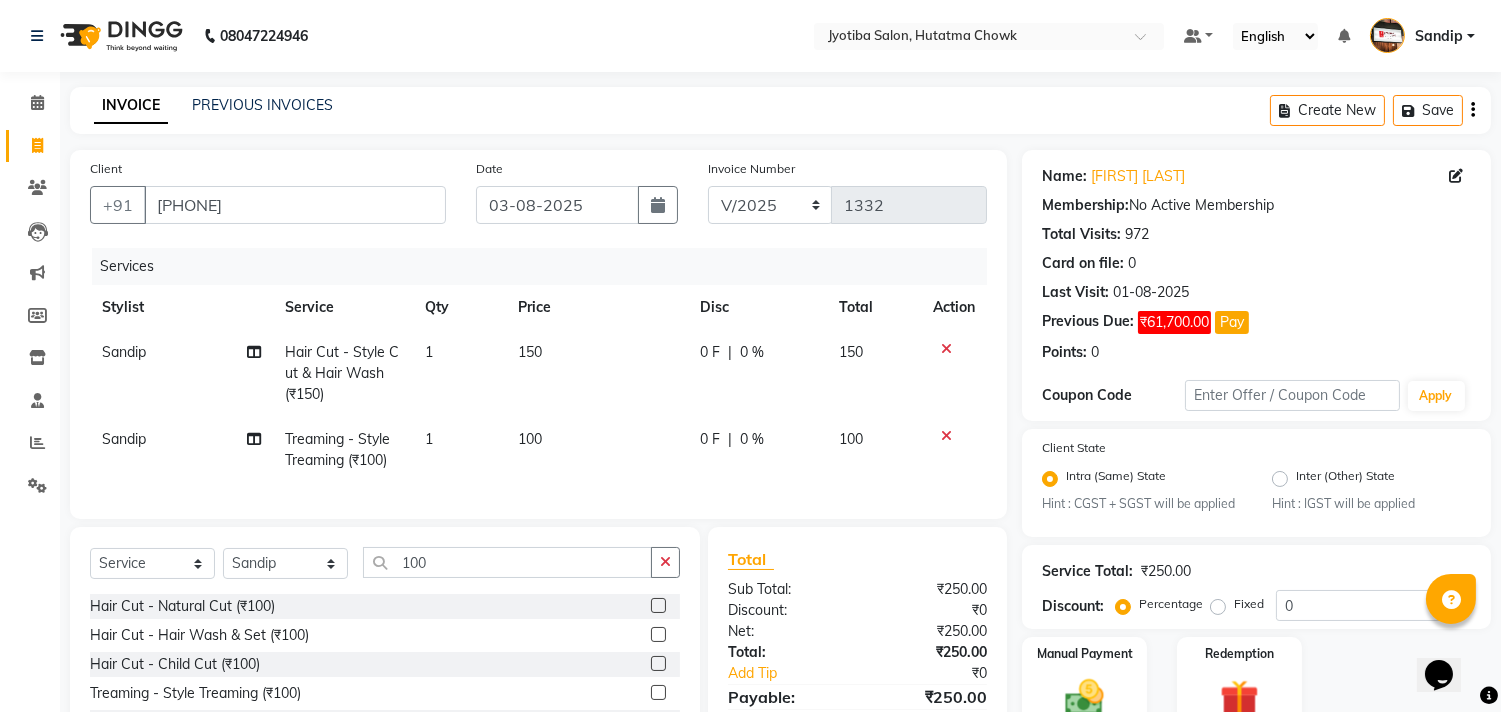 scroll, scrollTop: 156, scrollLeft: 0, axis: vertical 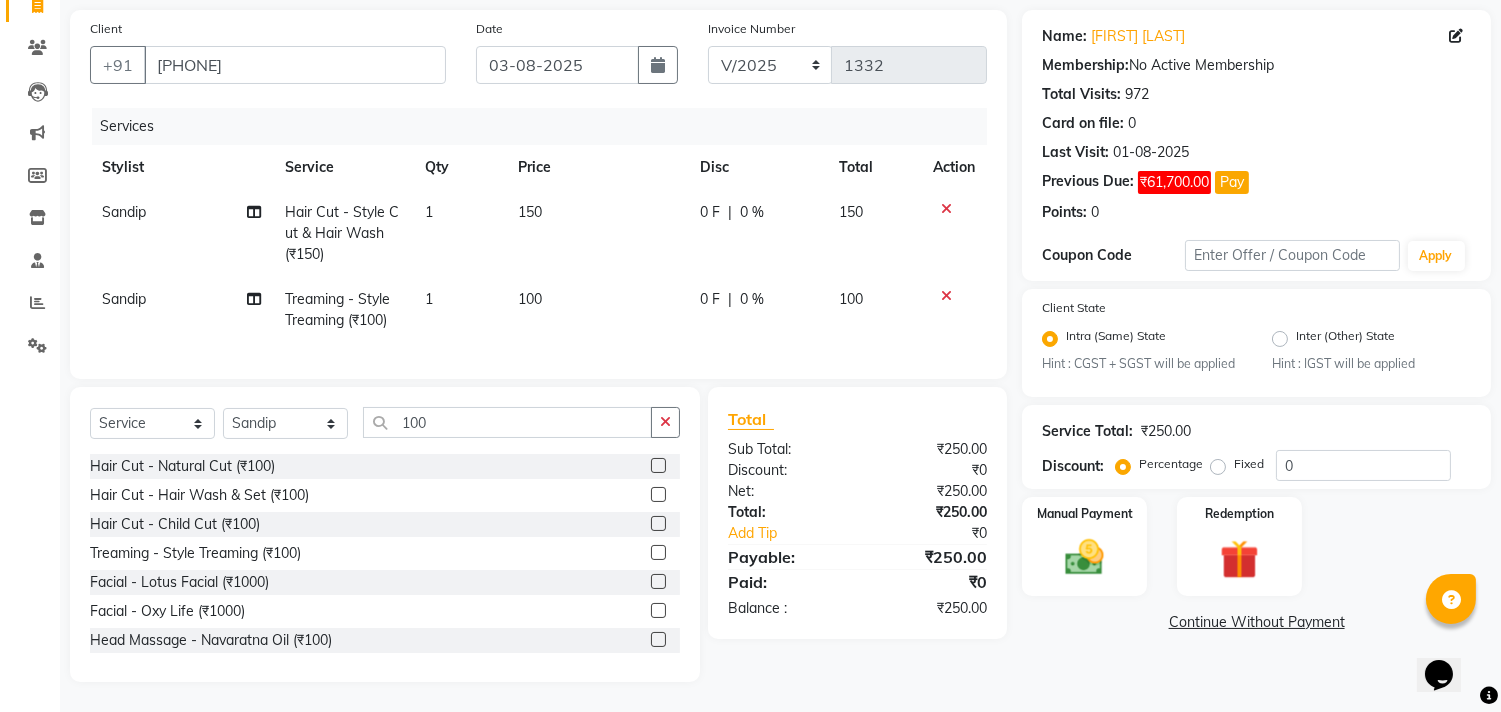 click on "Continue Without Payment" 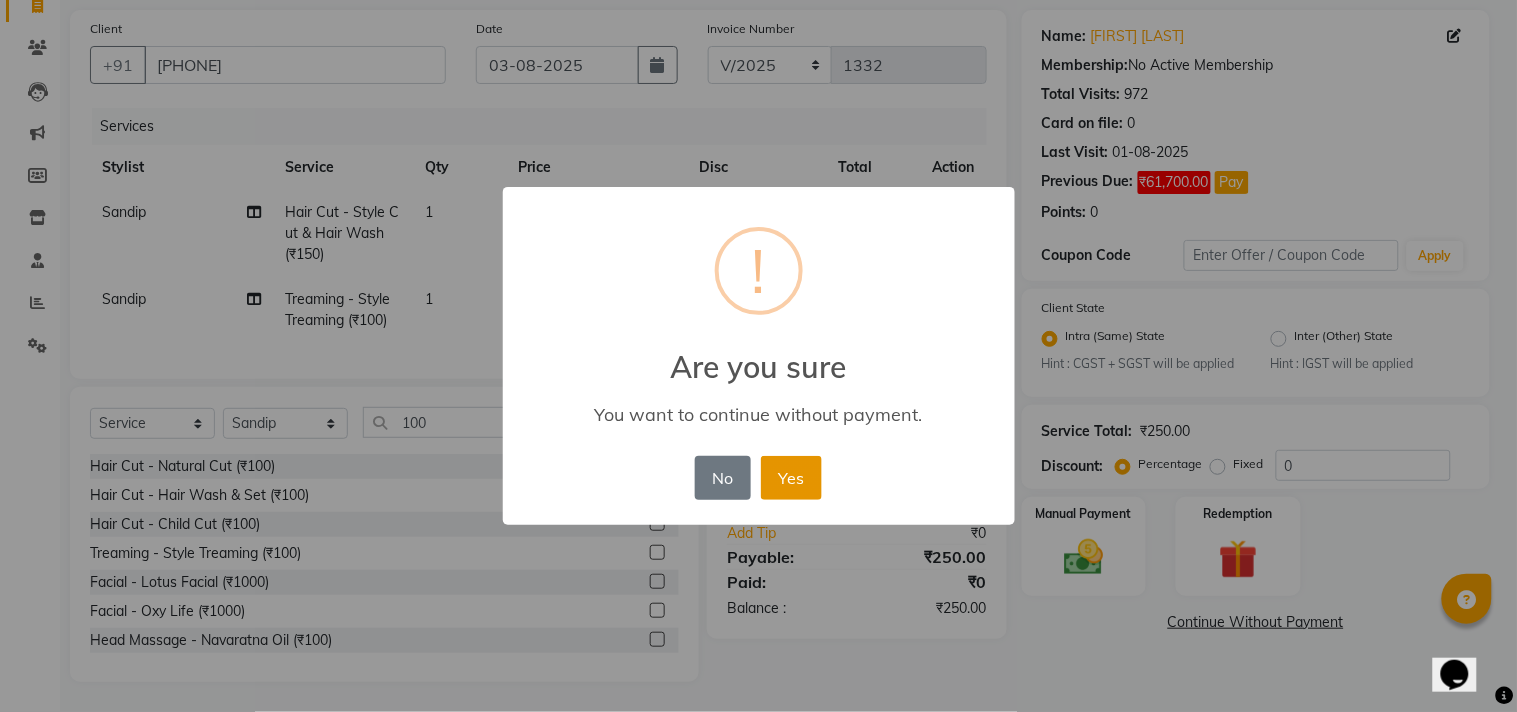 click on "Yes" at bounding box center [791, 478] 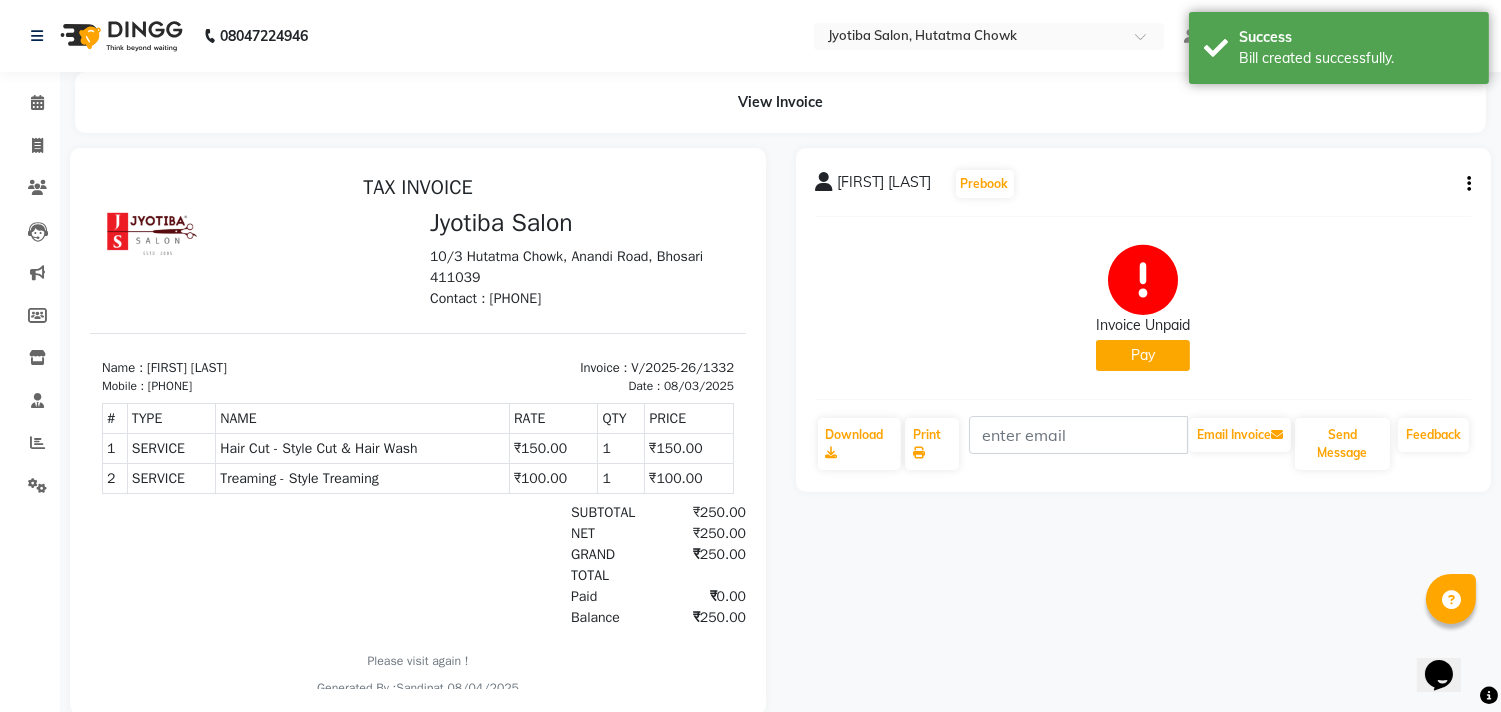 scroll, scrollTop: 0, scrollLeft: 0, axis: both 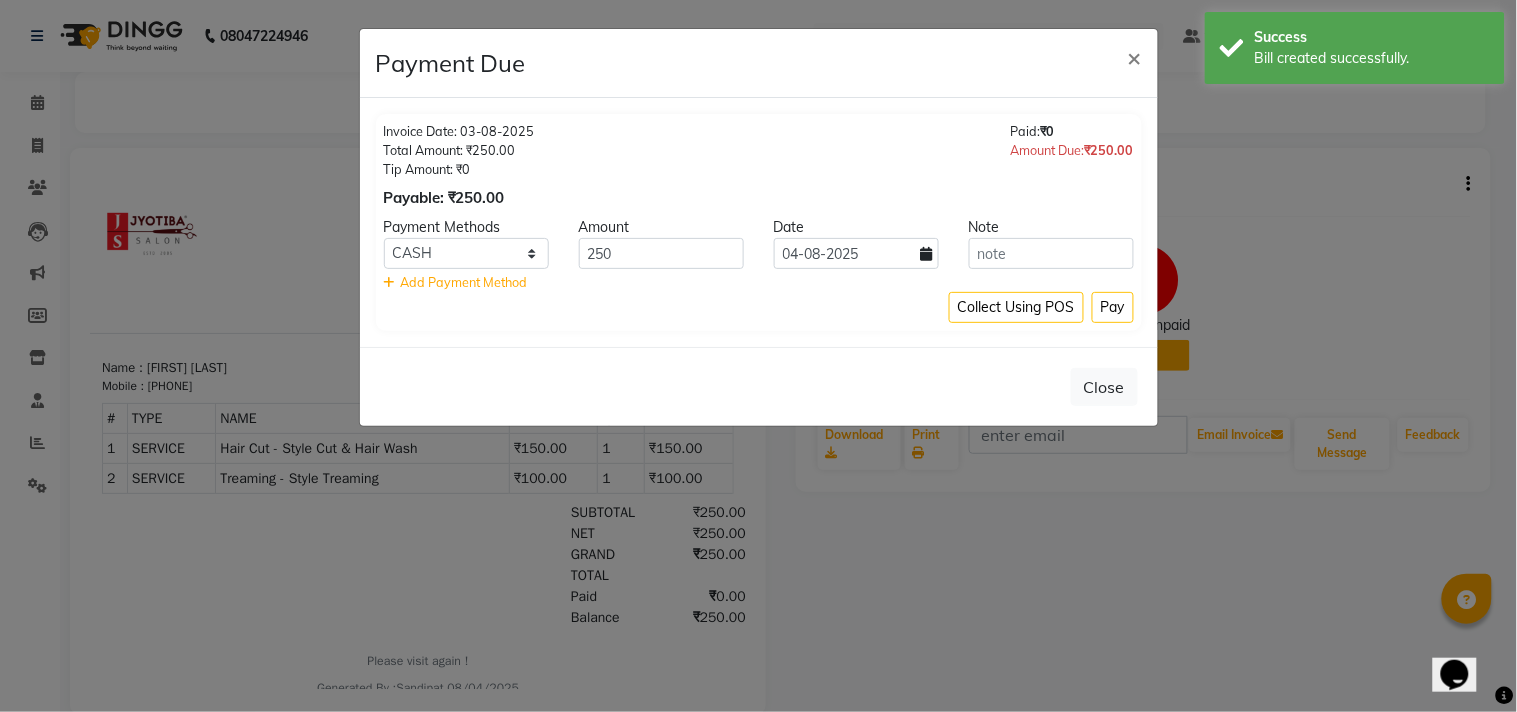click 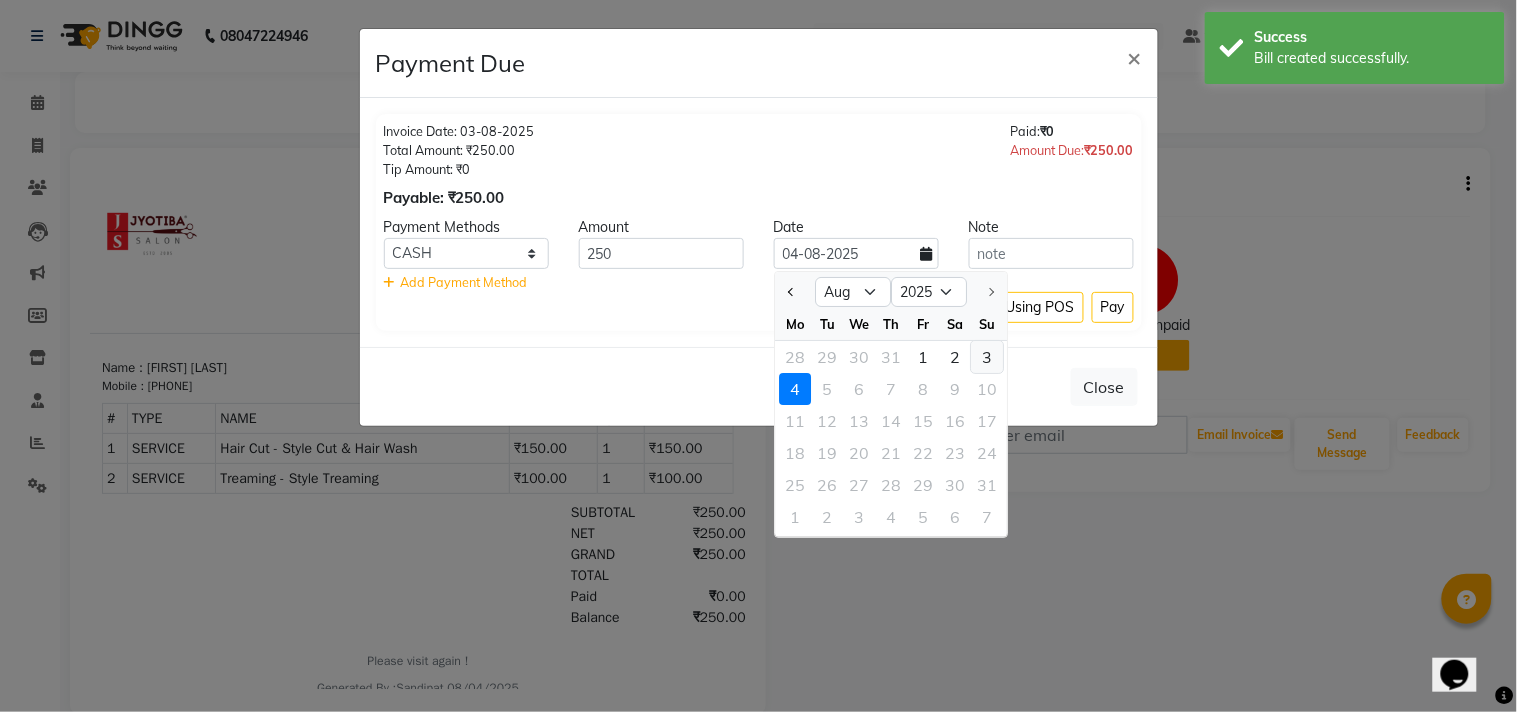 click on "3" 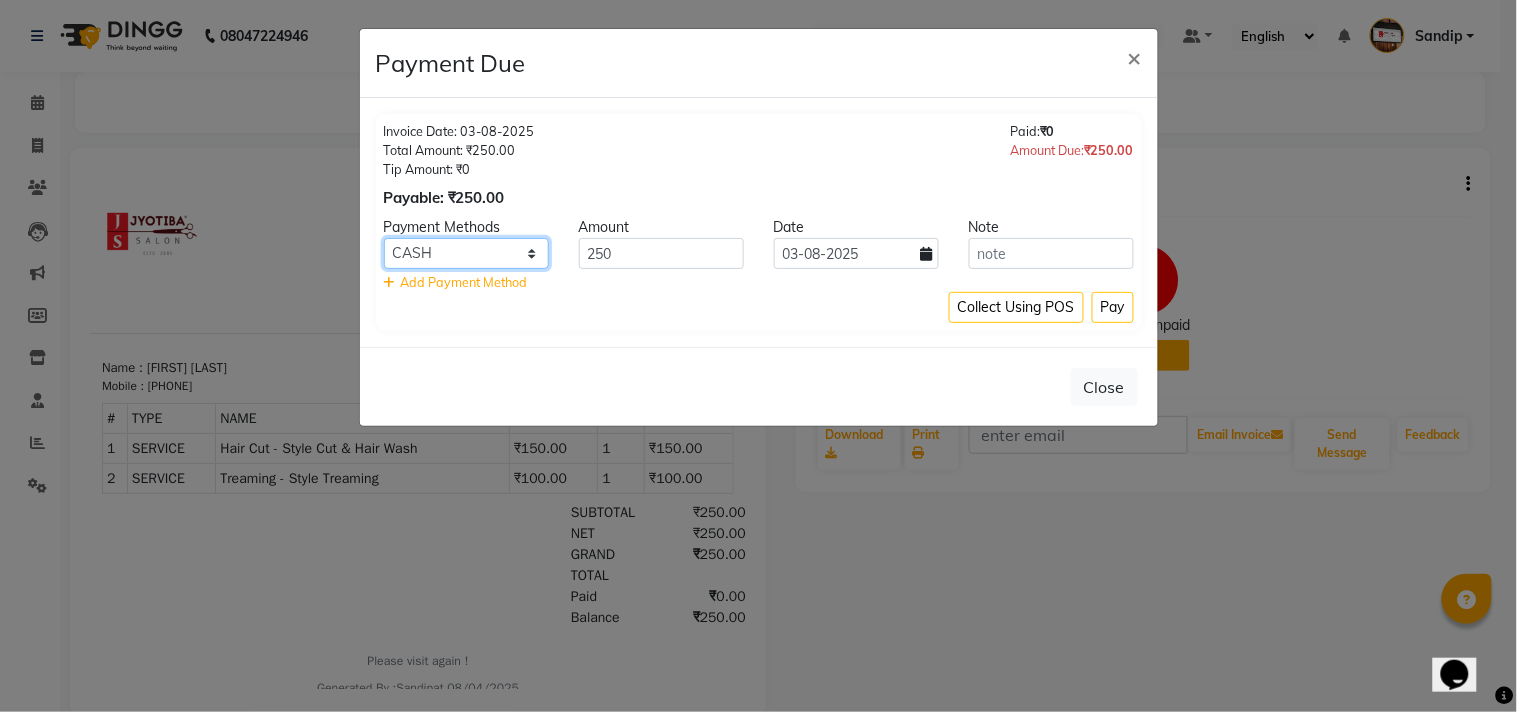 click on "CASH ONLINE CARD" 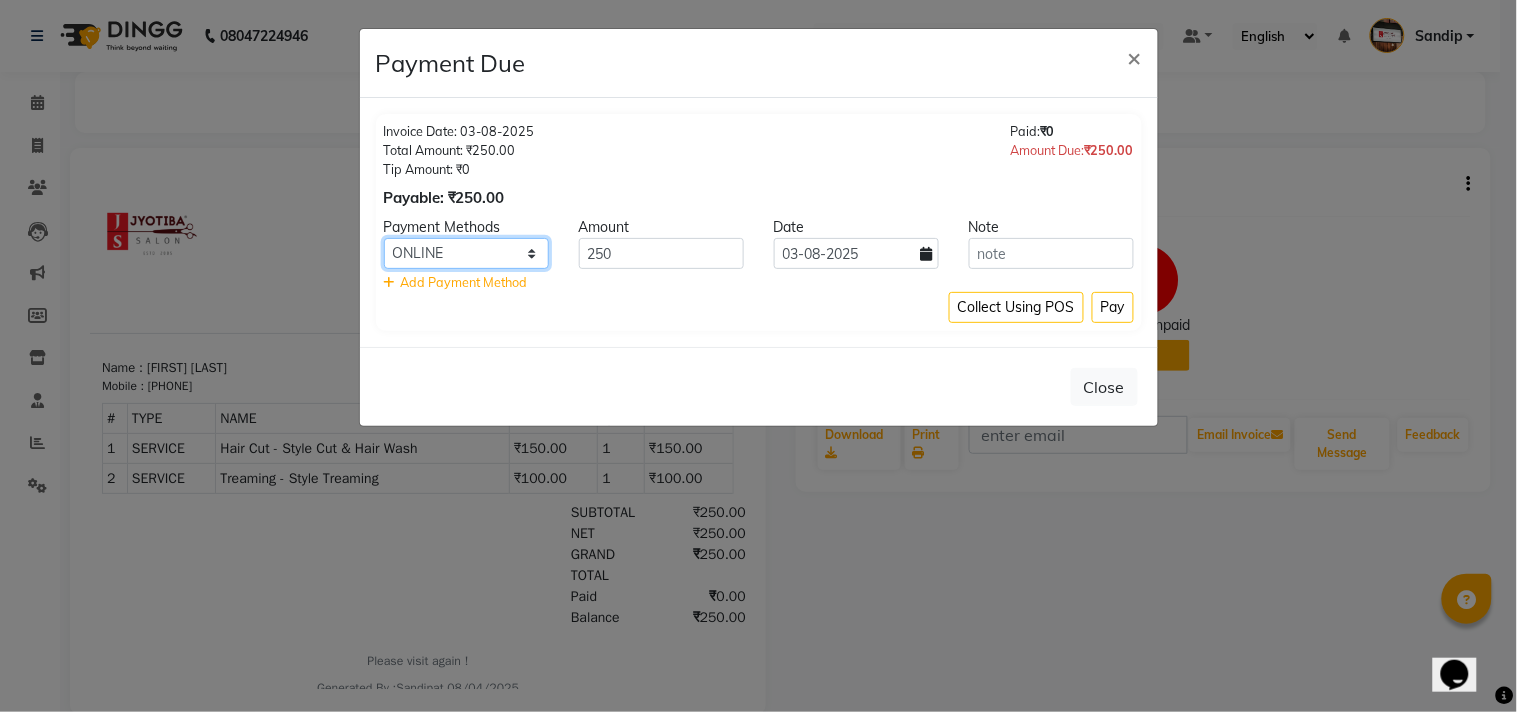 click on "CASH ONLINE CARD" 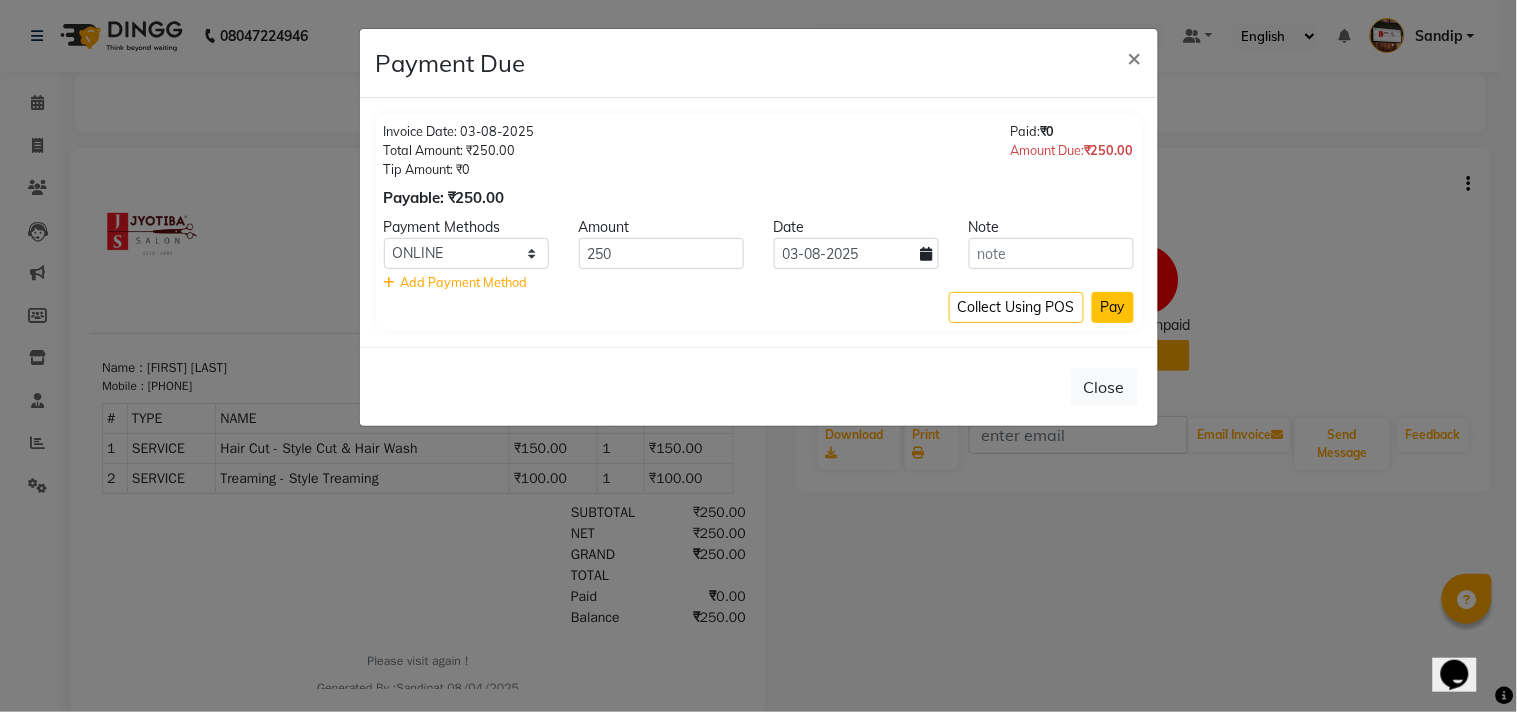 click on "Pay" 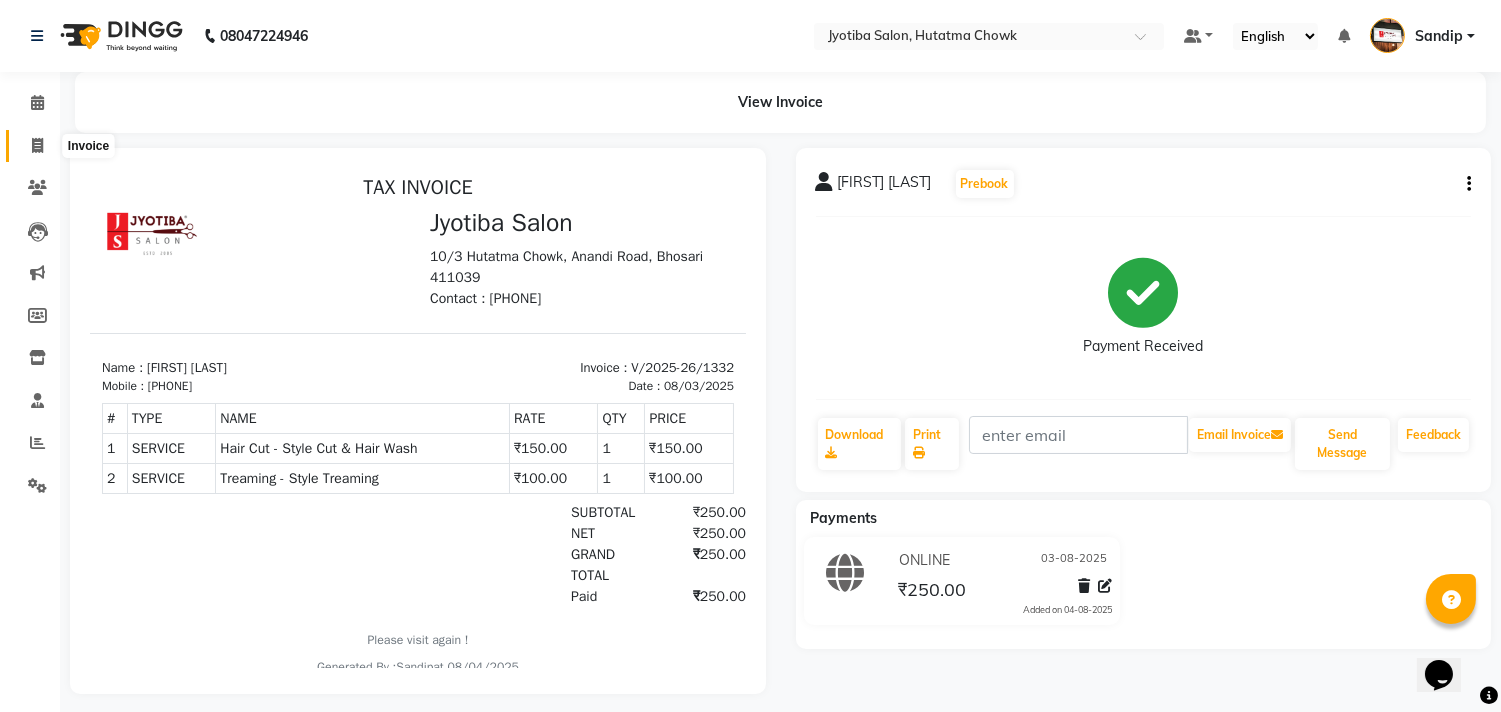 click 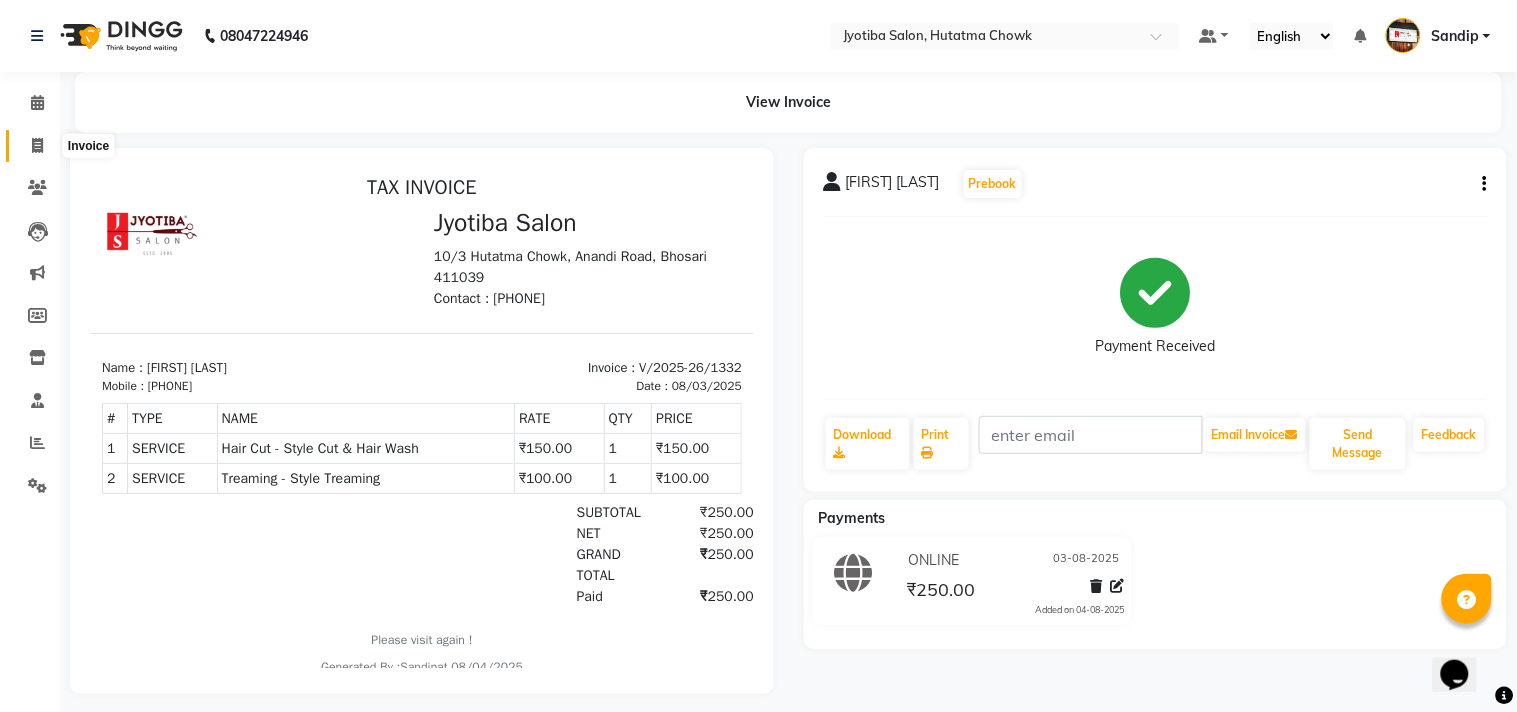 select on "556" 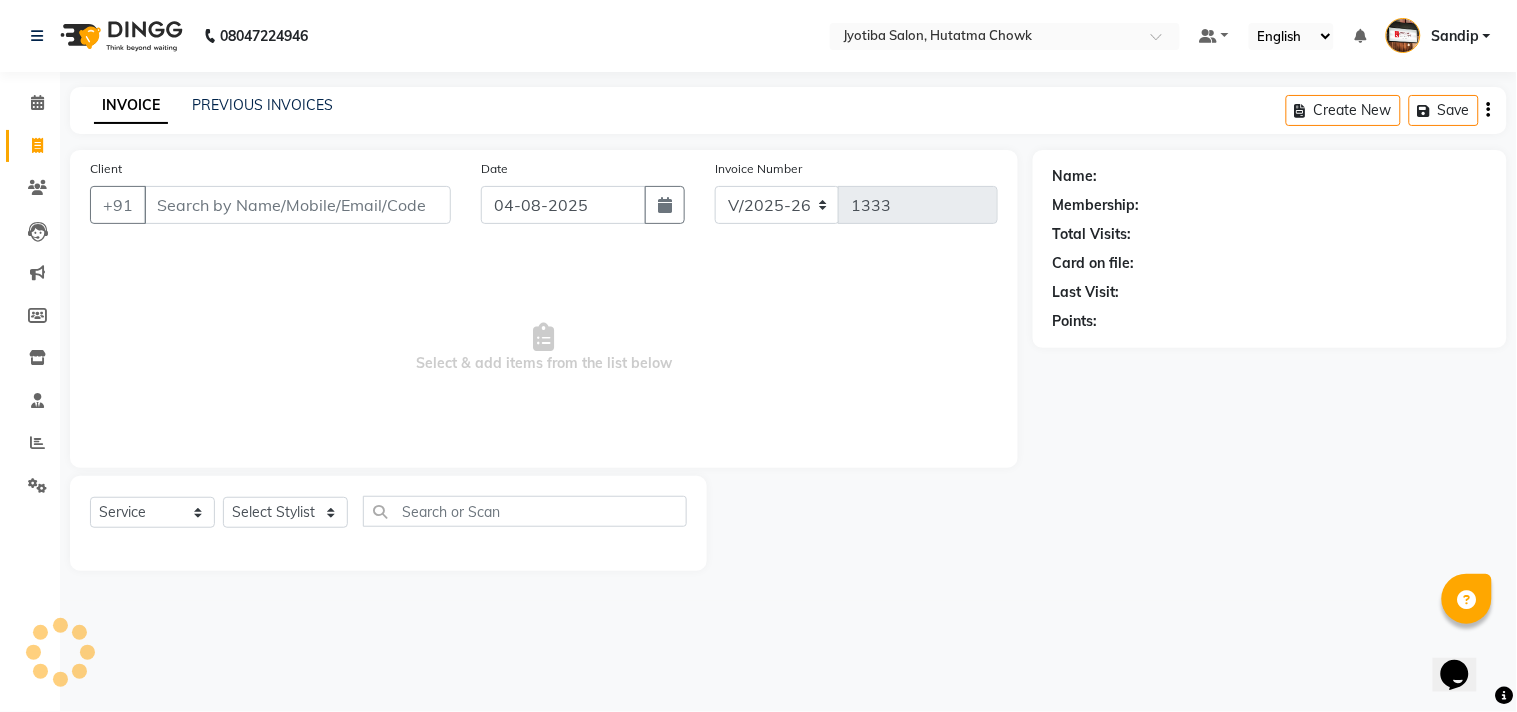 select on "membership" 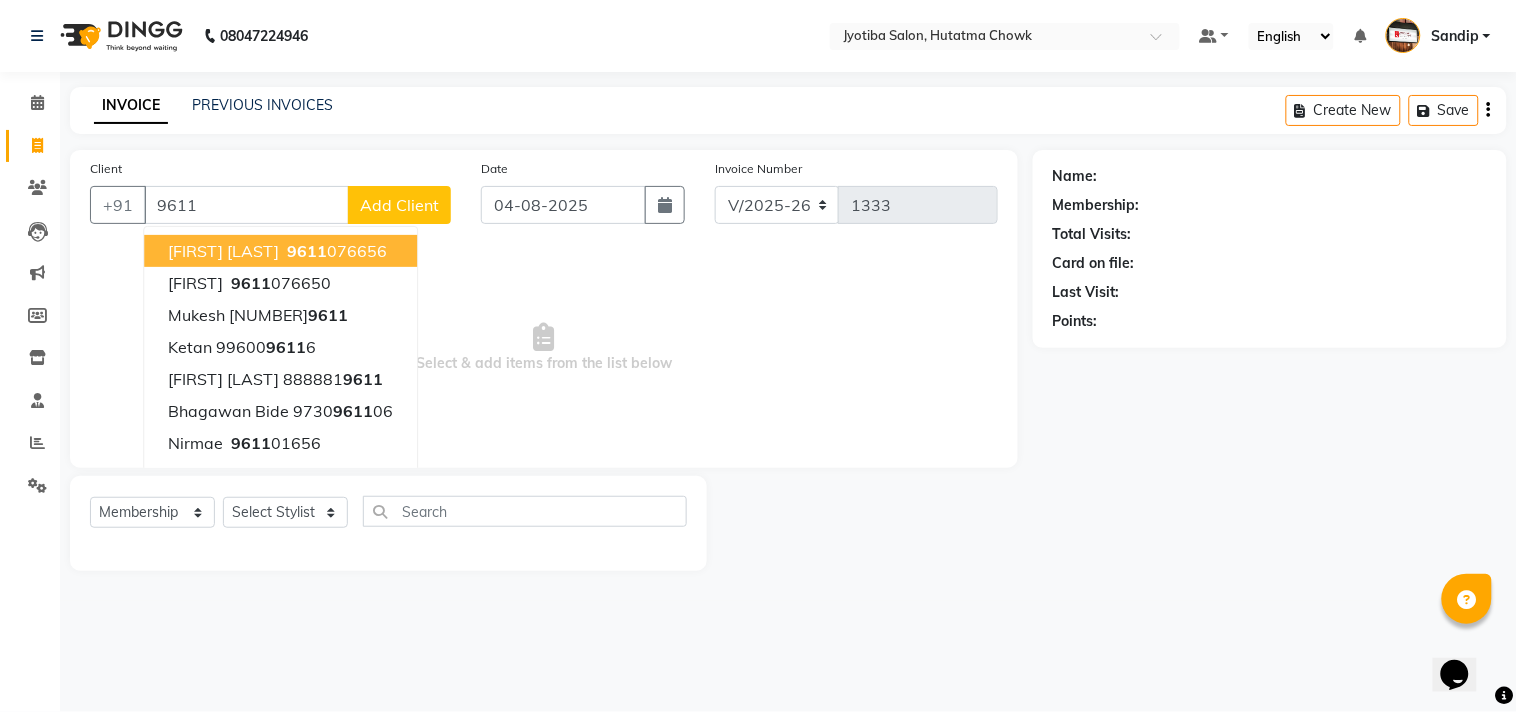 click on "9611" at bounding box center [307, 251] 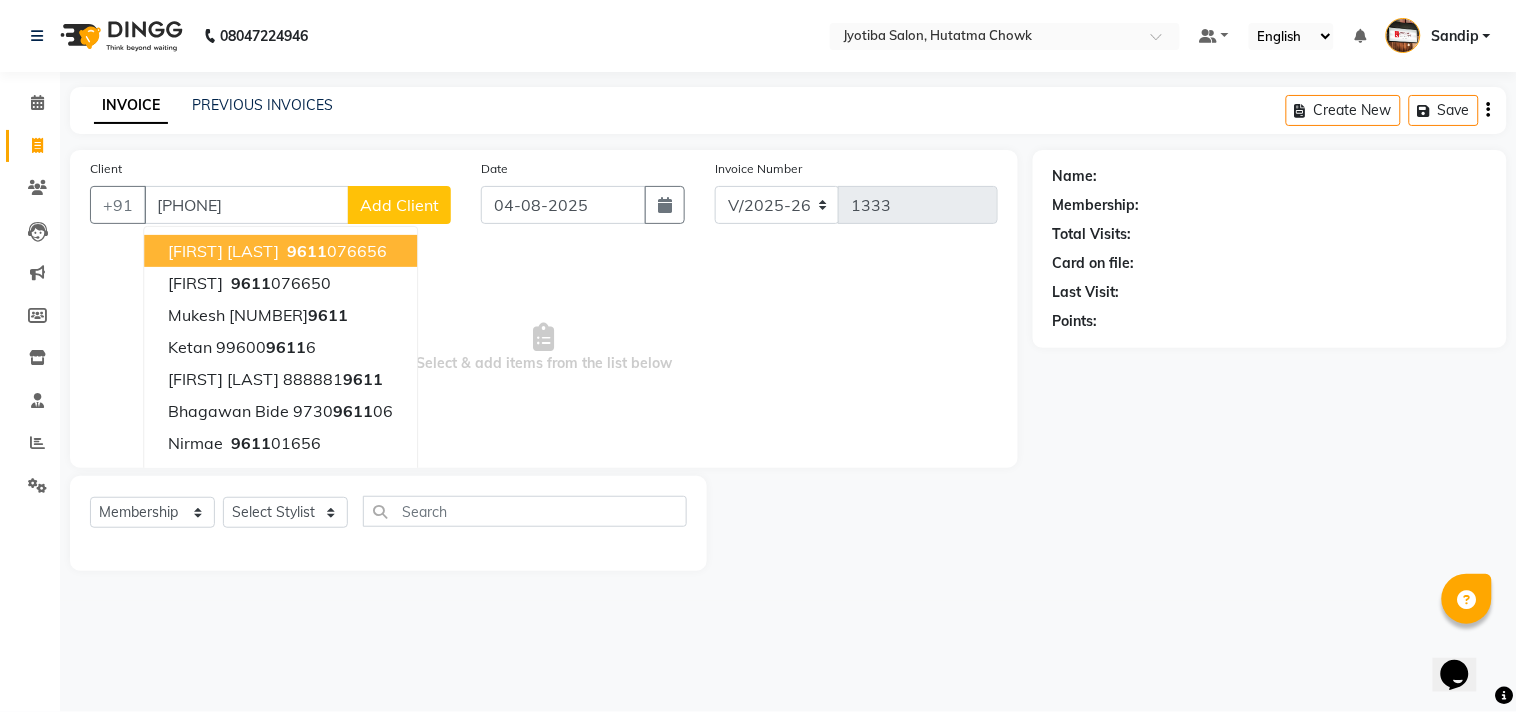 type on "[PHONE]" 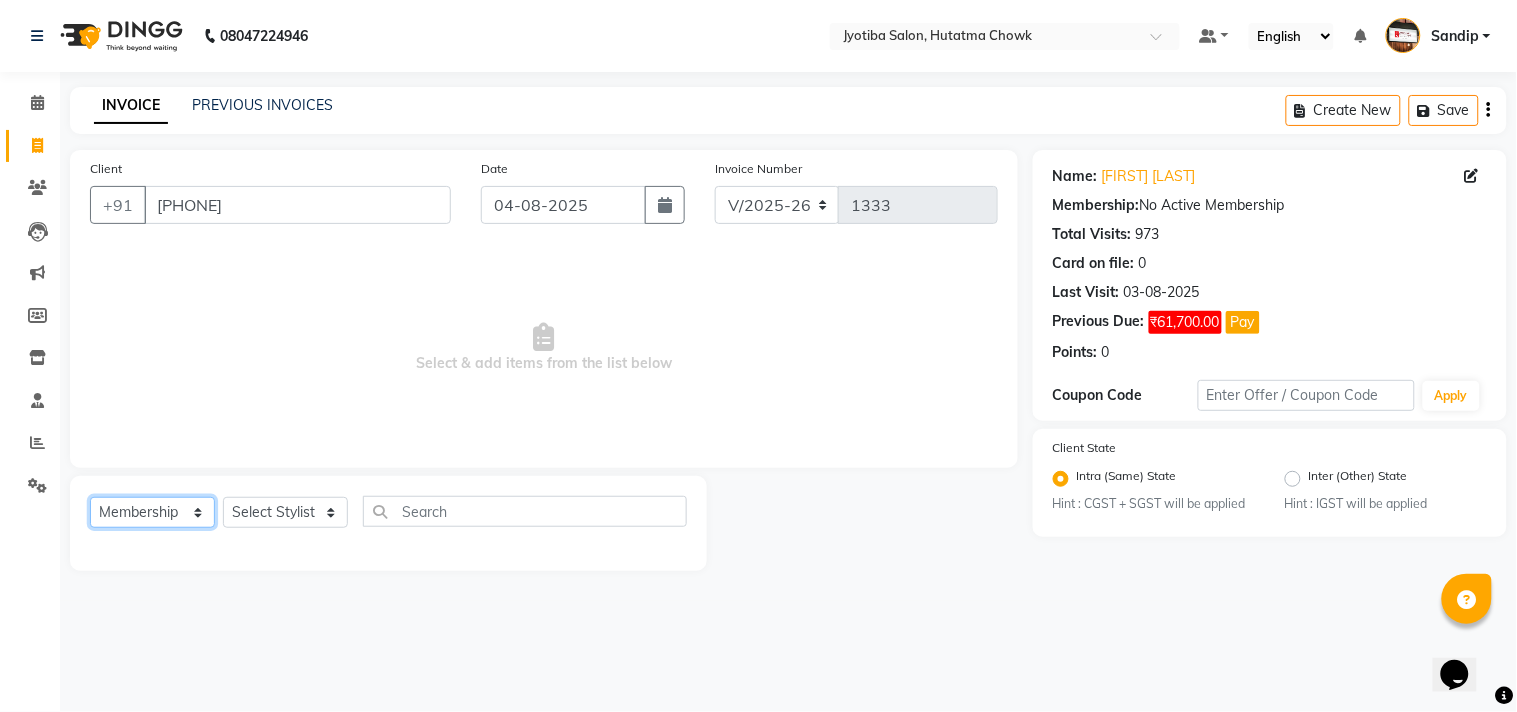 click on "Select  Service  Product  Membership  Package Voucher Prepaid Gift Card" 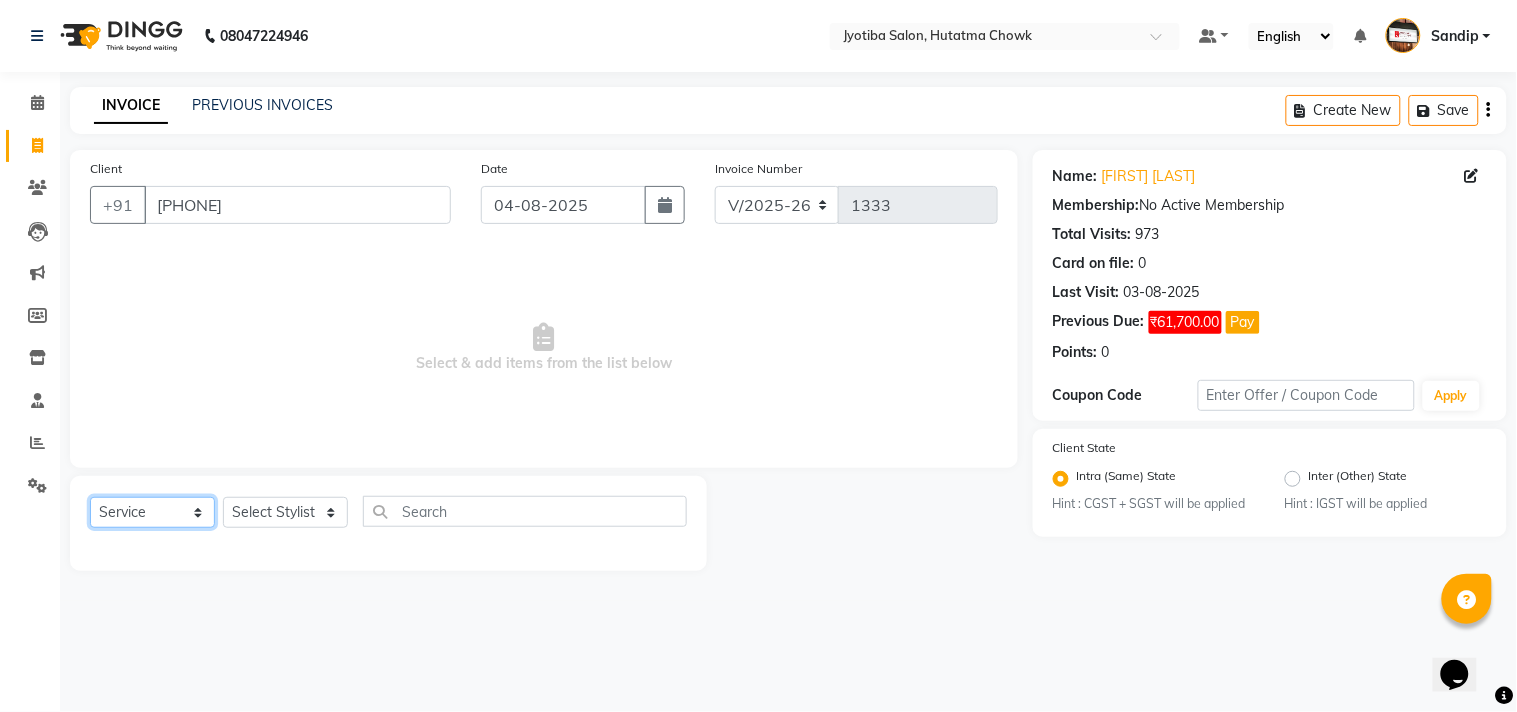 click on "Select  Service  Product  Membership  Package Voucher Prepaid Gift Card" 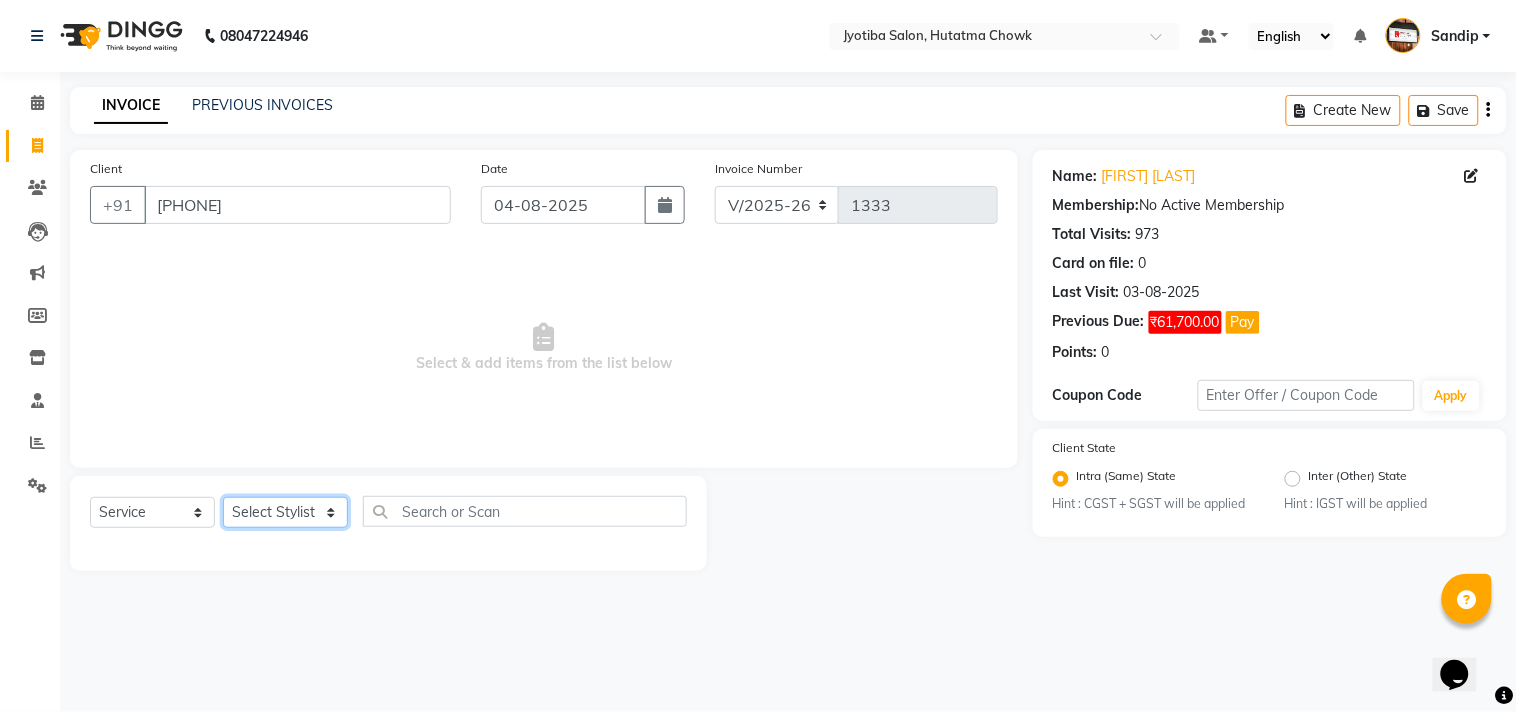 click on "Select Stylist Abdul Dinesh thakur Farman  Juned  mahadev Munna  prem RAHUL Sandip Suresh yasin" 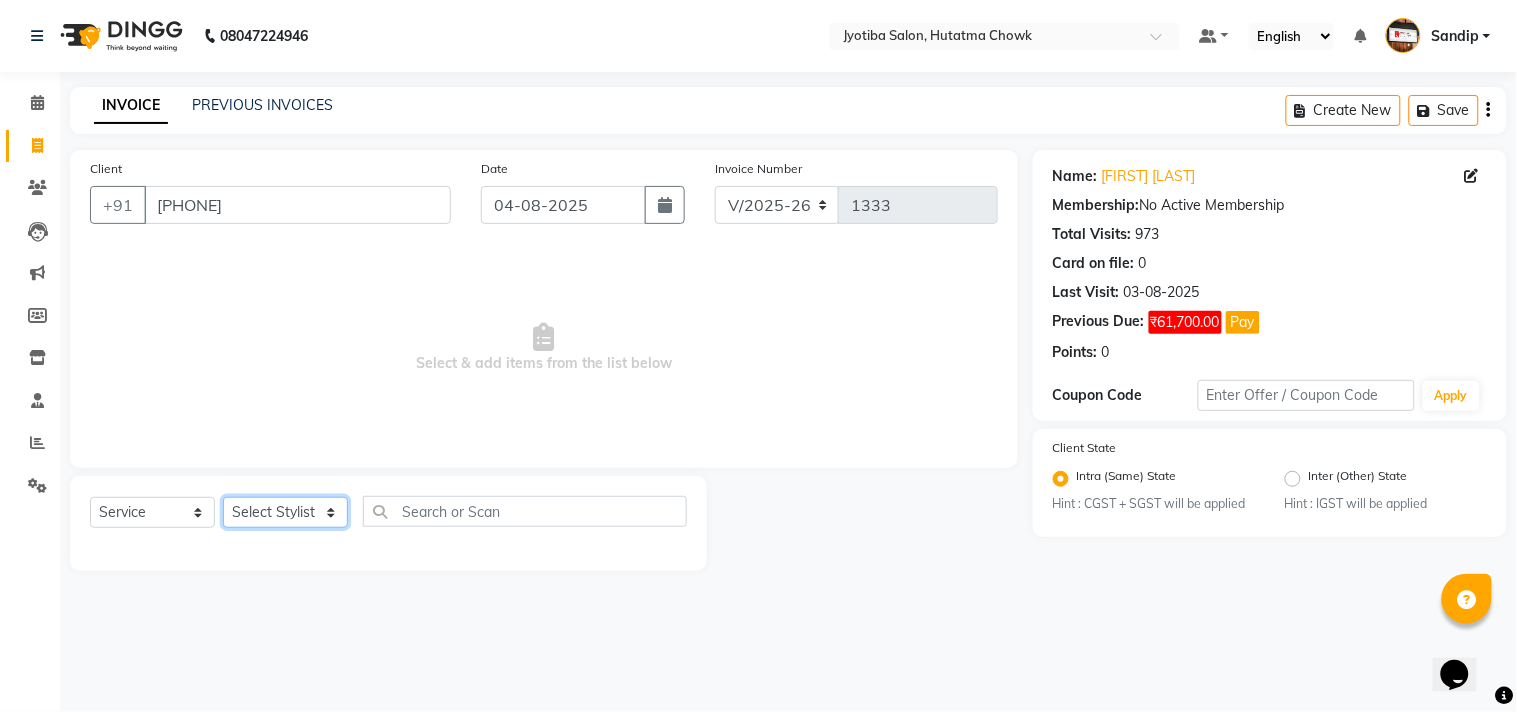 select on "84596" 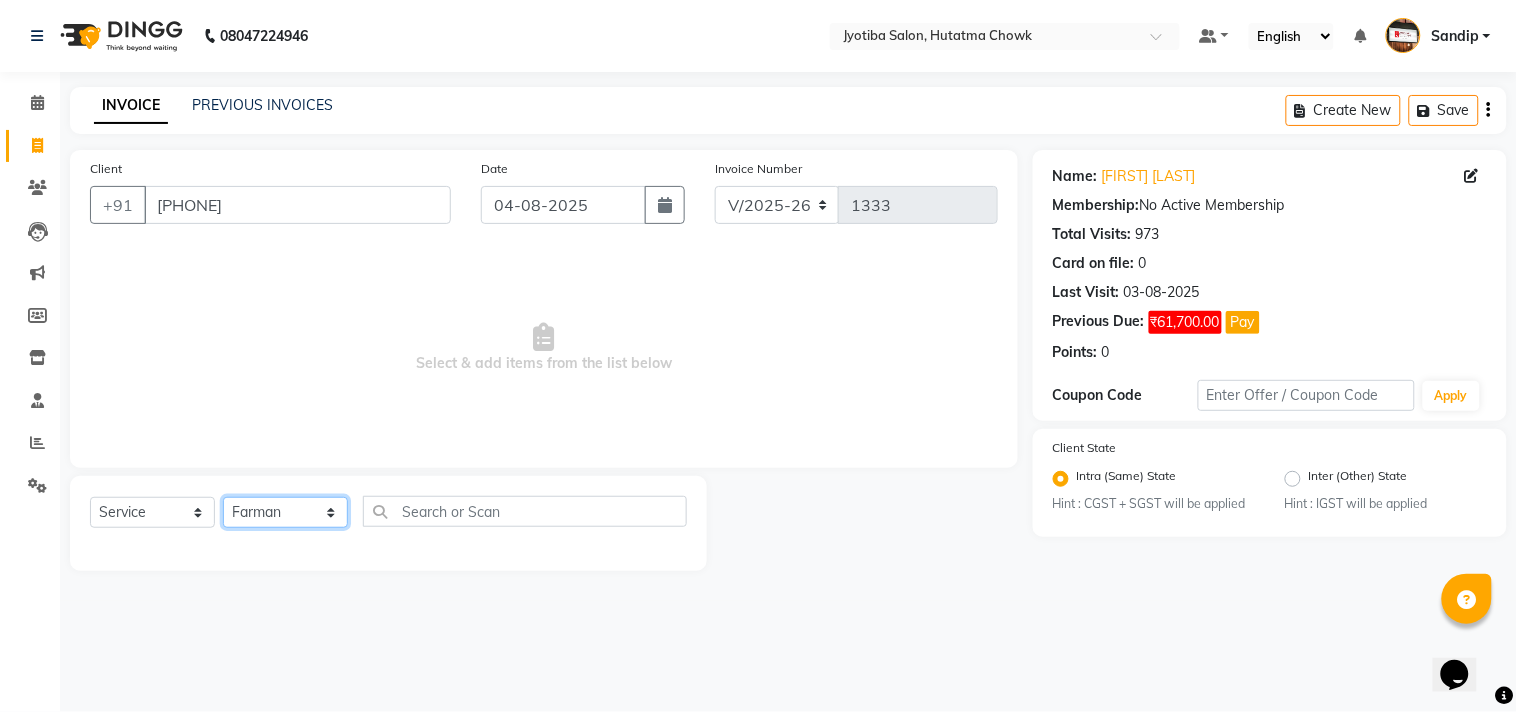 click on "Select Stylist Abdul Dinesh thakur Farman  Juned  mahadev Munna  prem RAHUL Sandip Suresh yasin" 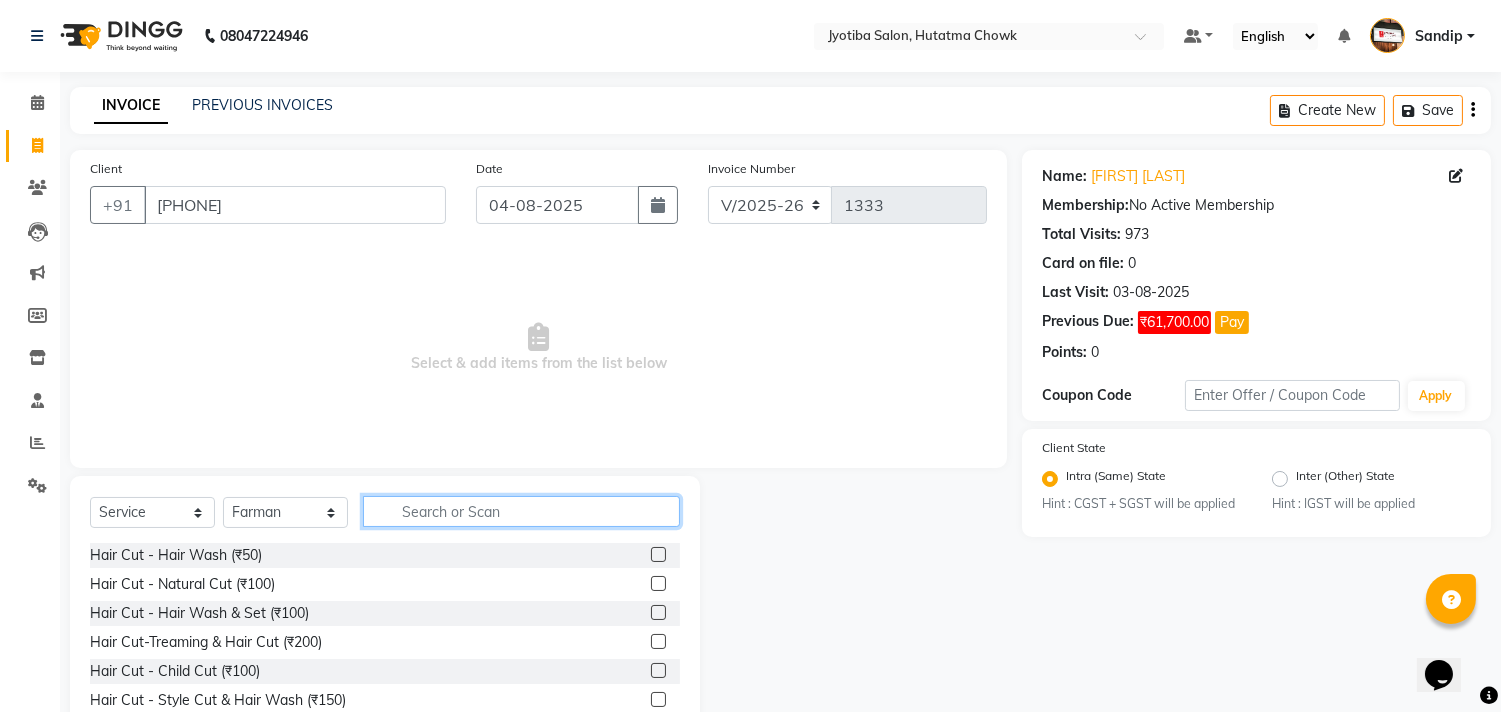 click 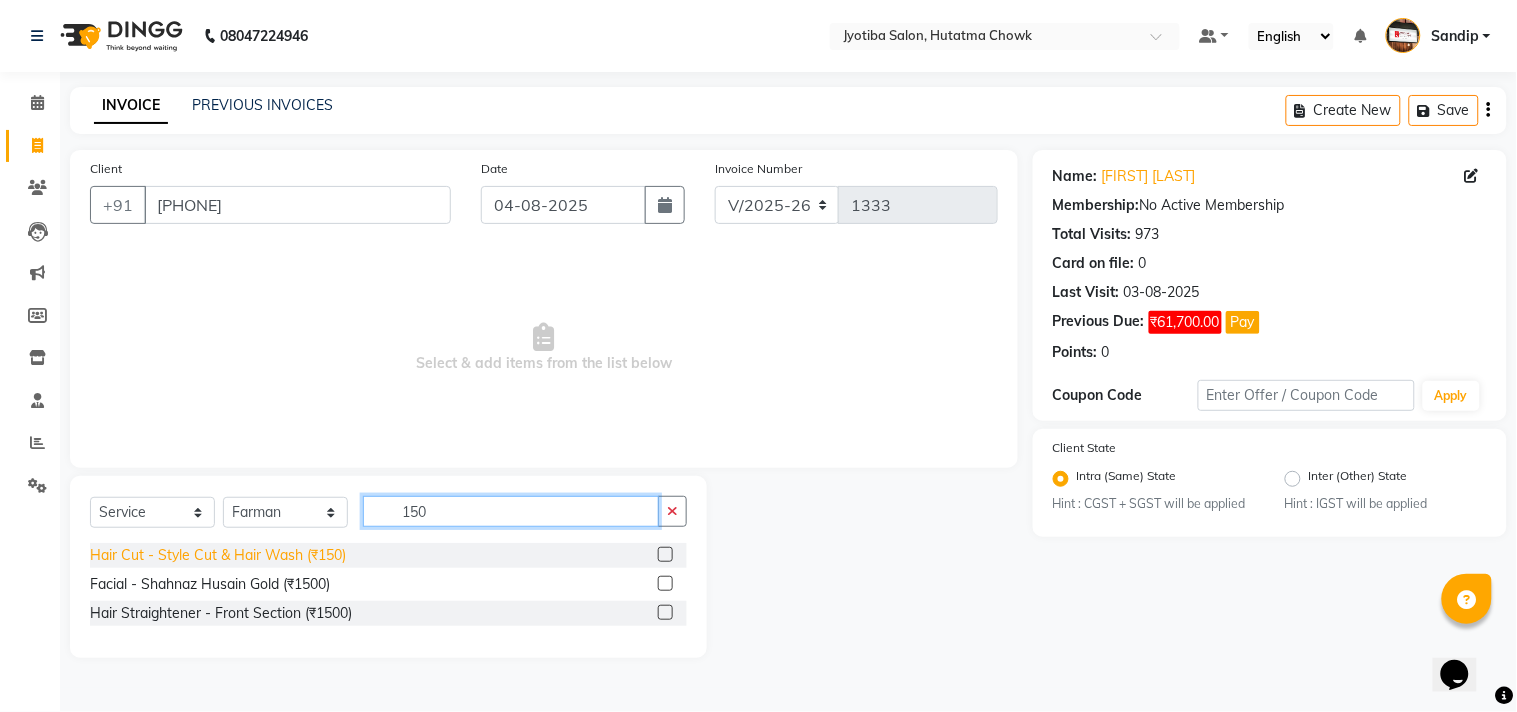 type on "150" 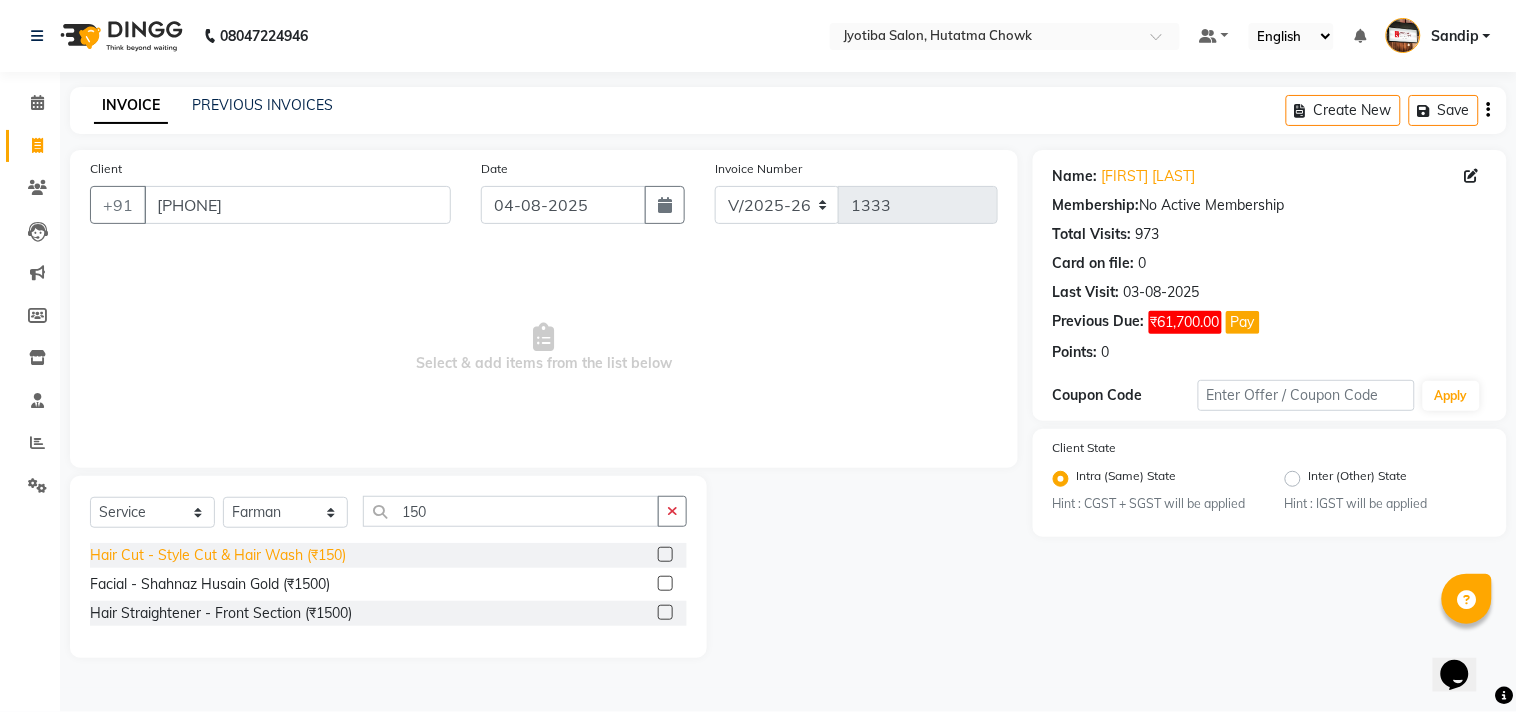 click on "Hair Cut - Style Cut & Hair Wash (₹150)" 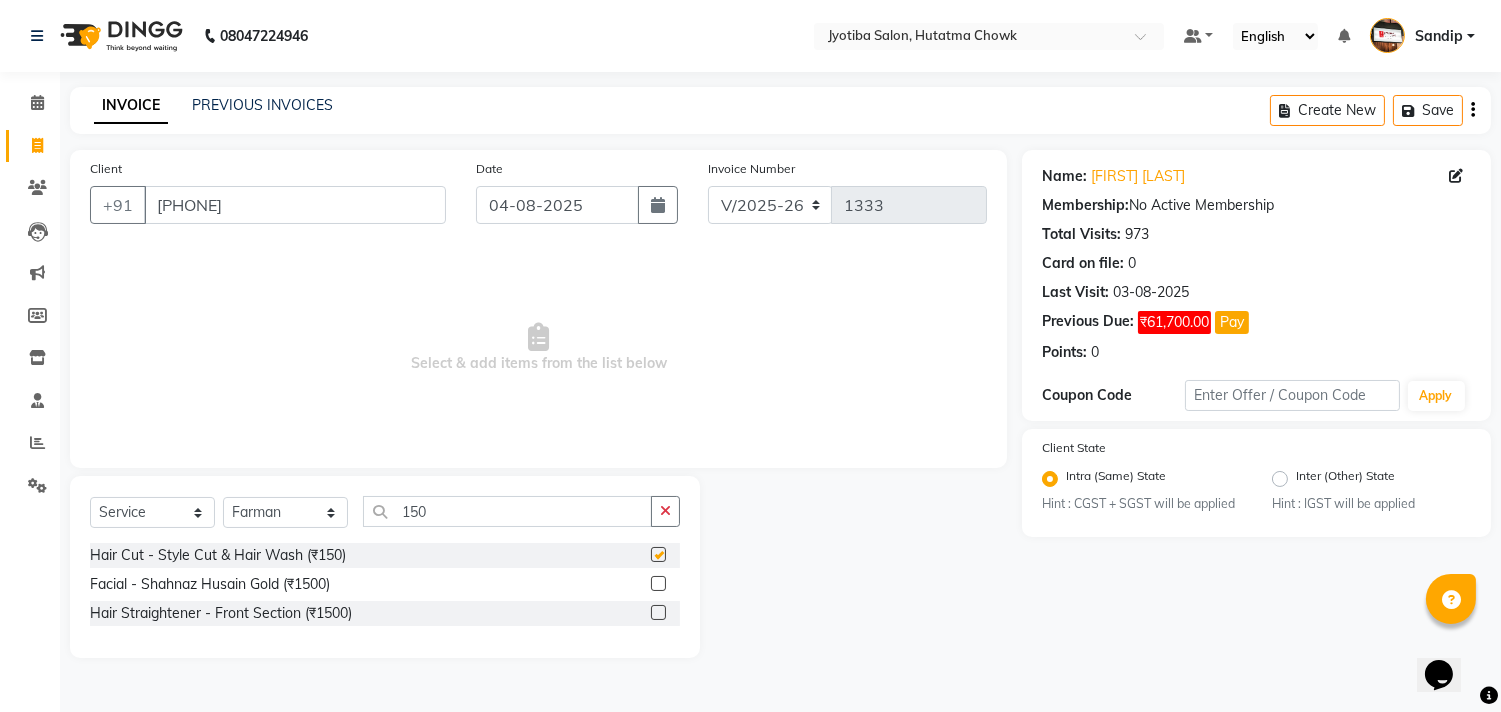 checkbox on "false" 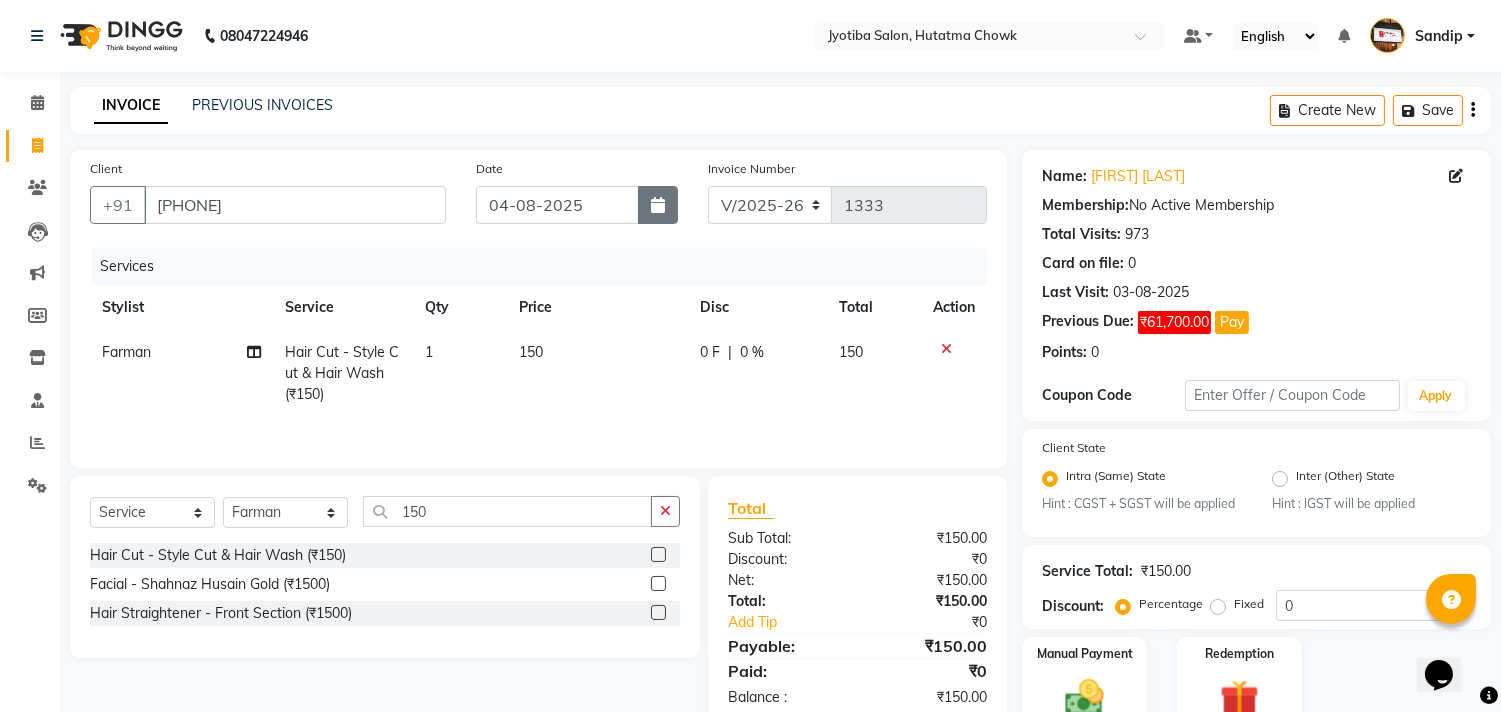 click 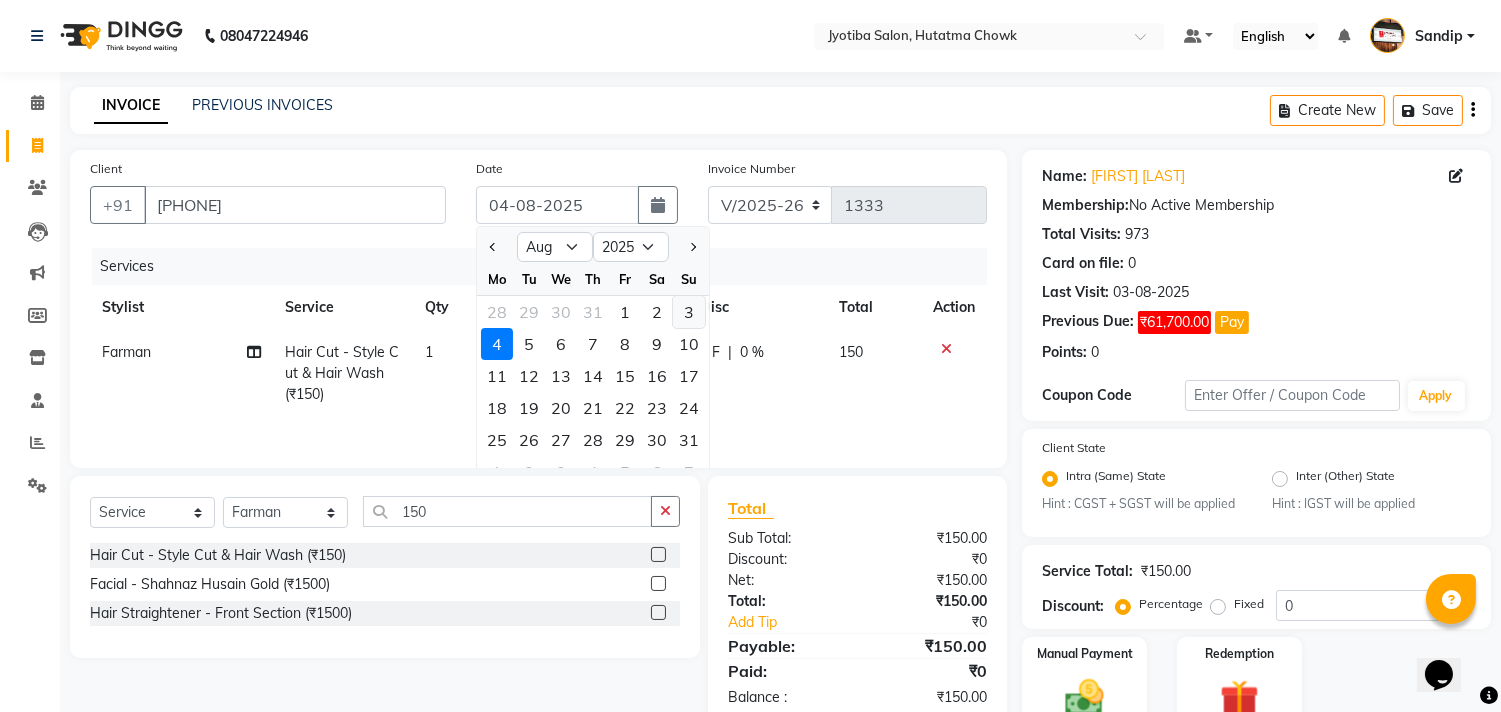 click on "3" 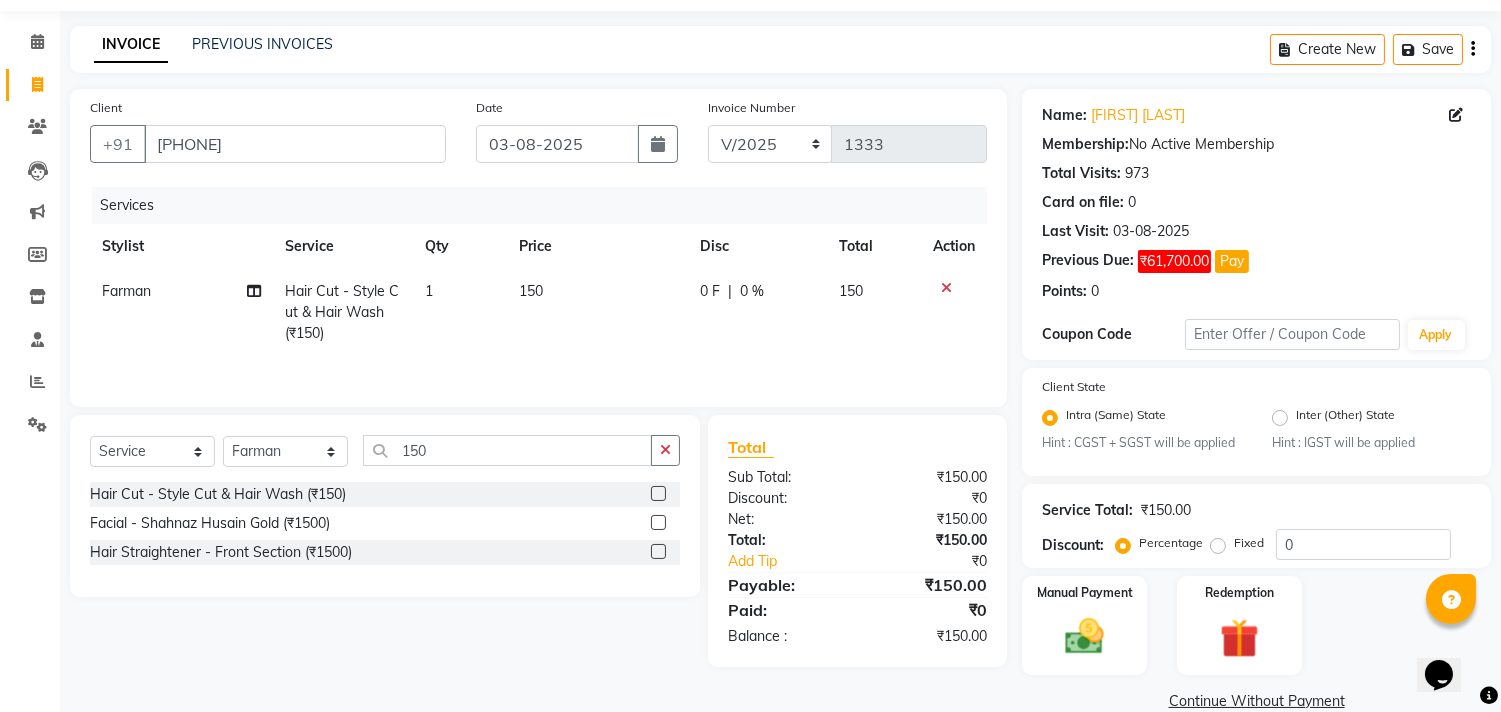 scroll, scrollTop: 94, scrollLeft: 0, axis: vertical 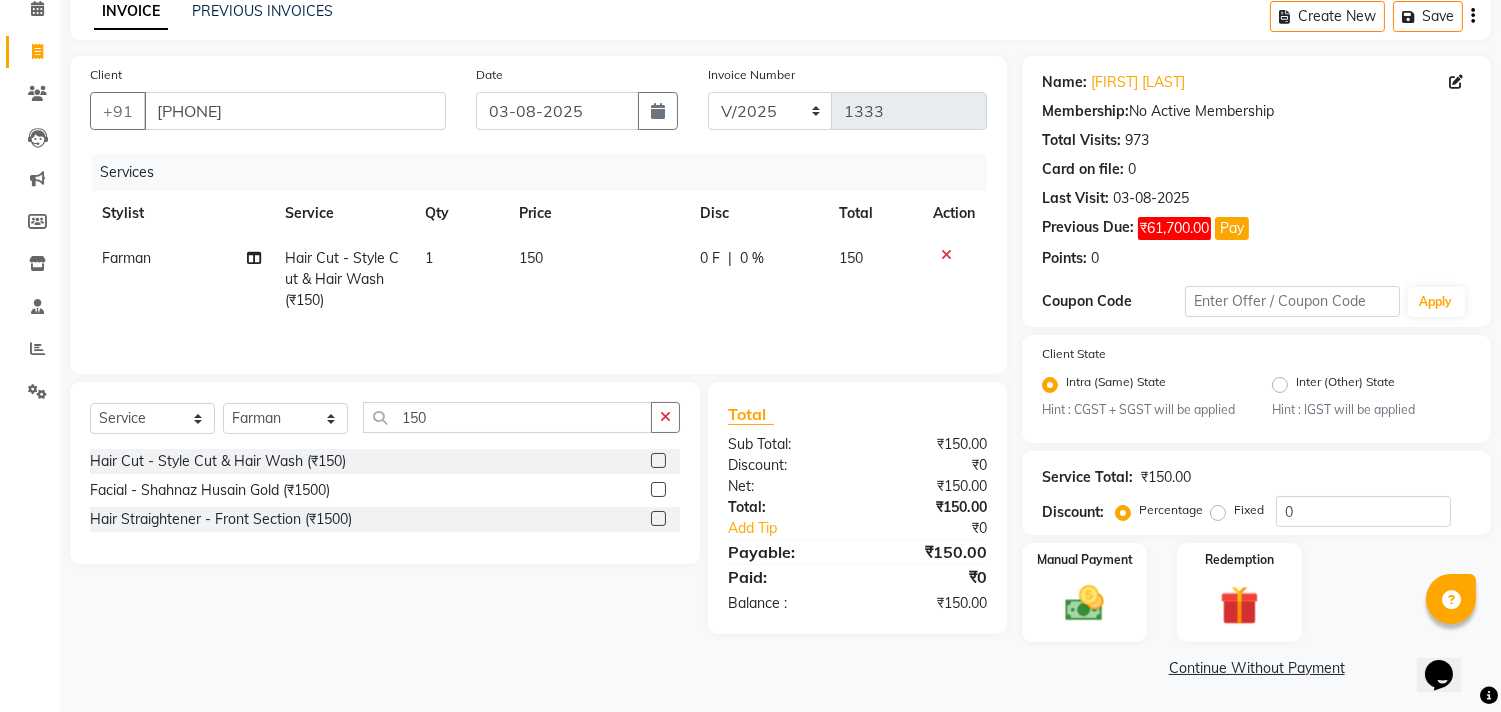 click on "Continue Without Payment" 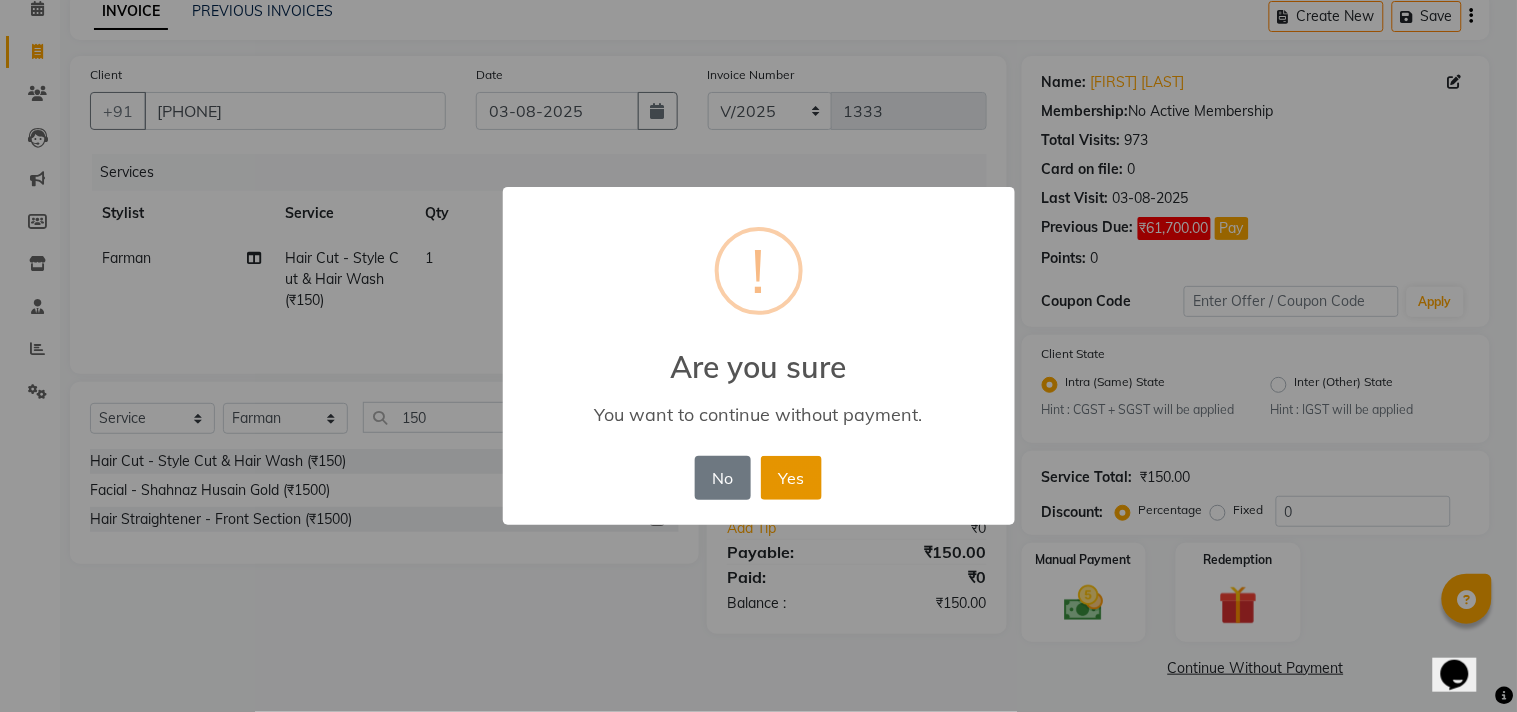 click on "Yes" at bounding box center [791, 478] 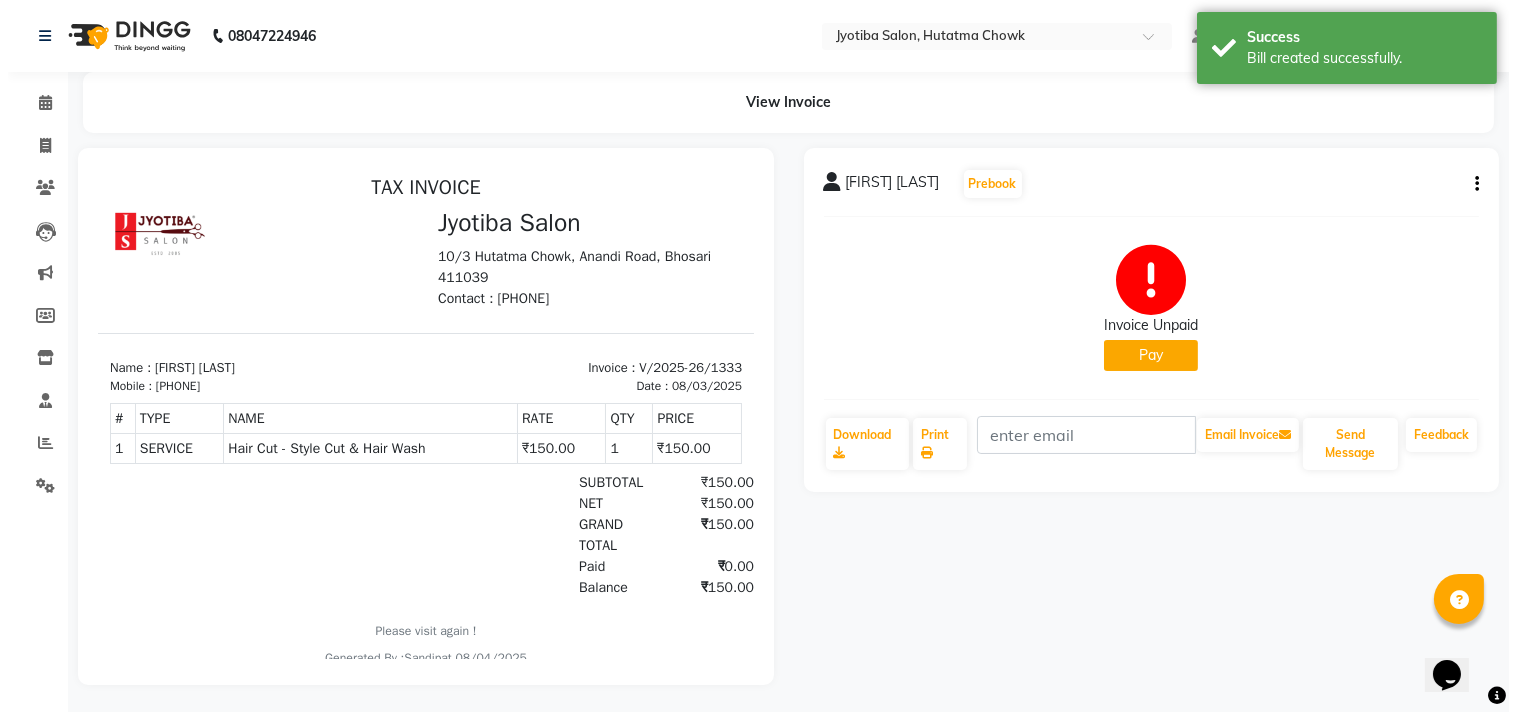 scroll, scrollTop: 0, scrollLeft: 0, axis: both 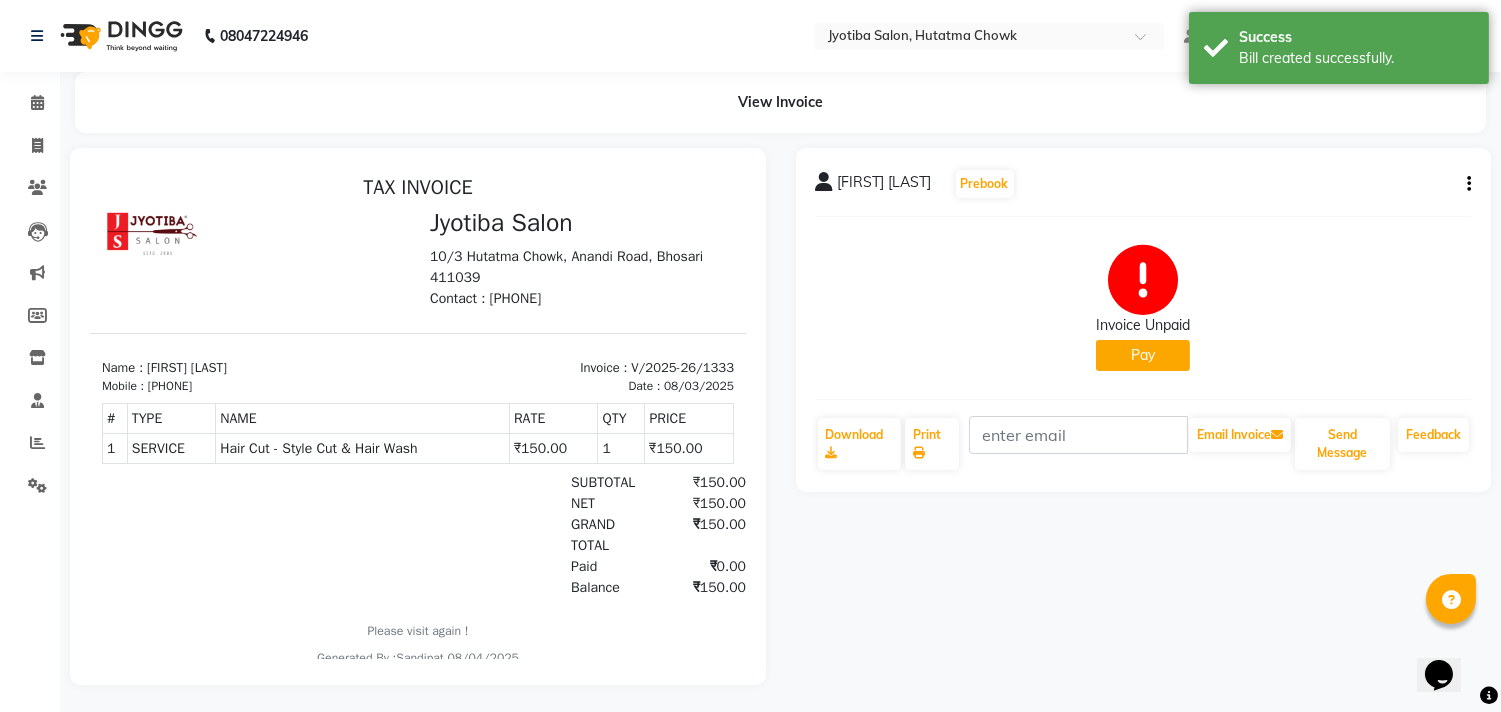 click on "Pay" 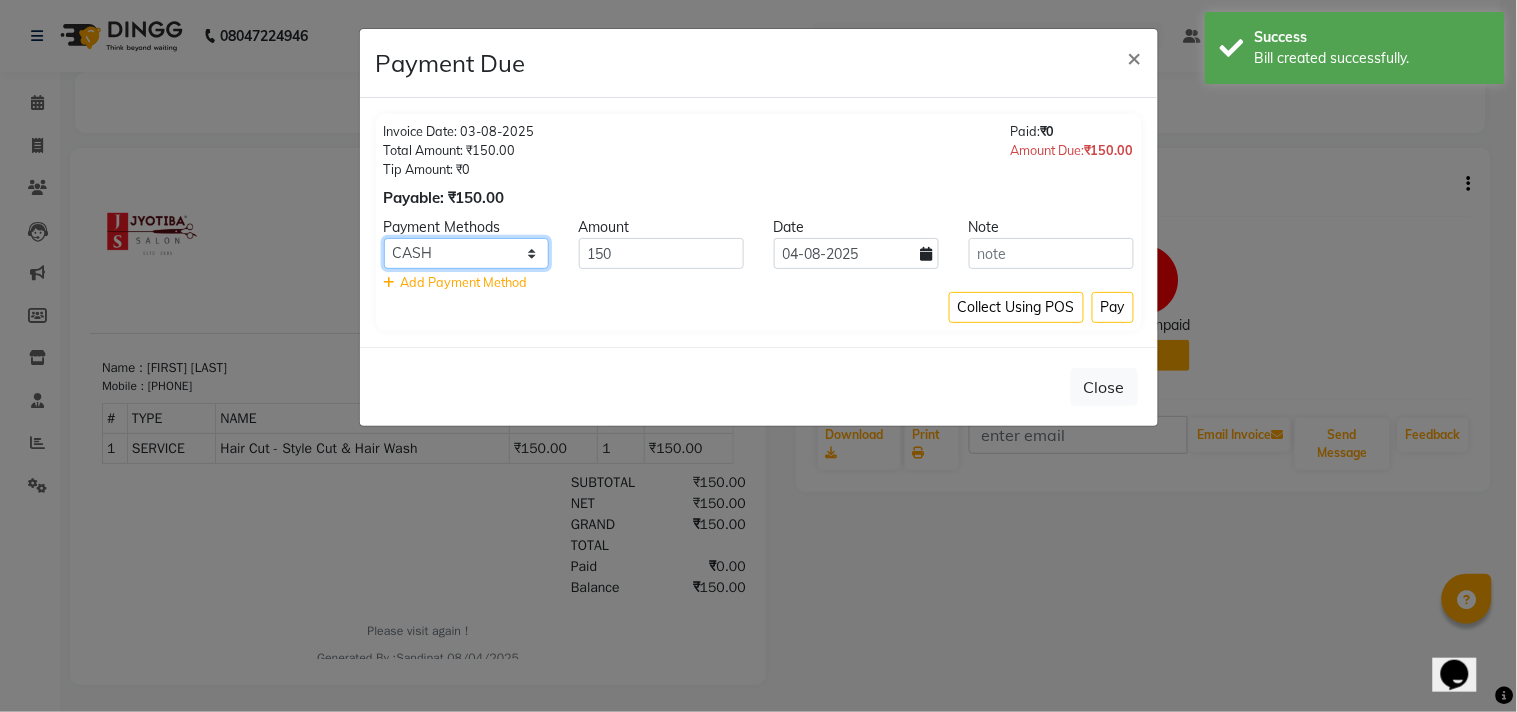 click on "CASH ONLINE CARD" 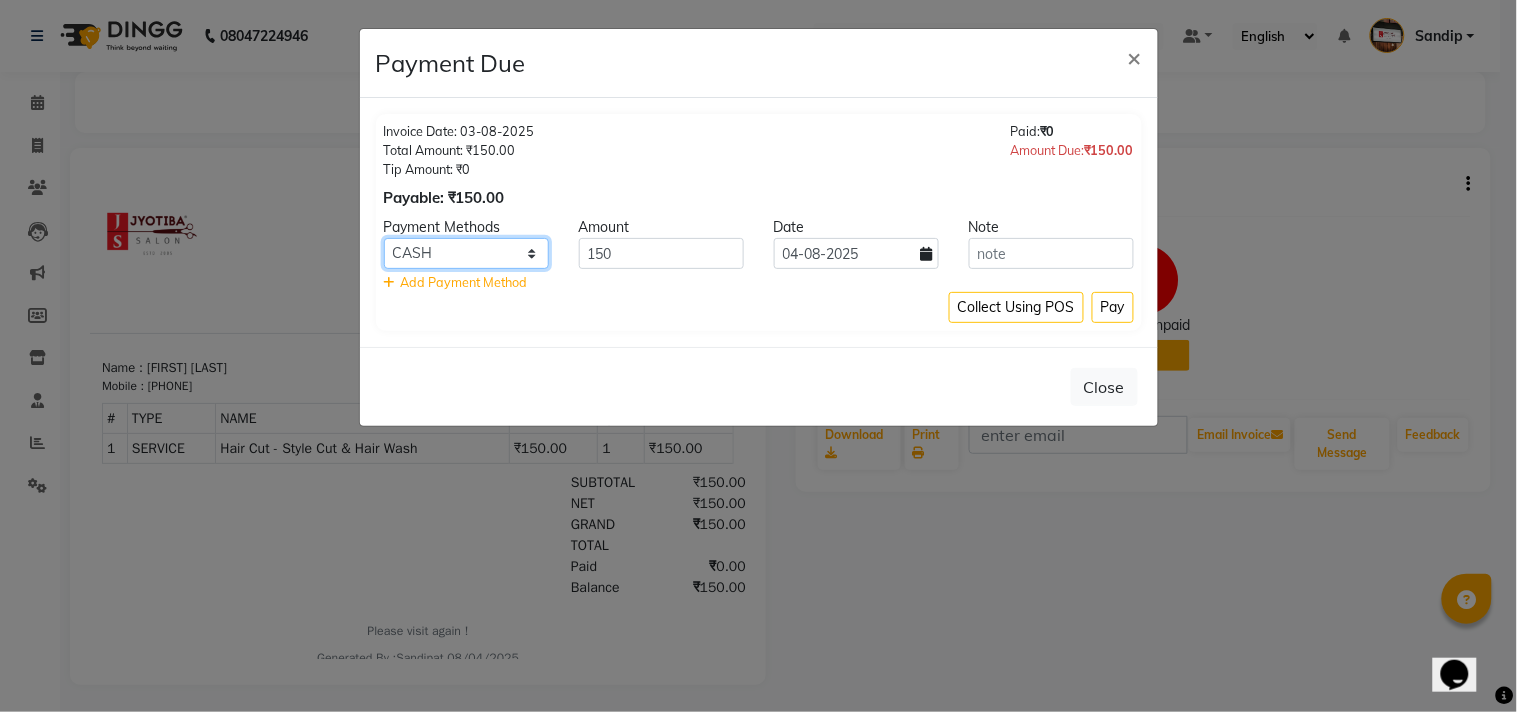click on "CASH ONLINE CARD" 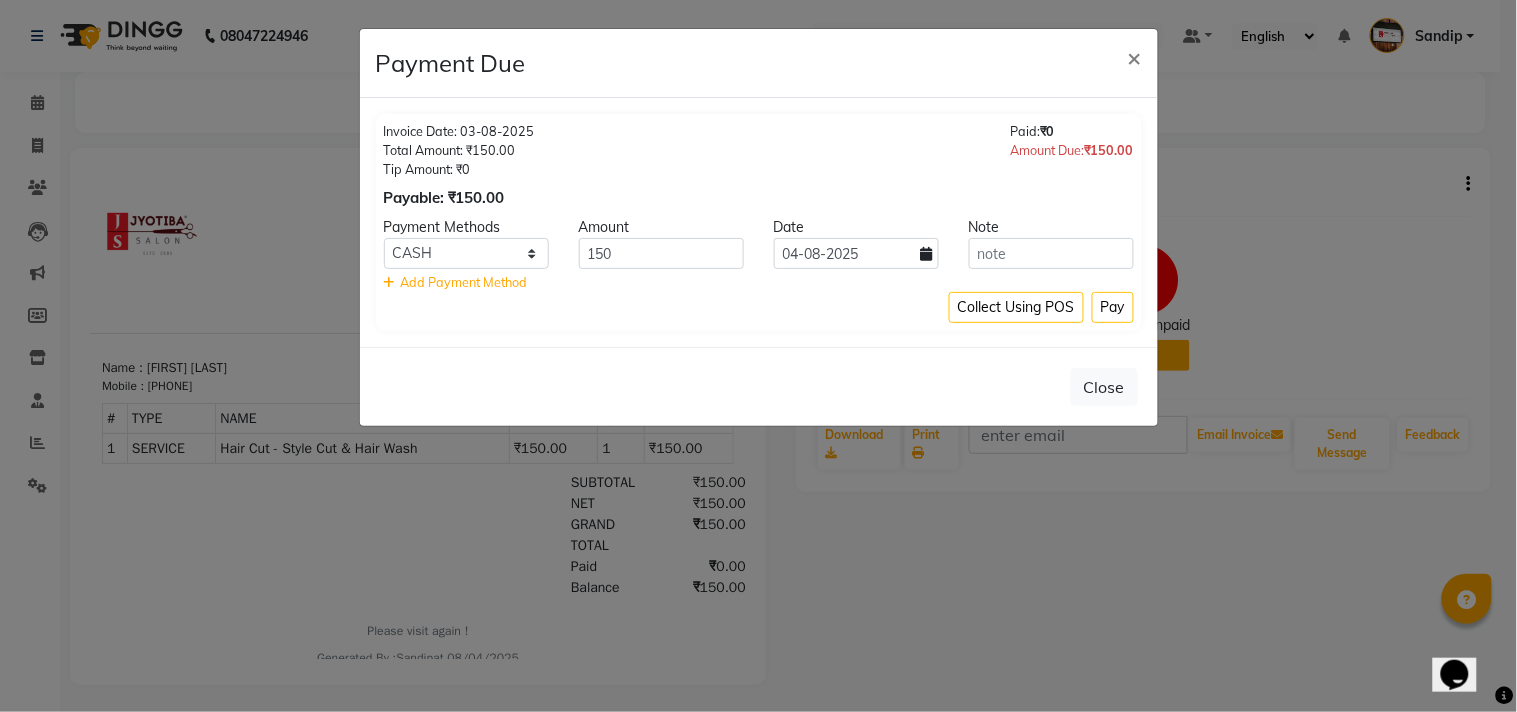 click on "Add Payment Method" 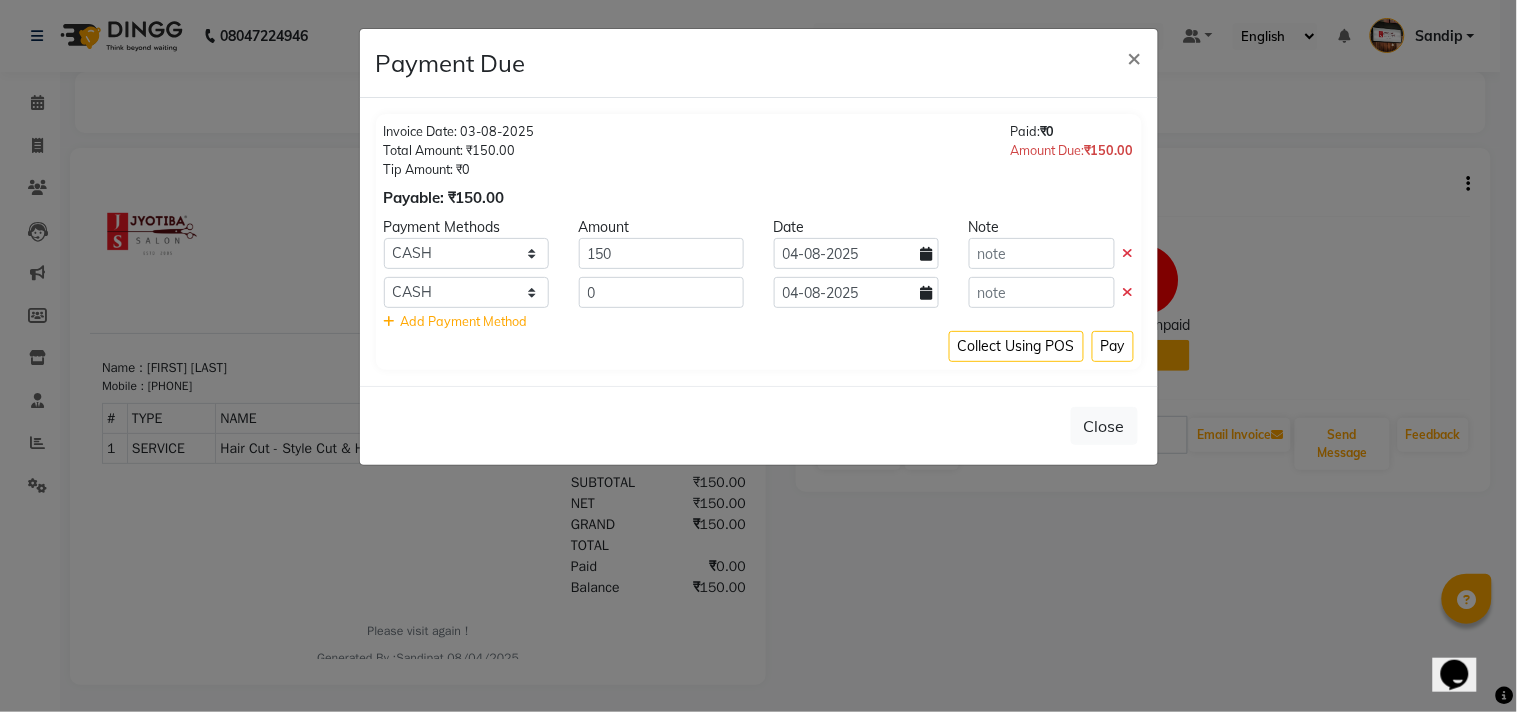 click 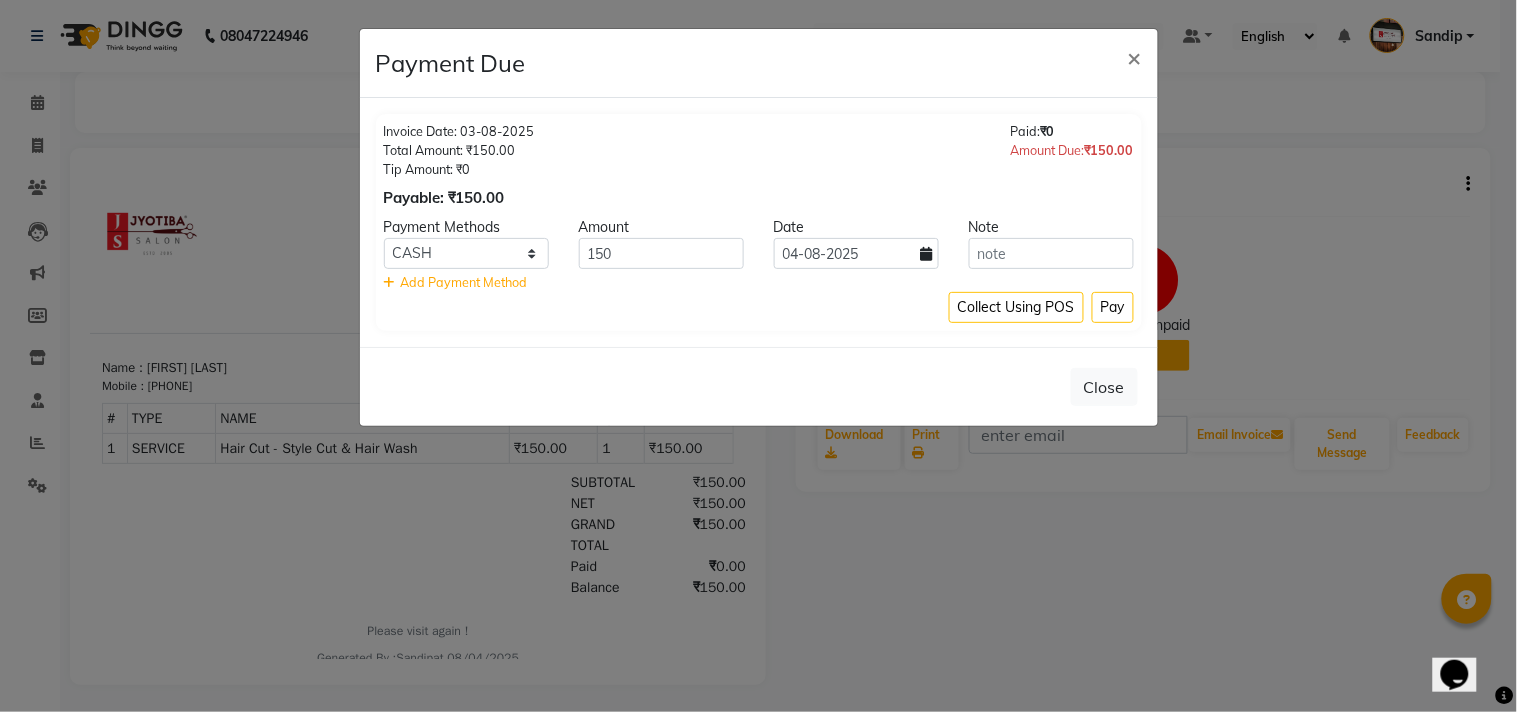 click 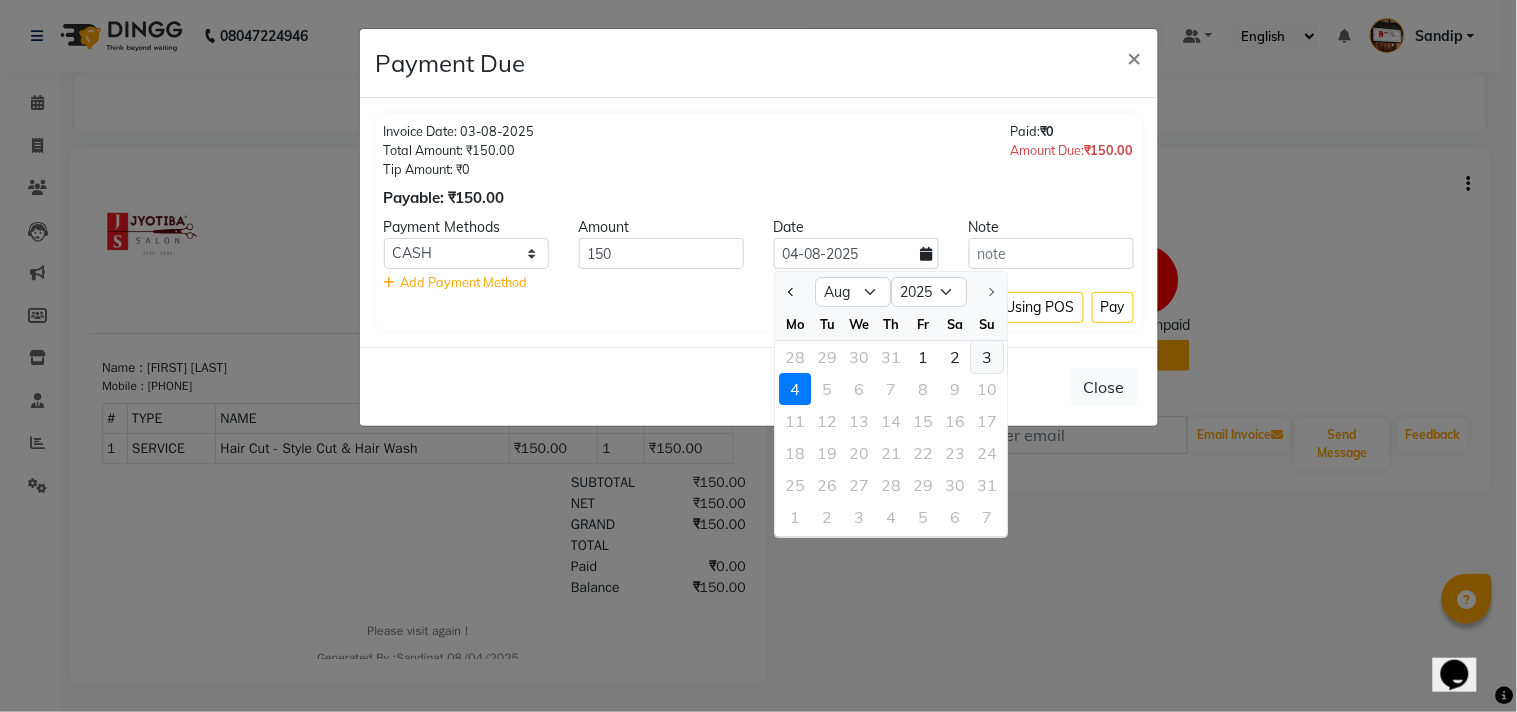 click on "3" 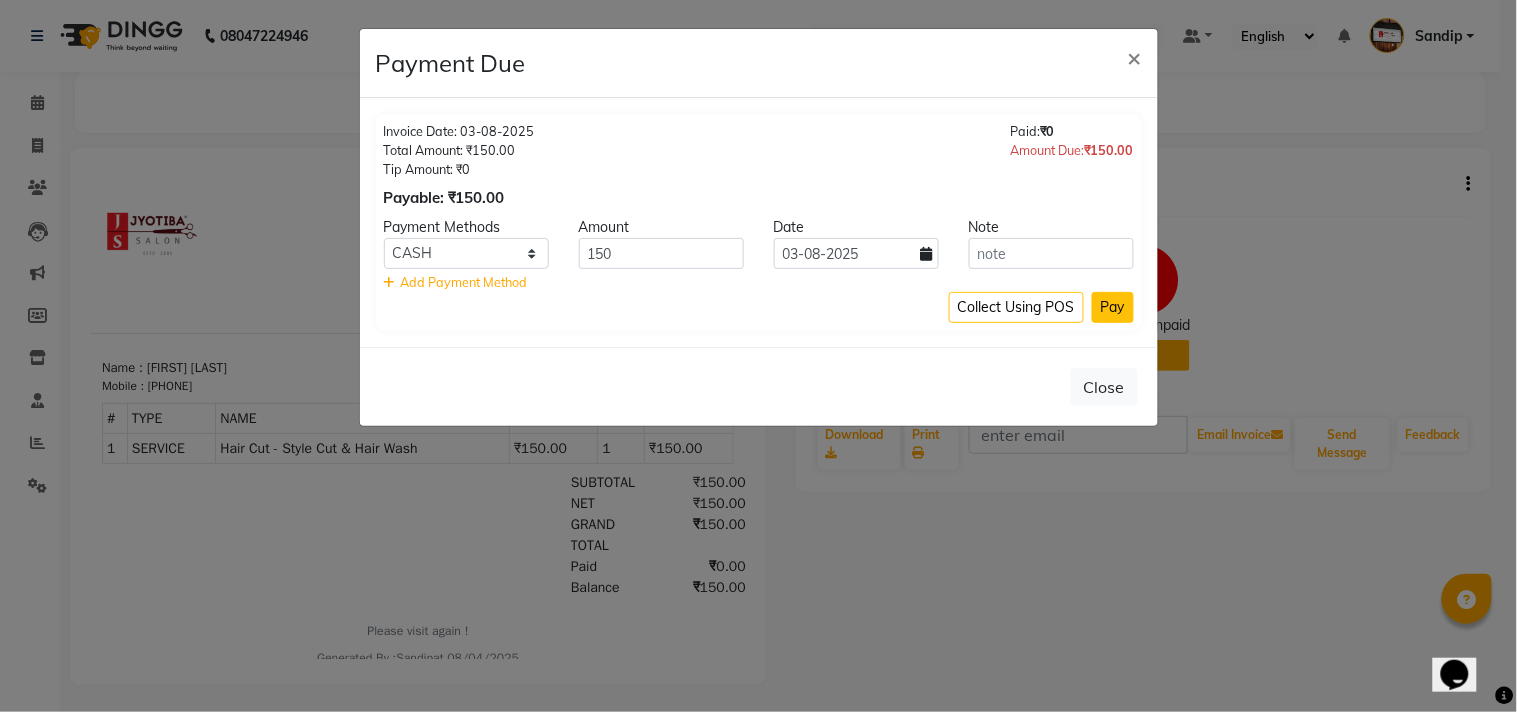 click on "Pay" 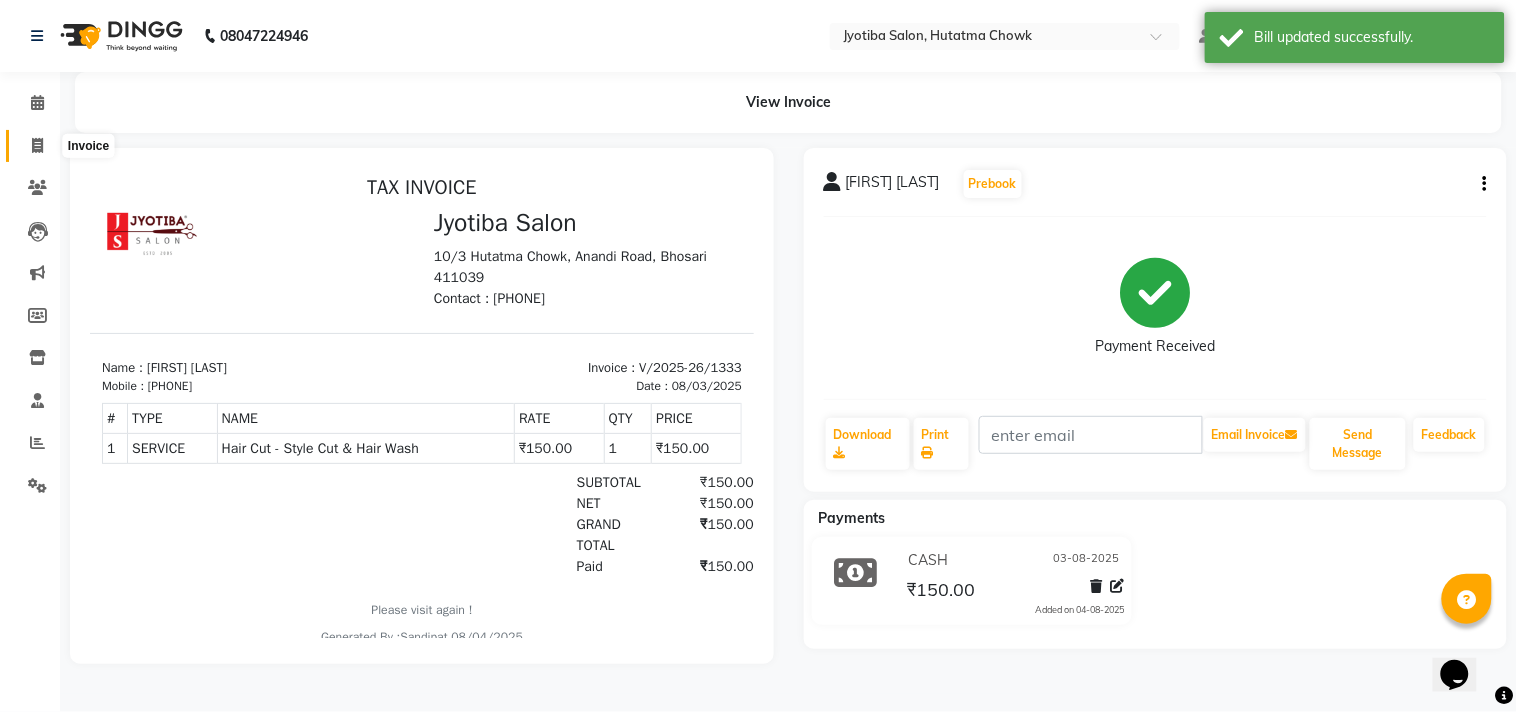 click 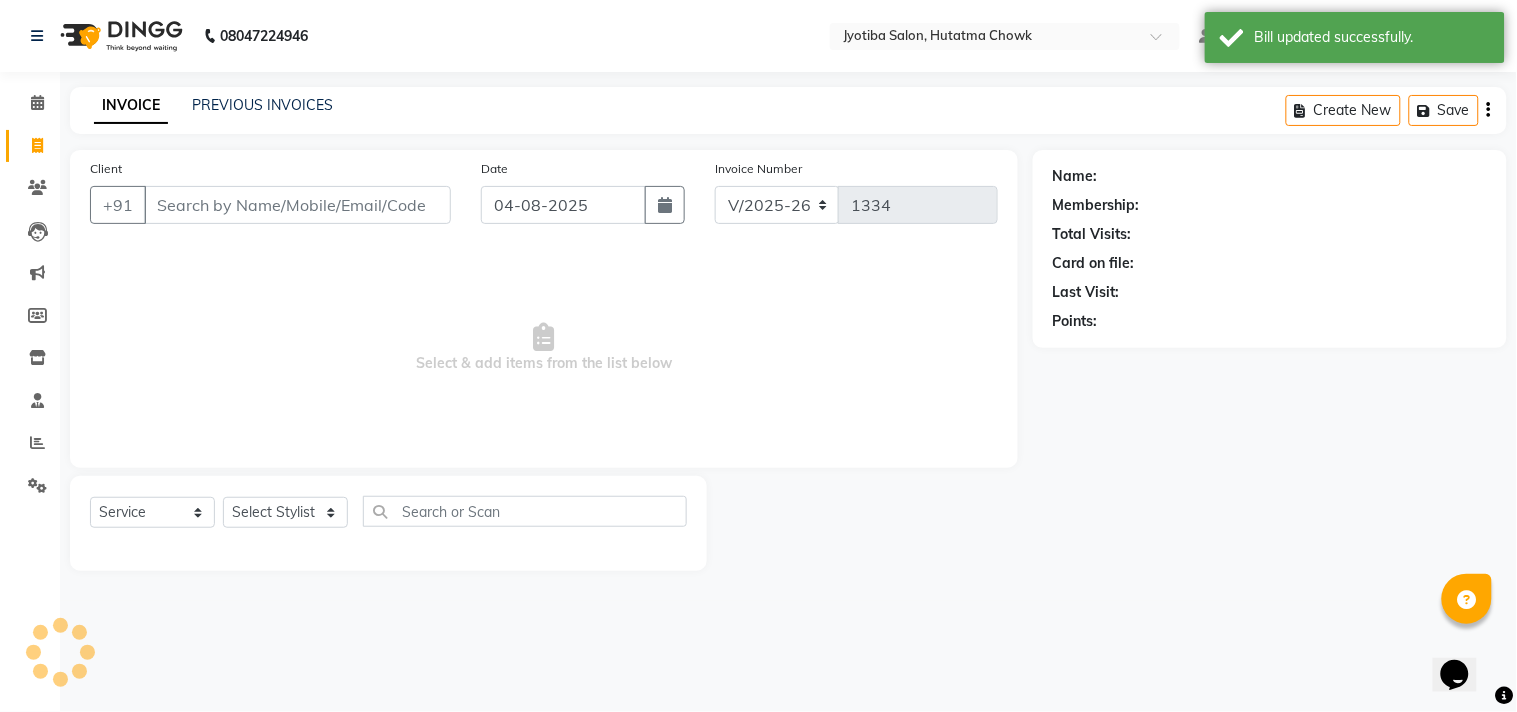 select on "membership" 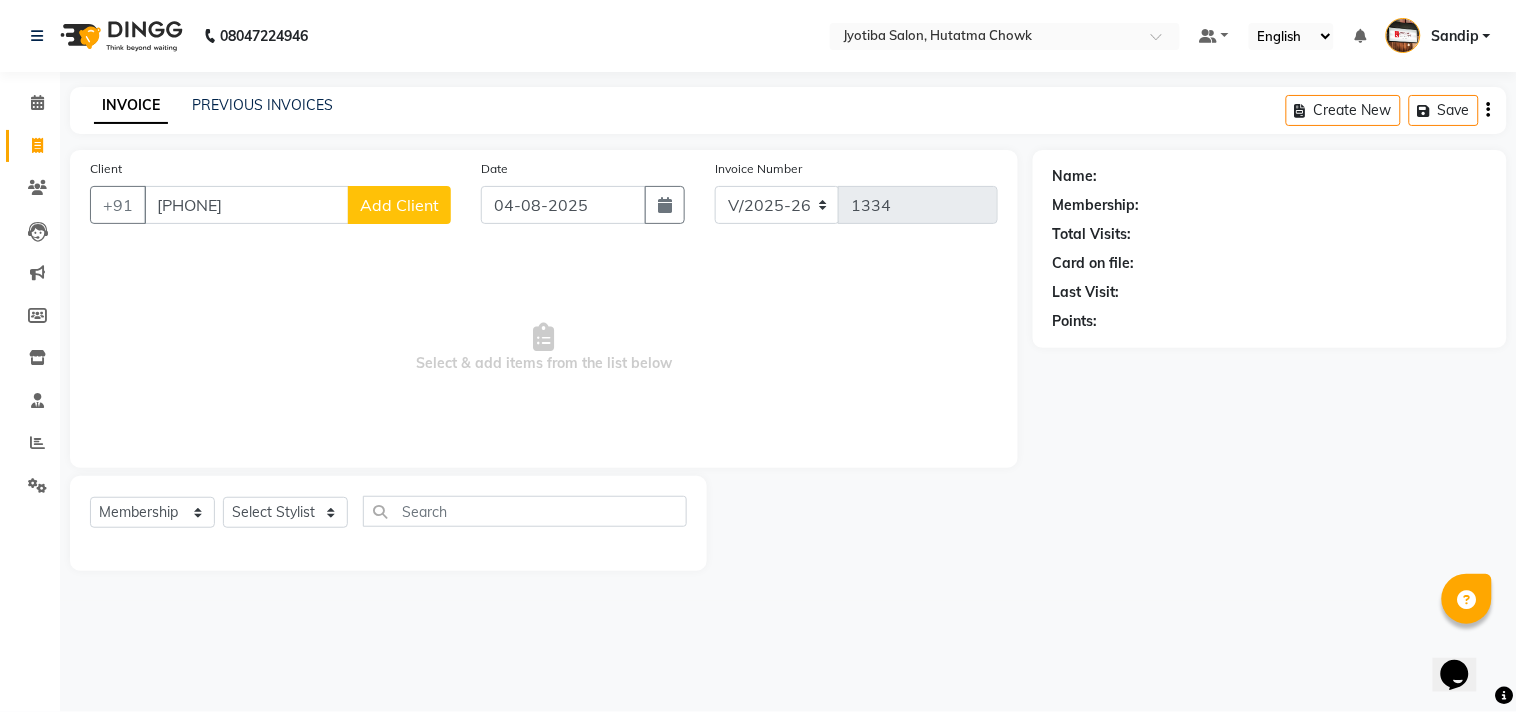 type on "[PHONE]" 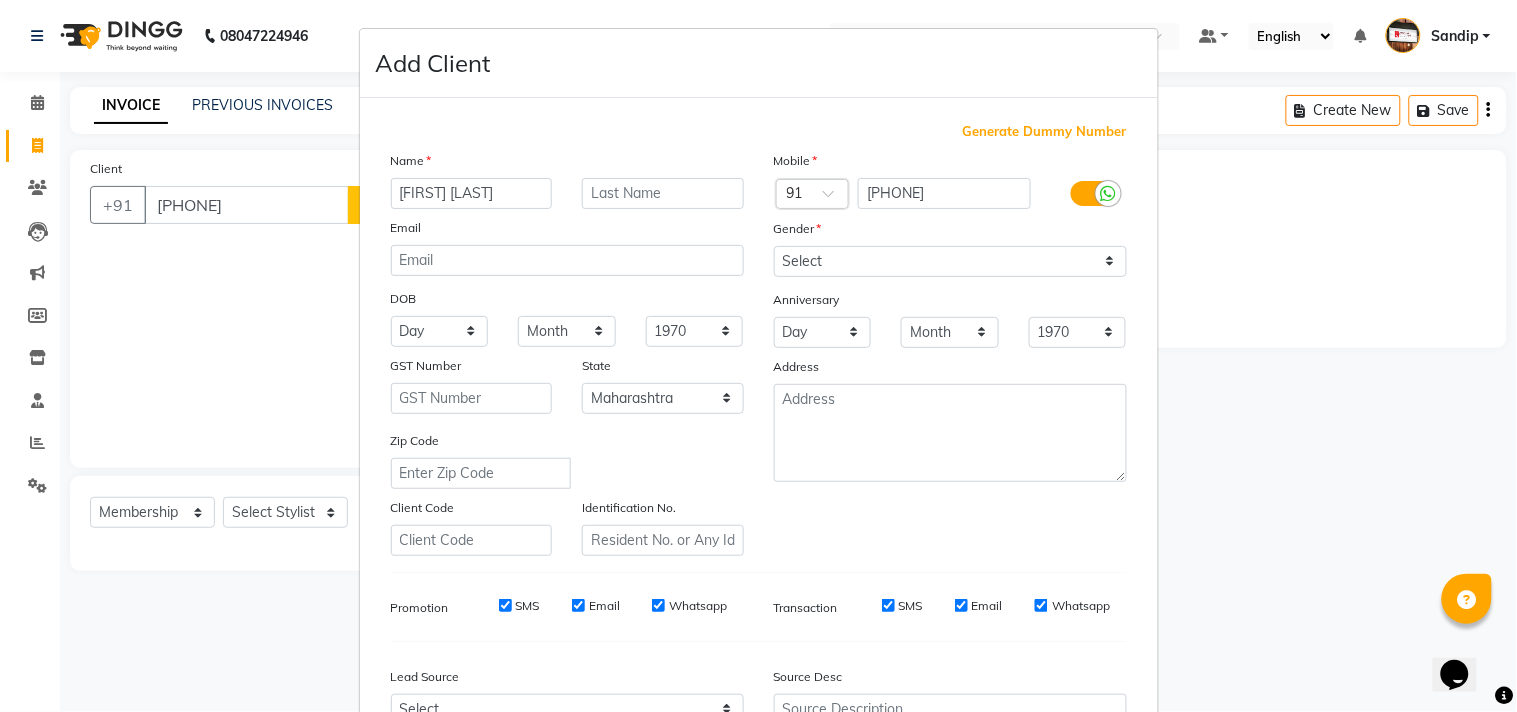 type on "[FIRST] [LAST]" 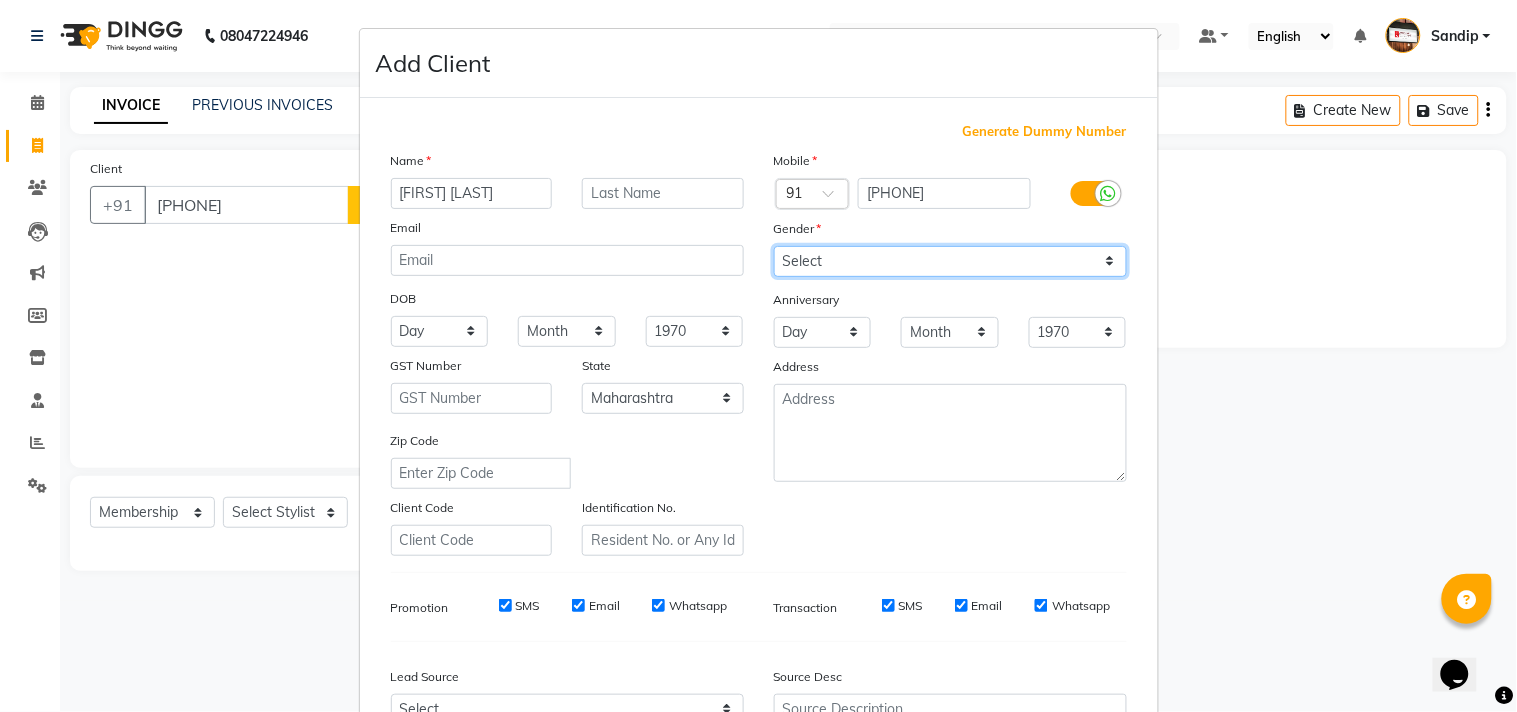 click on "Select Male Female Other Prefer Not To Say" at bounding box center (950, 261) 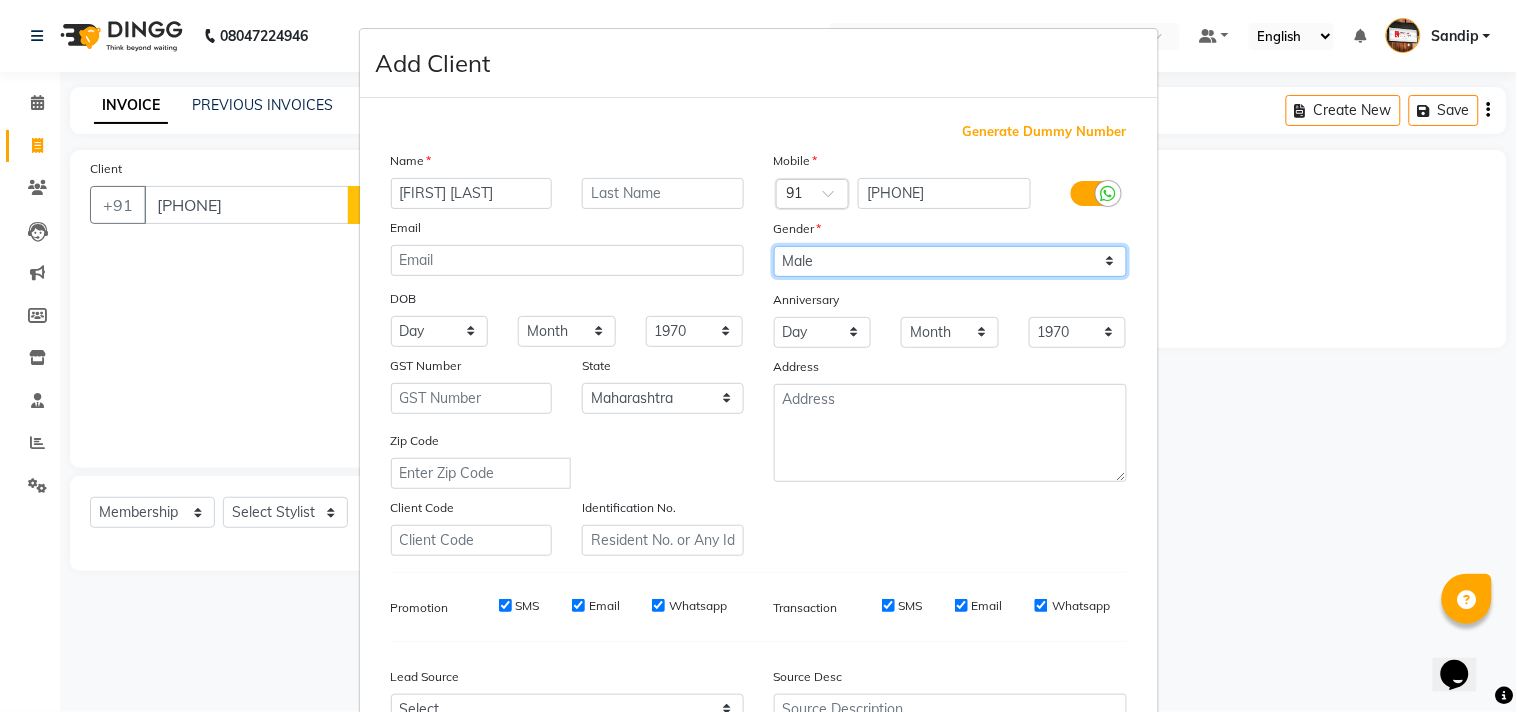 click on "Select Male Female Other Prefer Not To Say" at bounding box center [950, 261] 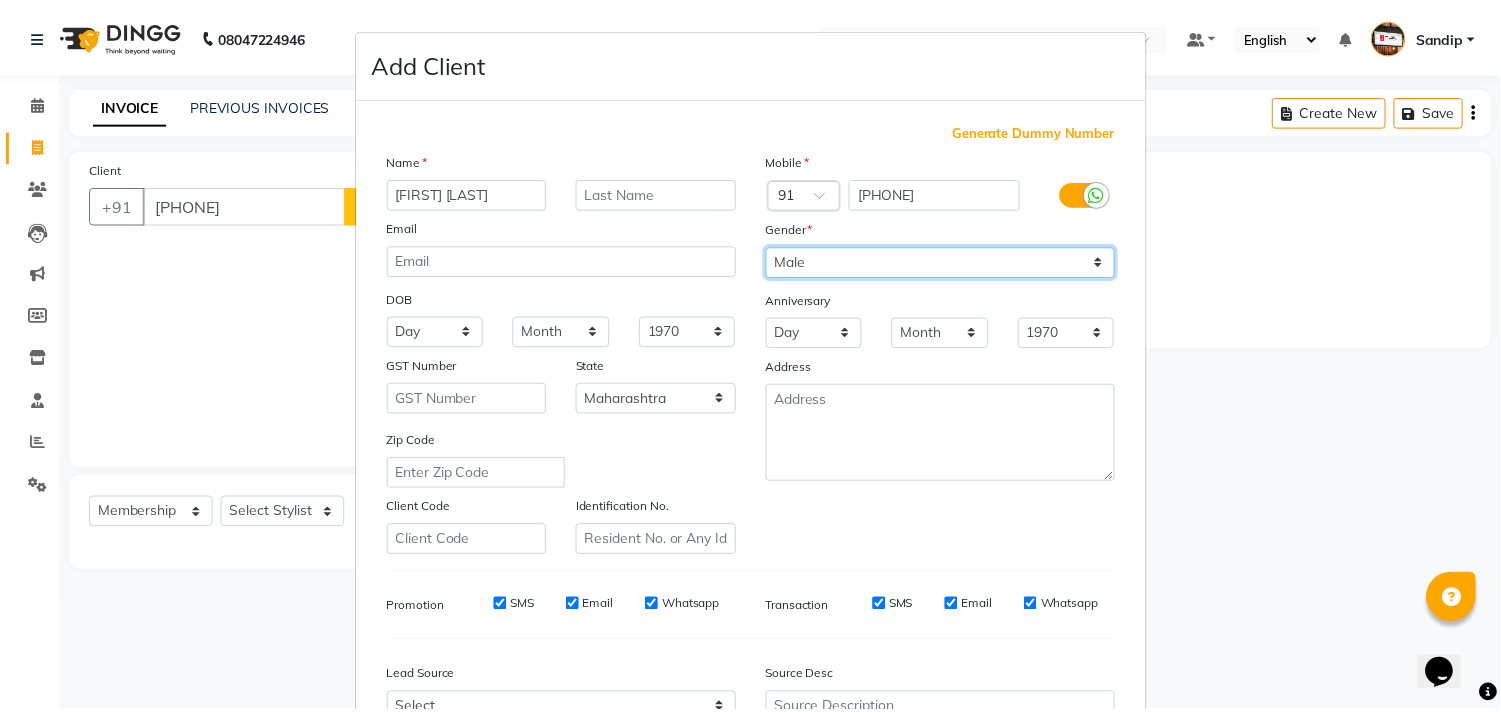 scroll, scrollTop: 212, scrollLeft: 0, axis: vertical 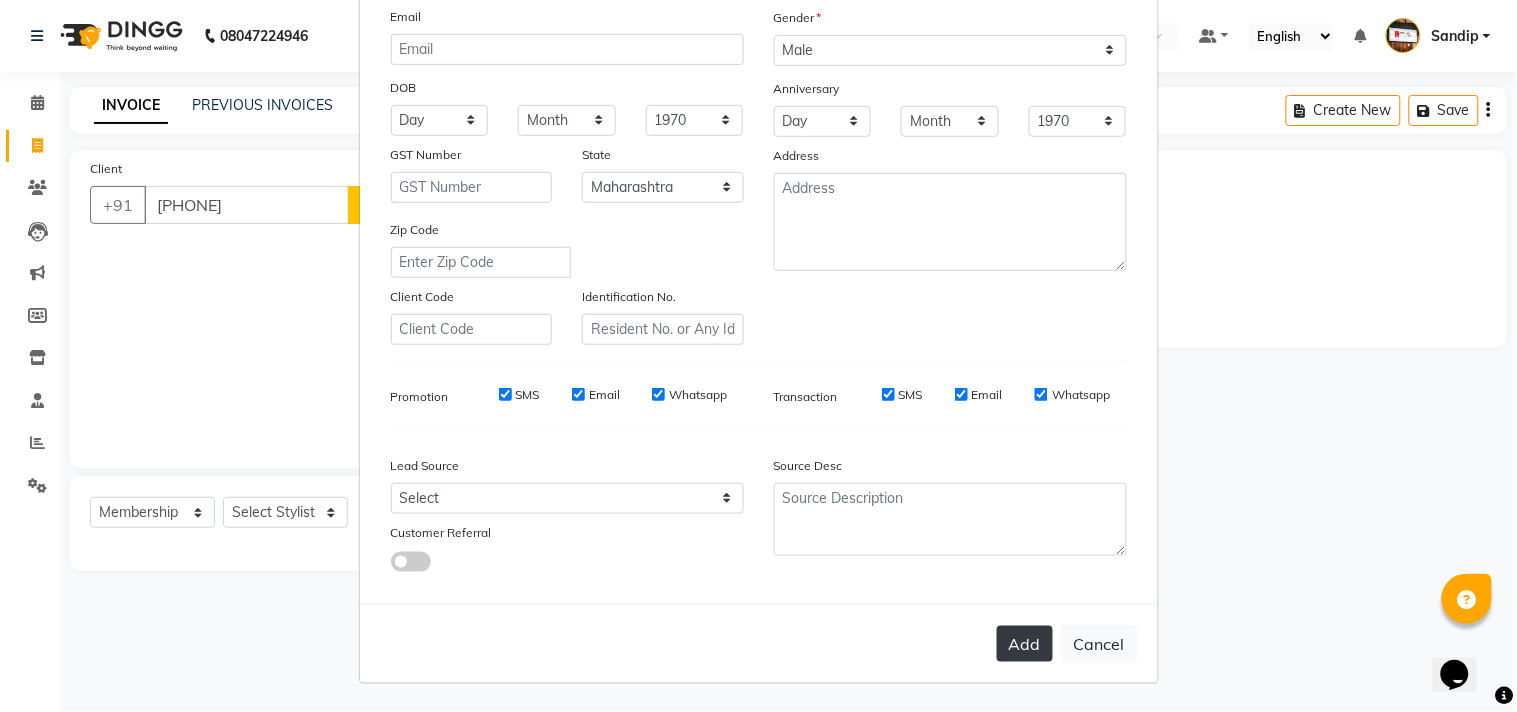 click on "Add" at bounding box center [1025, 644] 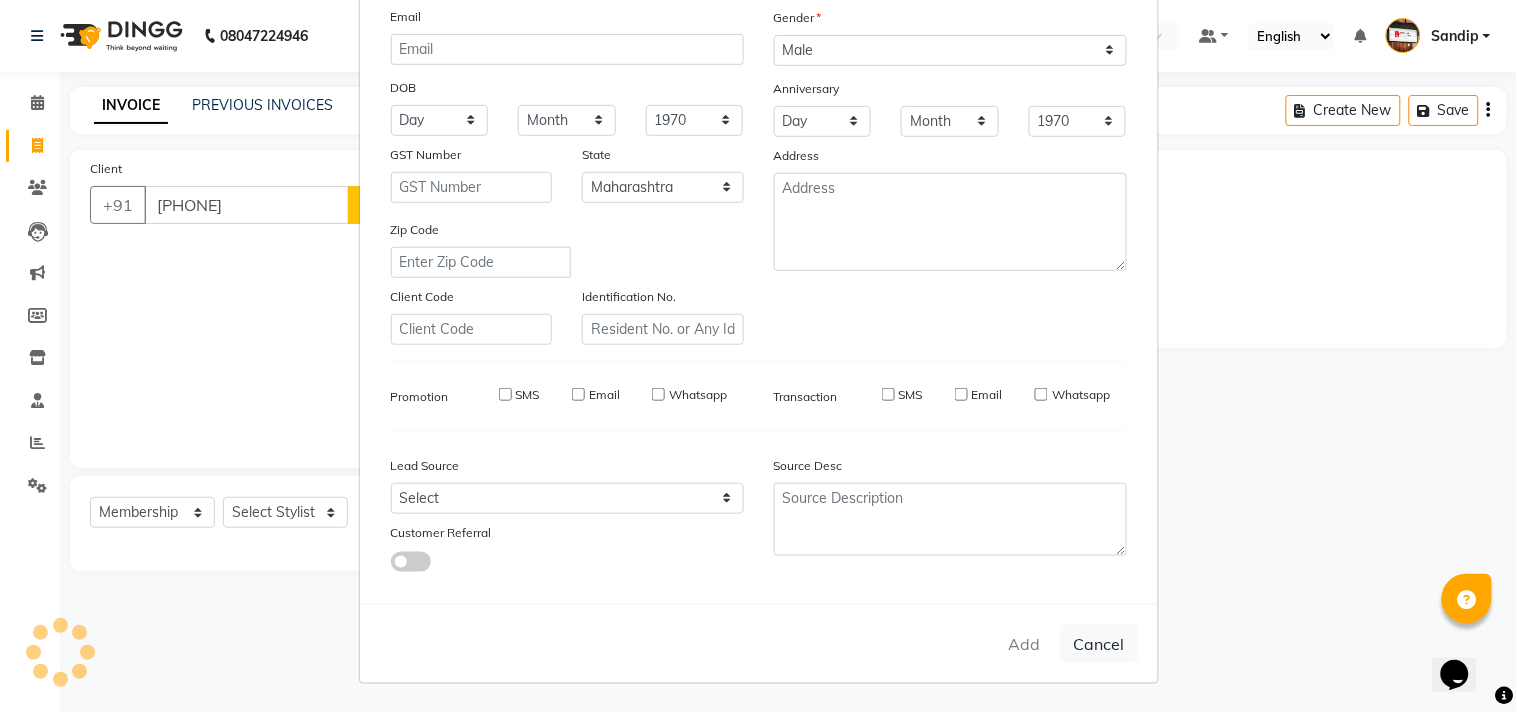 type 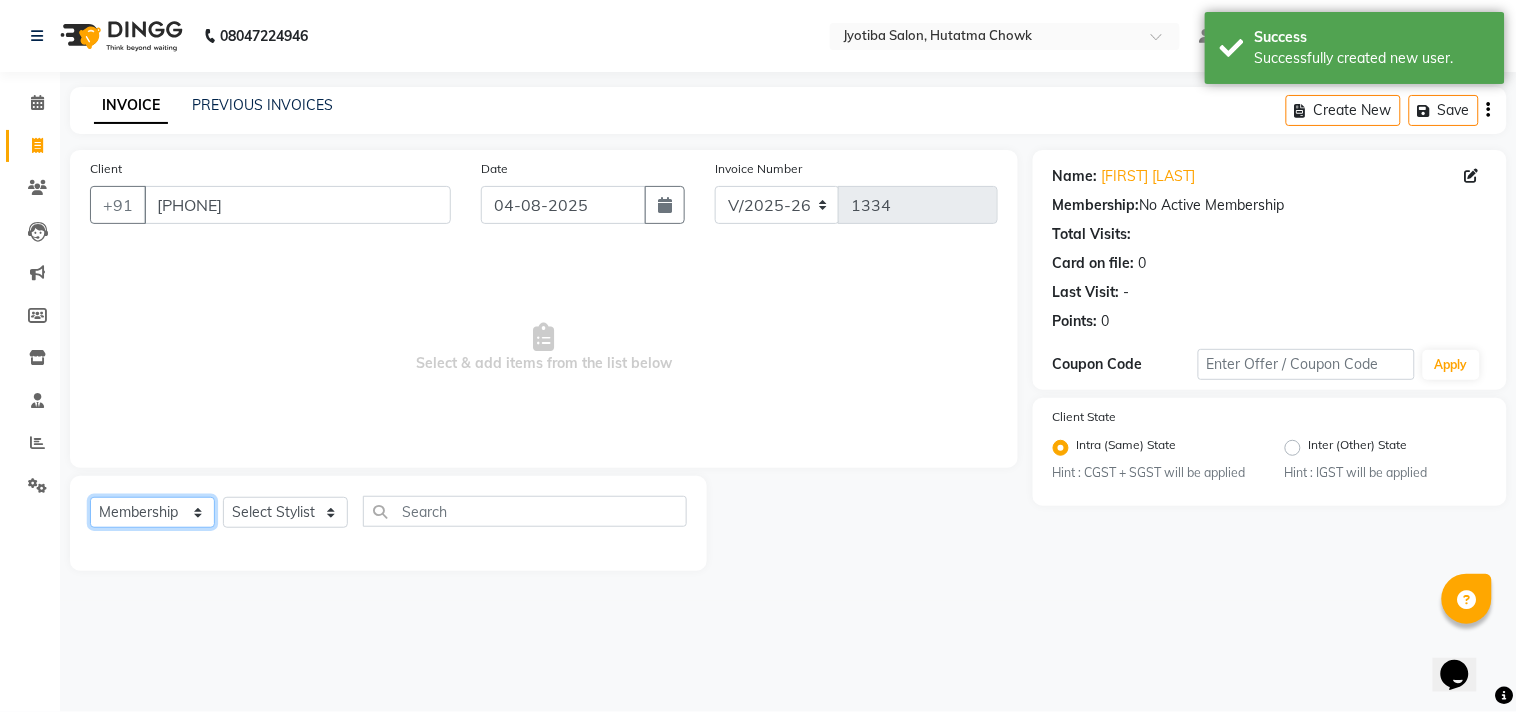 click on "Select  Service  Product  Membership  Package Voucher Prepaid Gift Card" 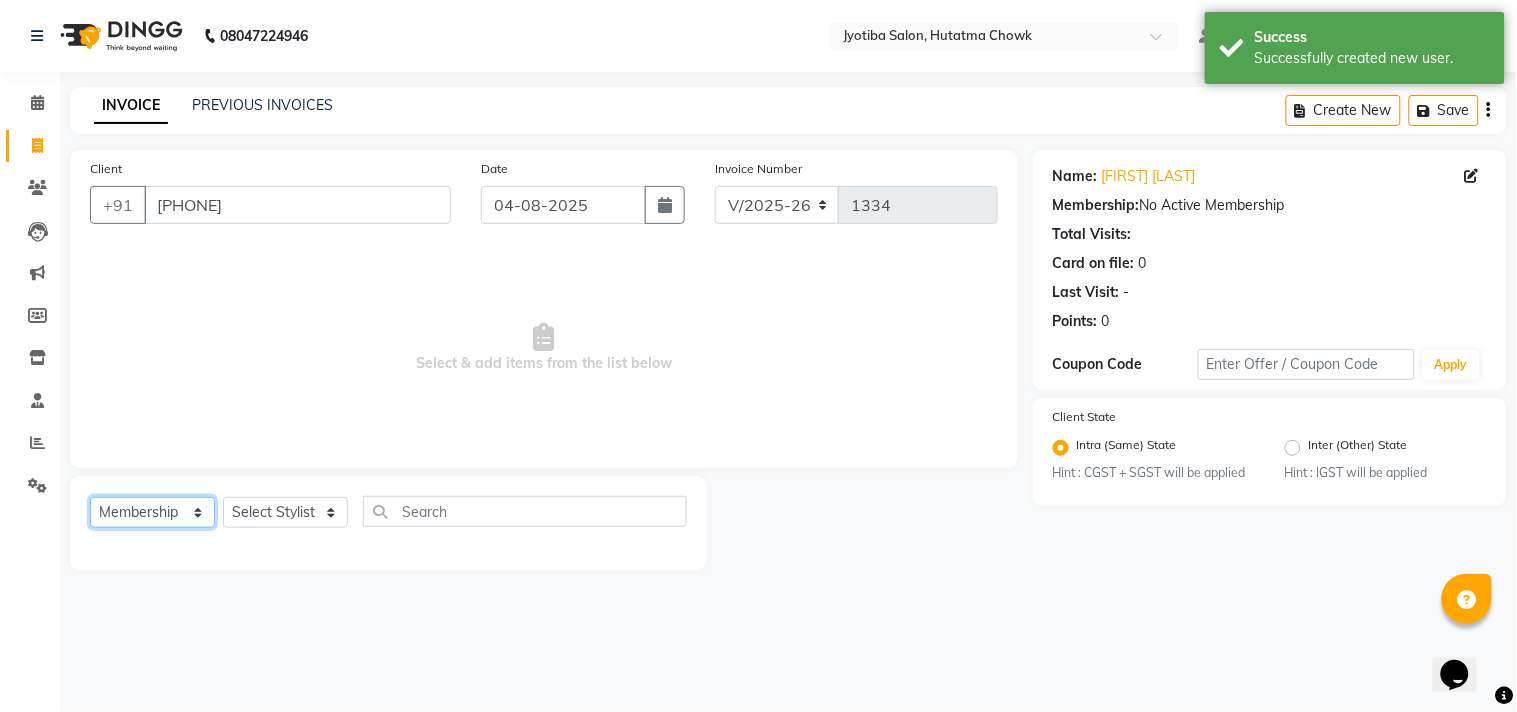 select on "service" 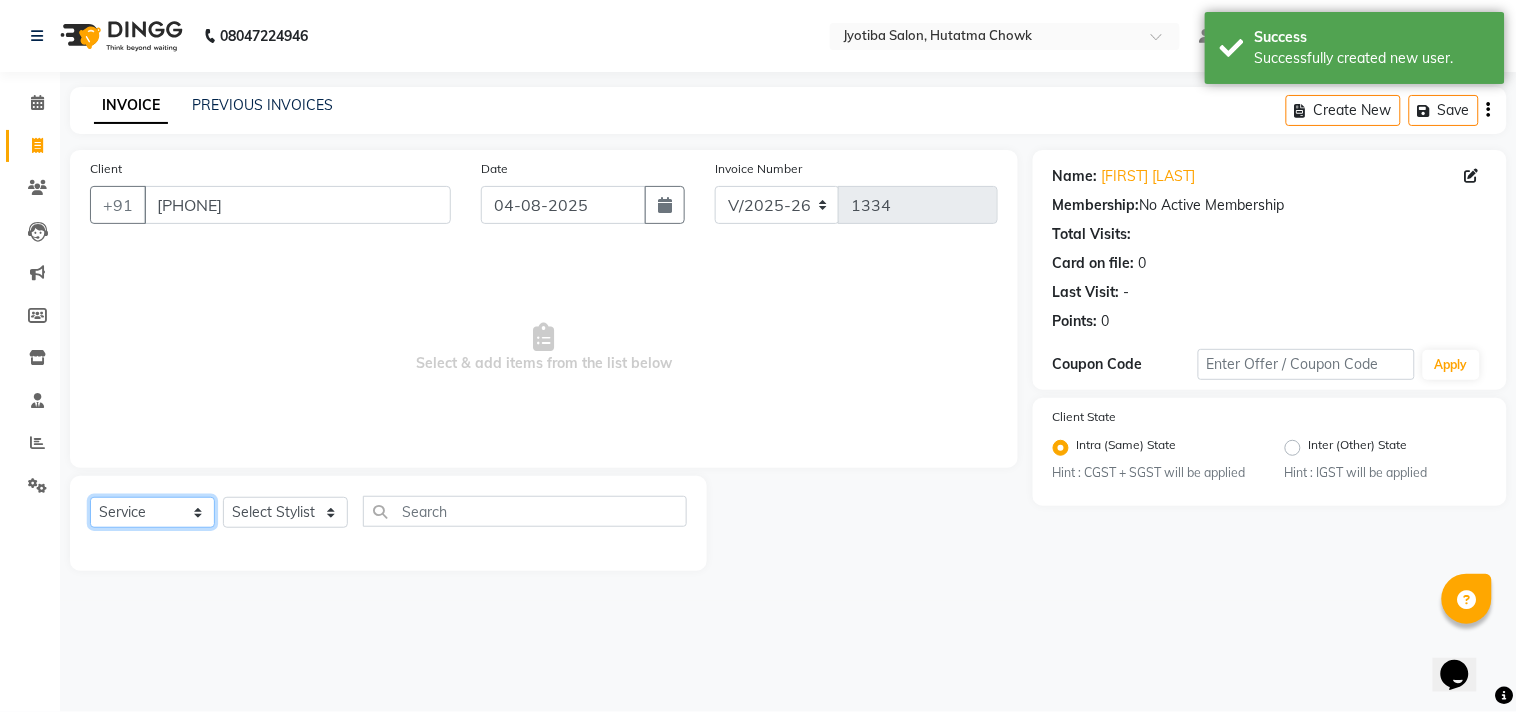 click on "Select  Service  Product  Membership  Package Voucher Prepaid Gift Card" 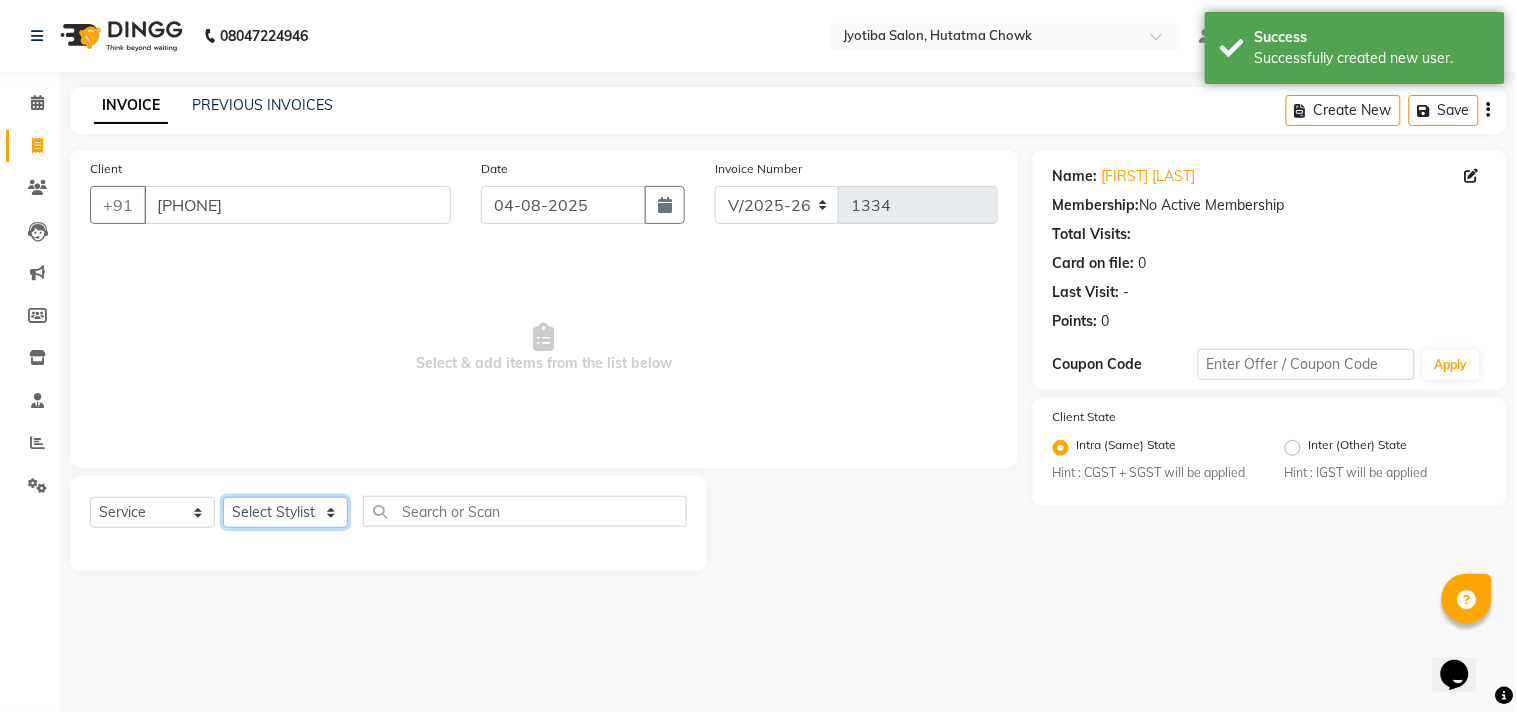 click on "Select Stylist Abdul Dinesh thakur Farman  Juned  mahadev Munna  prem RAHUL Sandip Suresh yasin" 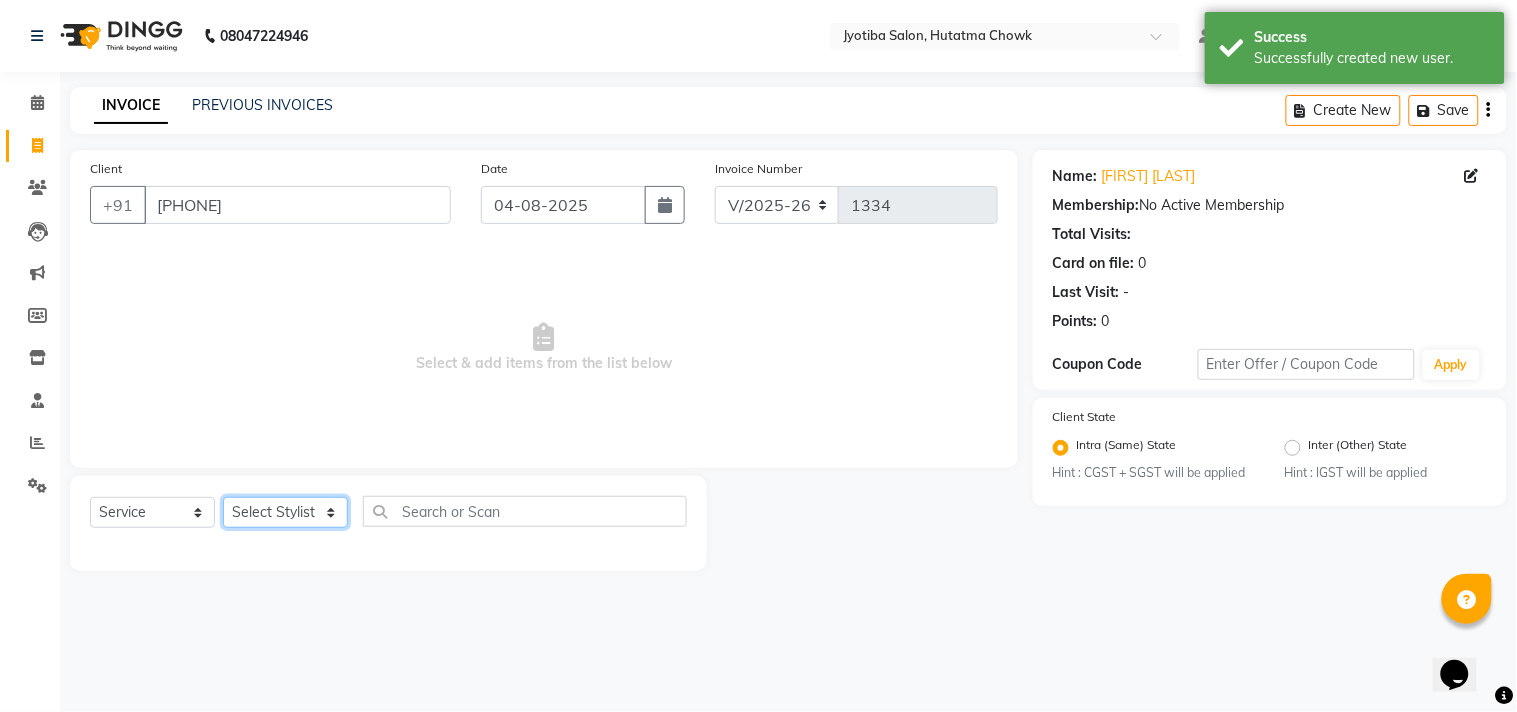 select on "81229" 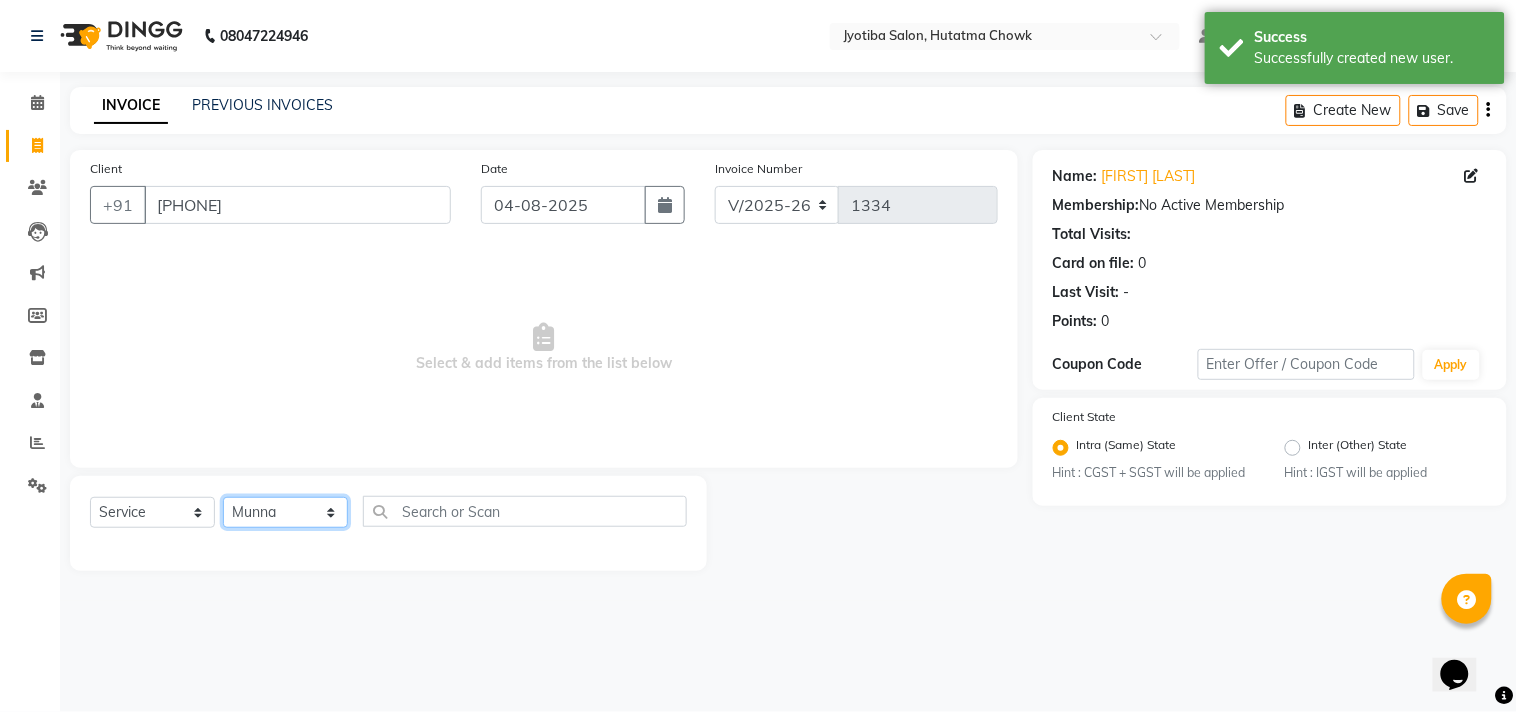 click on "Select Stylist Abdul Dinesh thakur Farman  Juned  mahadev Munna  prem RAHUL Sandip Suresh yasin" 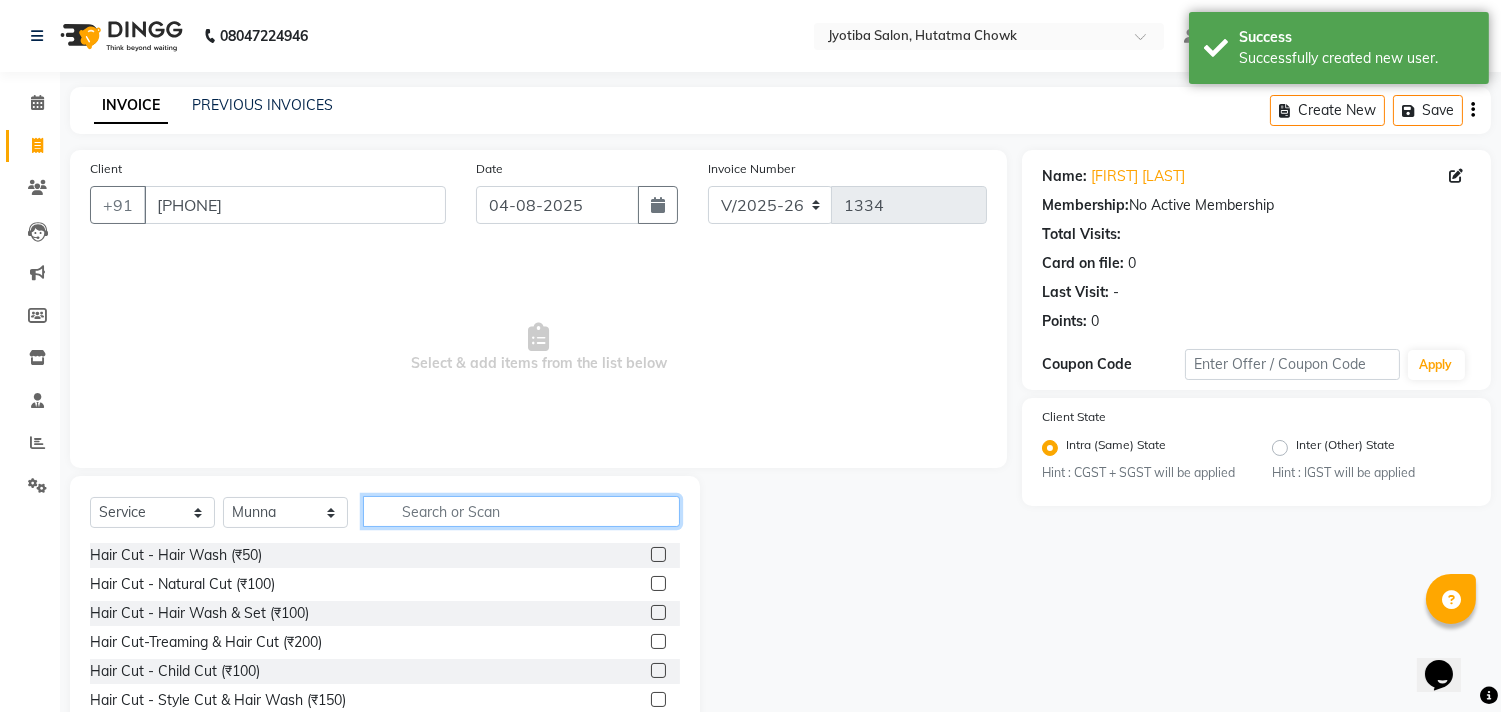 click 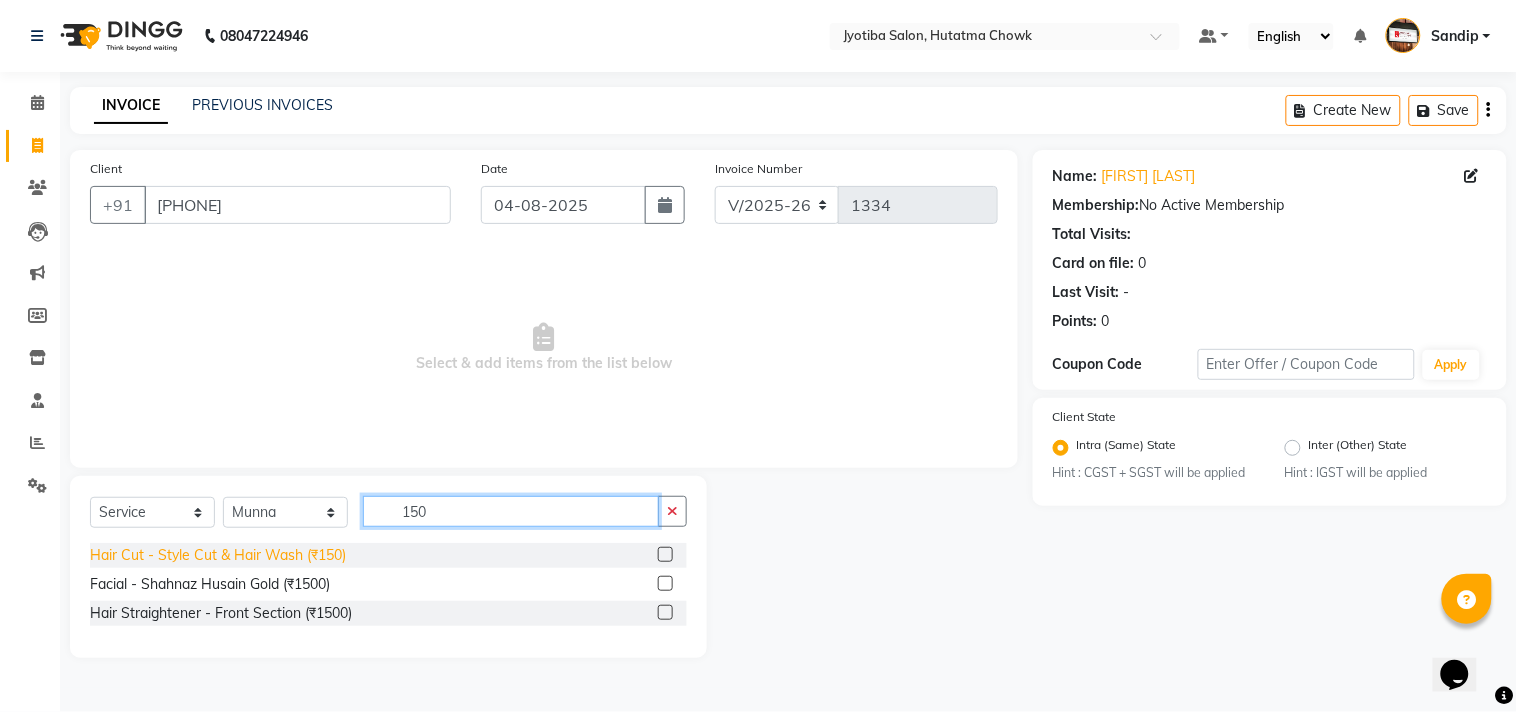 type on "150" 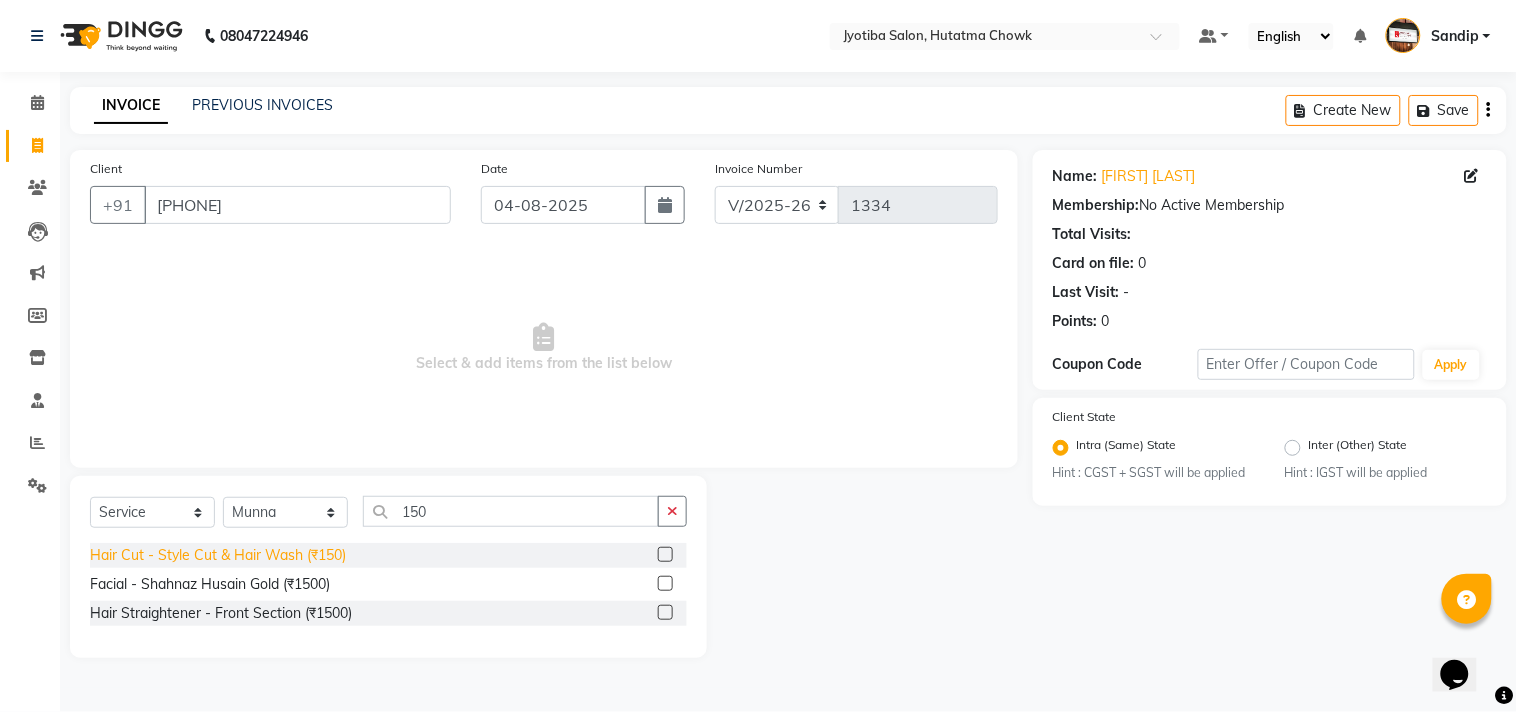 click on "Hair Cut - Style Cut & Hair Wash (₹150)" 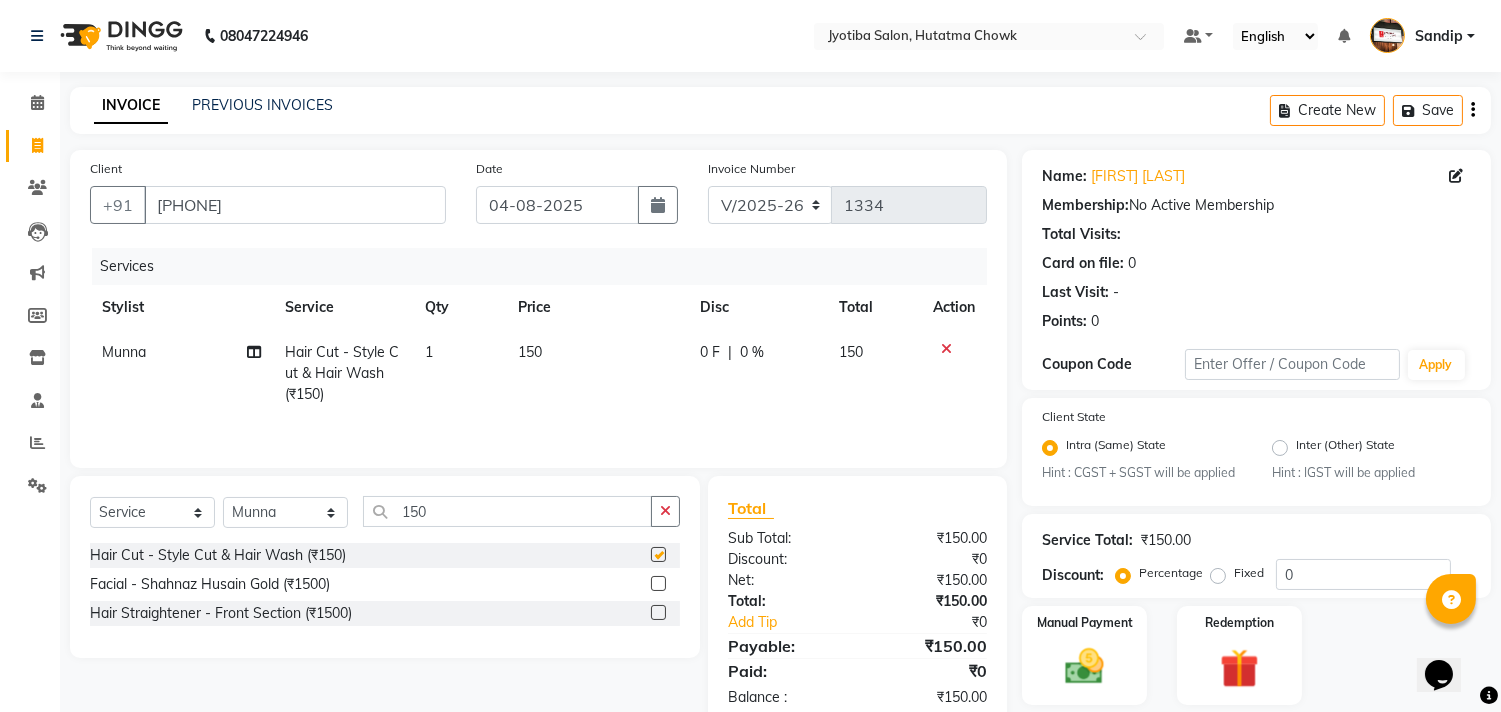 checkbox on "false" 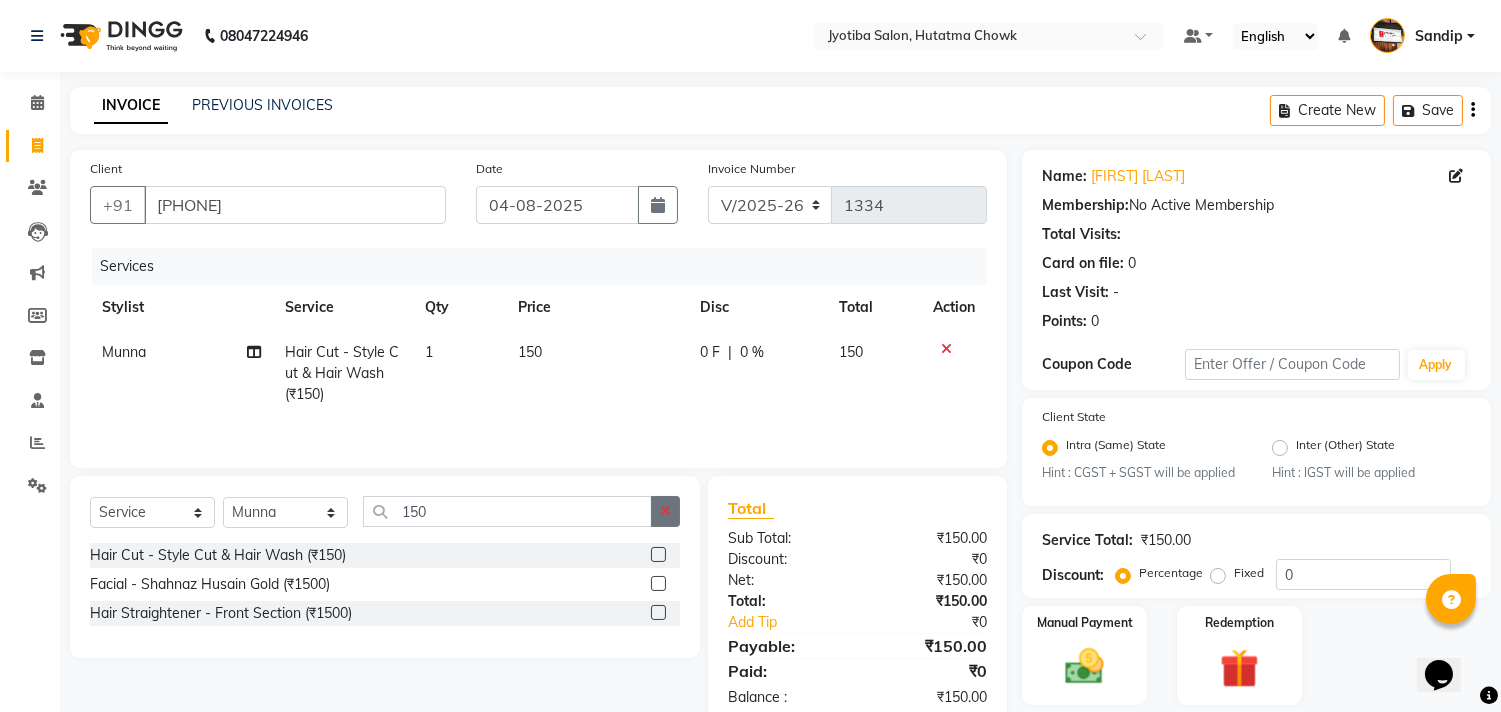 click 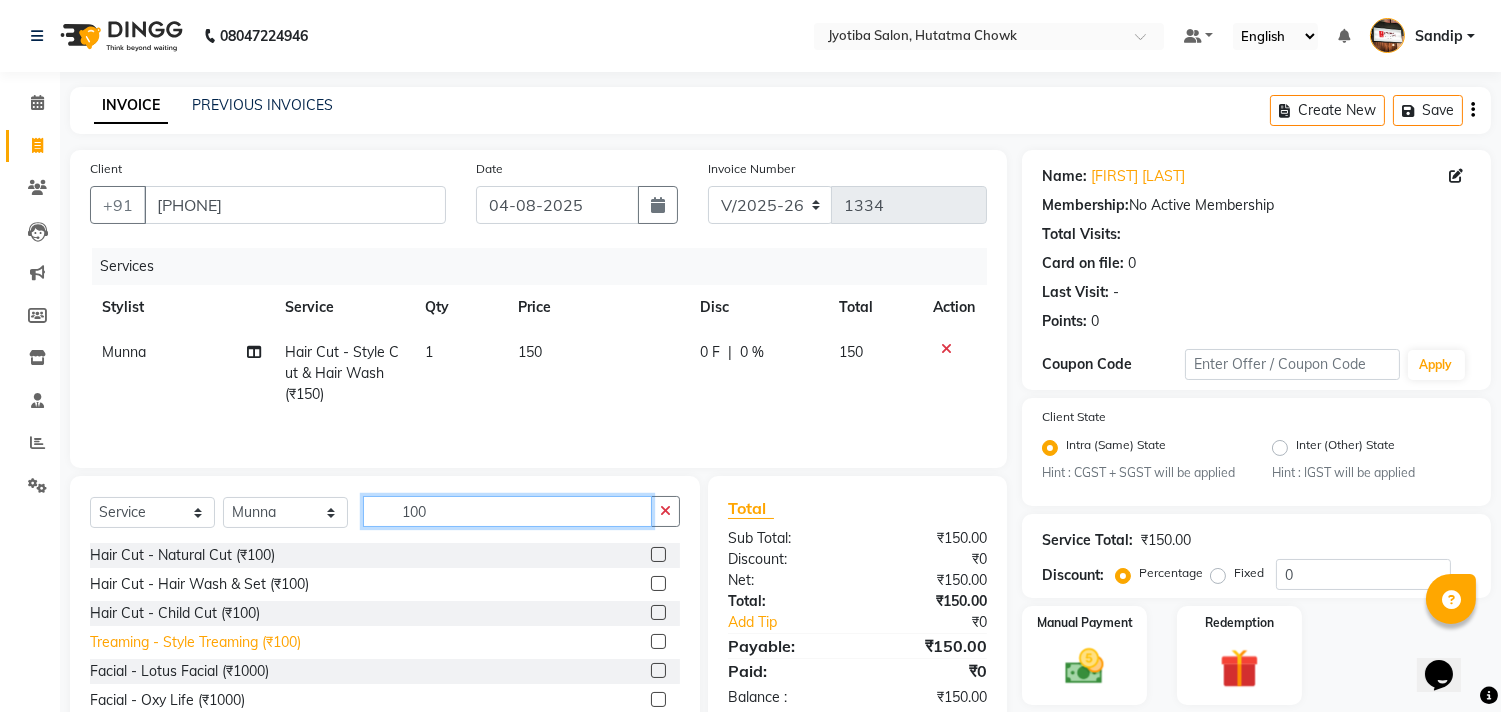 type on "100" 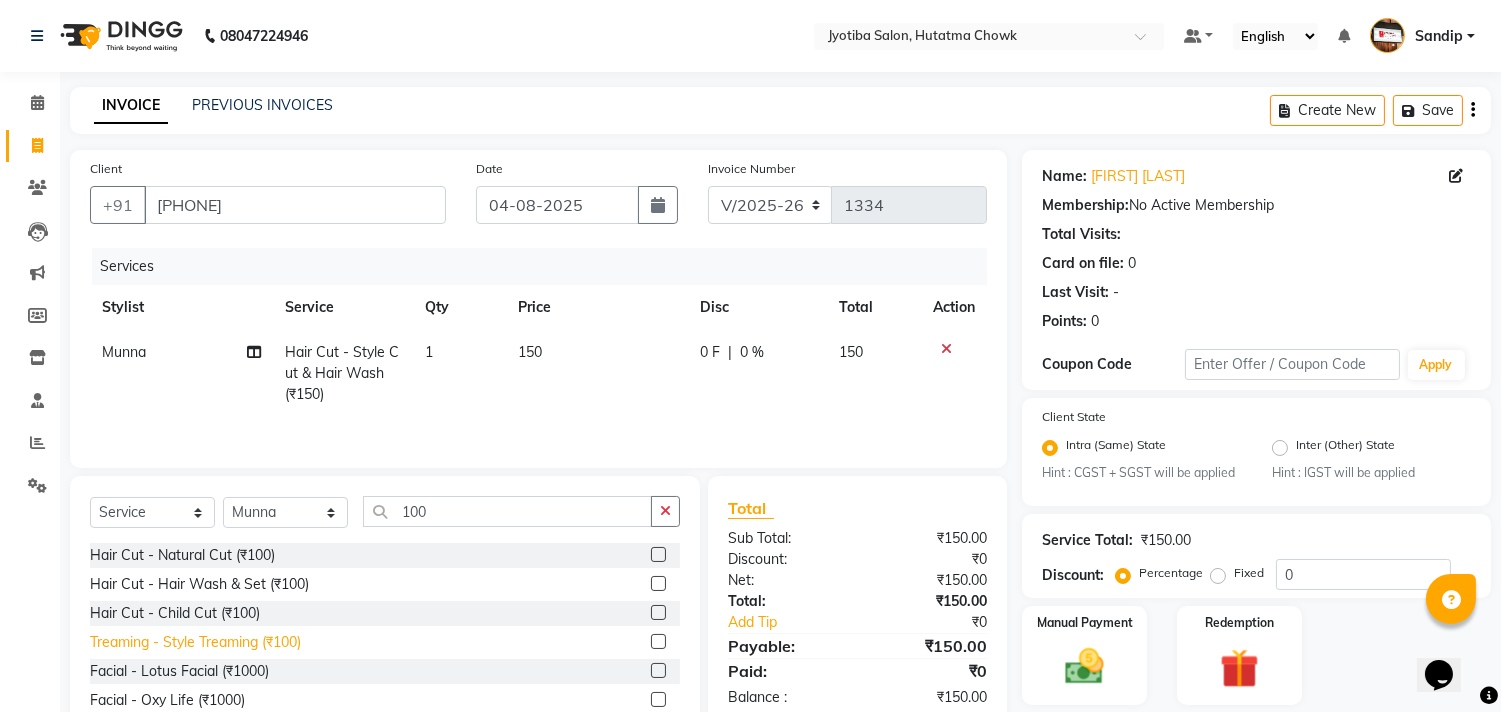 click on "Treaming - Style Treaming (₹100)" 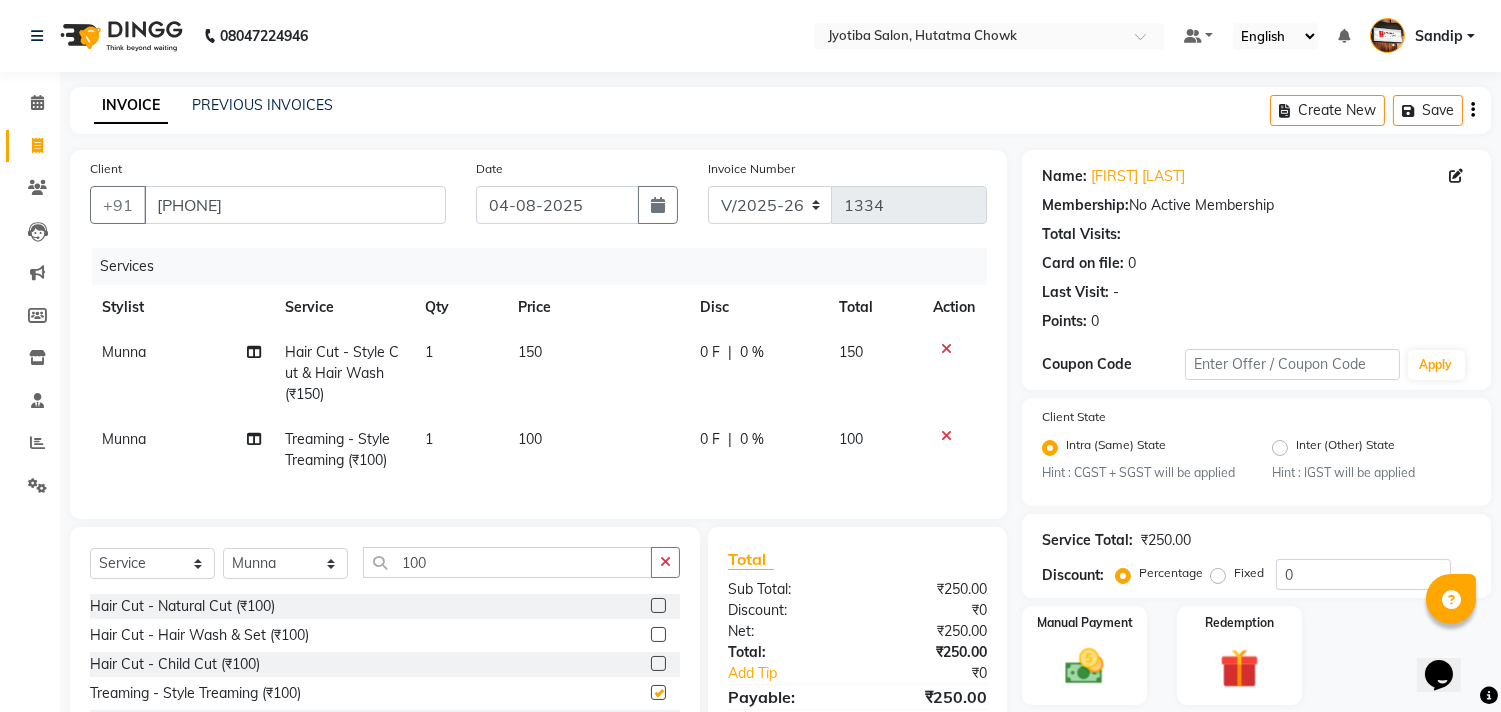 checkbox on "false" 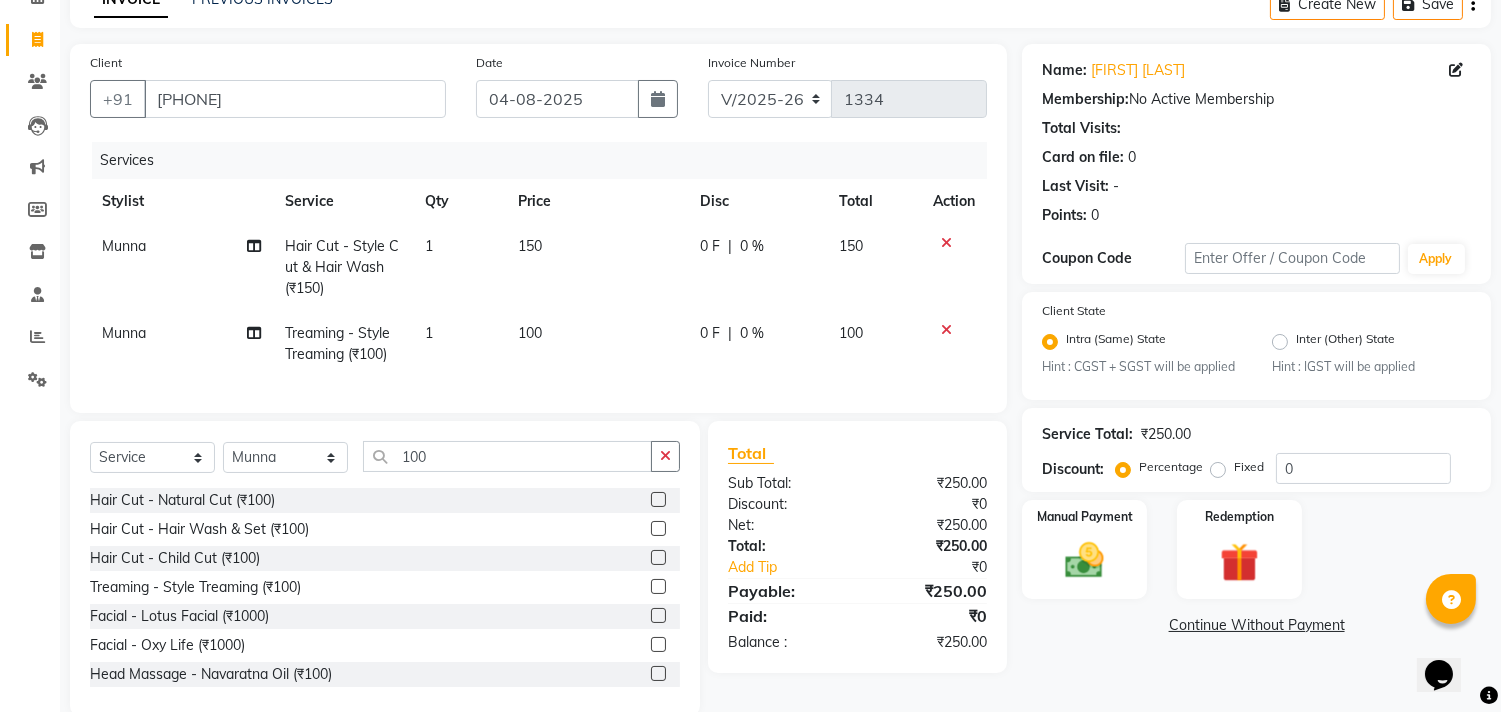 scroll, scrollTop: 156, scrollLeft: 0, axis: vertical 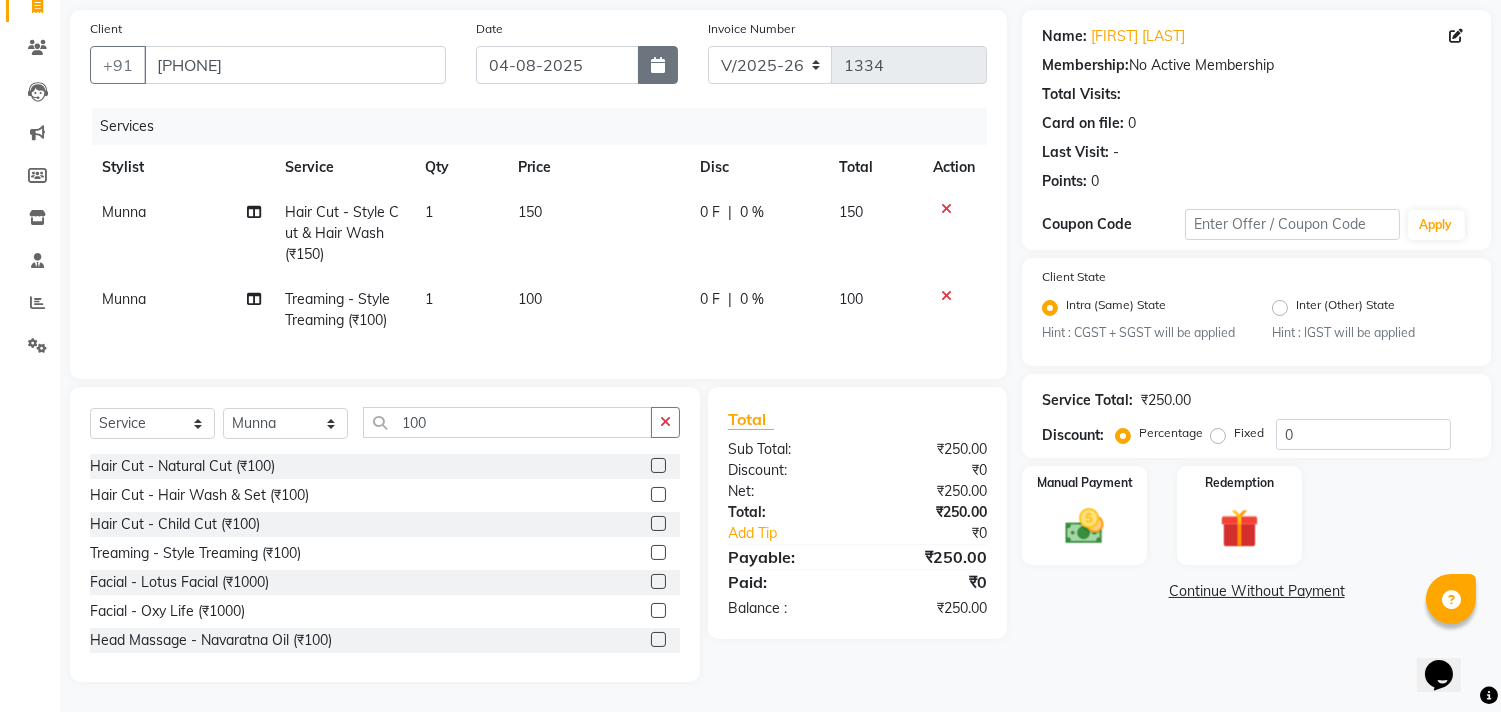 click 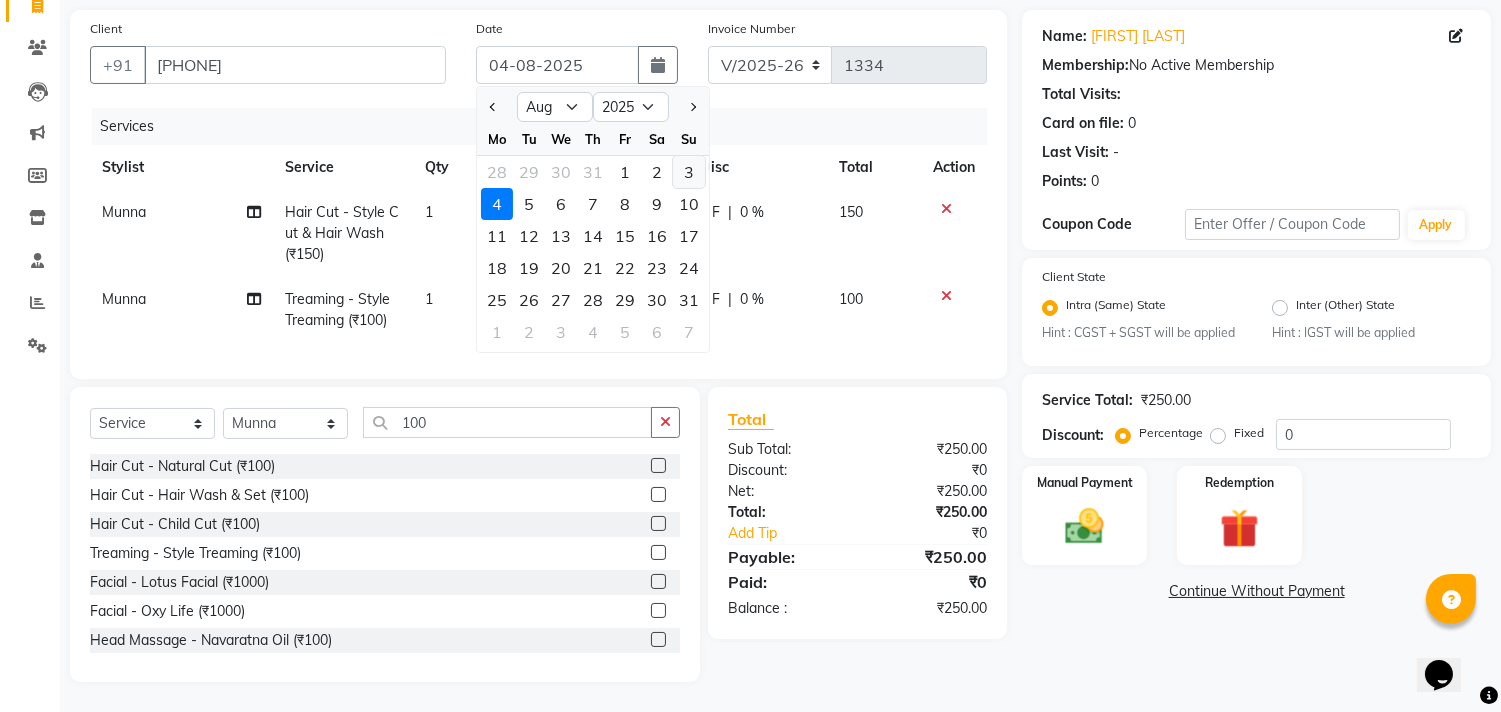 click on "3" 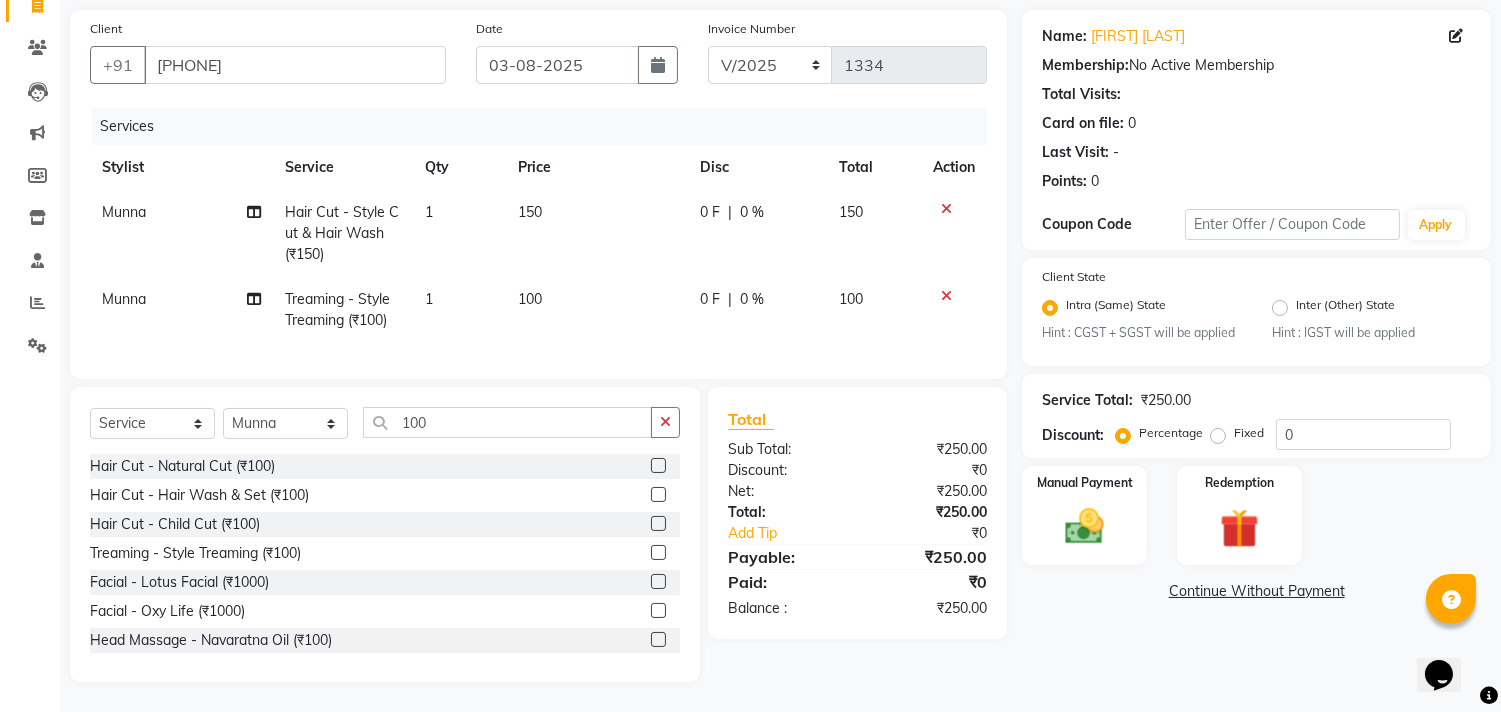 click on "Continue Without Payment" 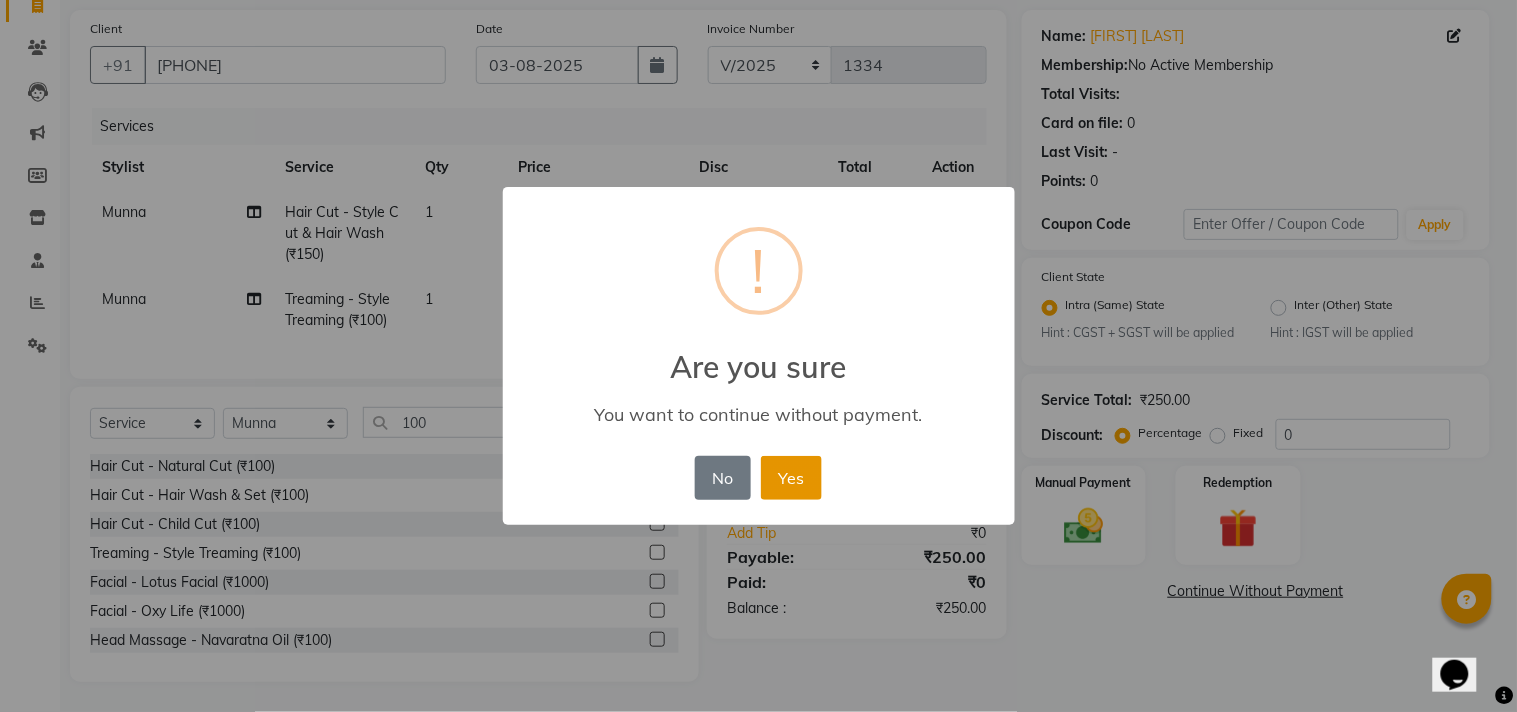 click on "Yes" at bounding box center [791, 478] 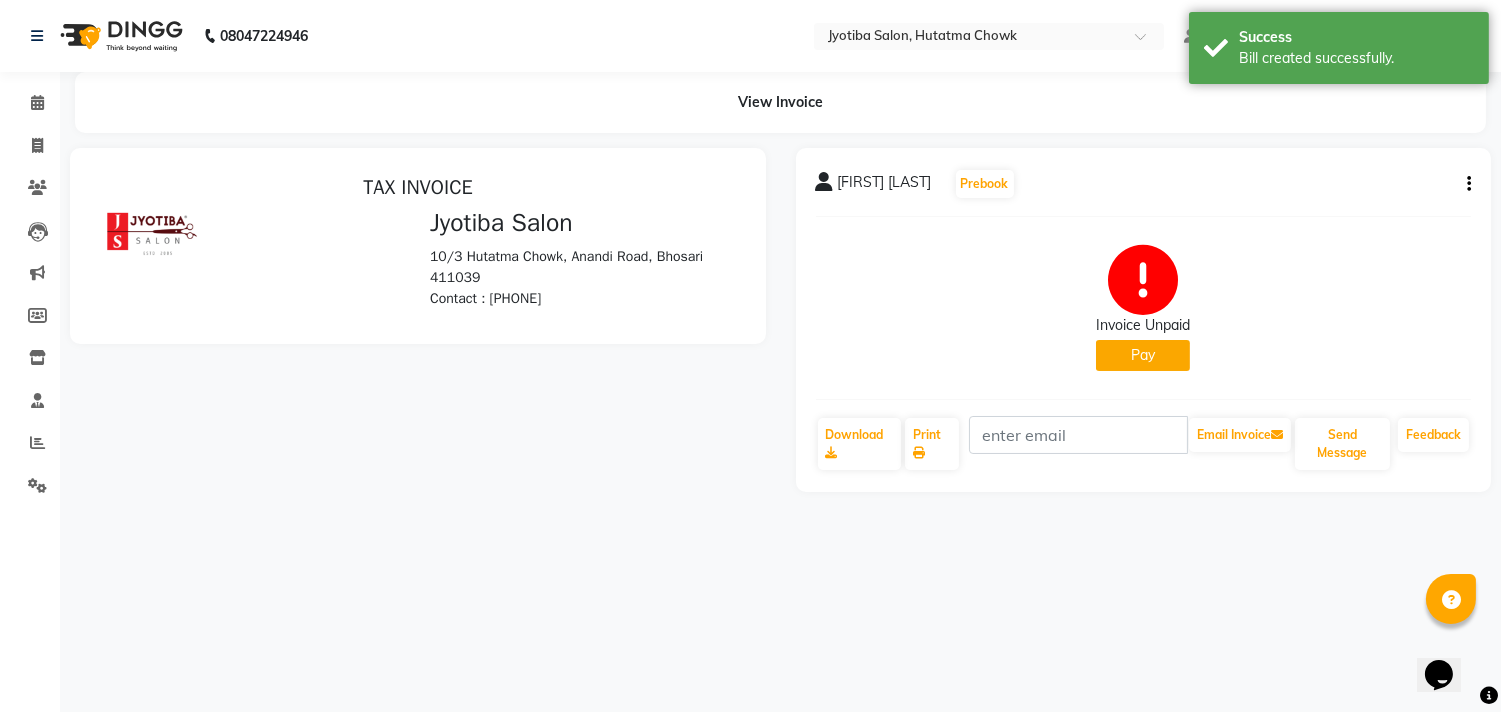 scroll, scrollTop: 0, scrollLeft: 0, axis: both 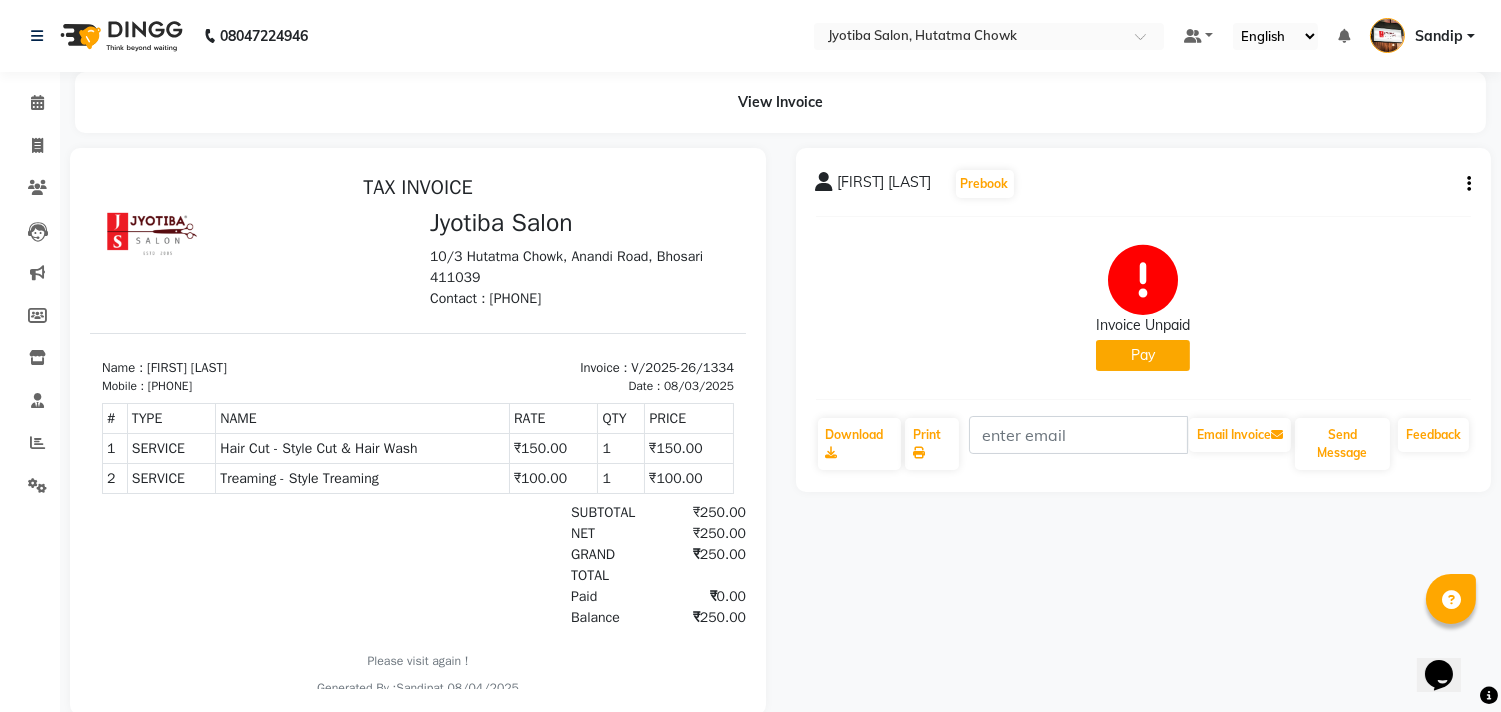 click 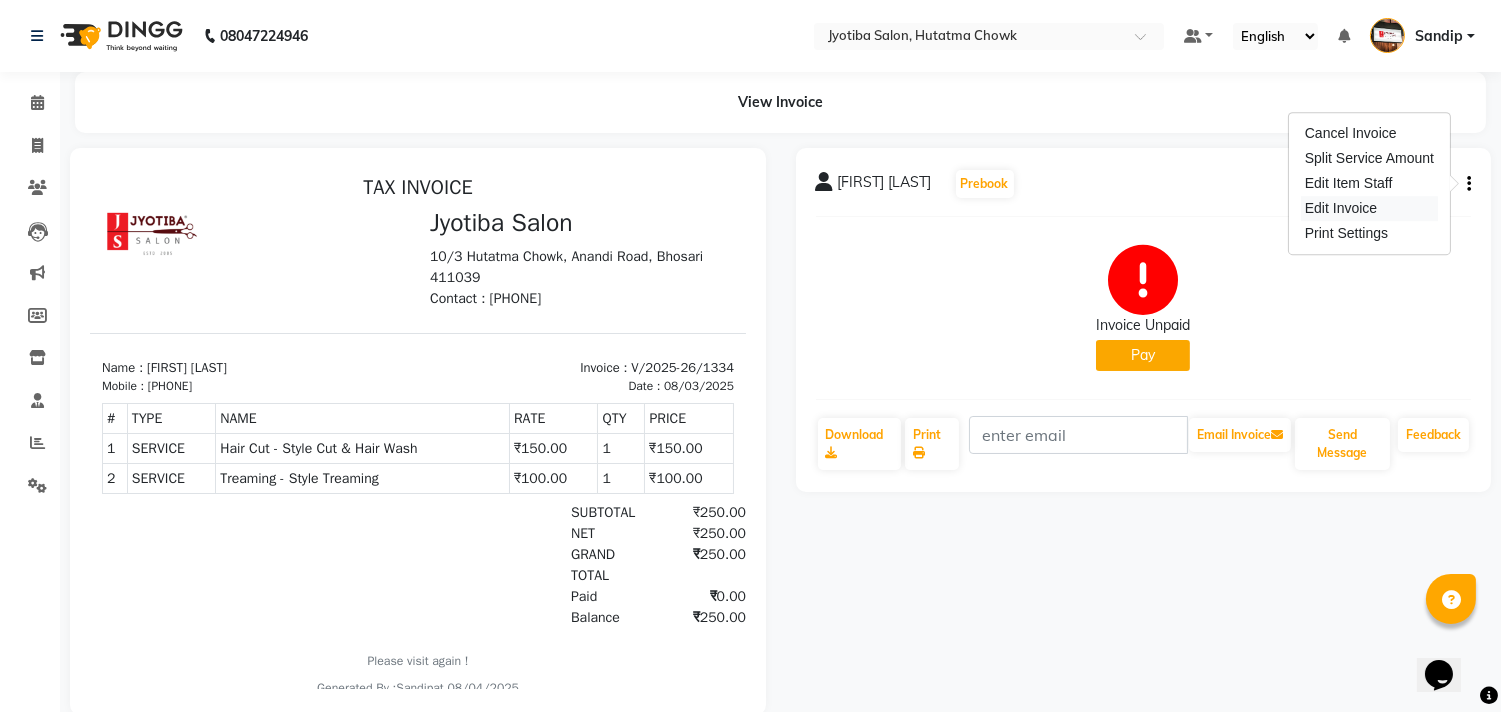click on "Edit Invoice" at bounding box center (1369, 208) 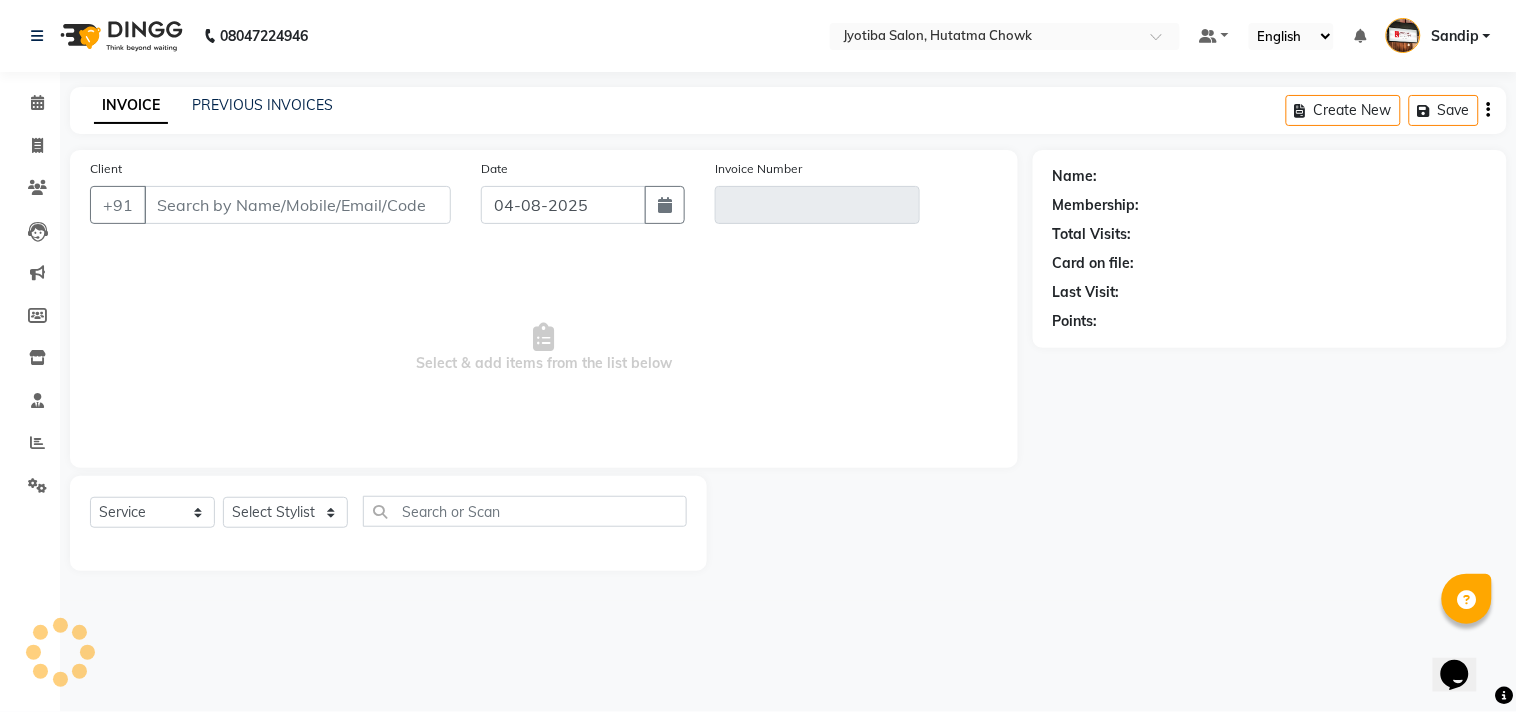 select on "membership" 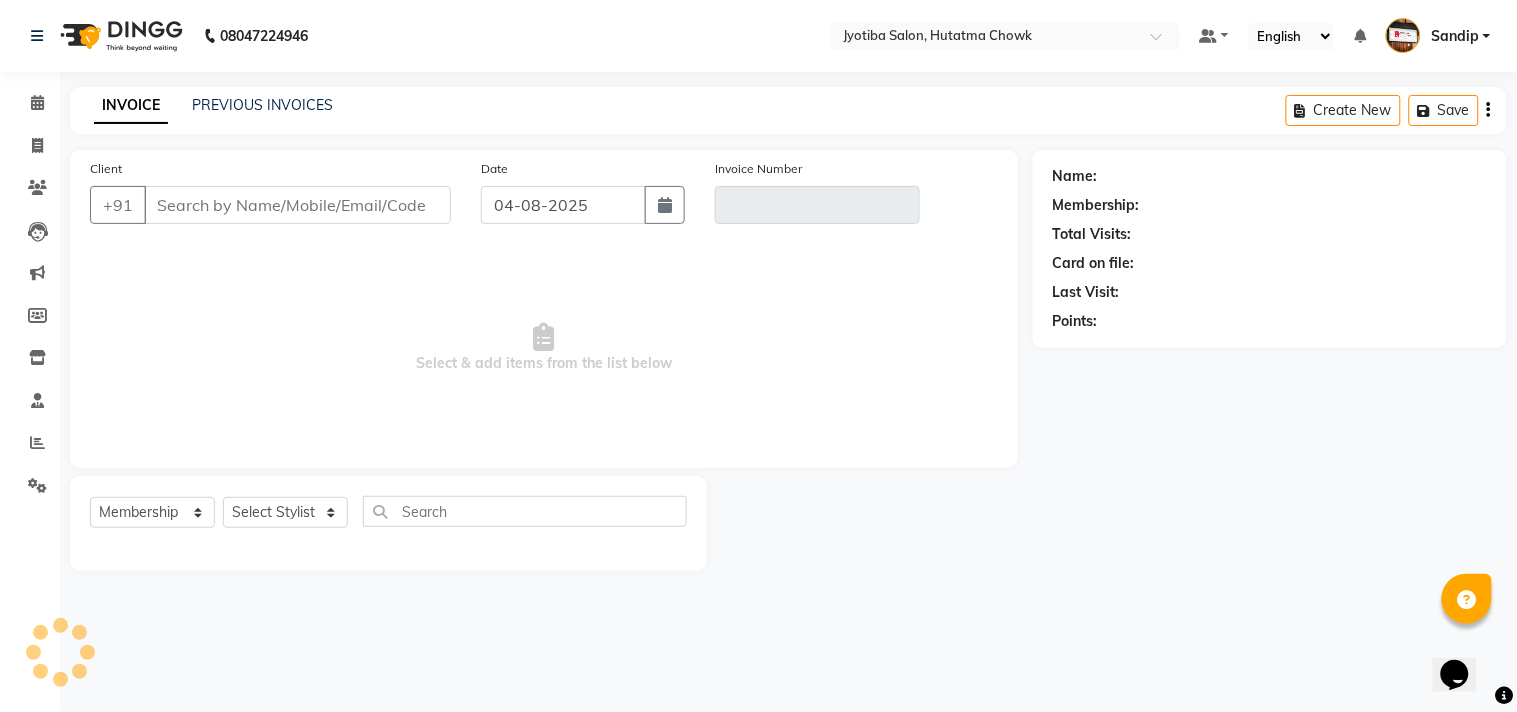 type on "[PHONE]" 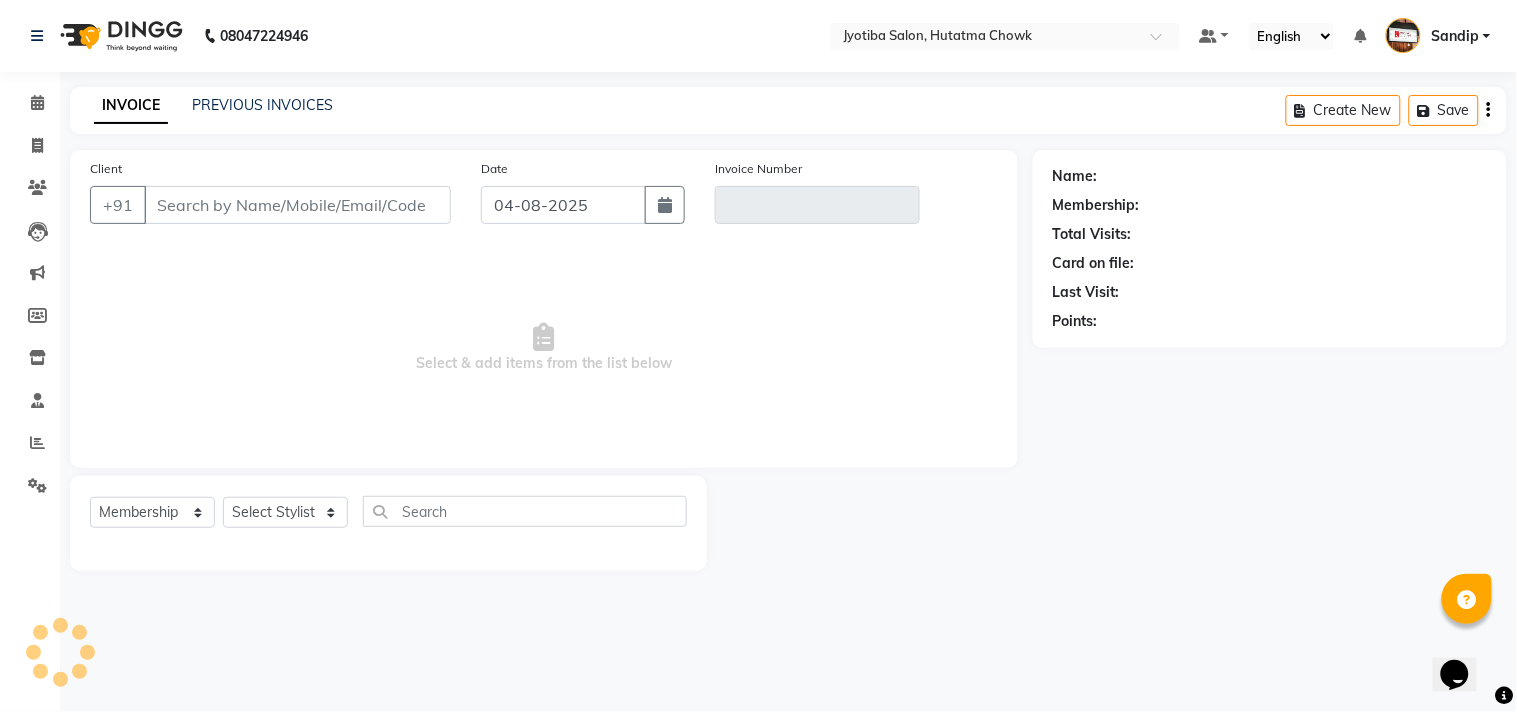type on "V/2025-26/1334" 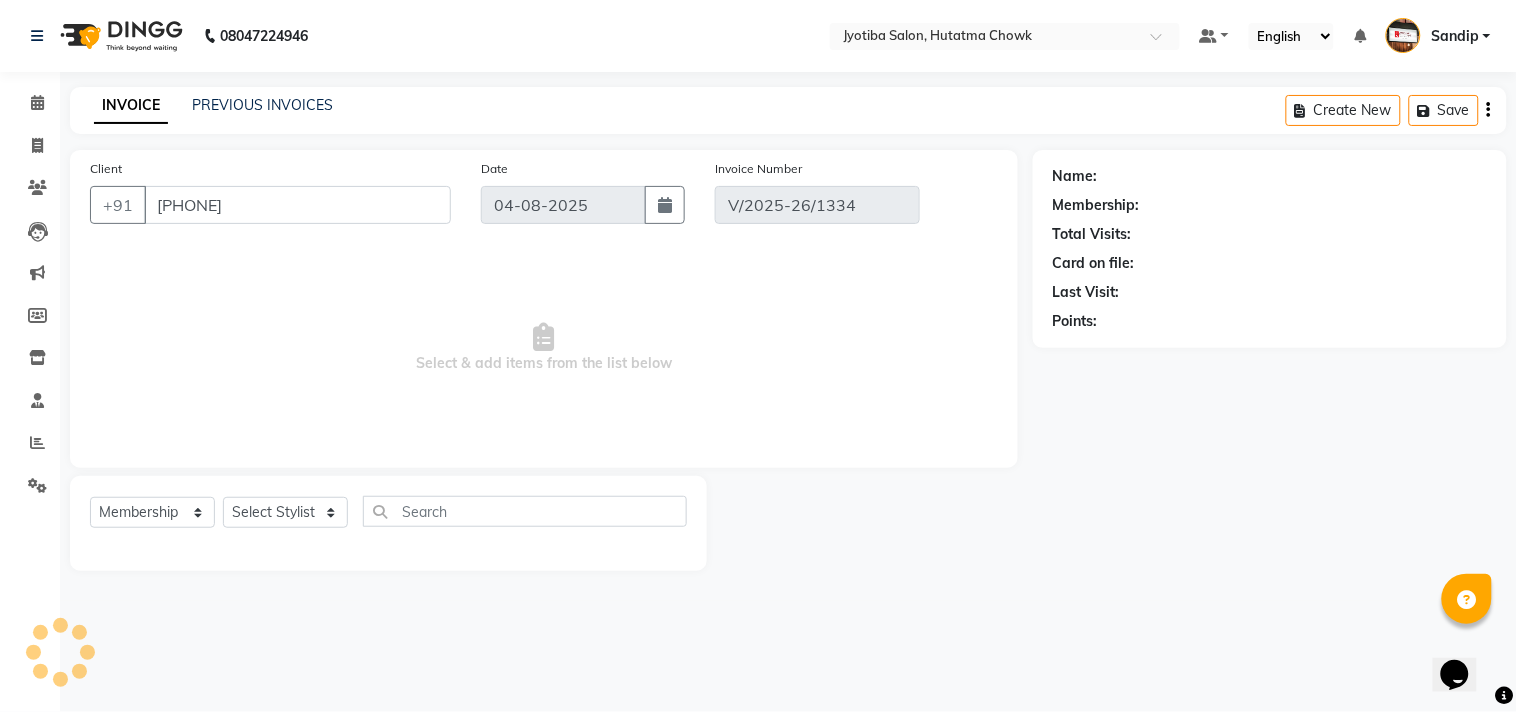 type on "03-08-2025" 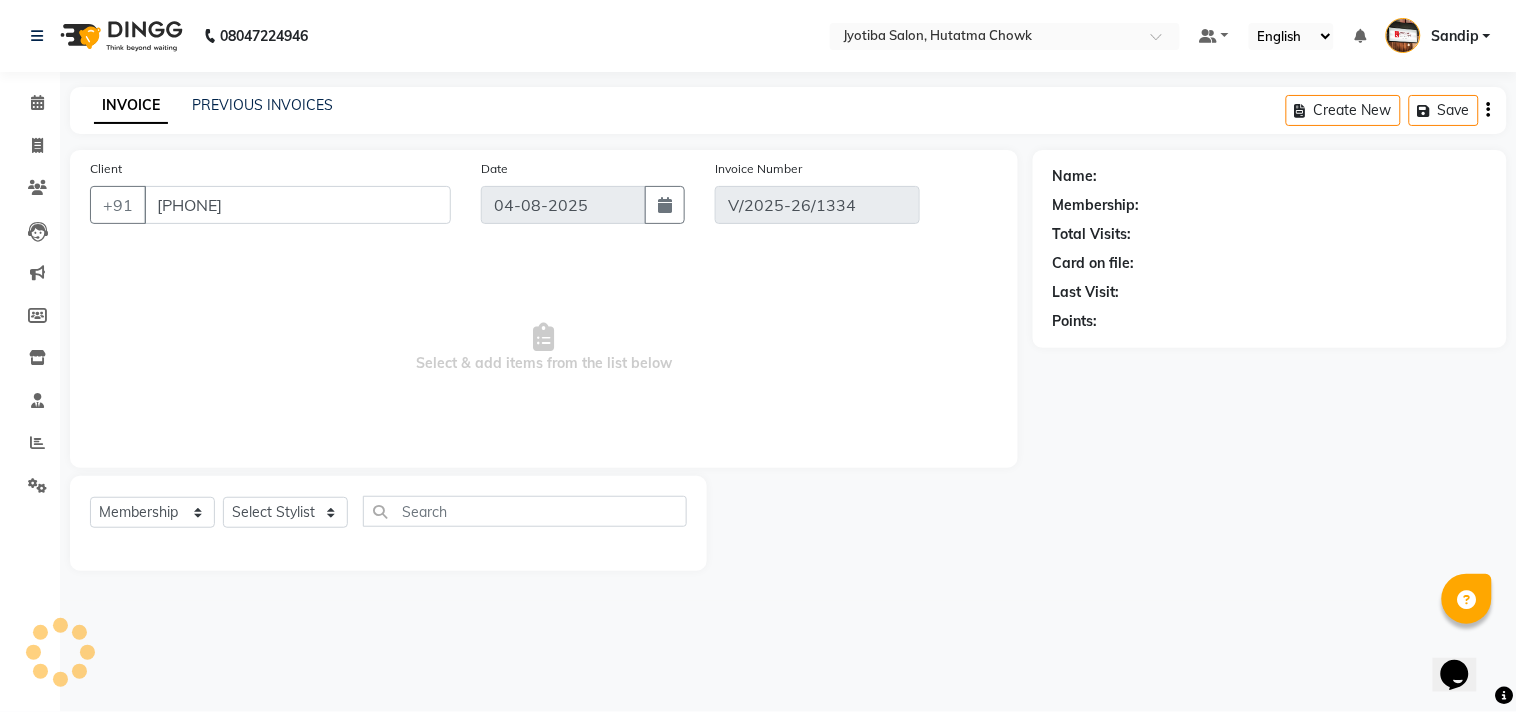 select on "select" 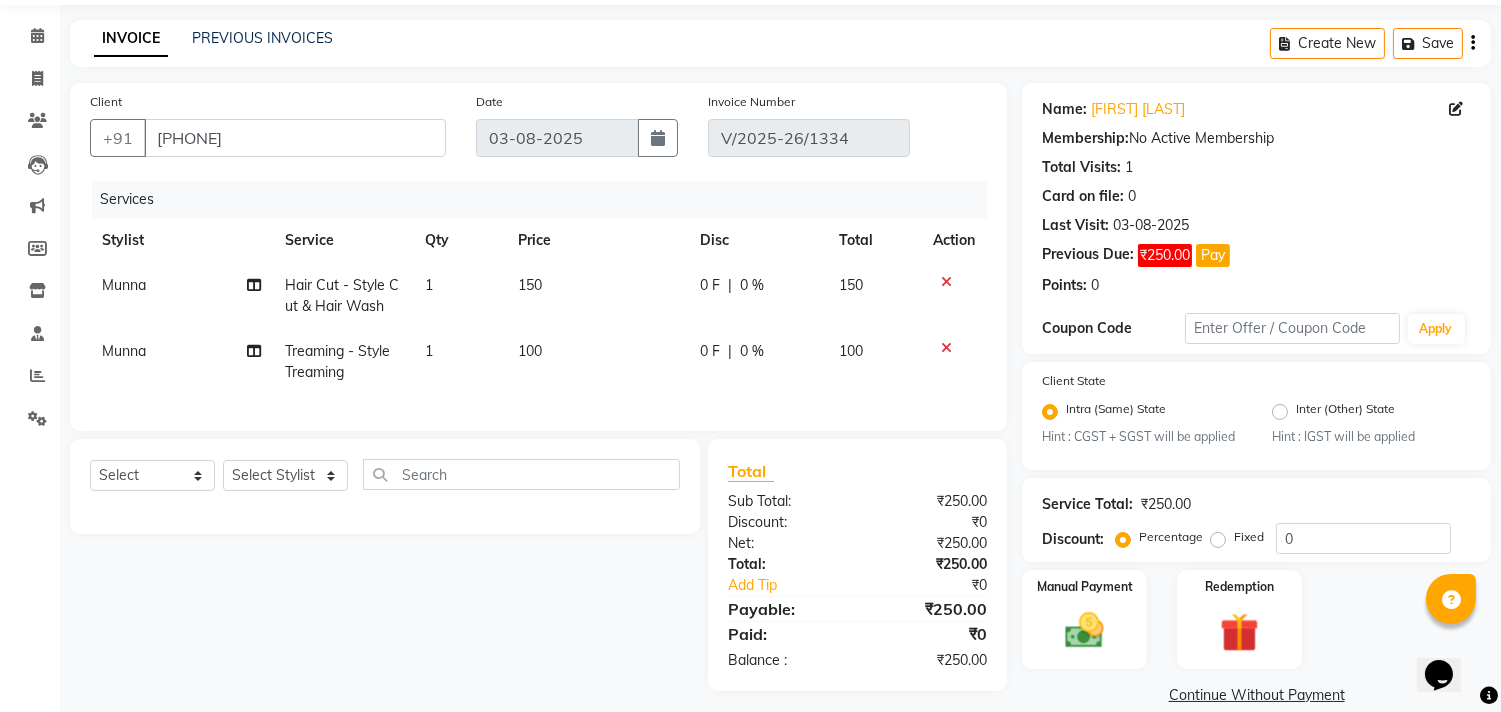 scroll, scrollTop: 94, scrollLeft: 0, axis: vertical 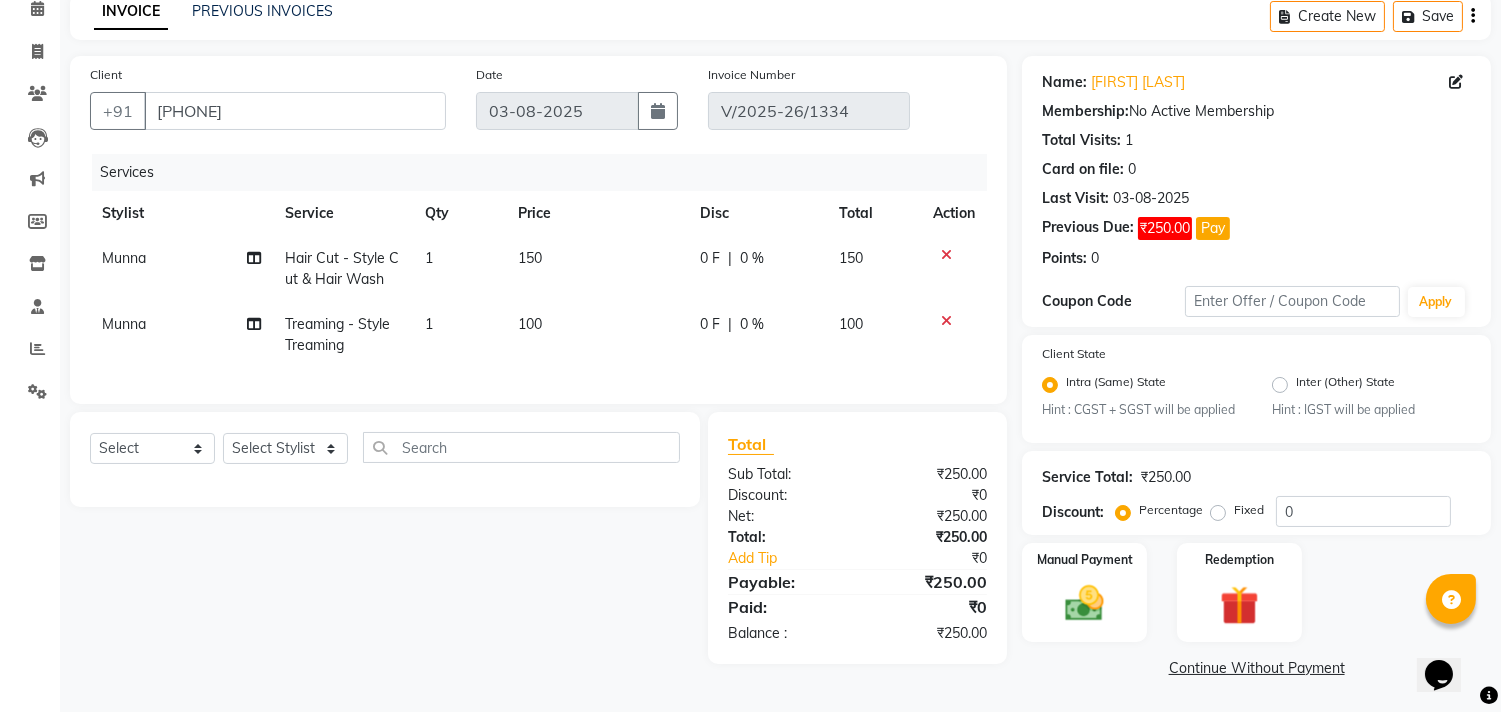click on "Continue Without Payment" 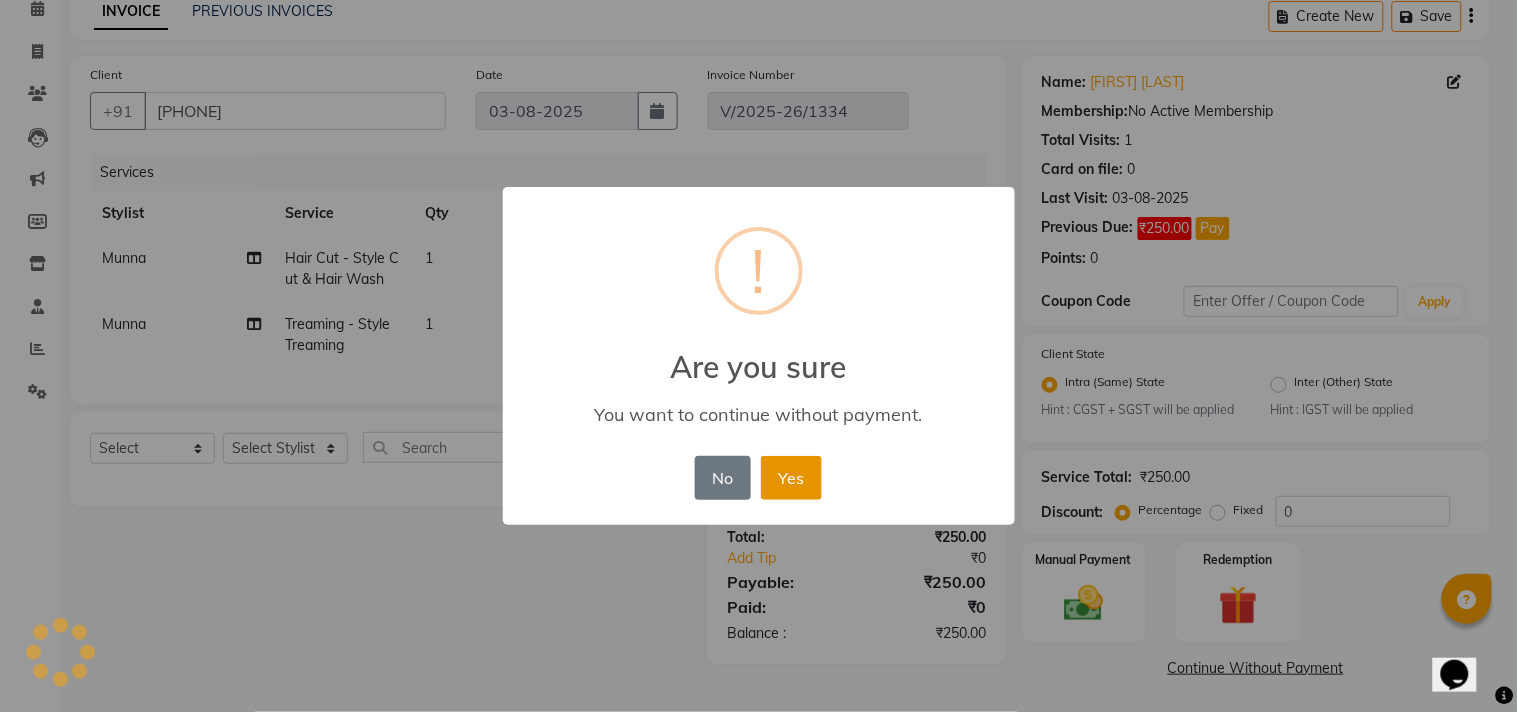 click on "Yes" at bounding box center (791, 478) 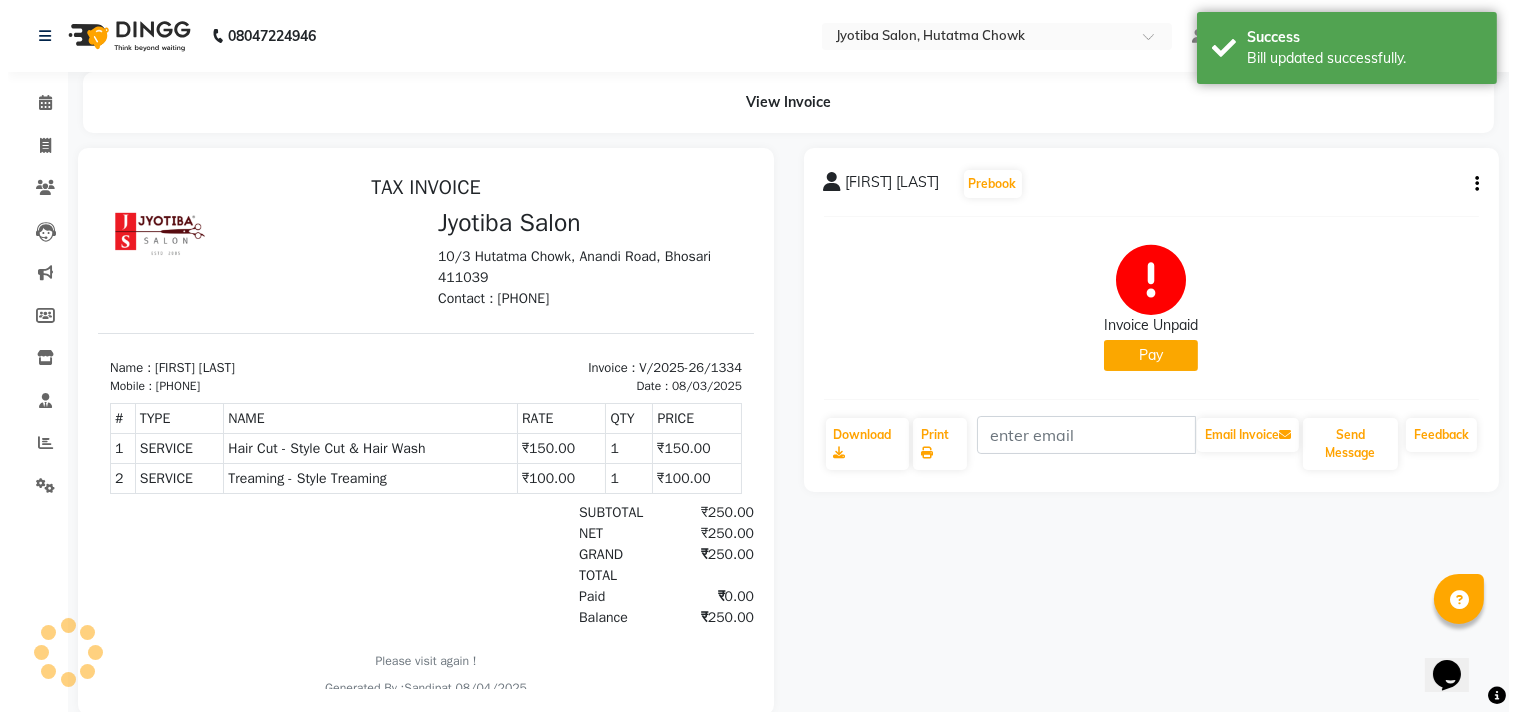 scroll, scrollTop: 0, scrollLeft: 0, axis: both 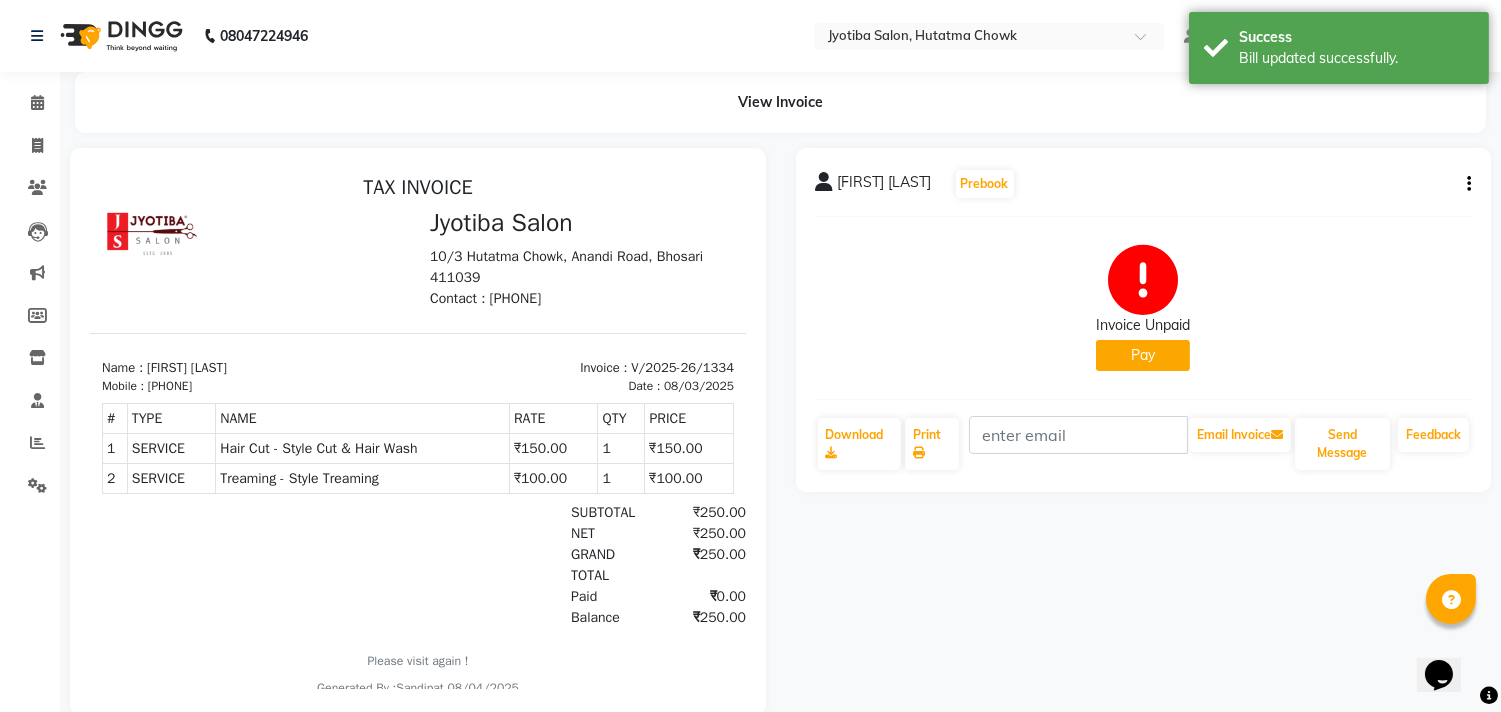 click on "Pay" 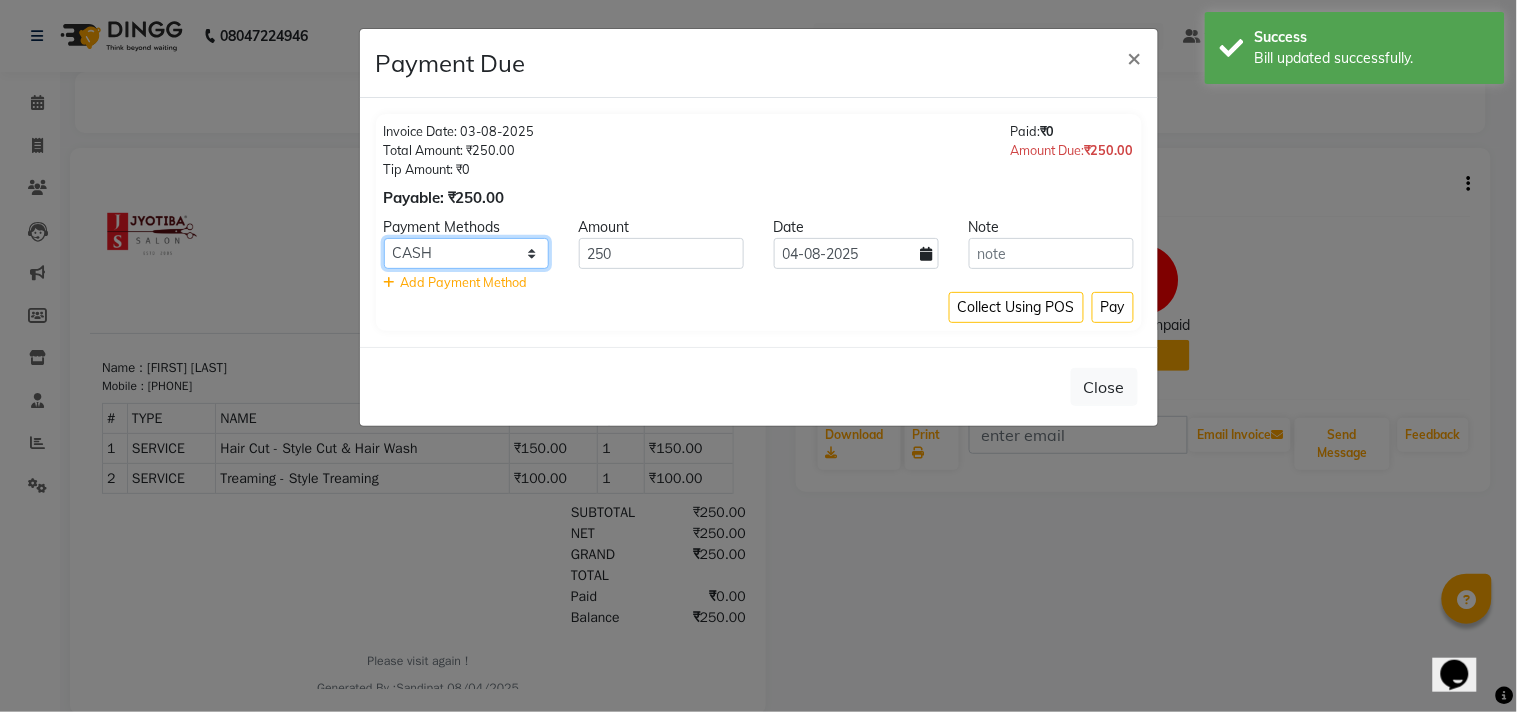 click on "CASH ONLINE CARD" 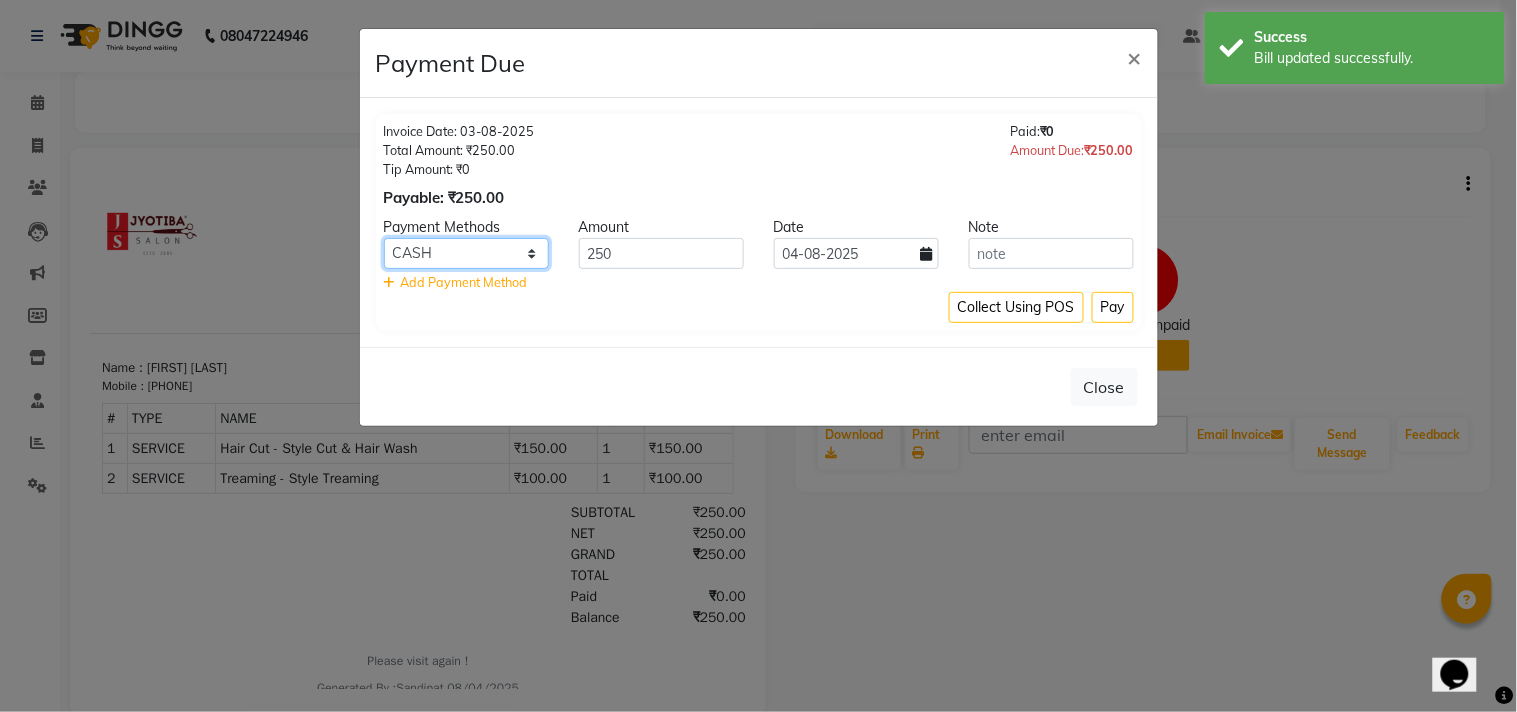 select on "3" 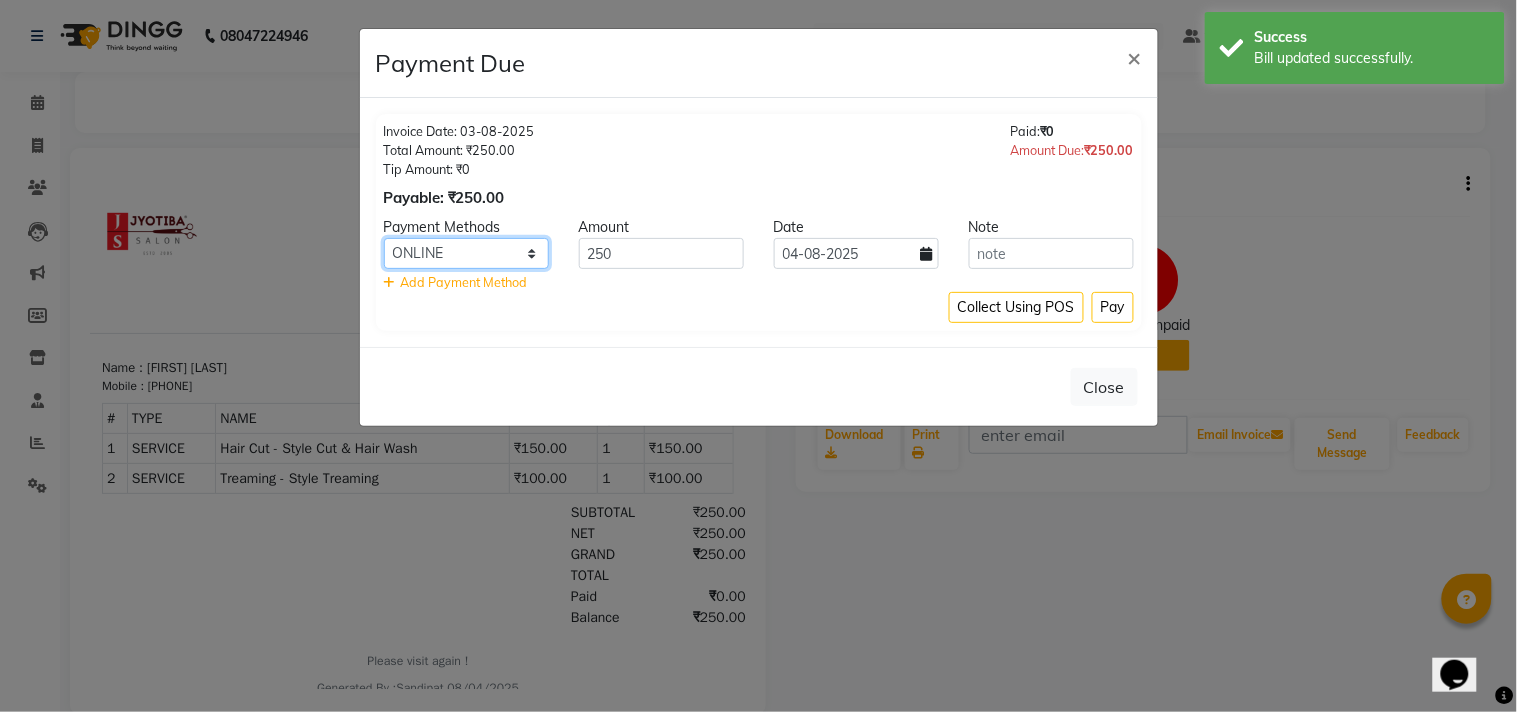 click on "CASH ONLINE CARD" 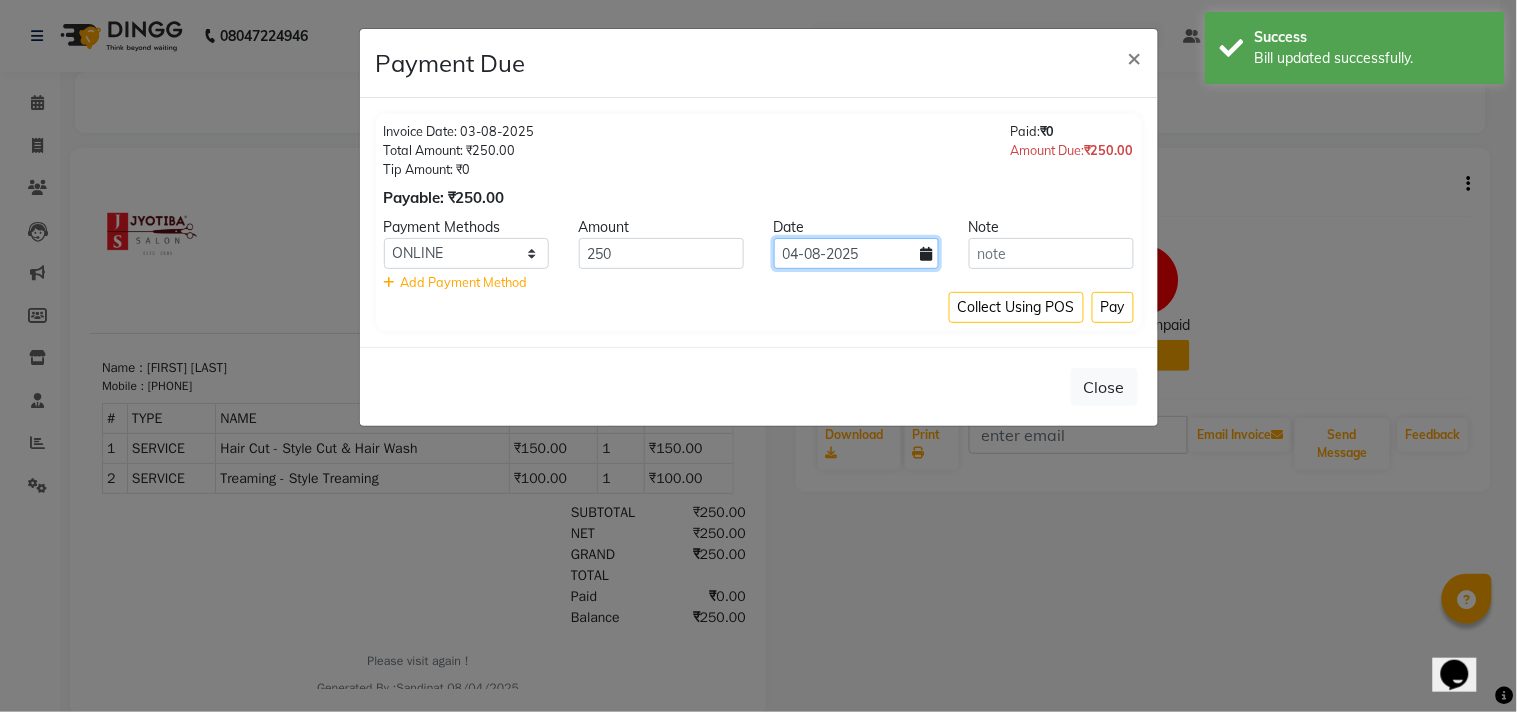 click on "04-08-2025" 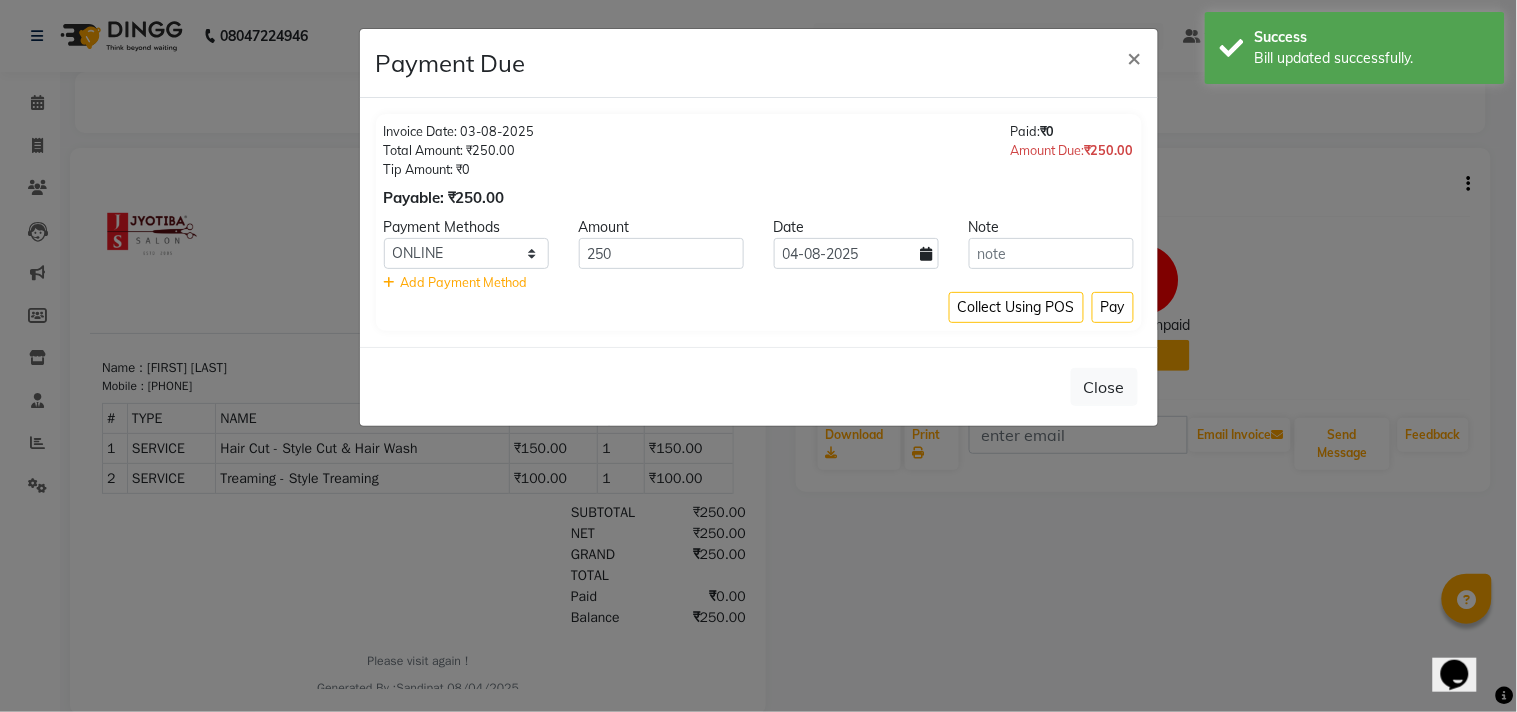 select on "8" 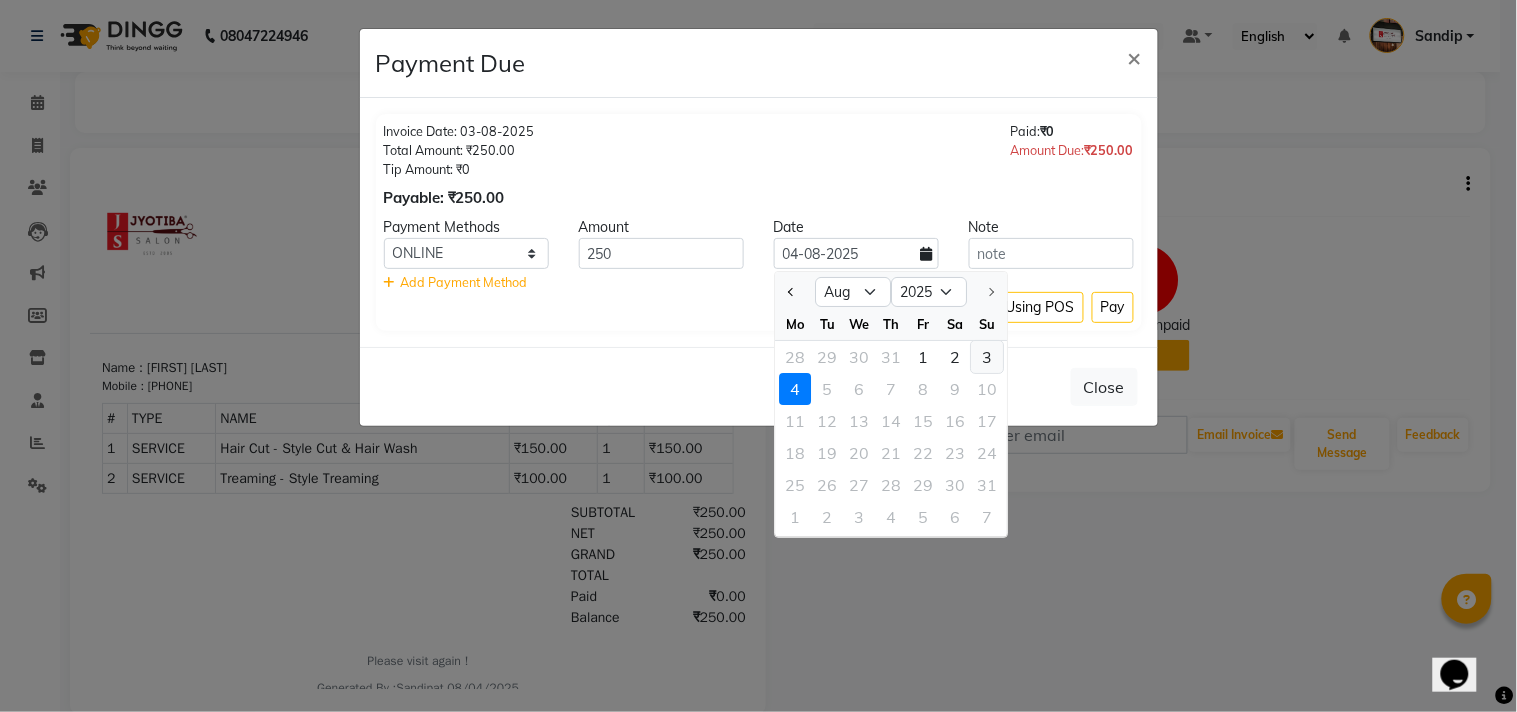 click on "3" 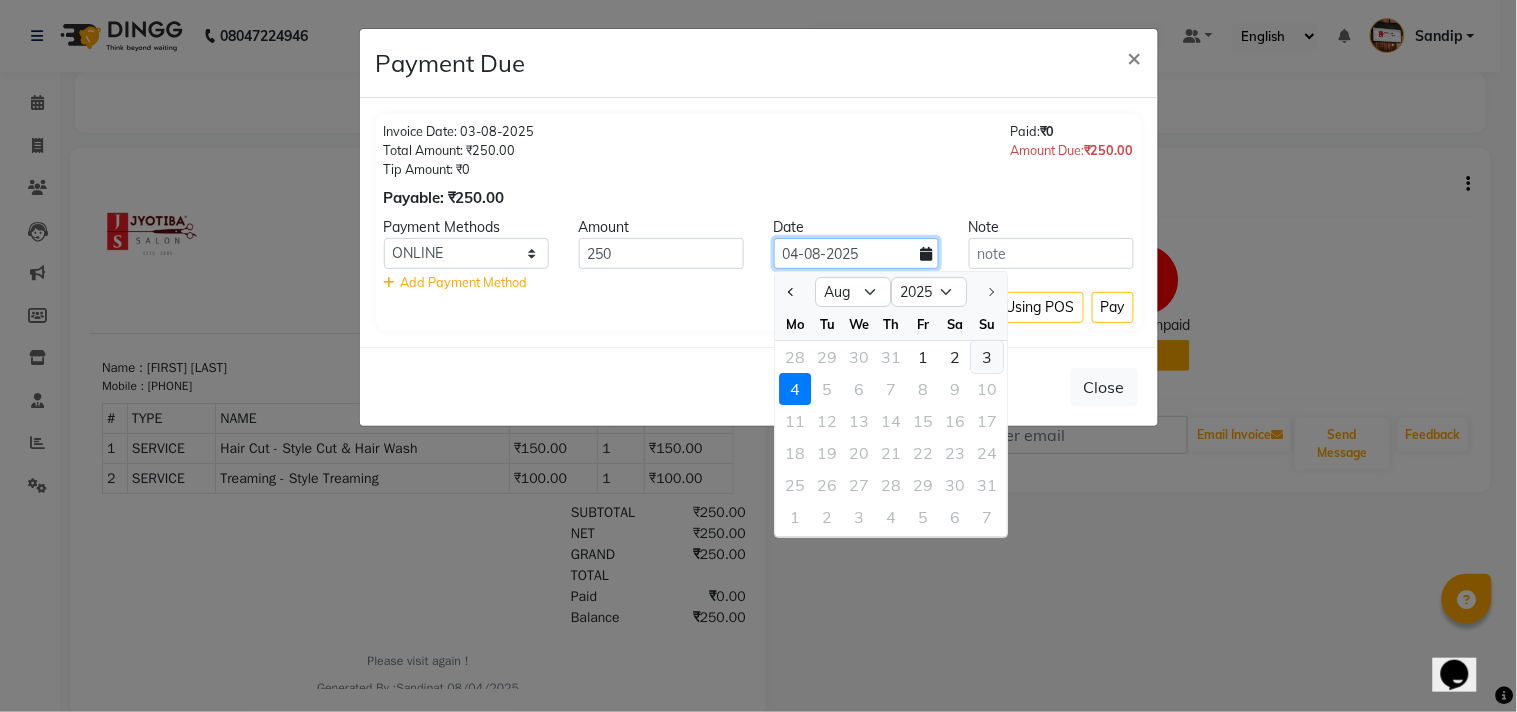 type on "03-08-2025" 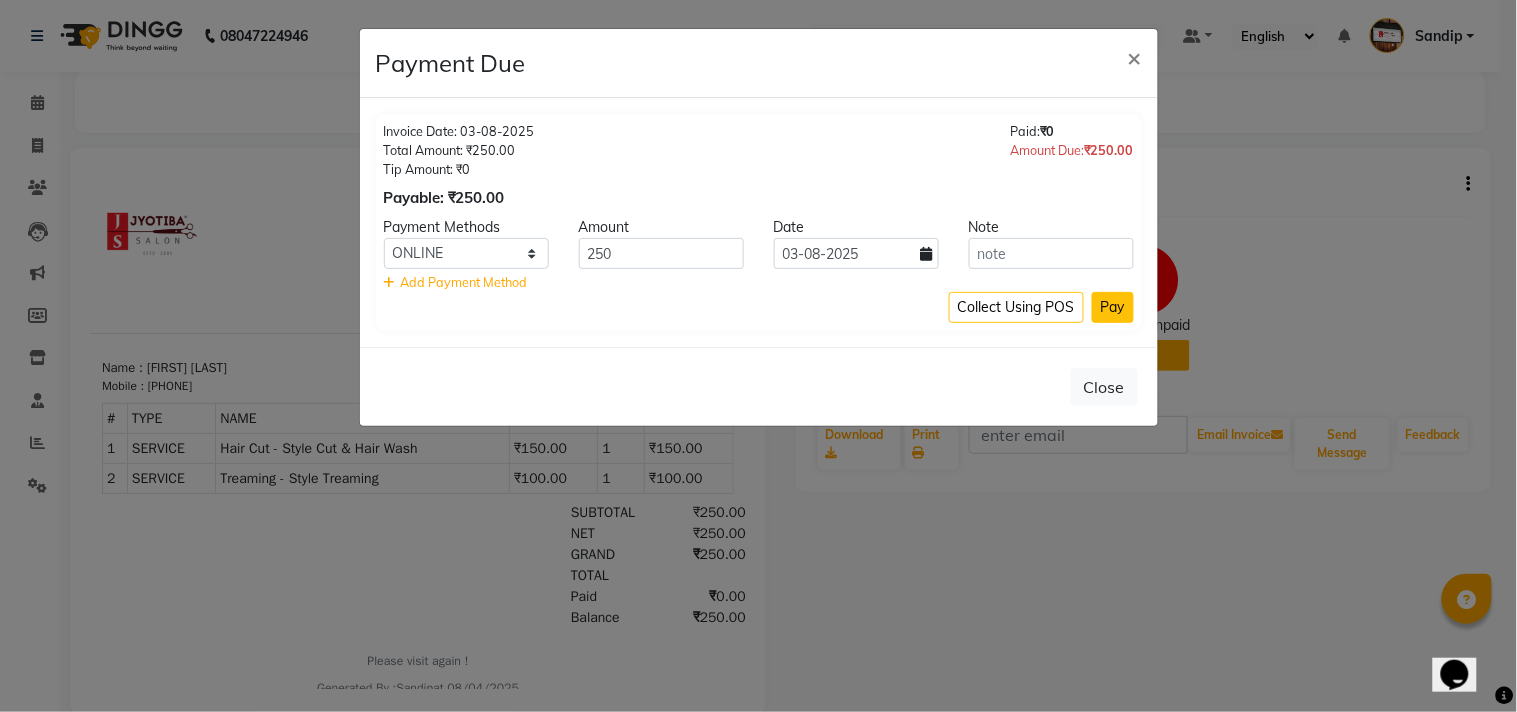 click on "Pay" 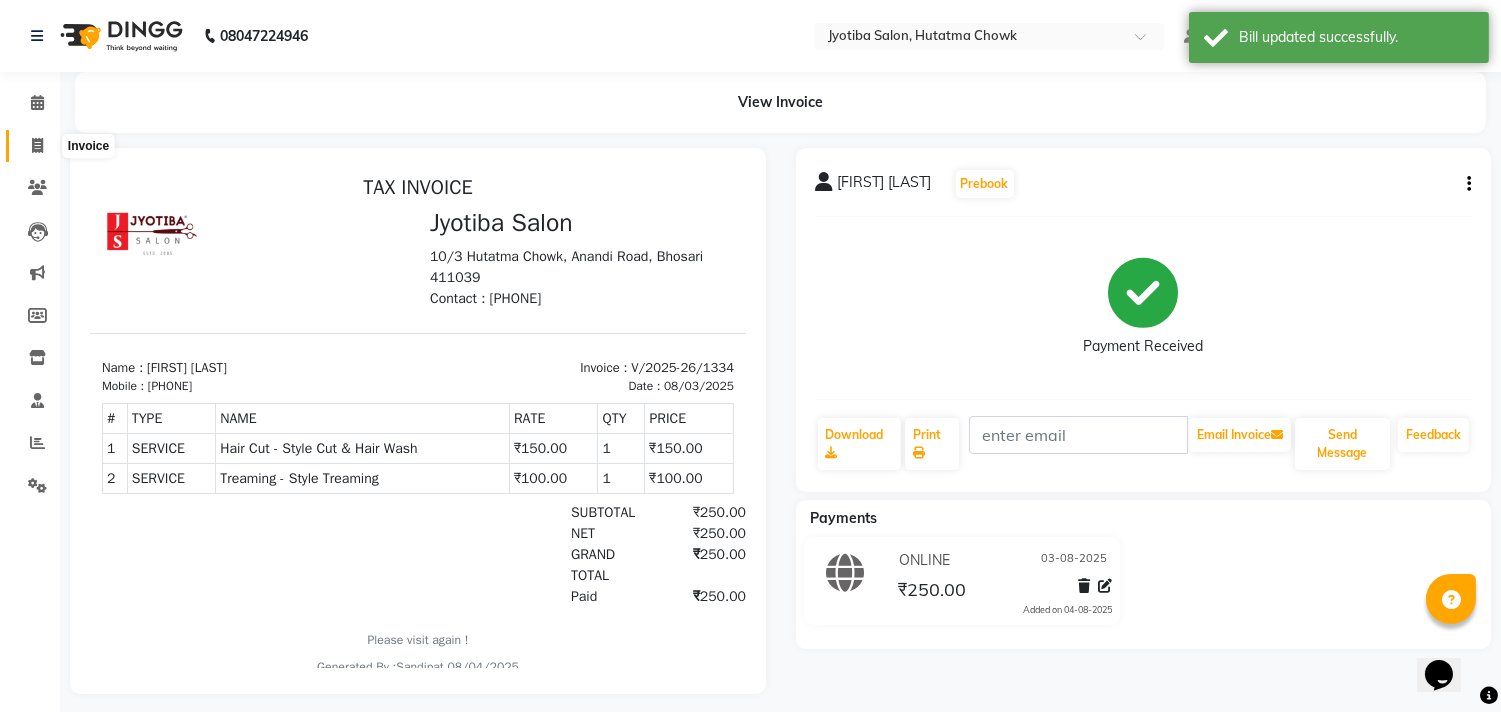 click 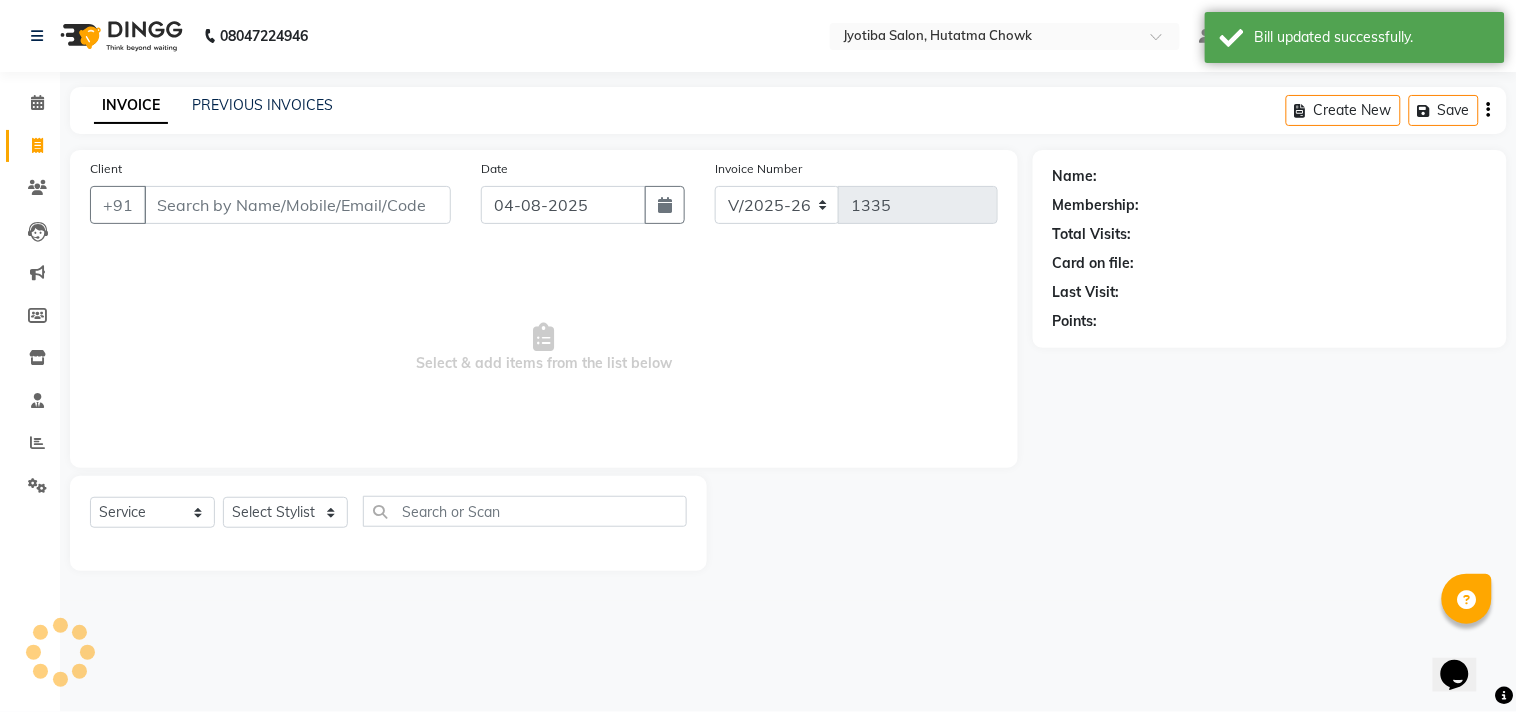 select on "membership" 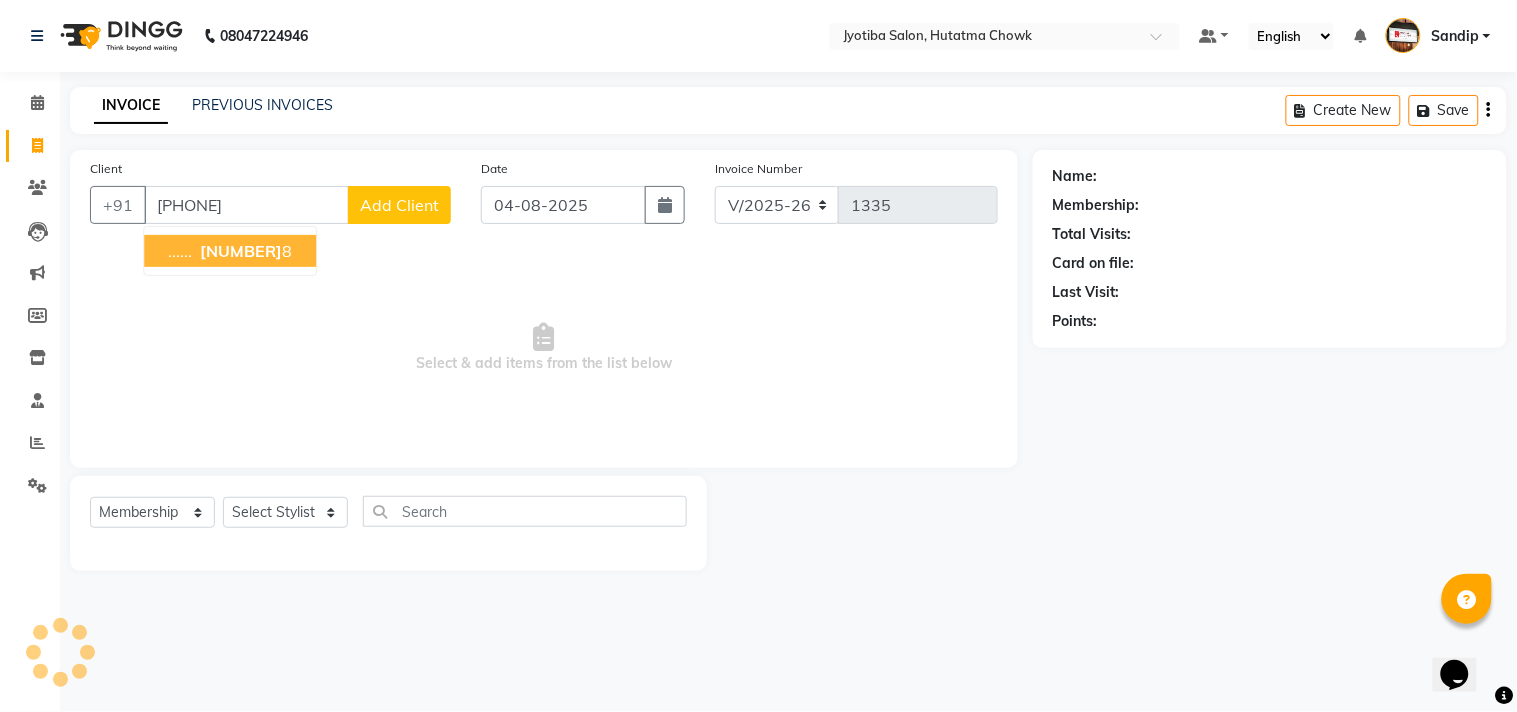 type on "[PHONE]" 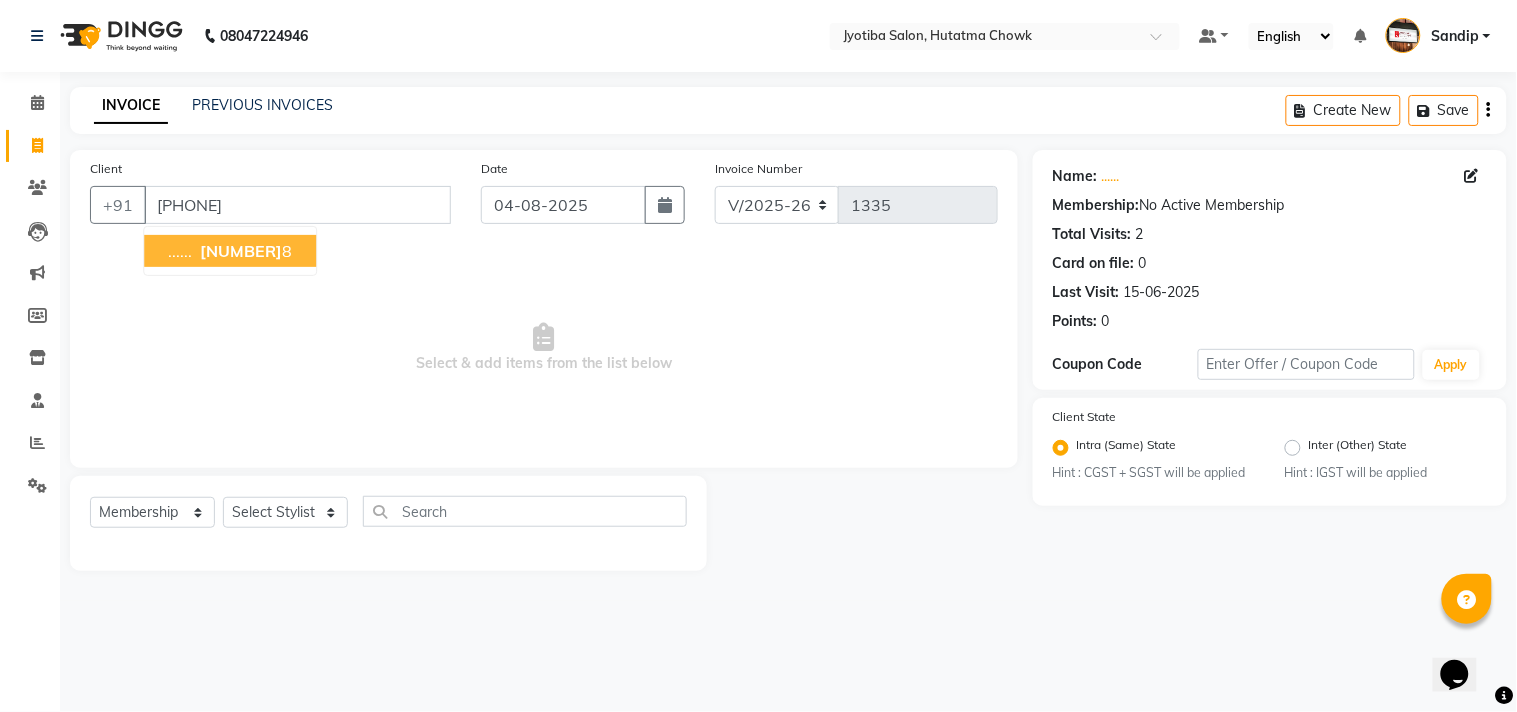 click on "[NUMBER]" at bounding box center (241, 251) 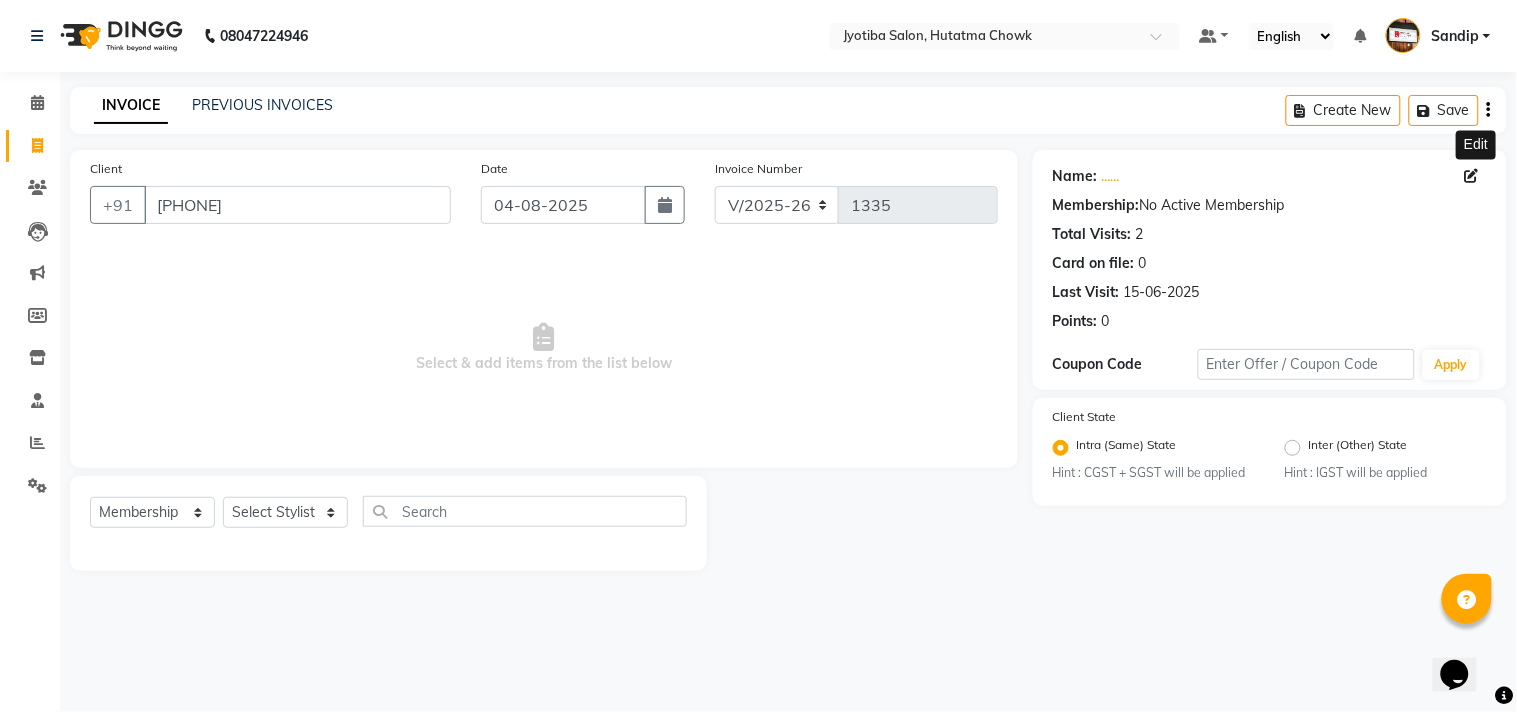 click 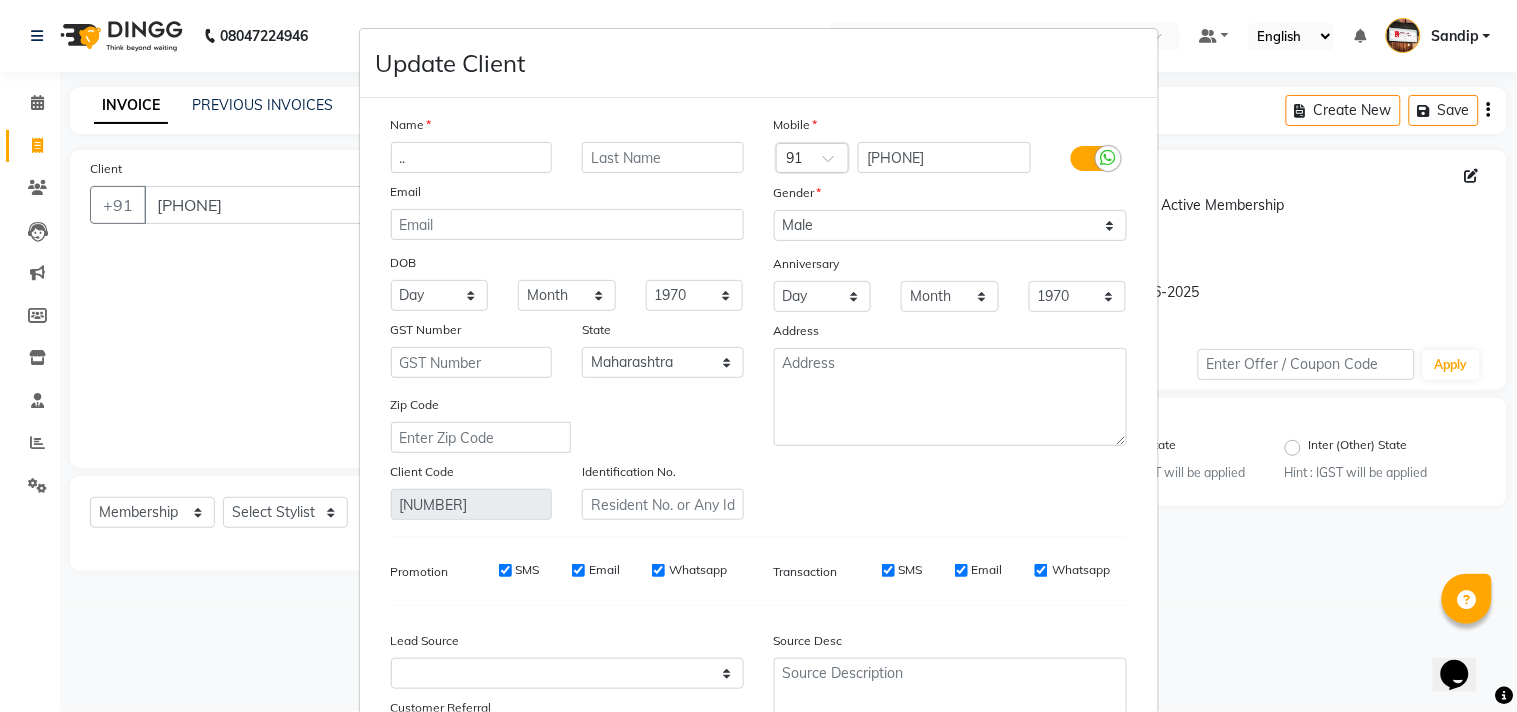 type on "." 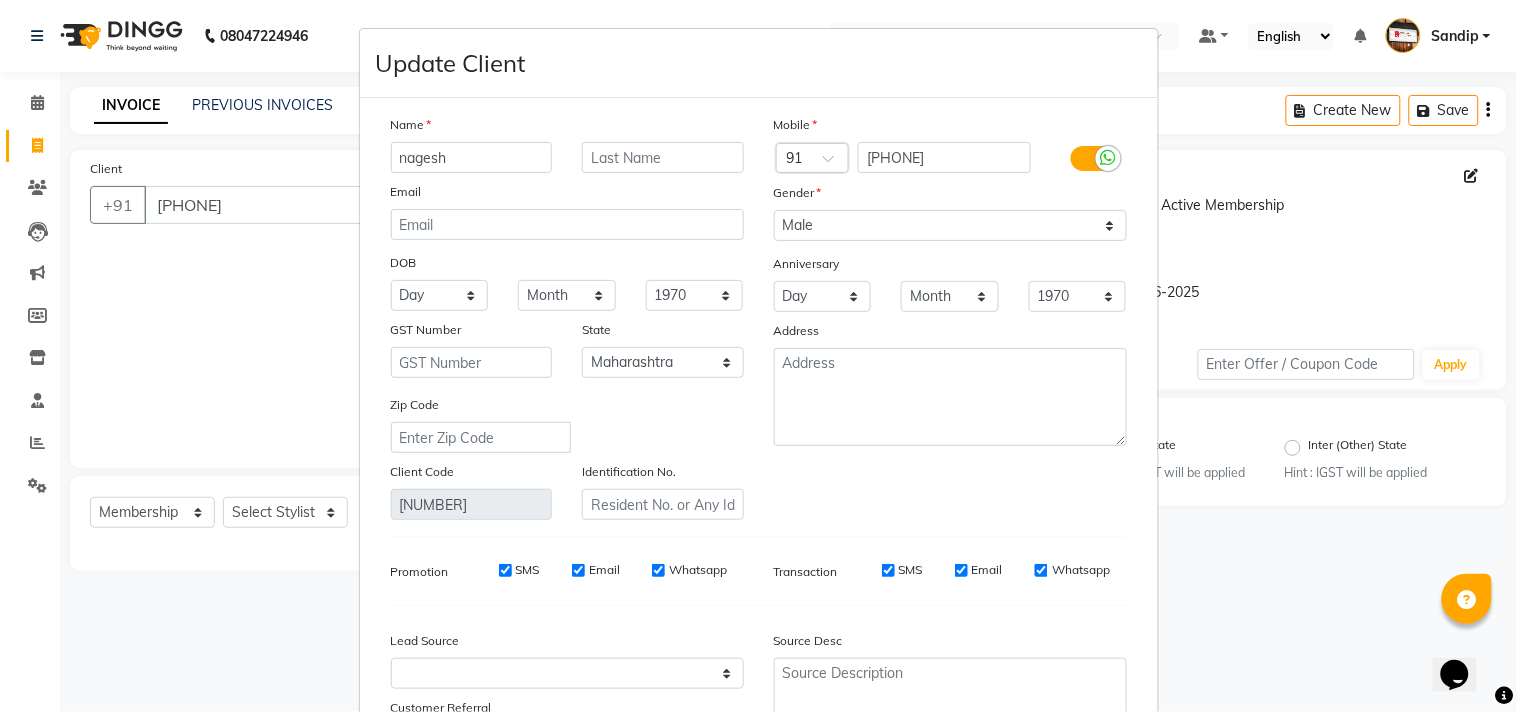 type on "nagesh" 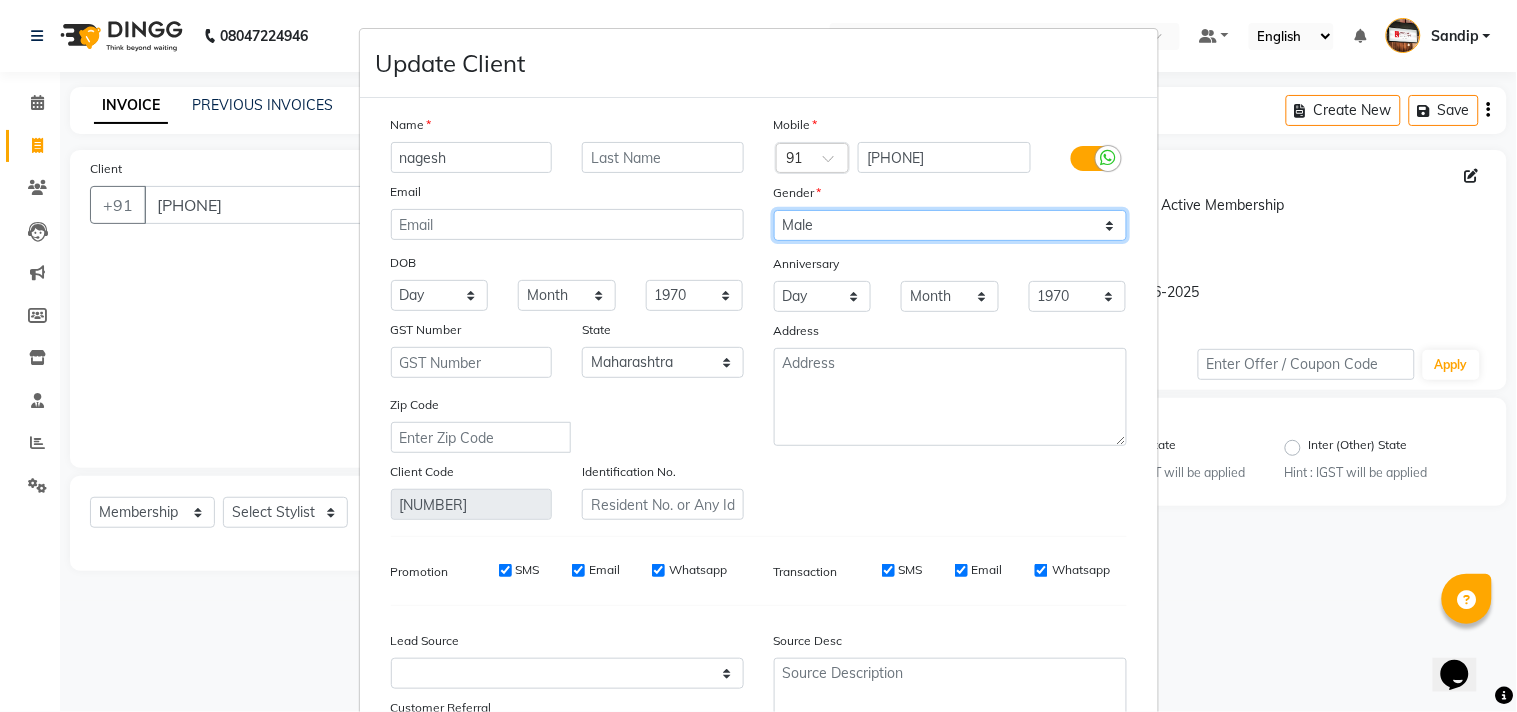 click on "Select Male Female Other Prefer Not To Say" at bounding box center (950, 225) 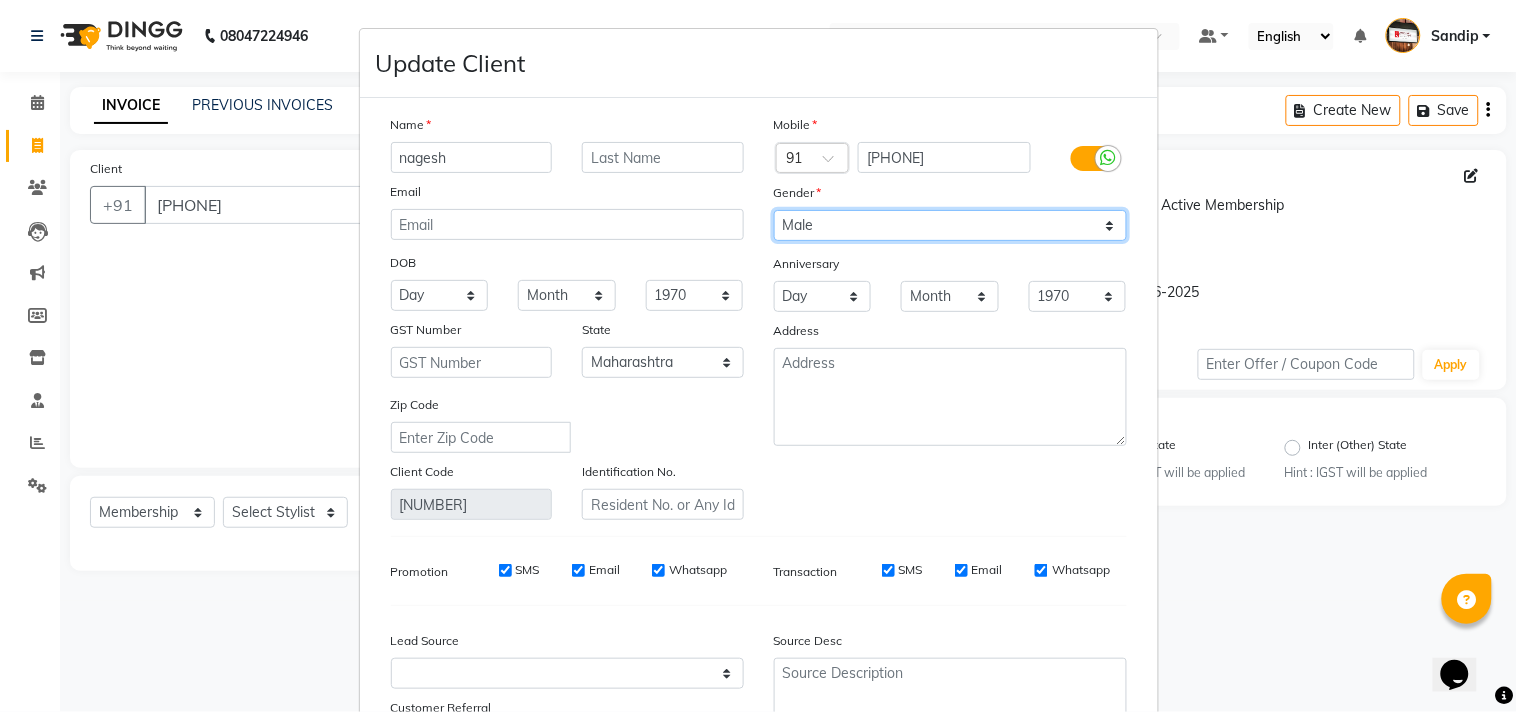 click on "Select Male Female Other Prefer Not To Say" at bounding box center [950, 225] 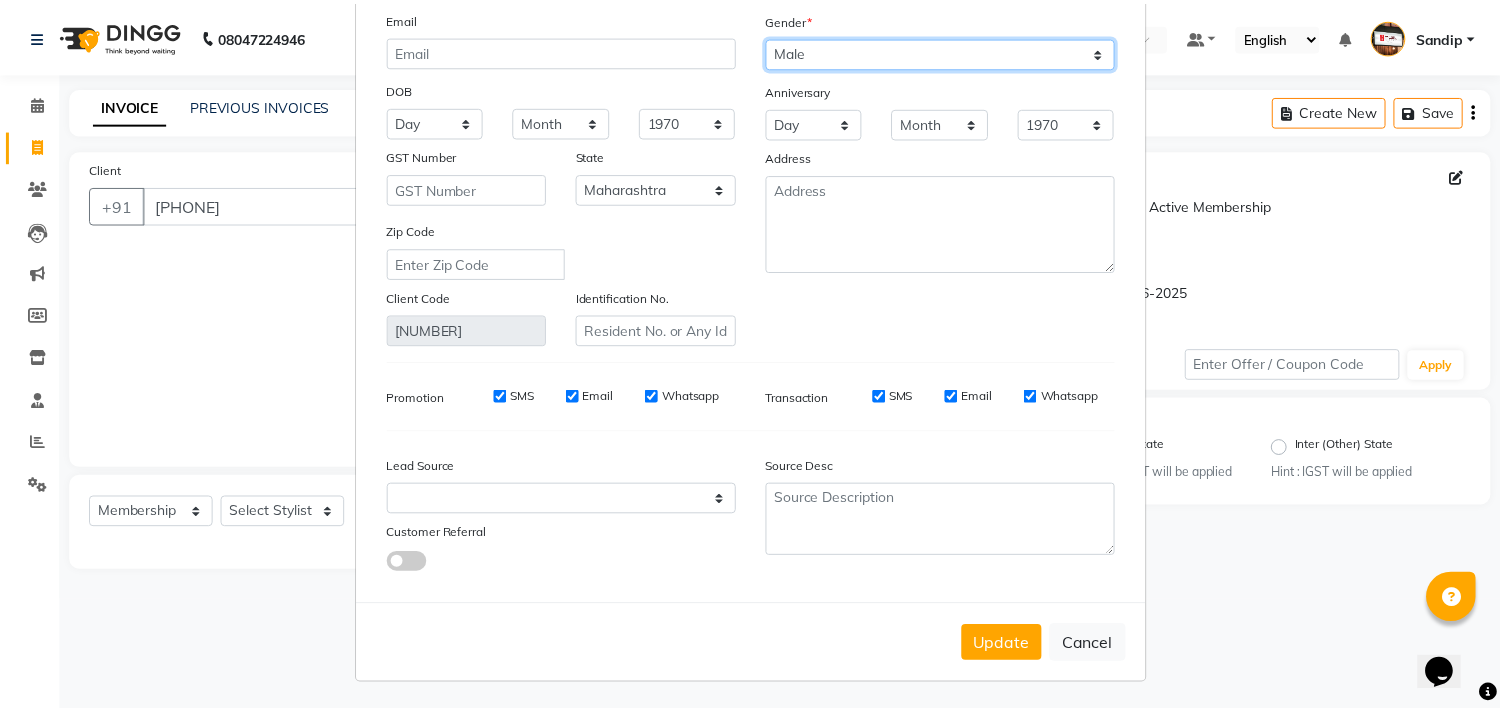 scroll, scrollTop: 177, scrollLeft: 0, axis: vertical 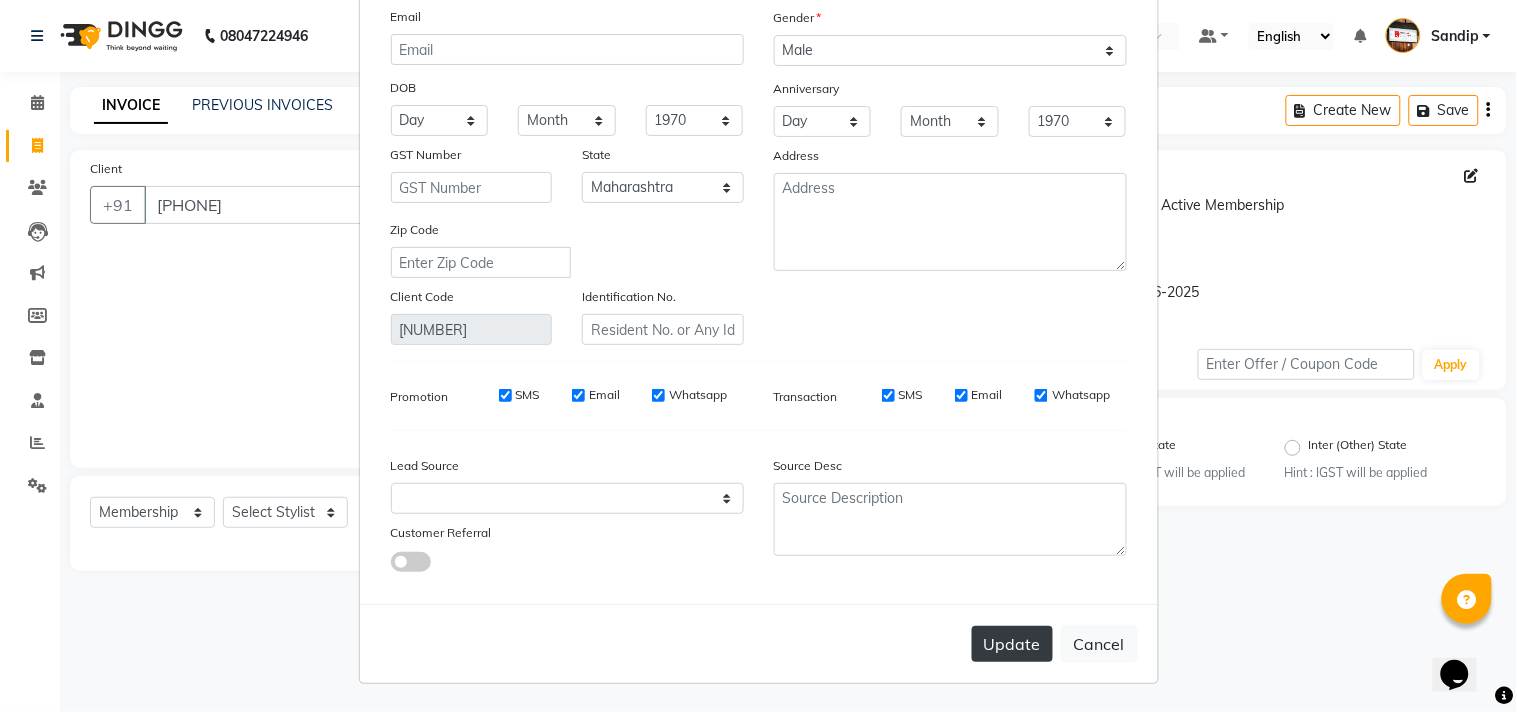 click on "Update" at bounding box center (1012, 644) 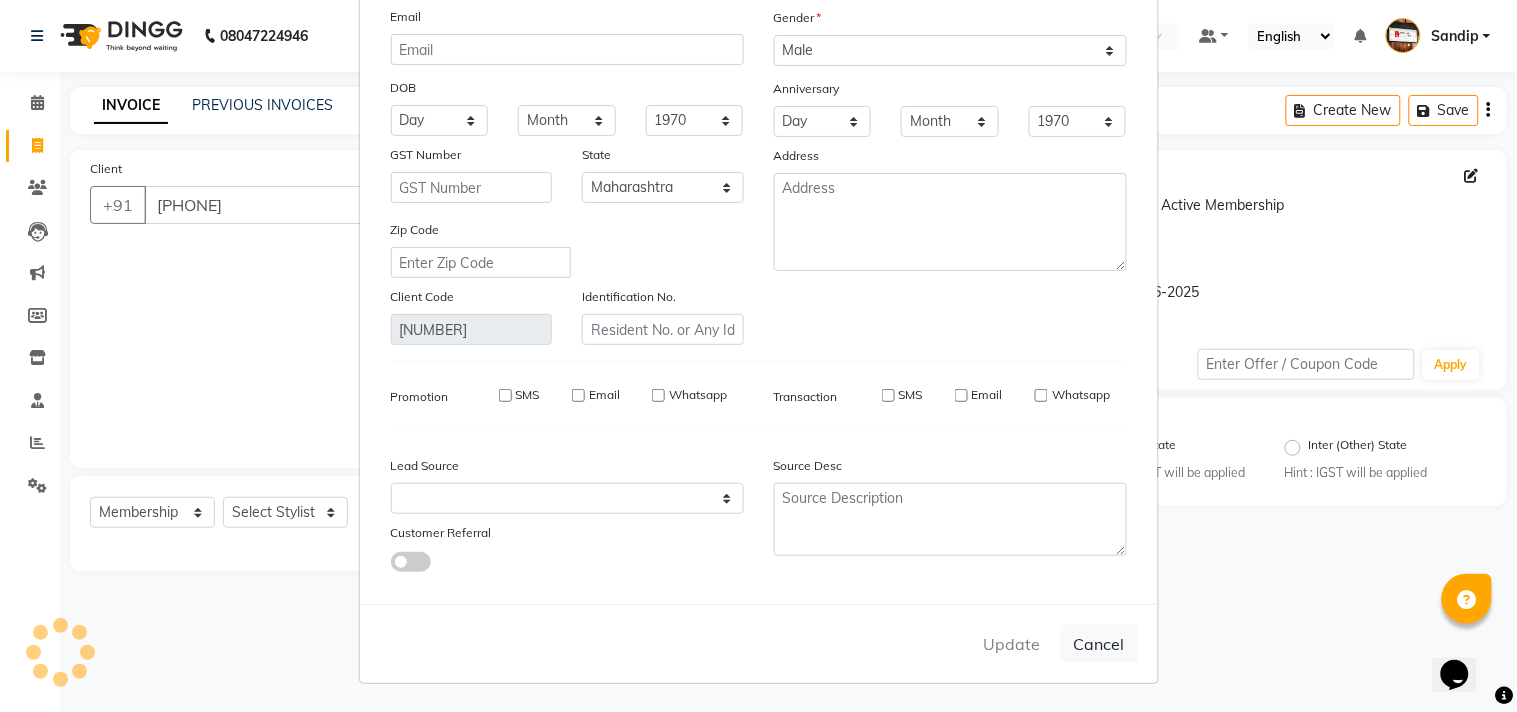 type 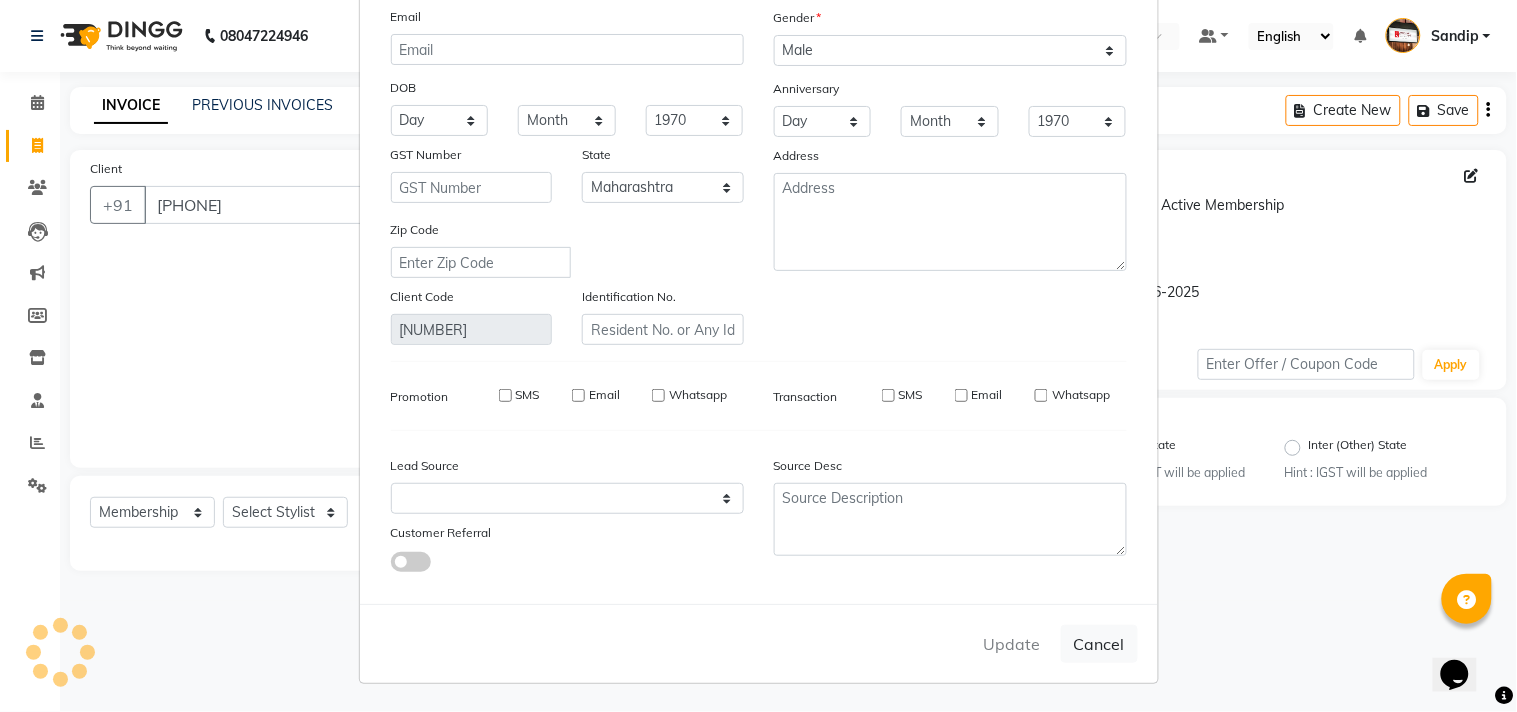 select 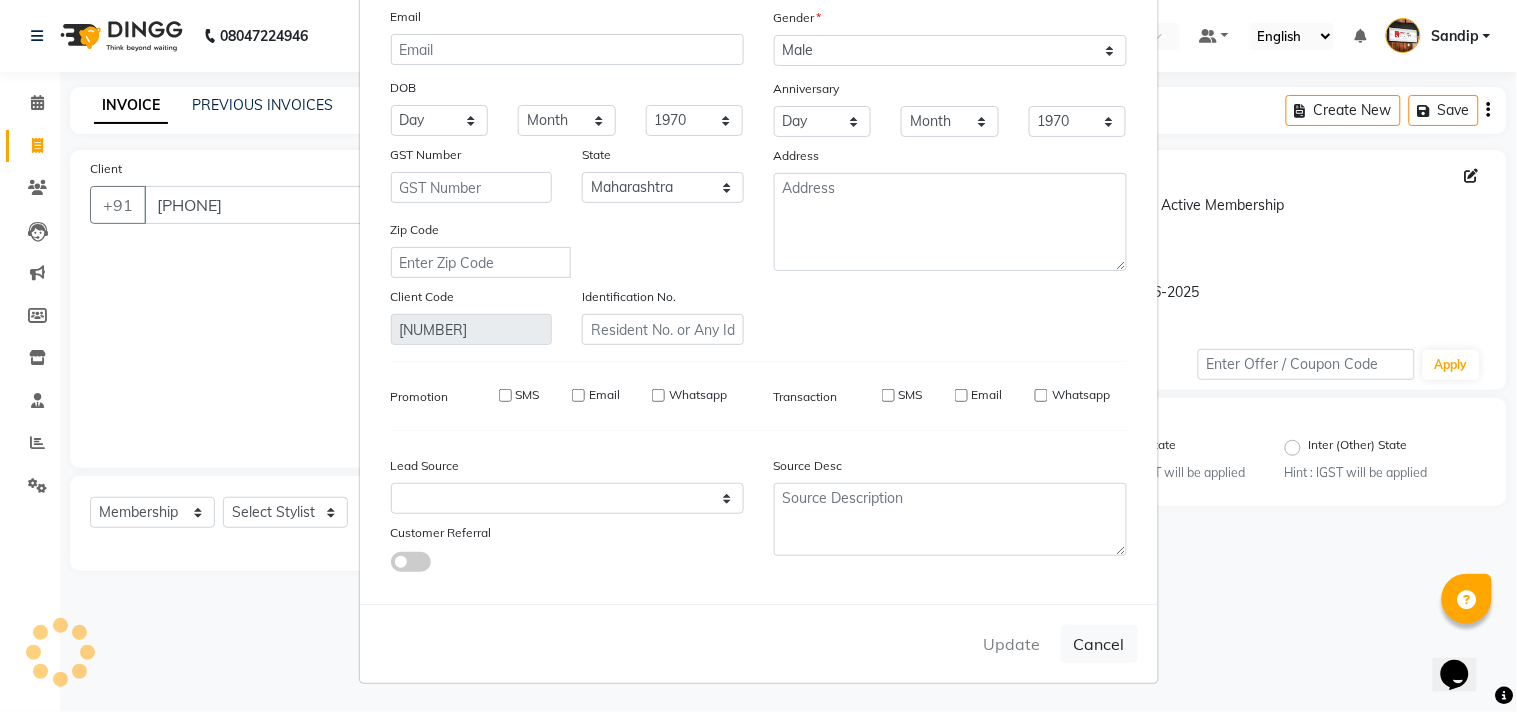 select 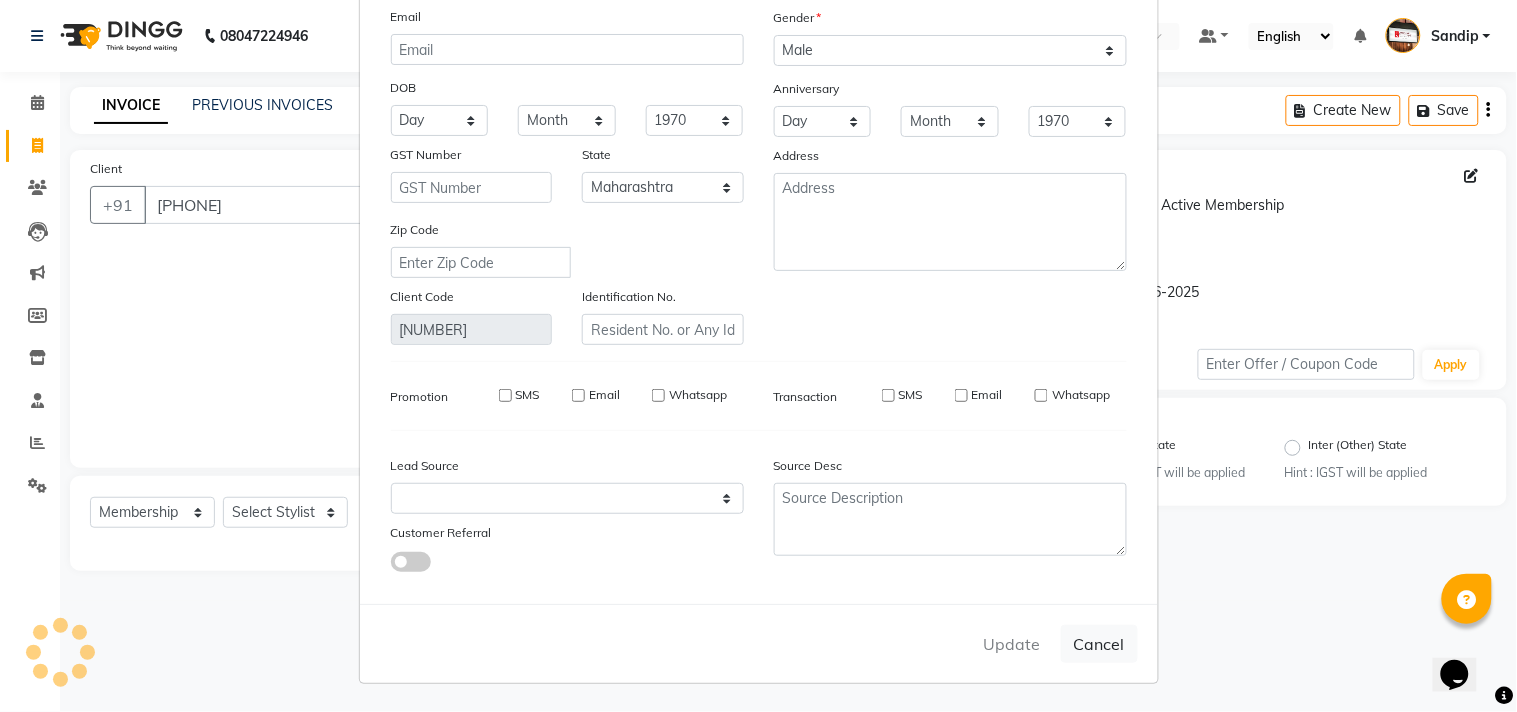 select on "null" 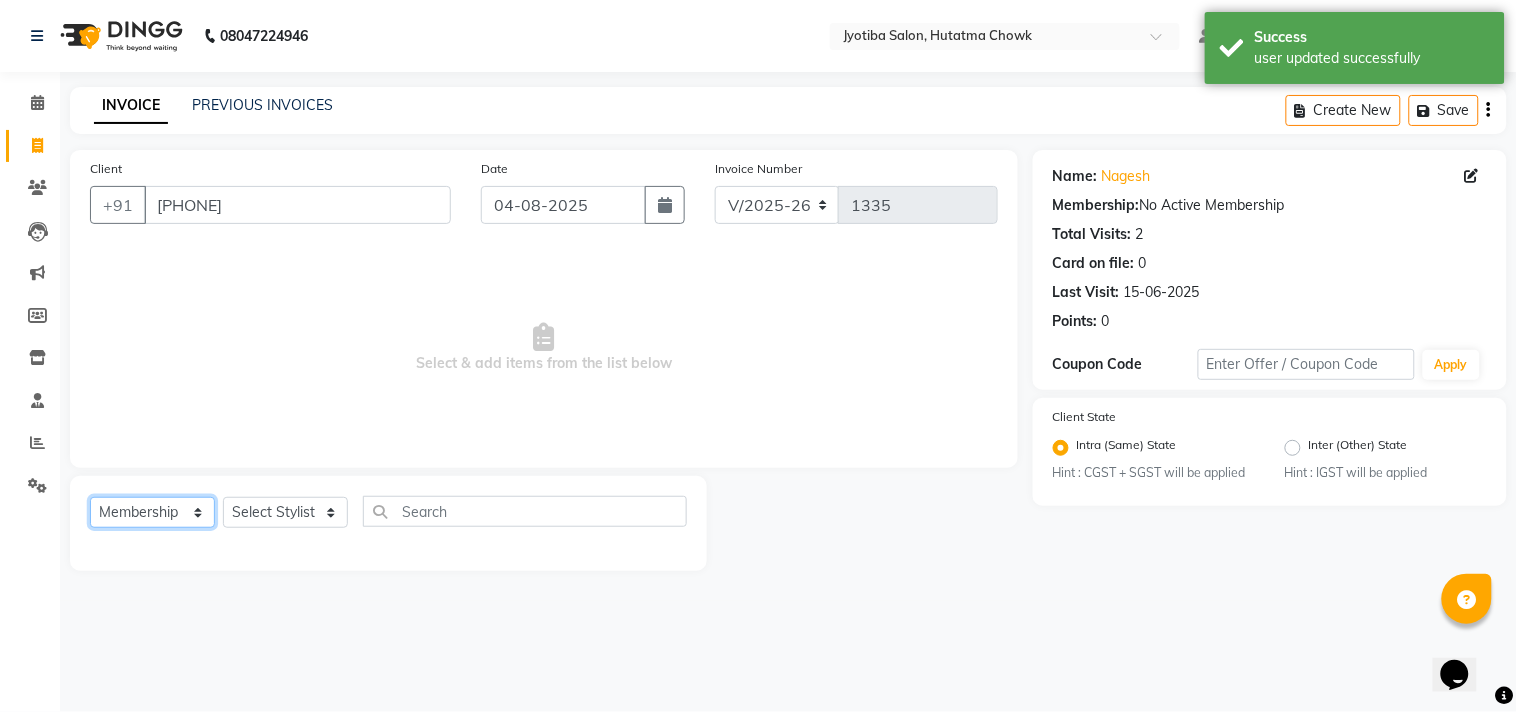 click on "Select  Service  Product  Membership  Package Voucher Prepaid Gift Card" 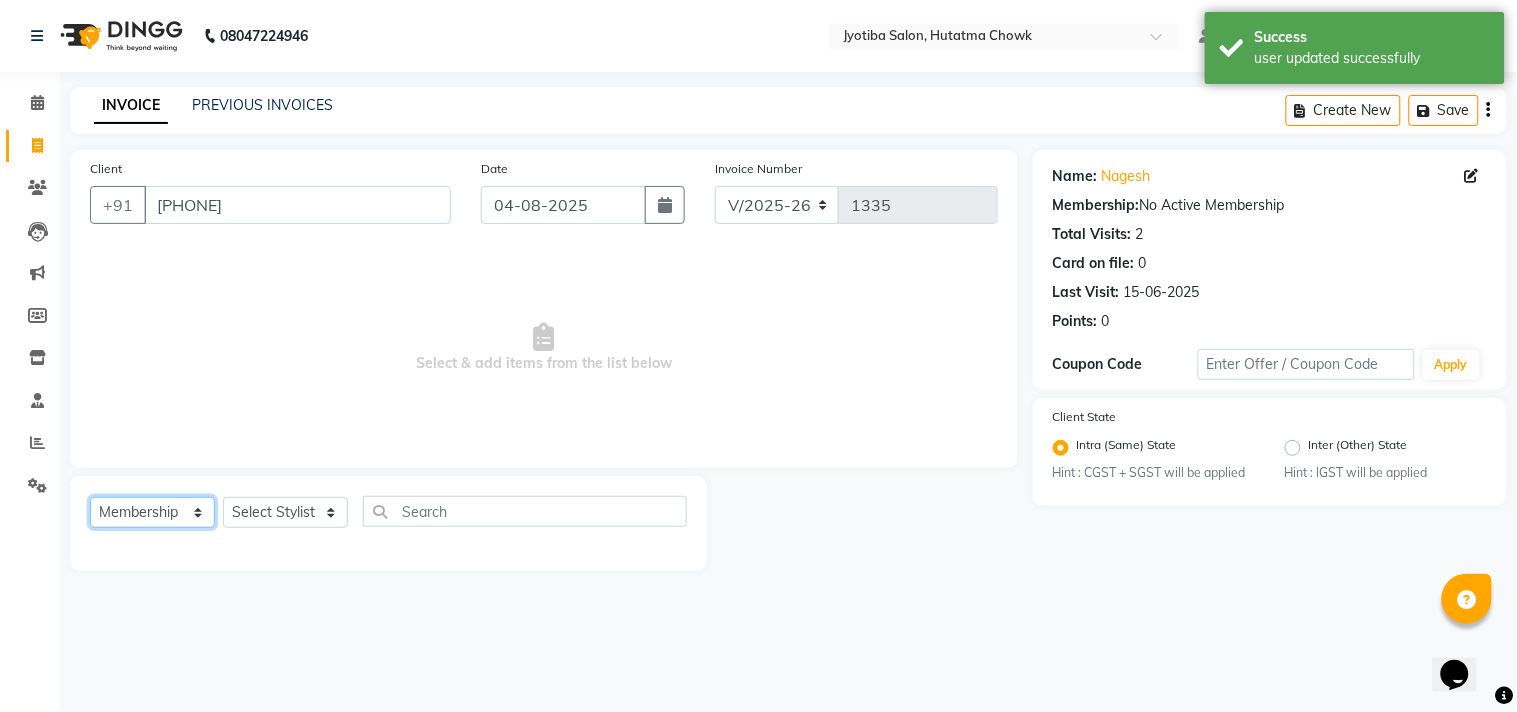 select on "service" 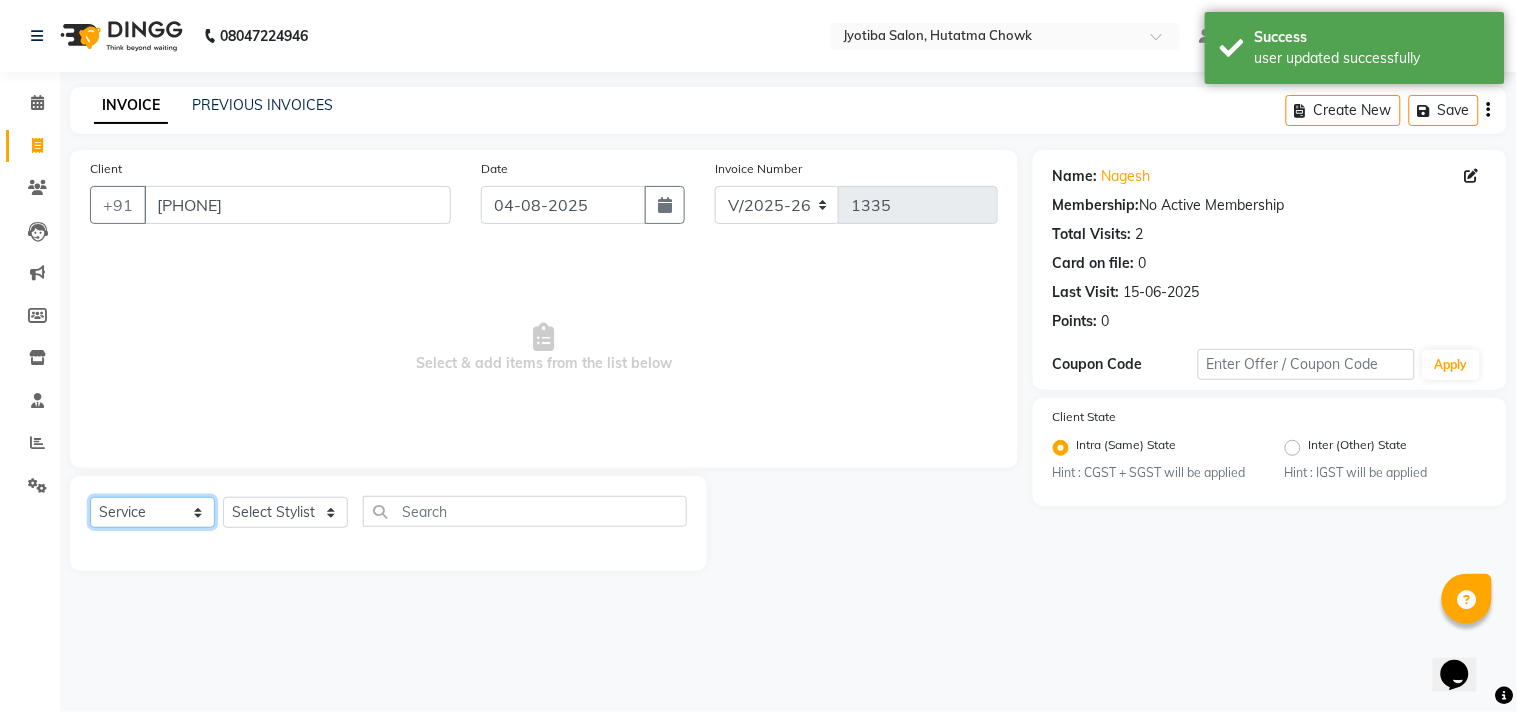 click on "Select  Service  Product  Membership  Package Voucher Prepaid Gift Card" 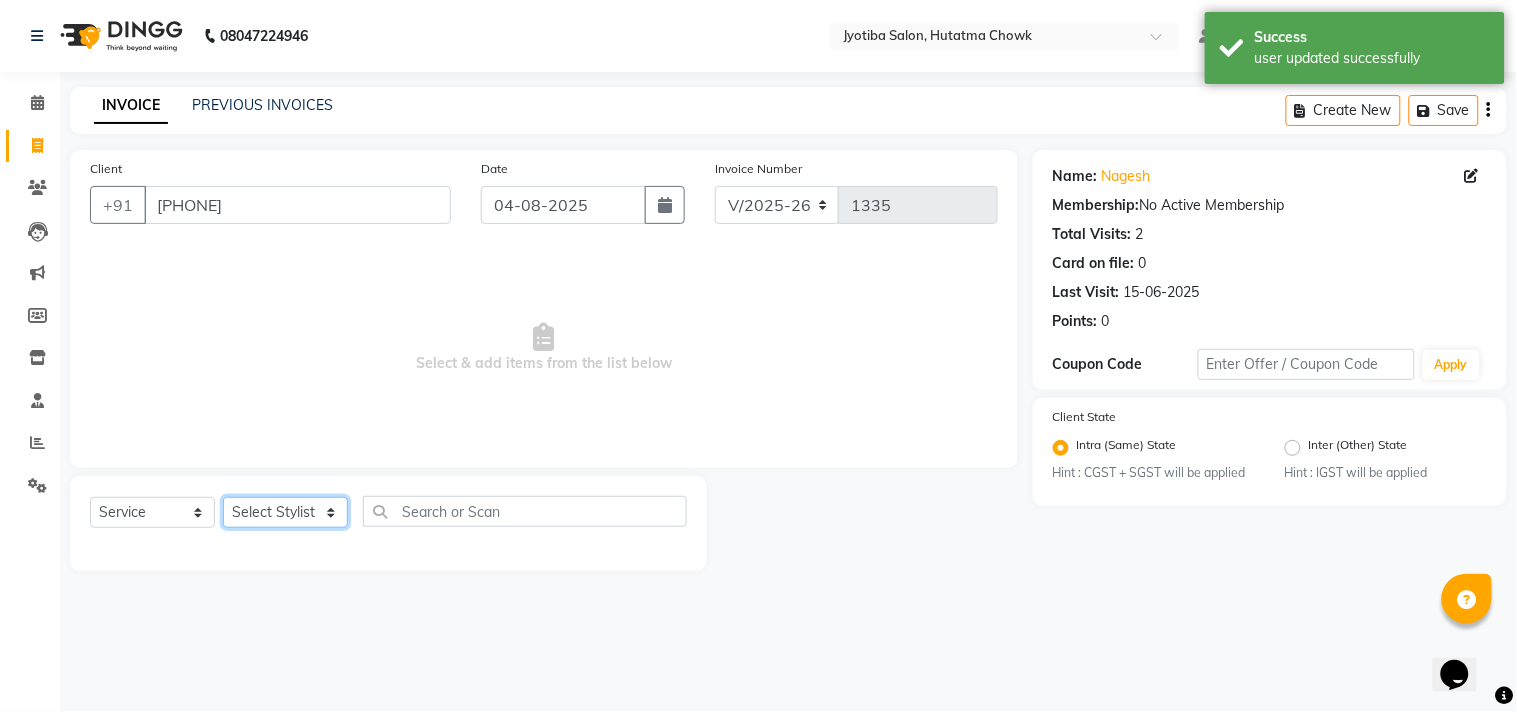 click on "Select Stylist Abdul Dinesh thakur Farman  Juned  mahadev Munna  prem RAHUL Sandip Suresh yasin" 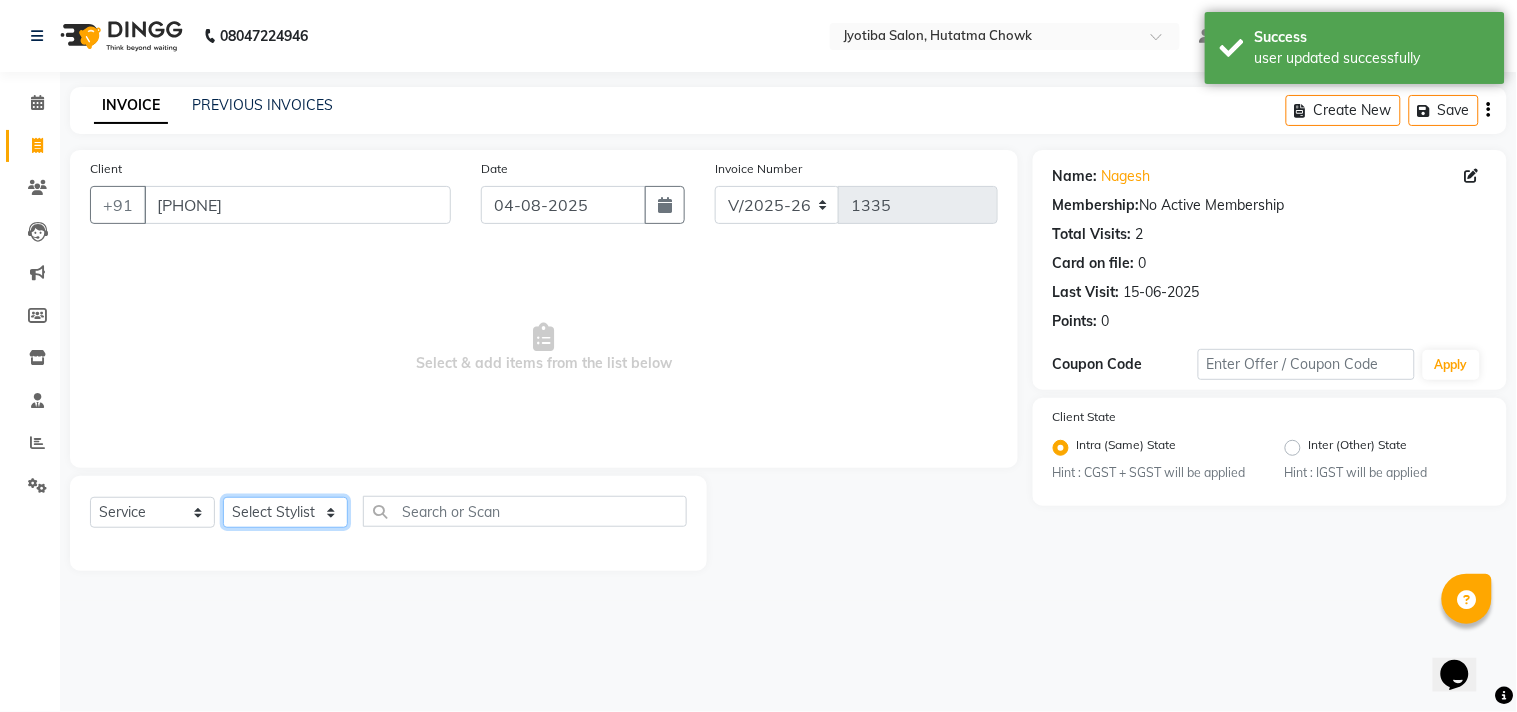 select on "7208" 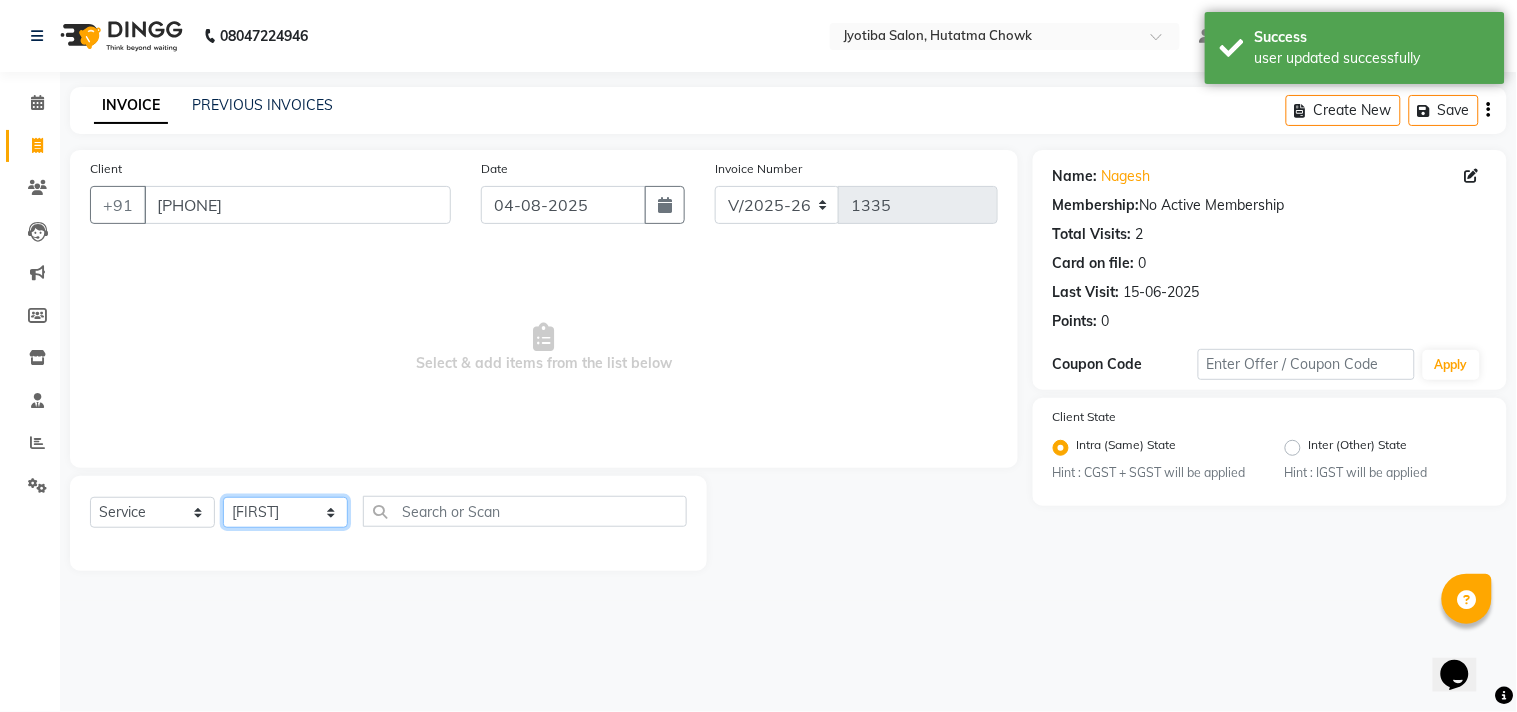 click on "Select Stylist Abdul Dinesh thakur Farman  Juned  mahadev Munna  prem RAHUL Sandip Suresh yasin" 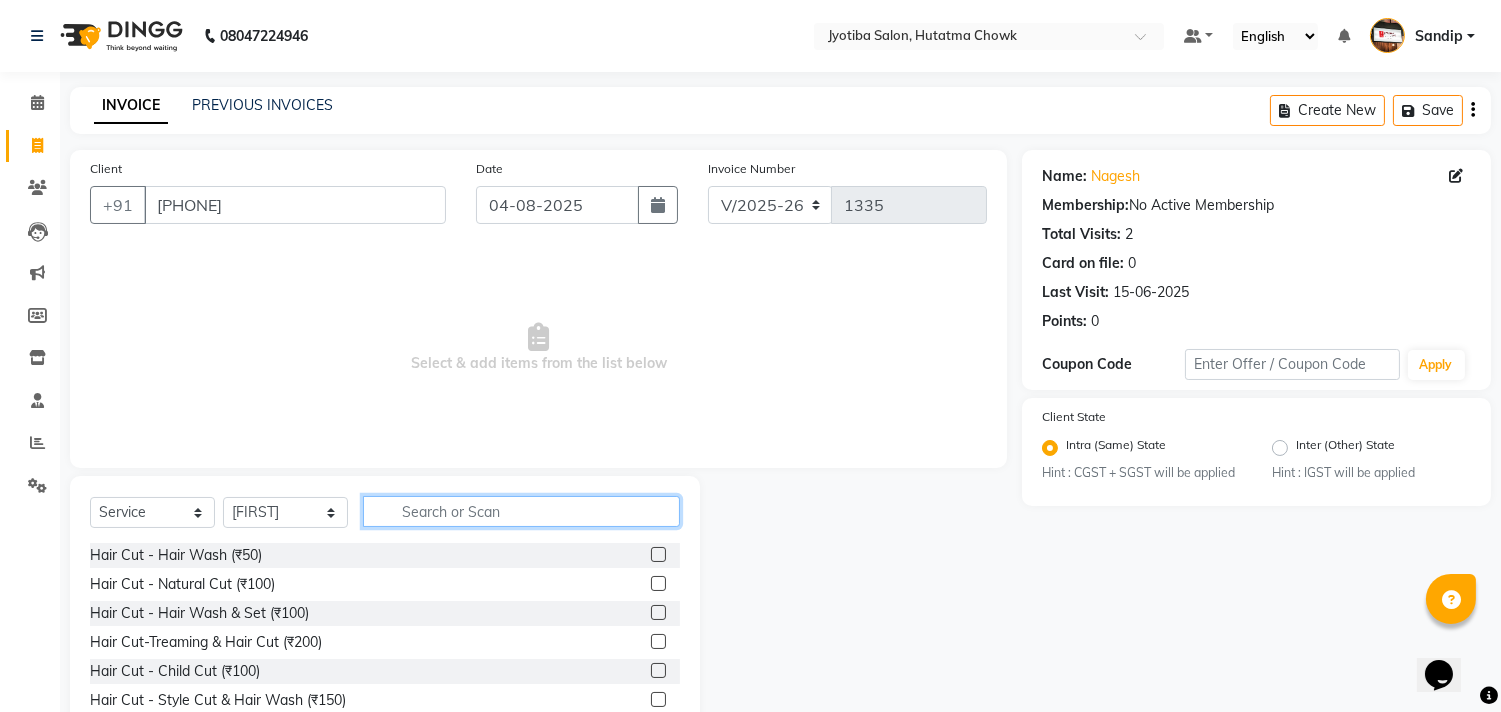 click 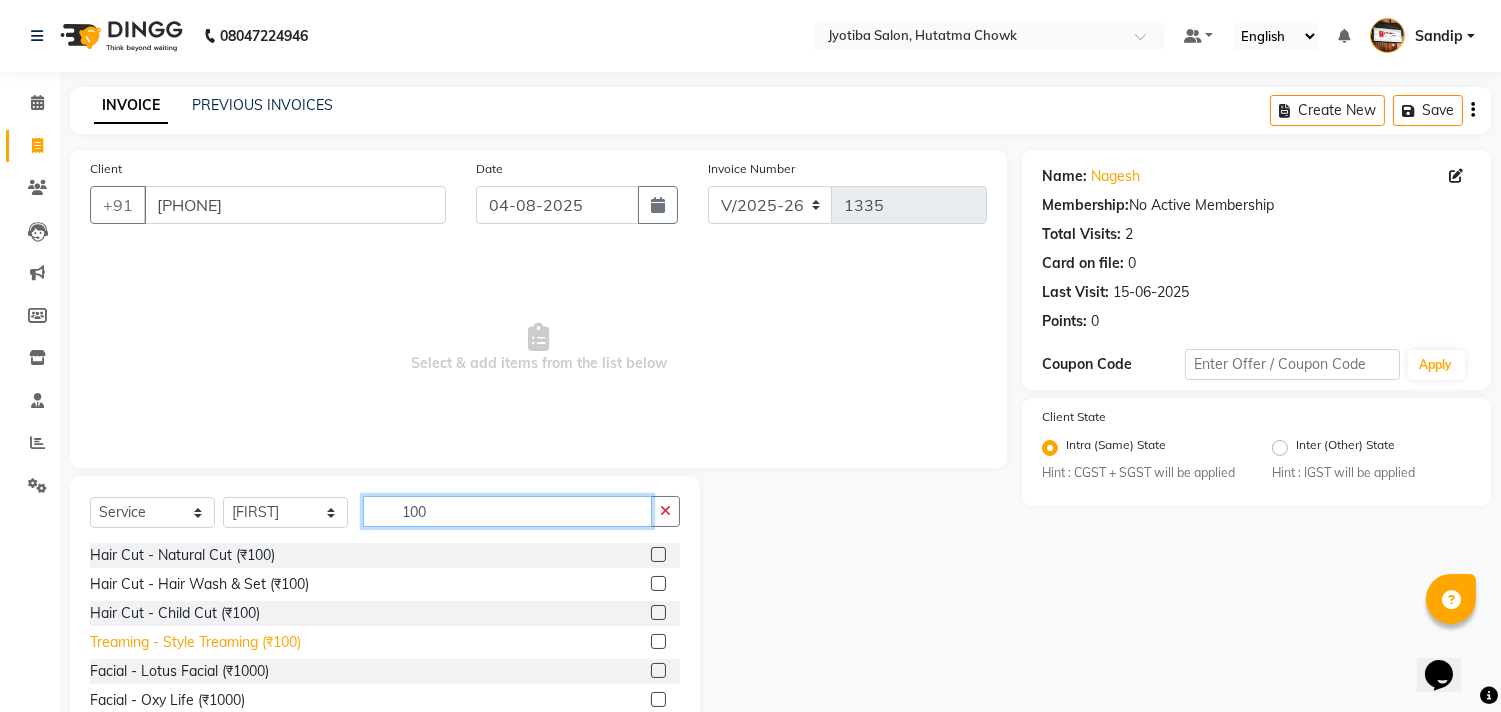 type on "100" 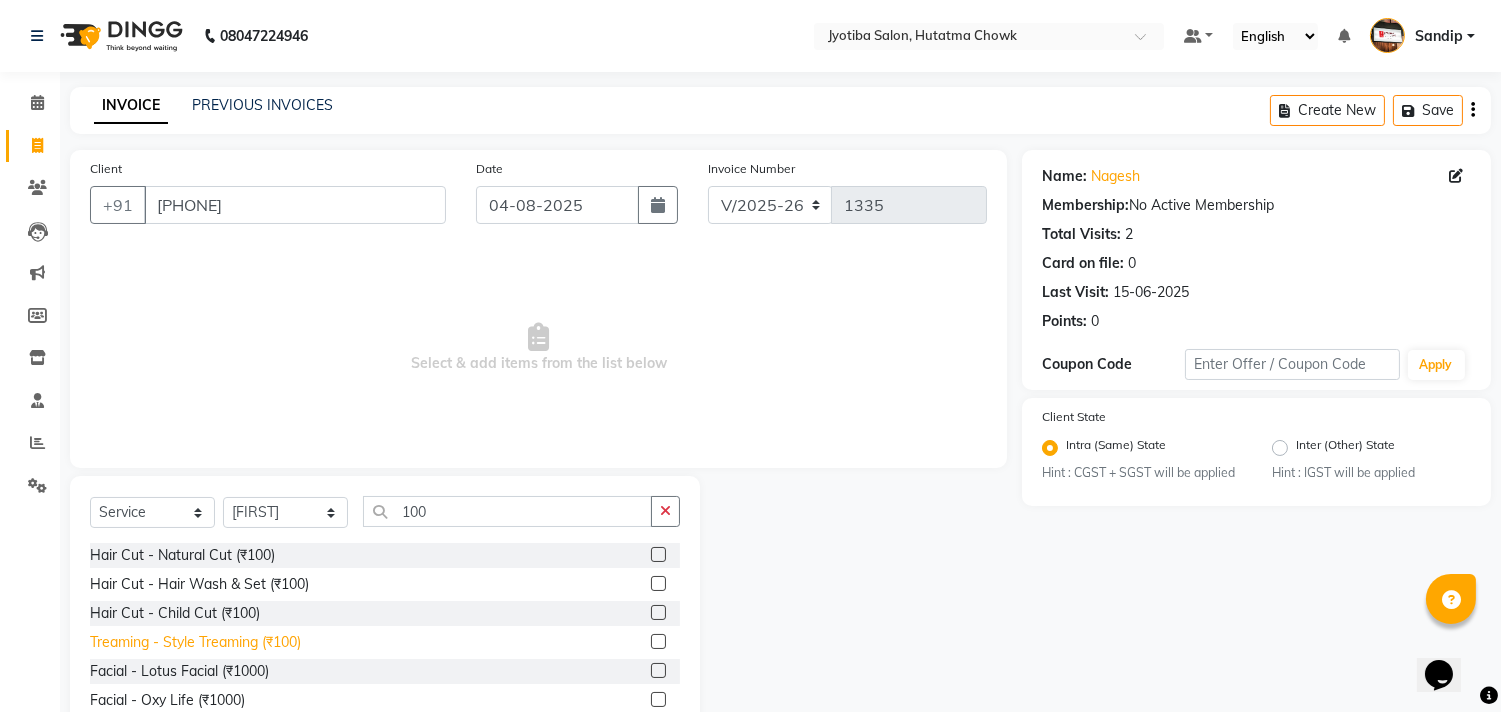 click on "Treaming - Style Treaming (₹100)" 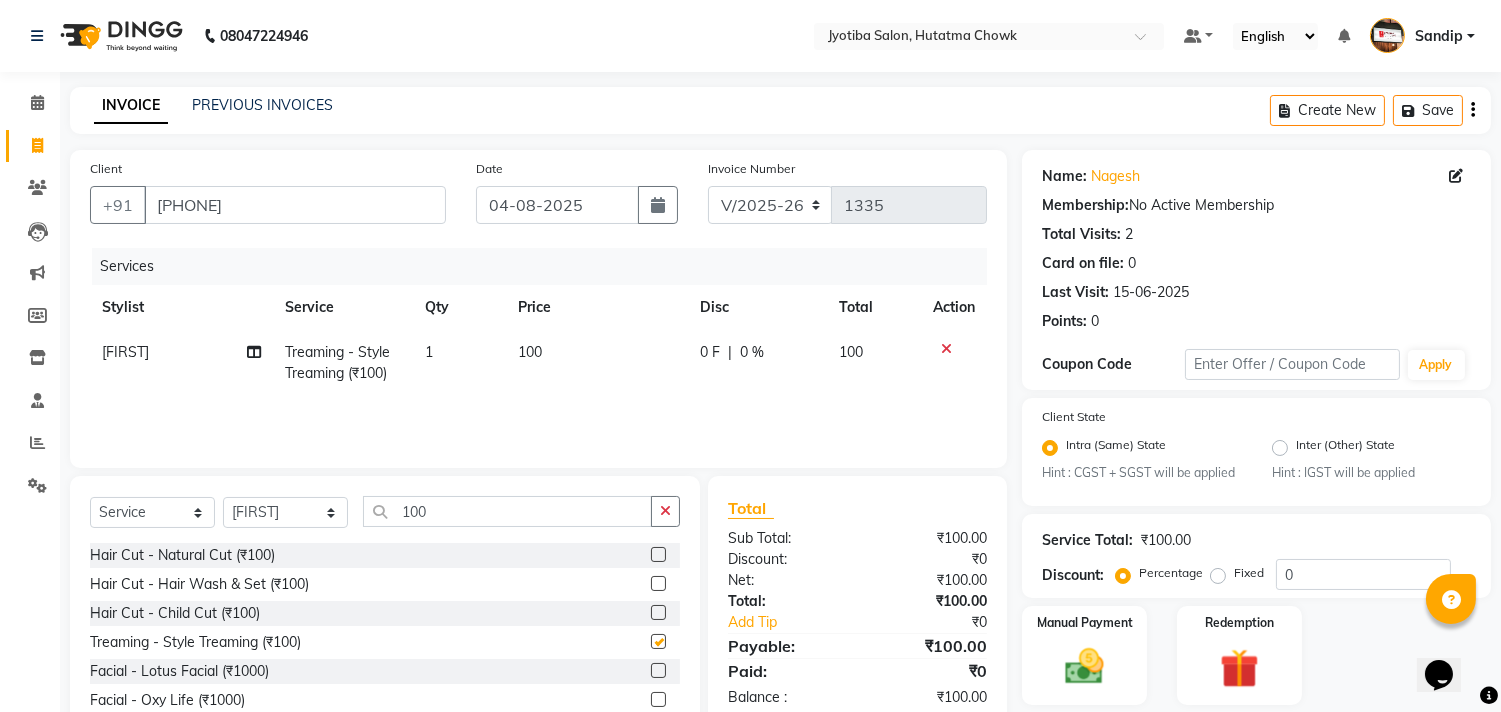 checkbox on "false" 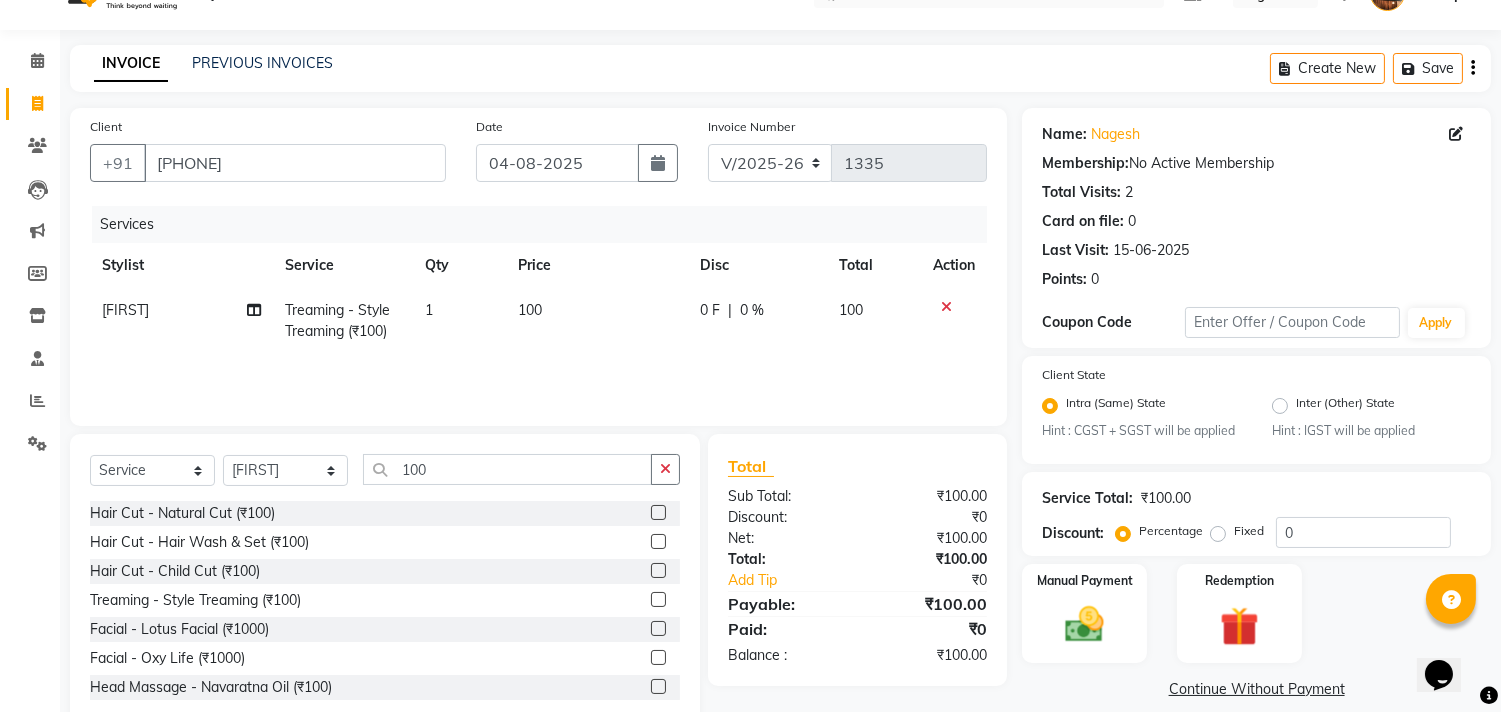 scroll, scrollTop: 88, scrollLeft: 0, axis: vertical 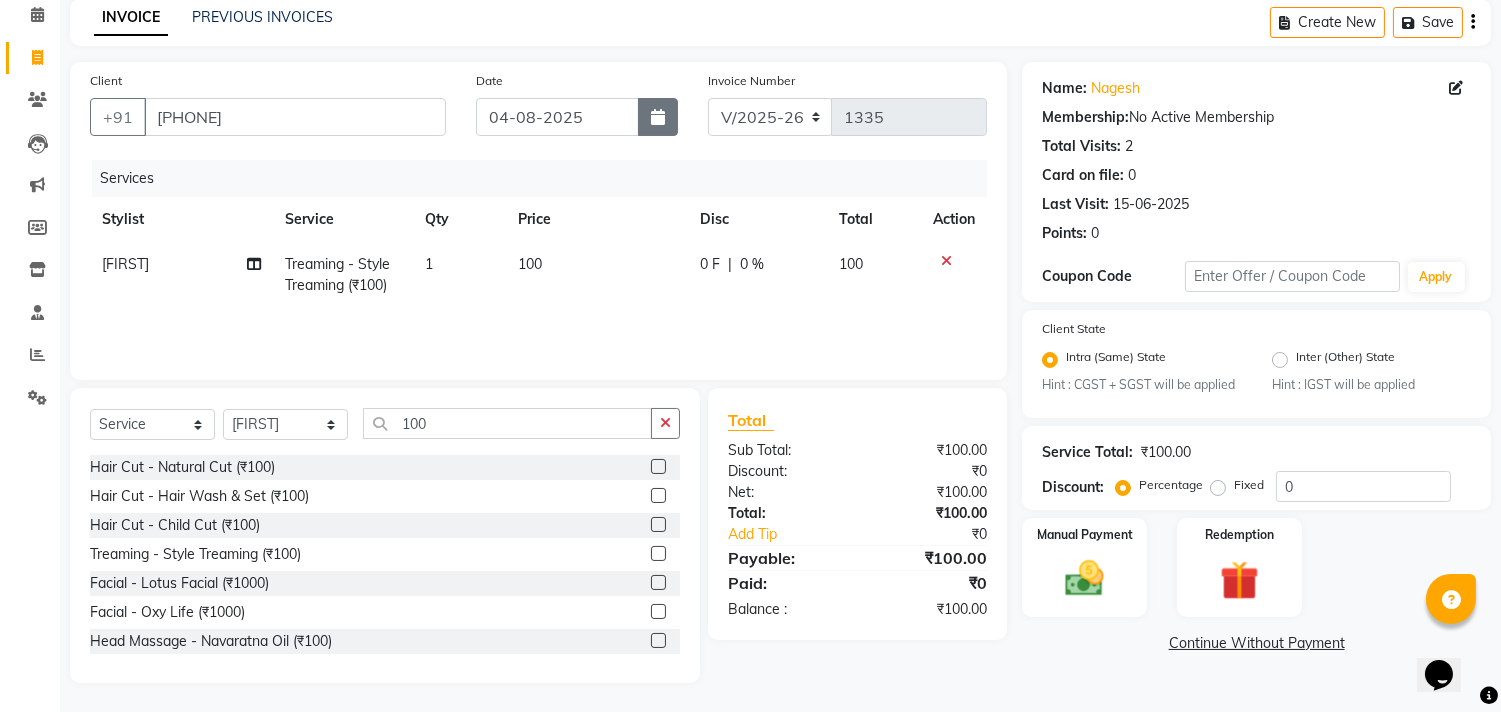 click 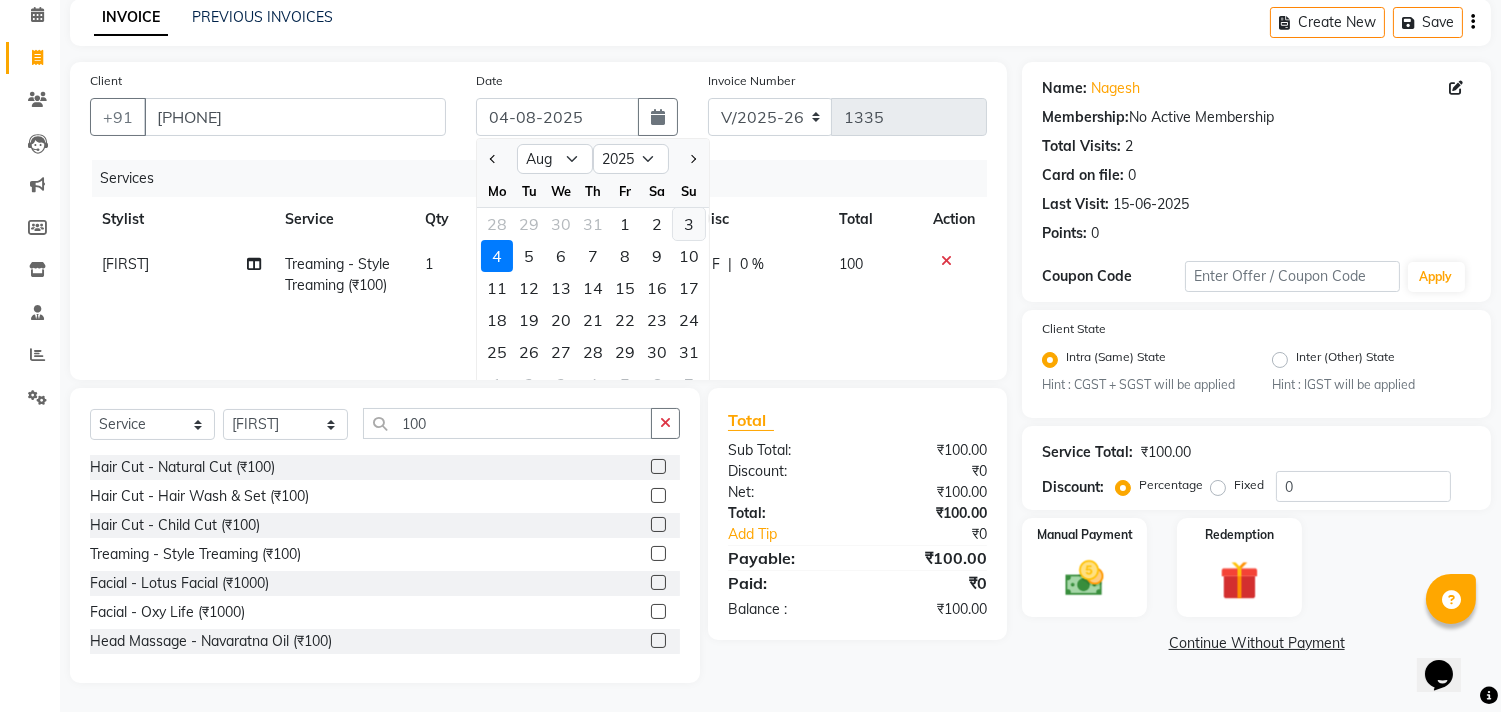 click on "3" 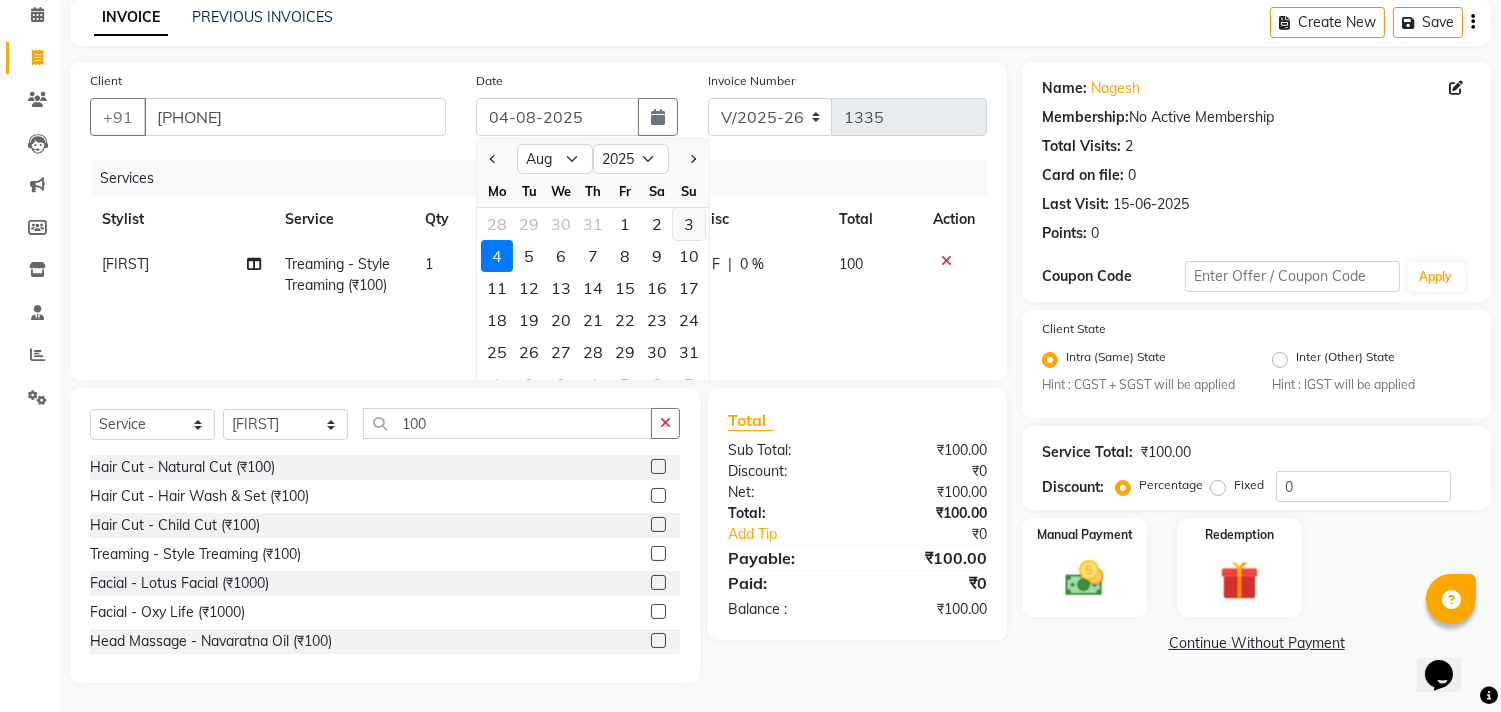 type on "03-08-2025" 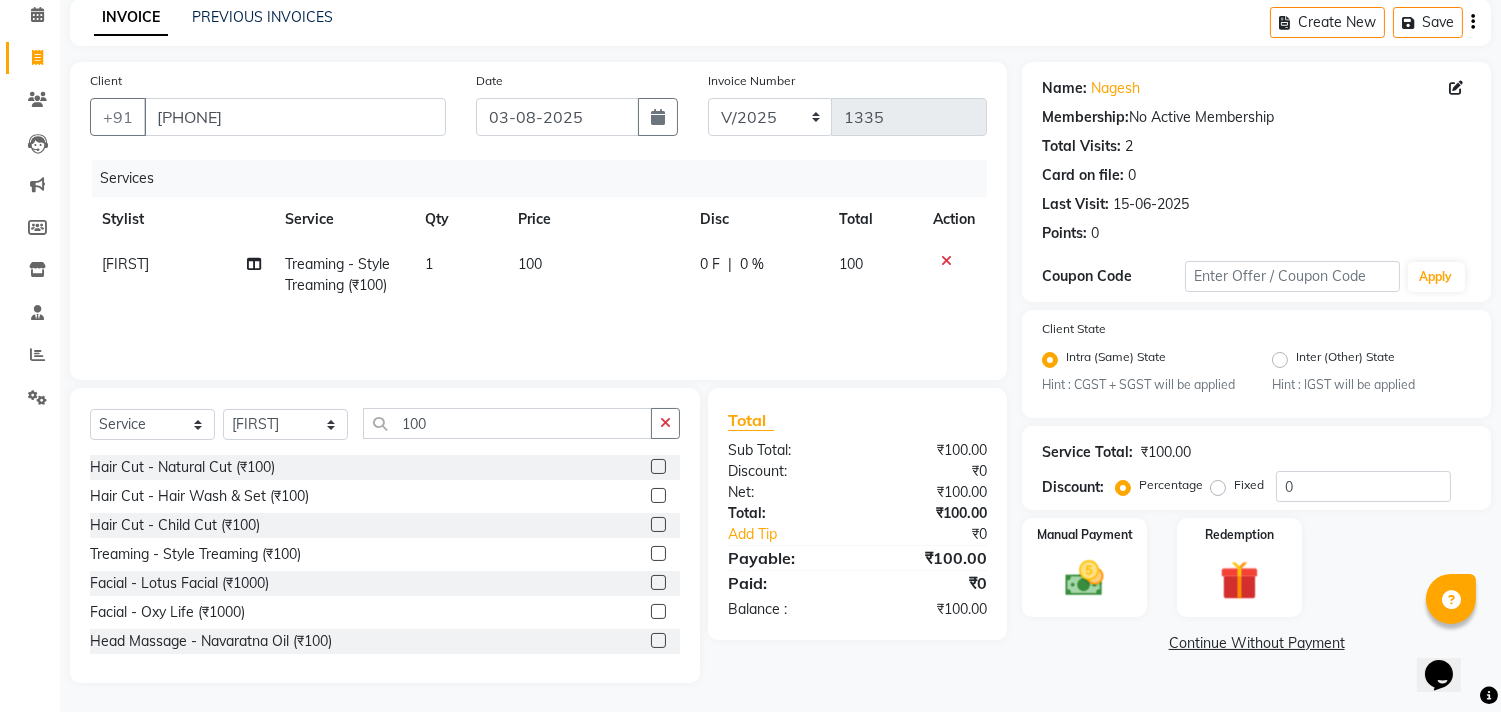 click on "Continue Without Payment" 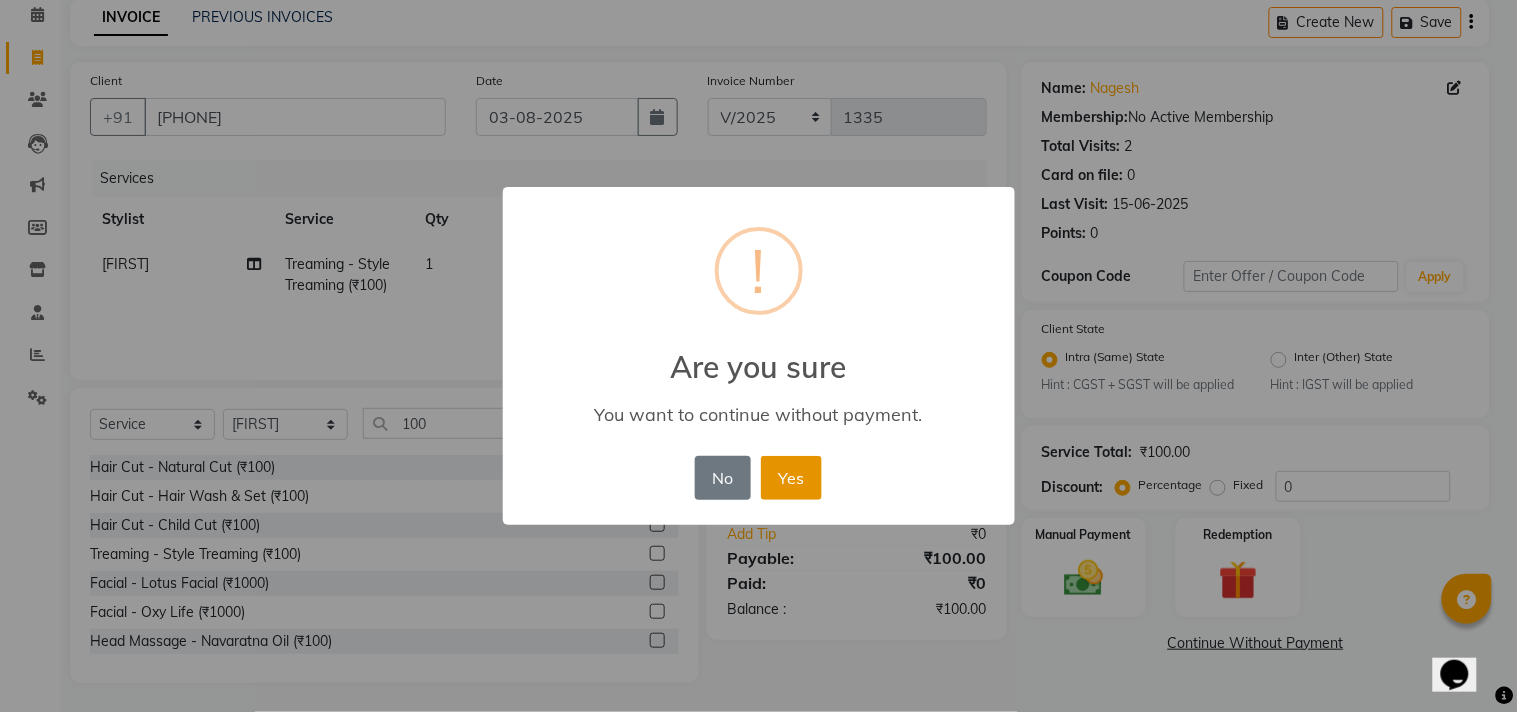 click on "Yes" at bounding box center [791, 478] 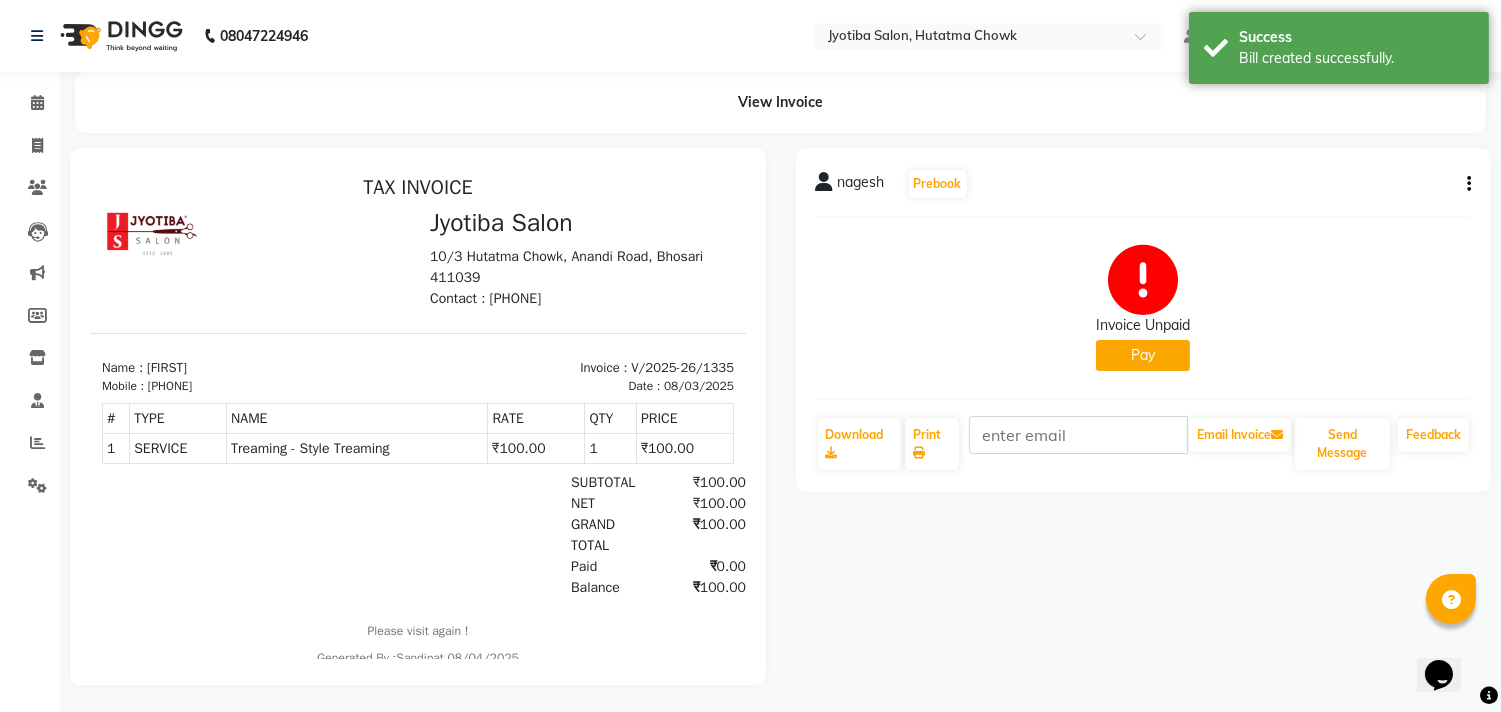 scroll, scrollTop: 0, scrollLeft: 0, axis: both 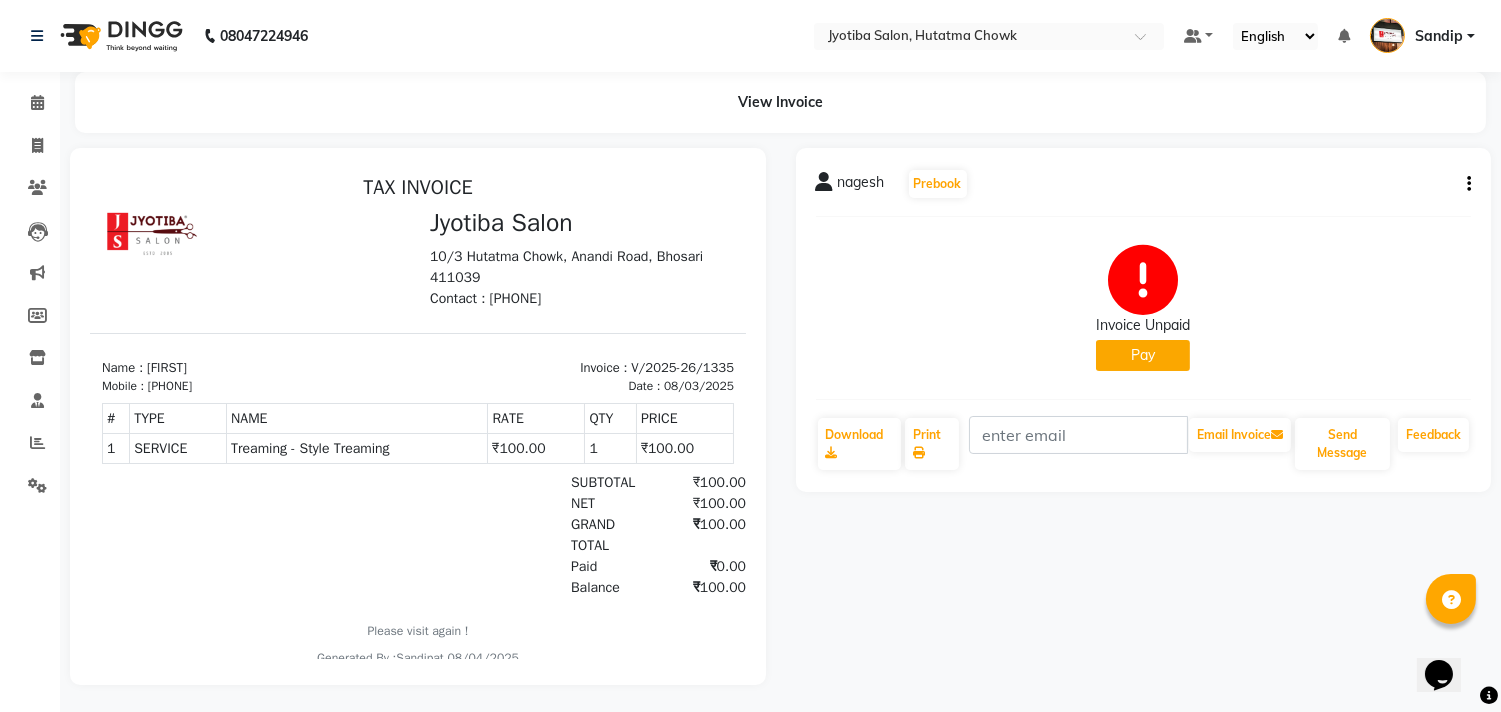 click 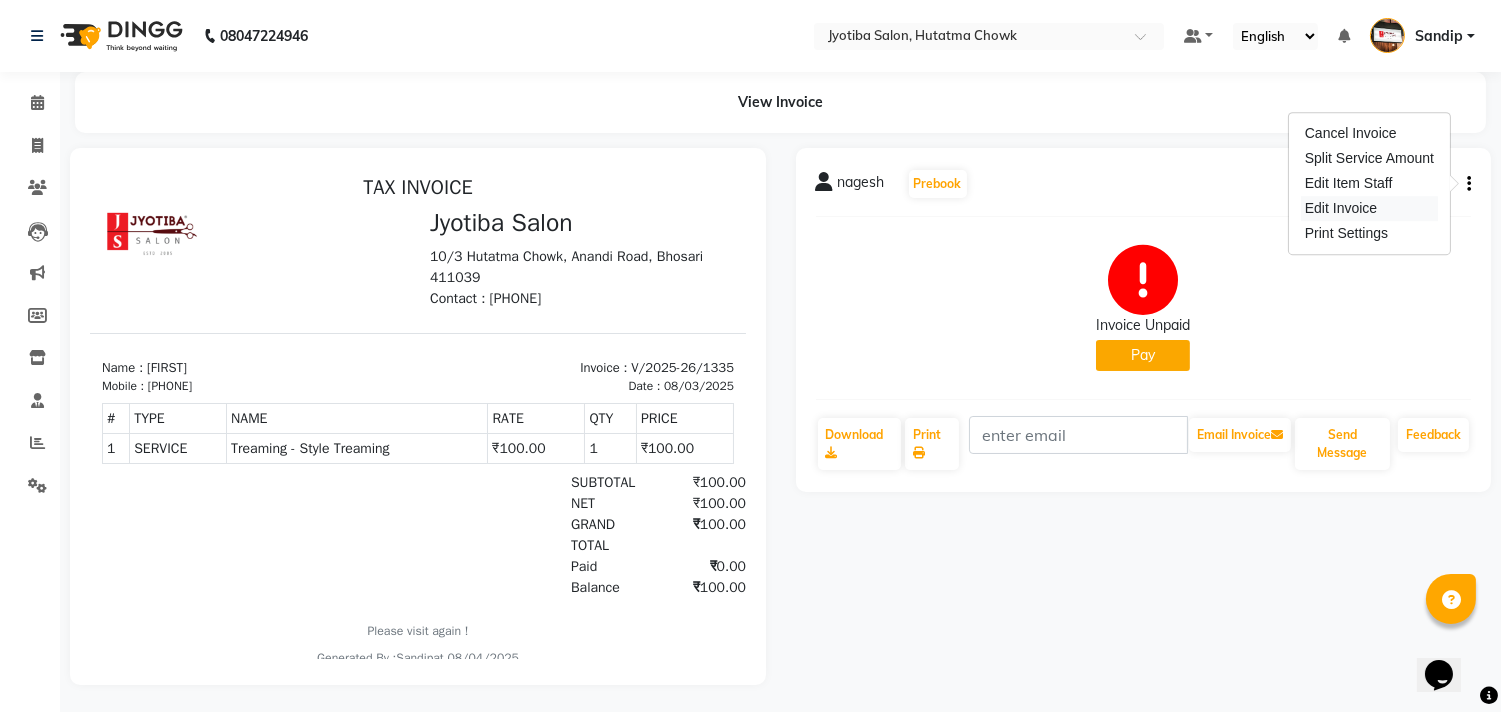 click on "Edit Invoice" at bounding box center (1369, 208) 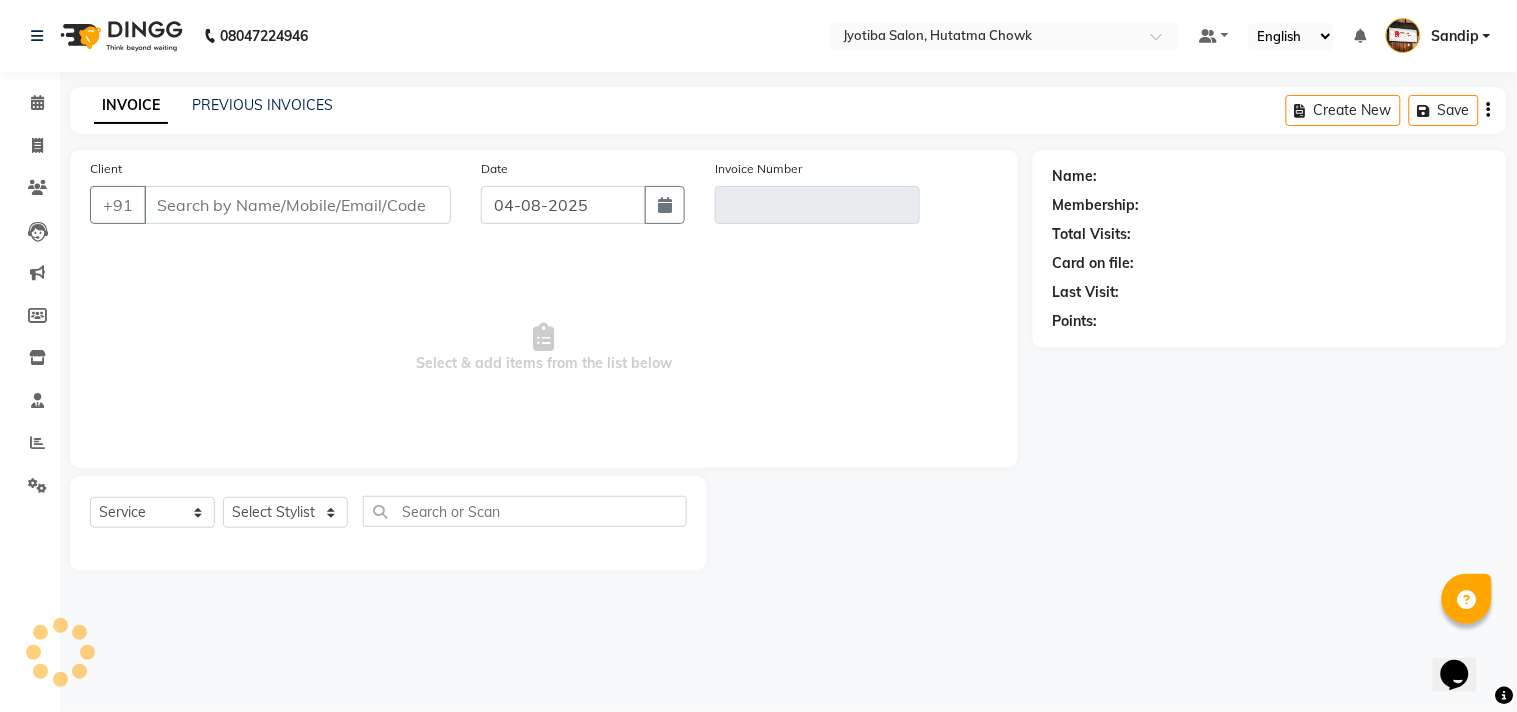 select on "membership" 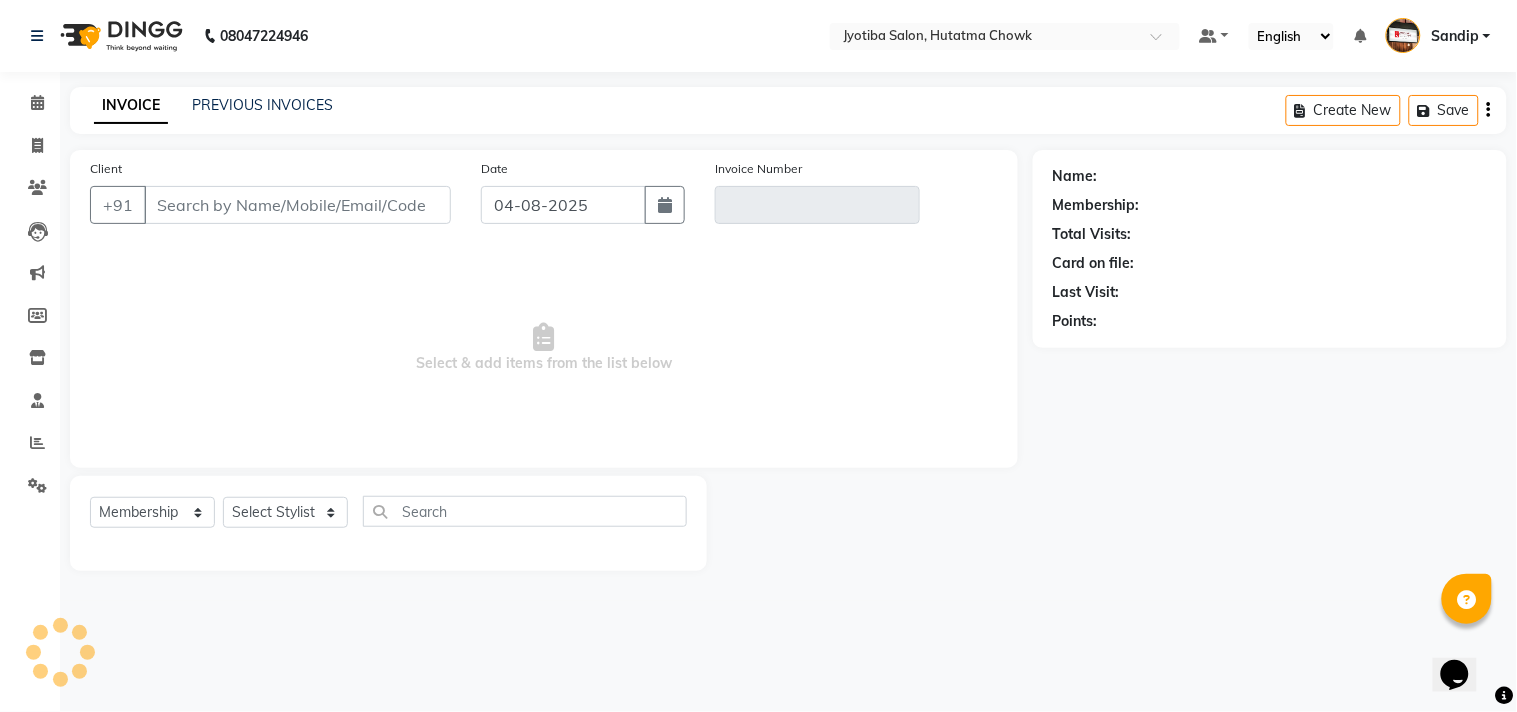 type on "[PHONE]" 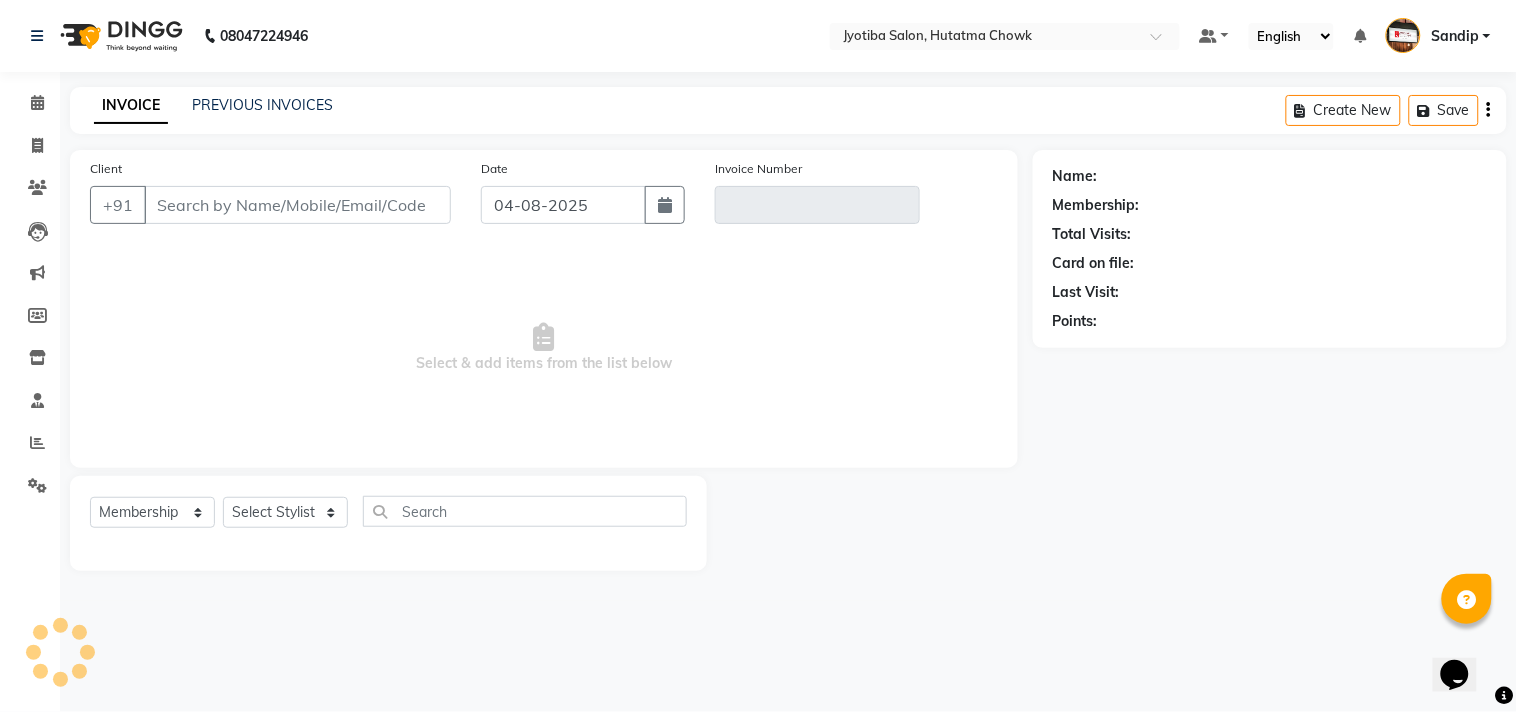 type on "V/2025-26/1335" 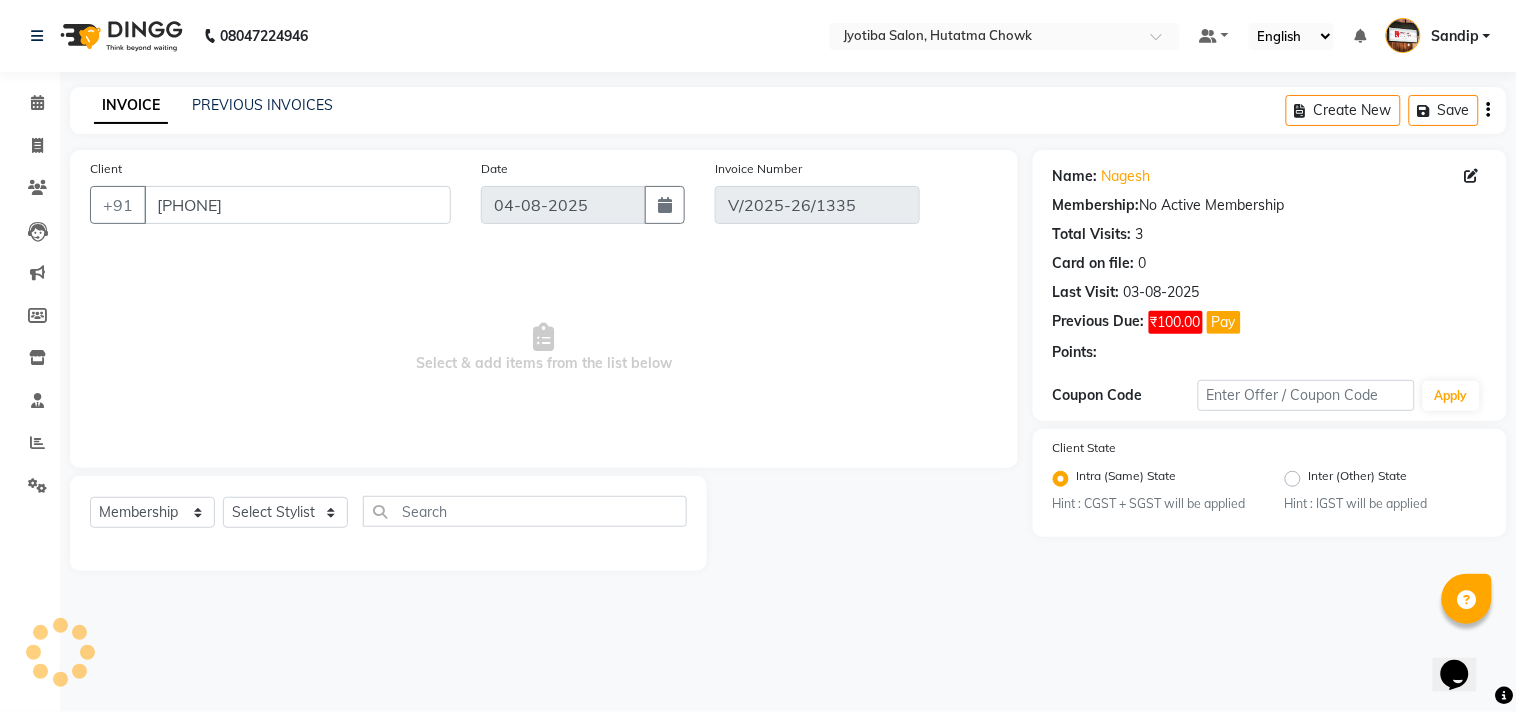 type on "03-08-2025" 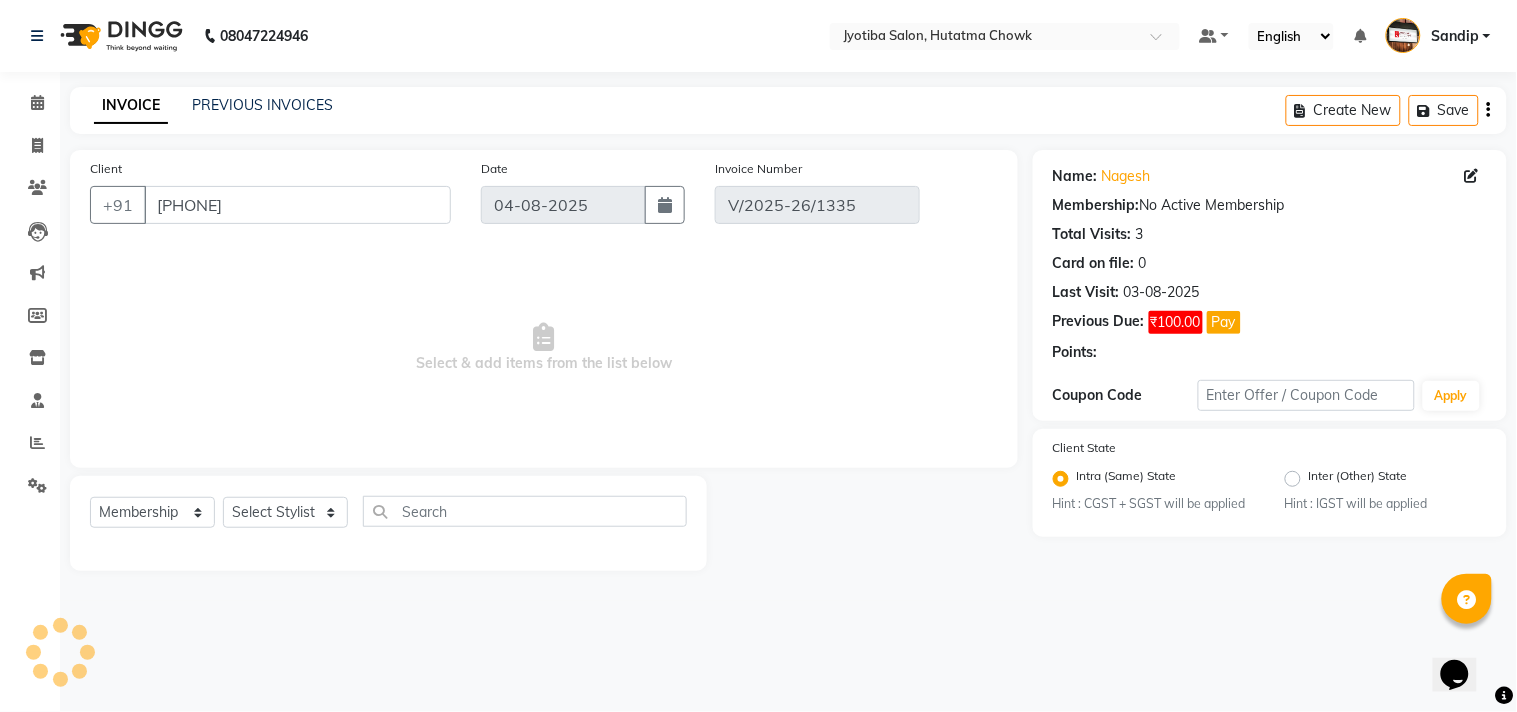 select on "select" 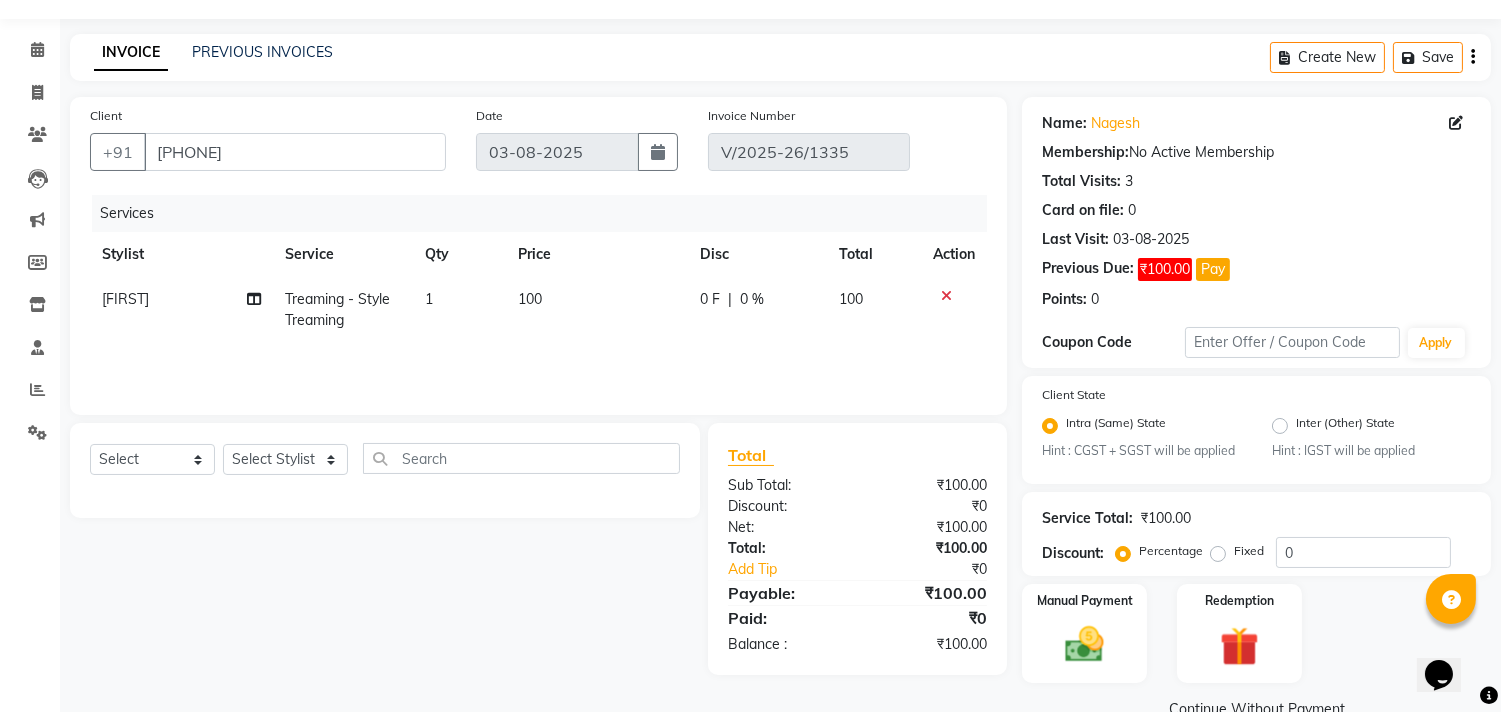 scroll, scrollTop: 94, scrollLeft: 0, axis: vertical 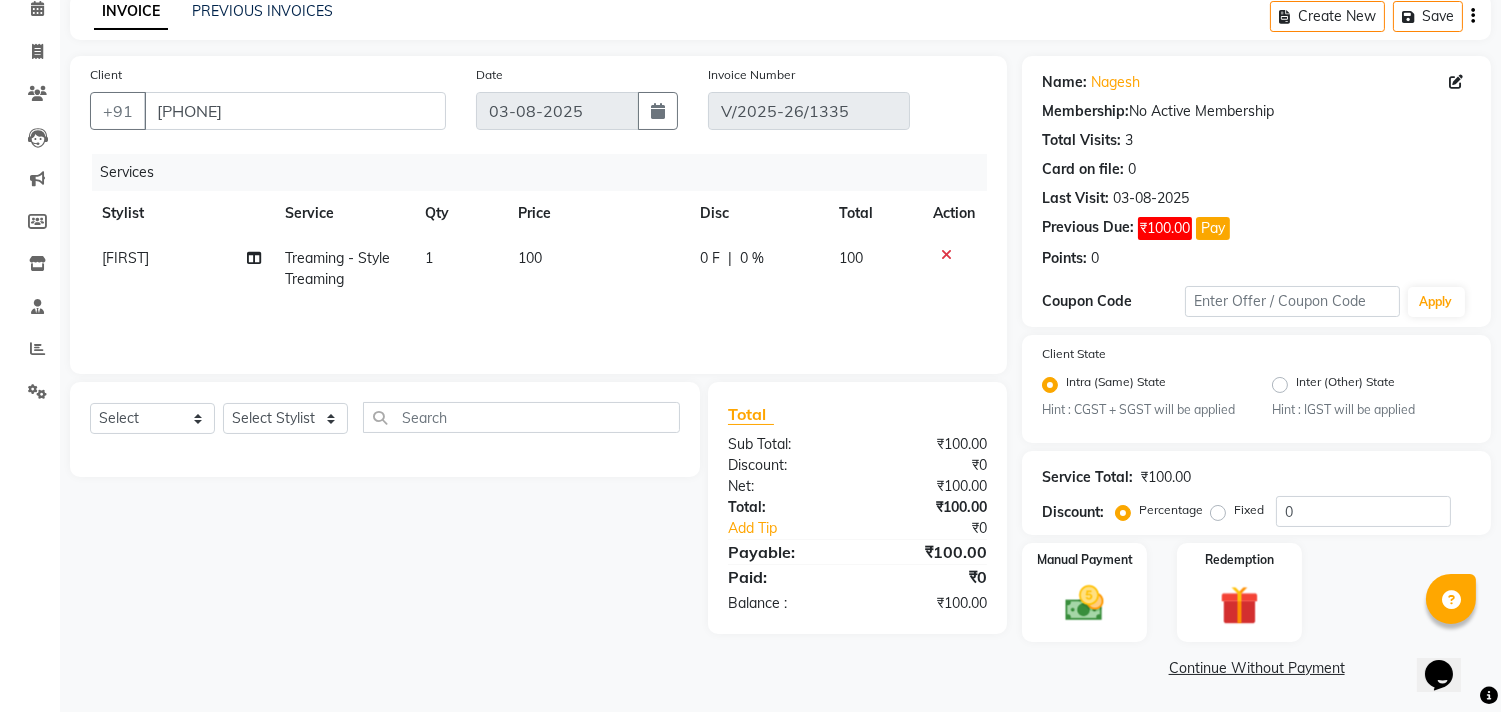 click on "Continue Without Payment" 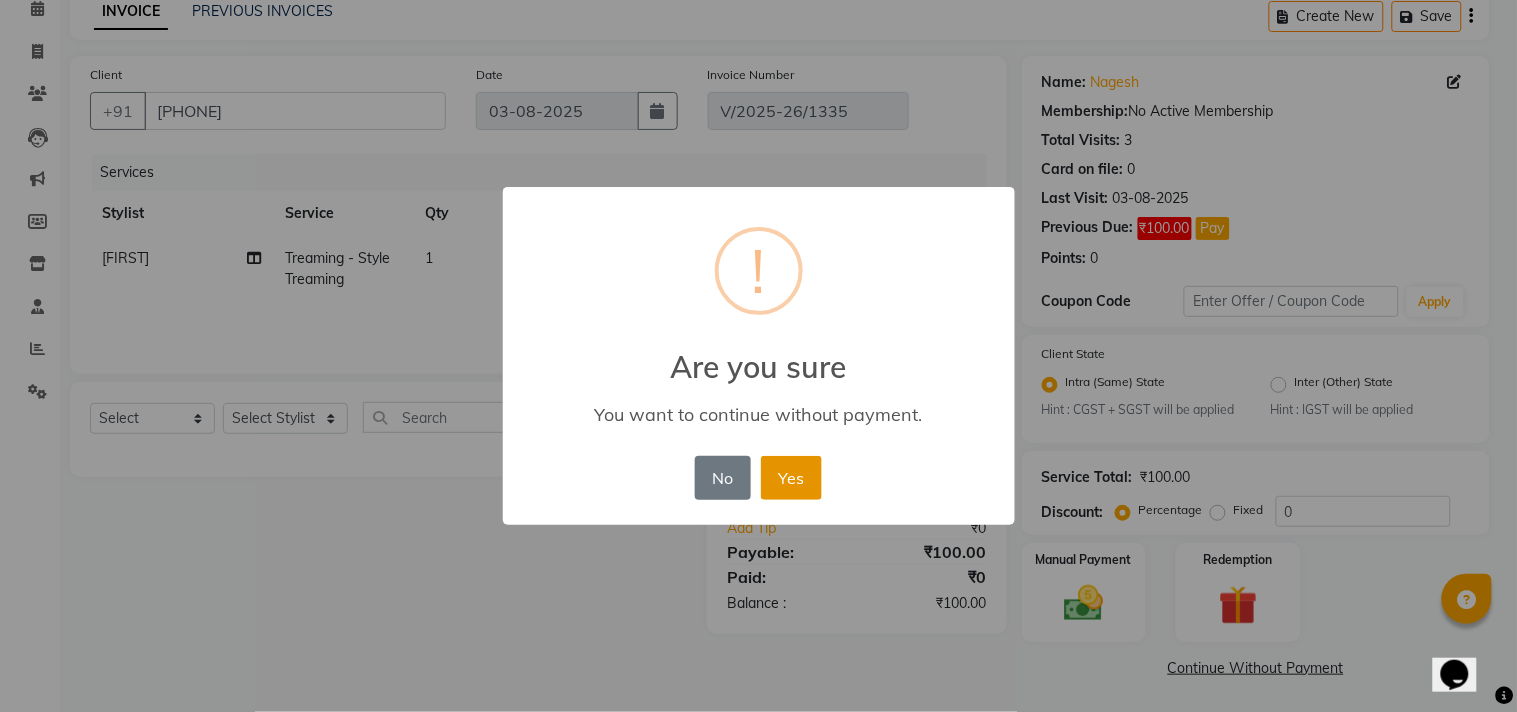 click on "Yes" at bounding box center [791, 478] 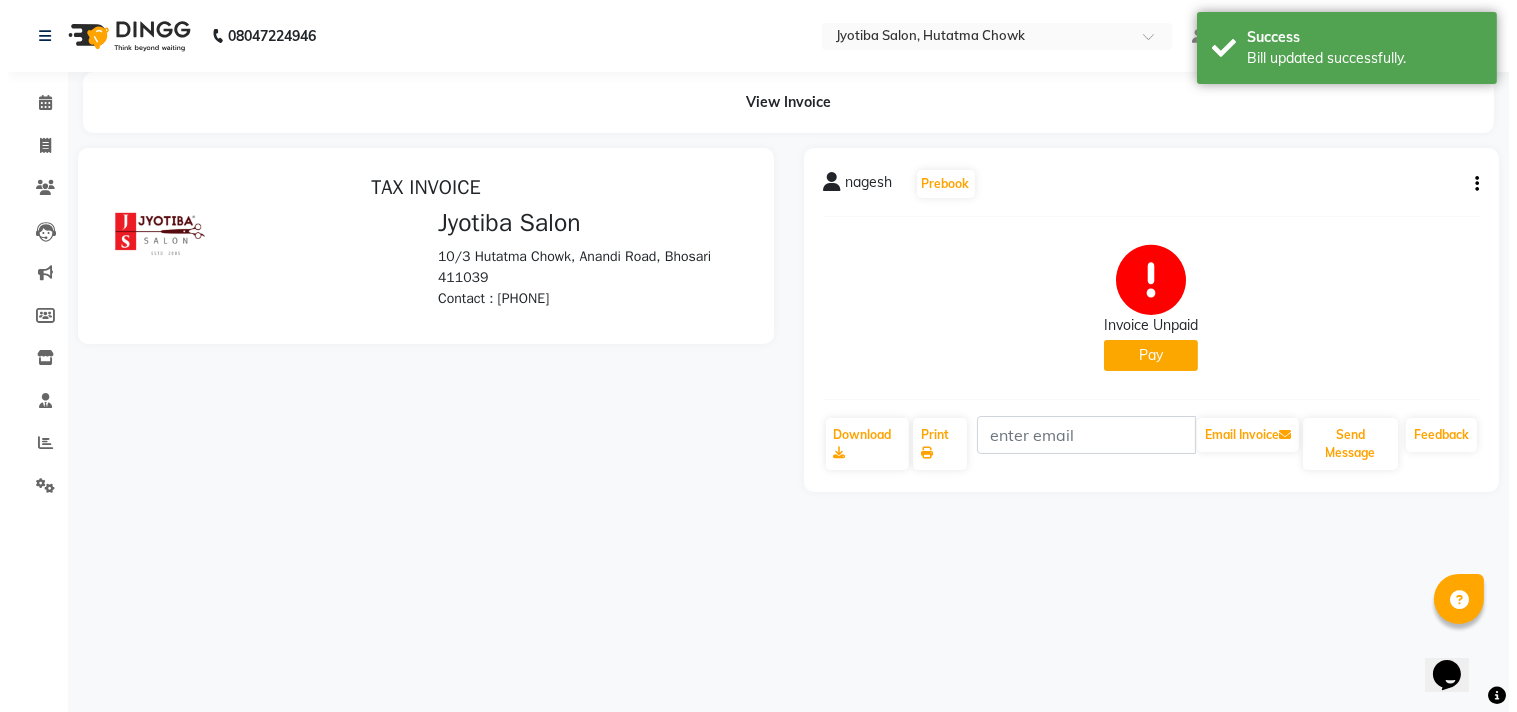 scroll, scrollTop: 0, scrollLeft: 0, axis: both 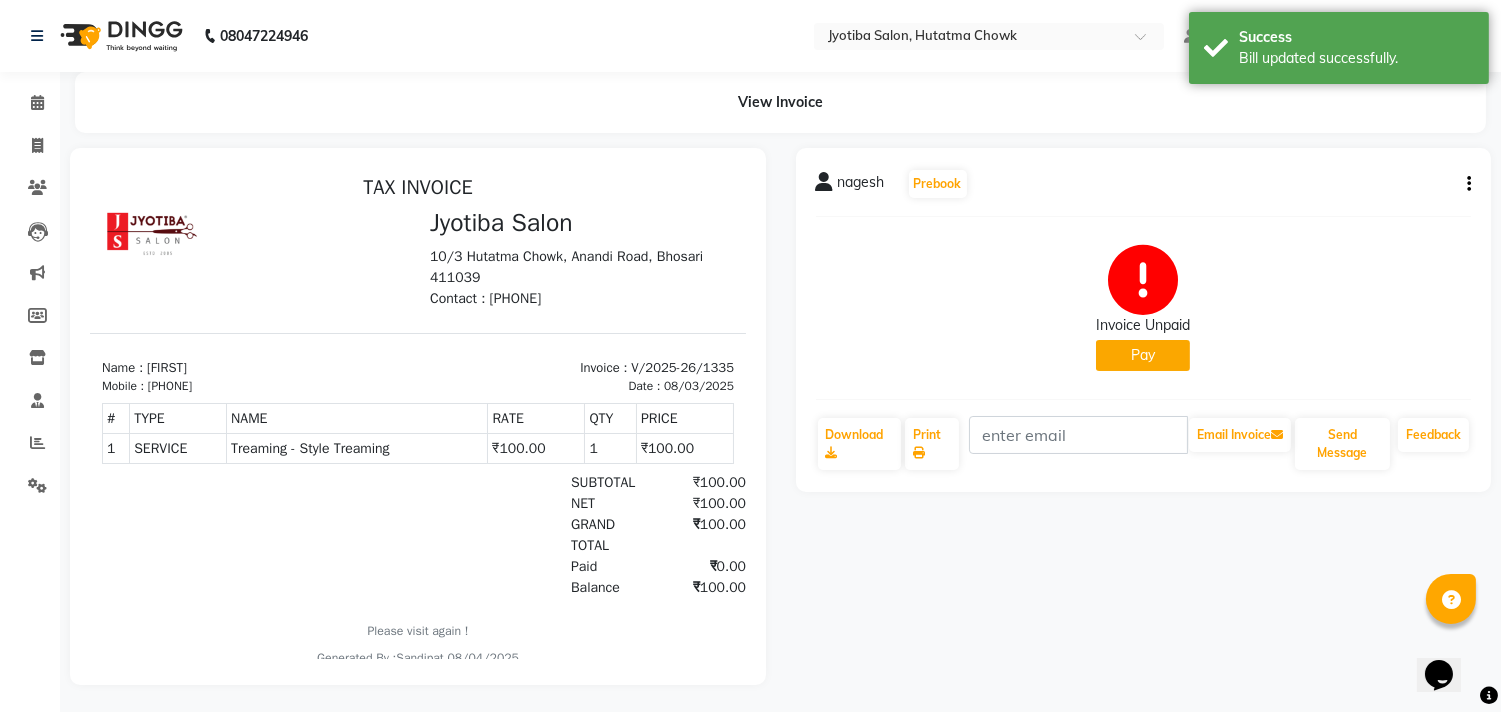 click on "Pay" 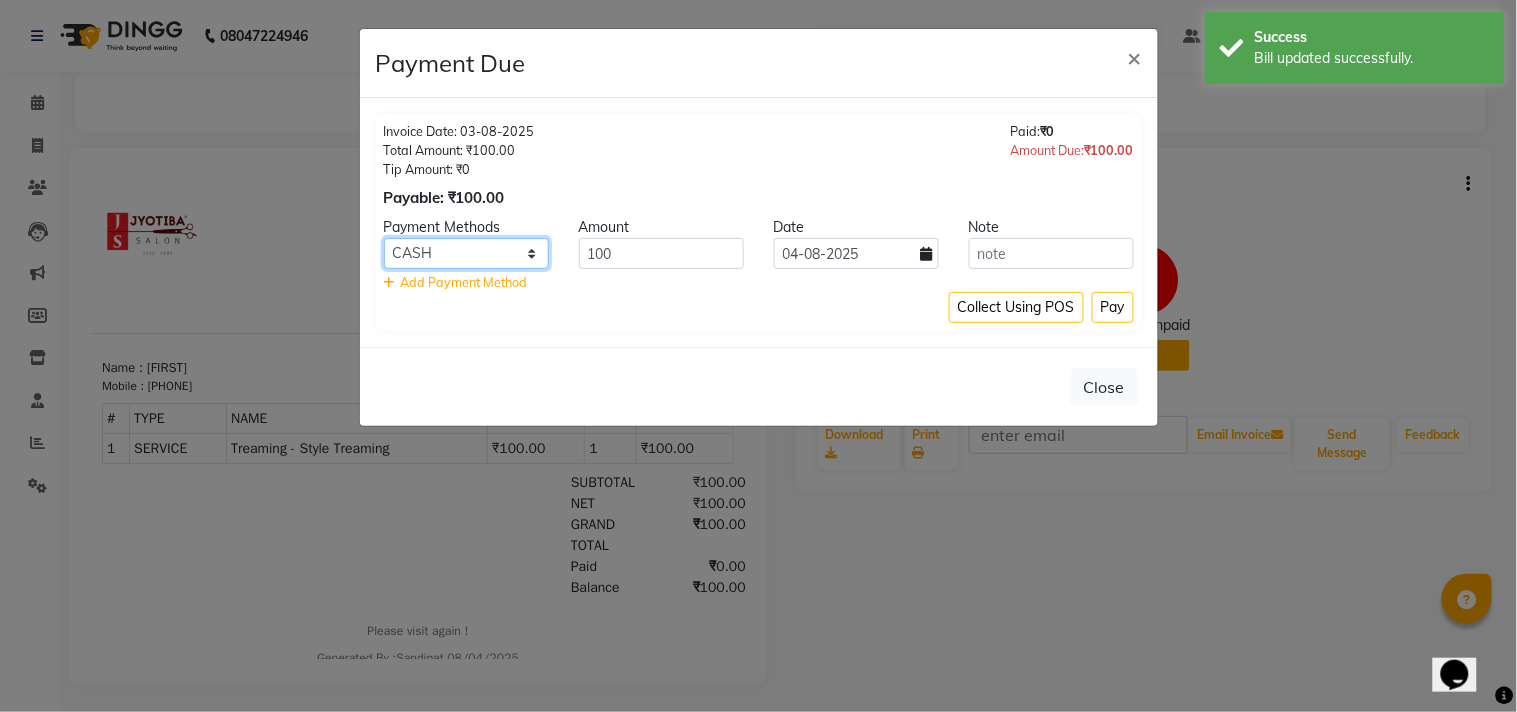 click on "CASH ONLINE CARD" 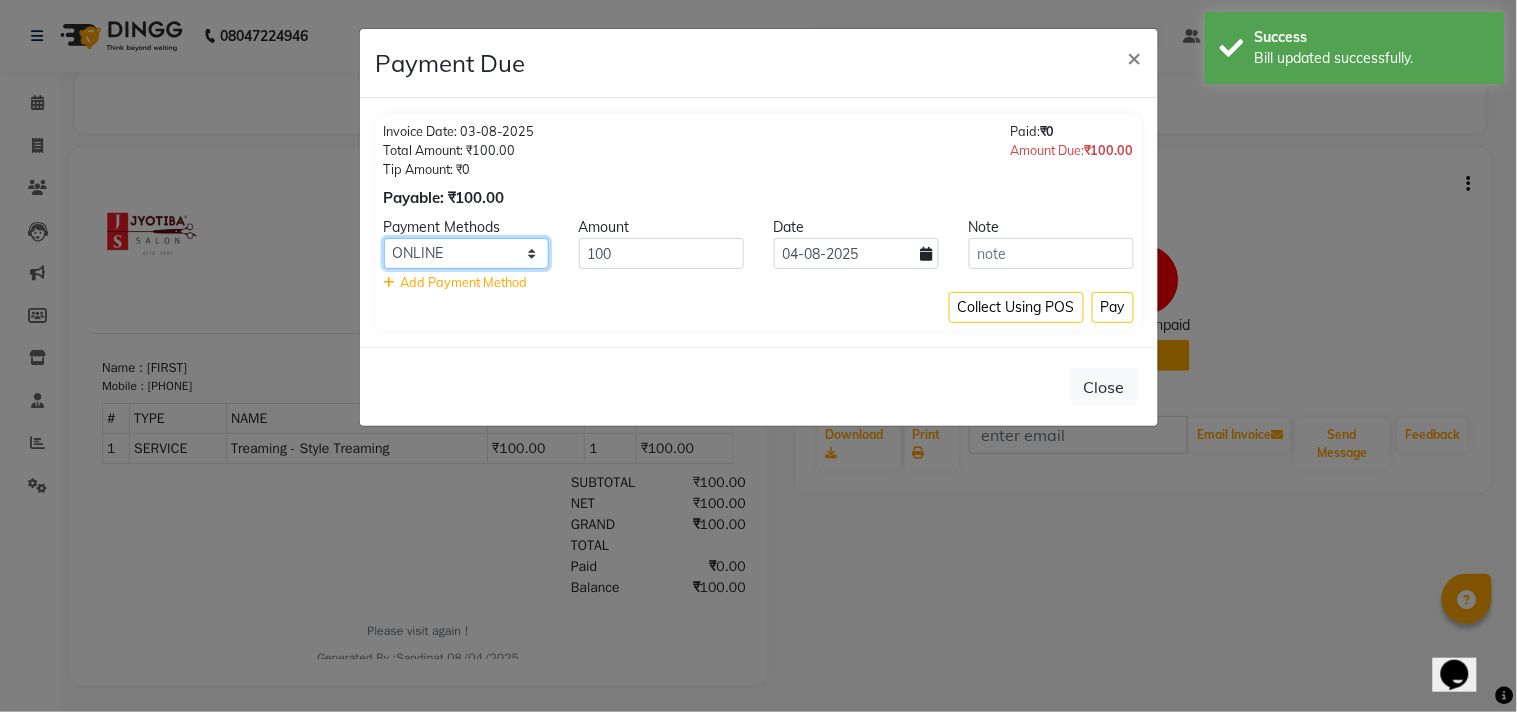 click on "CASH ONLINE CARD" 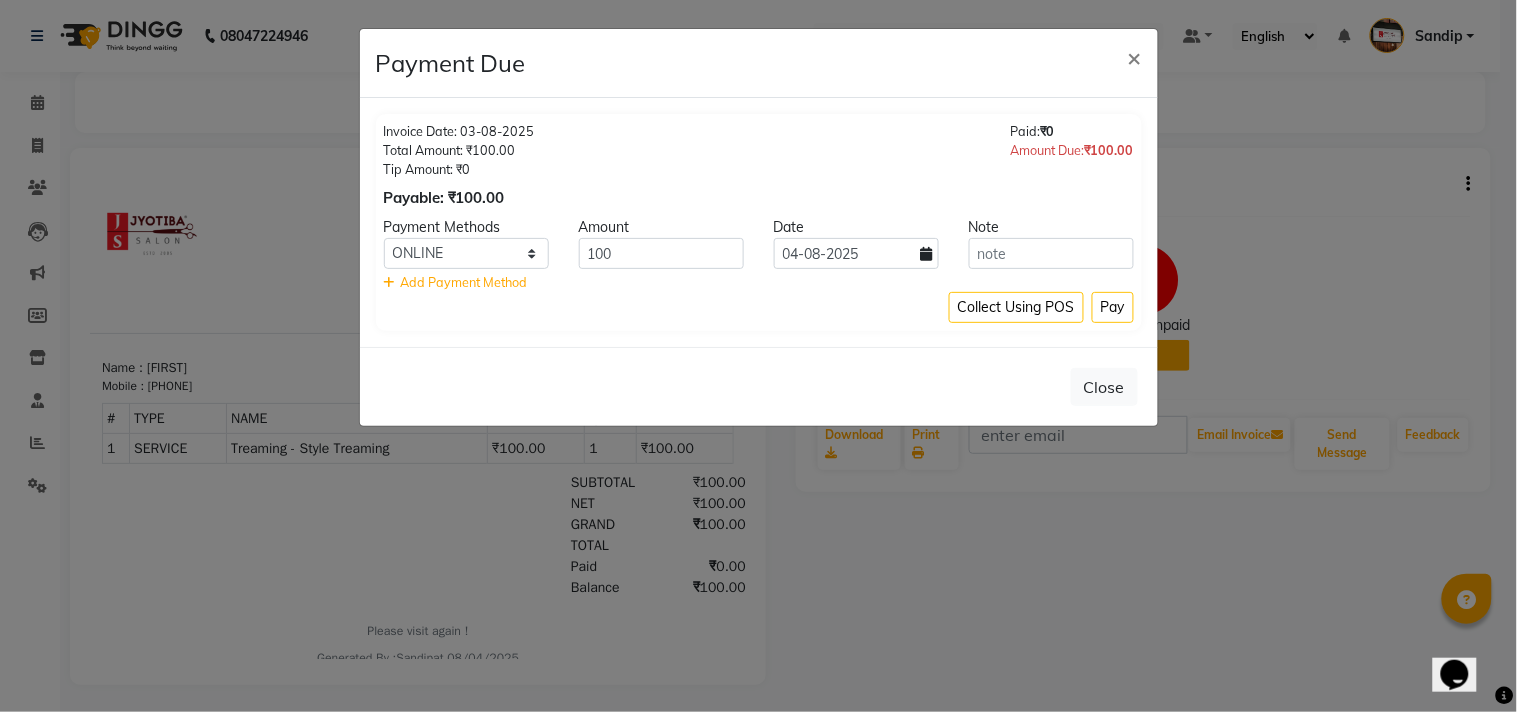 click 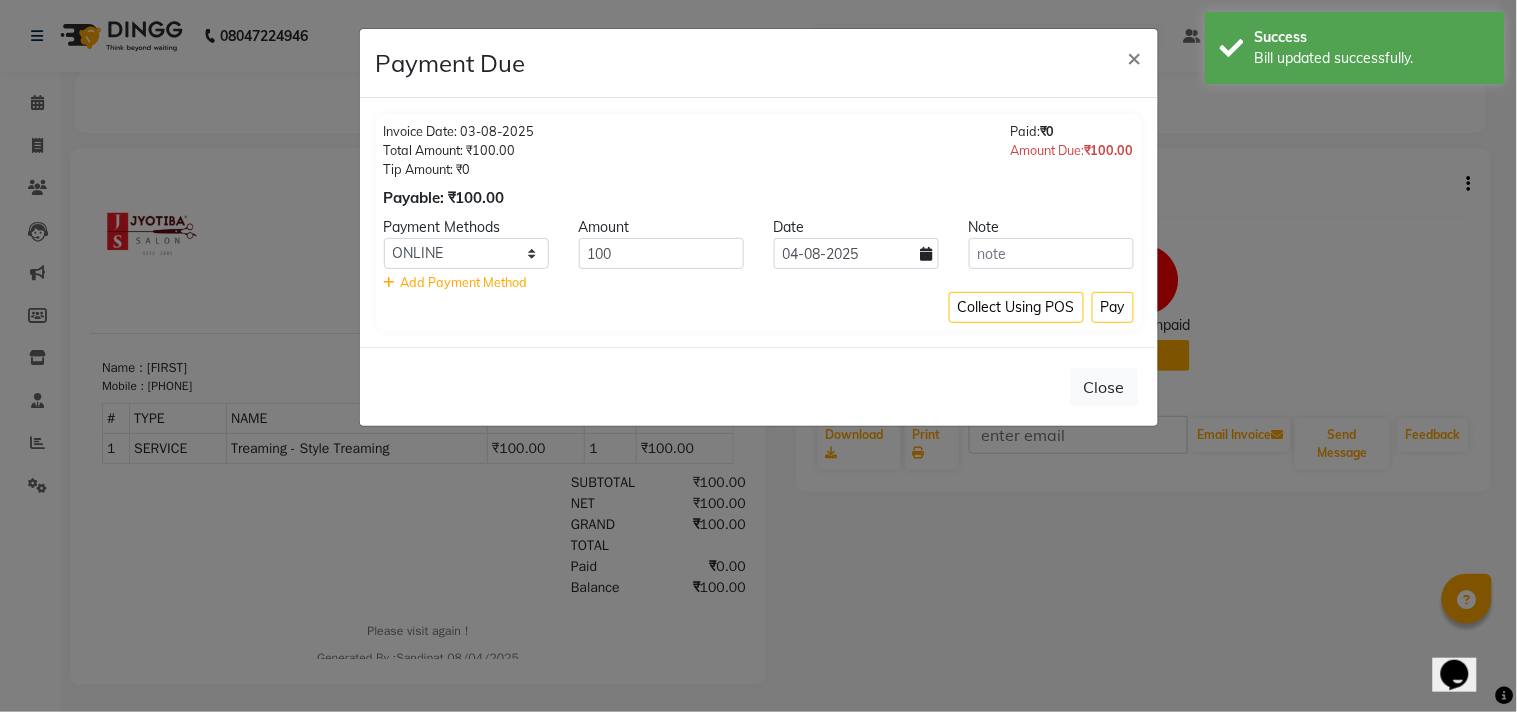 select on "8" 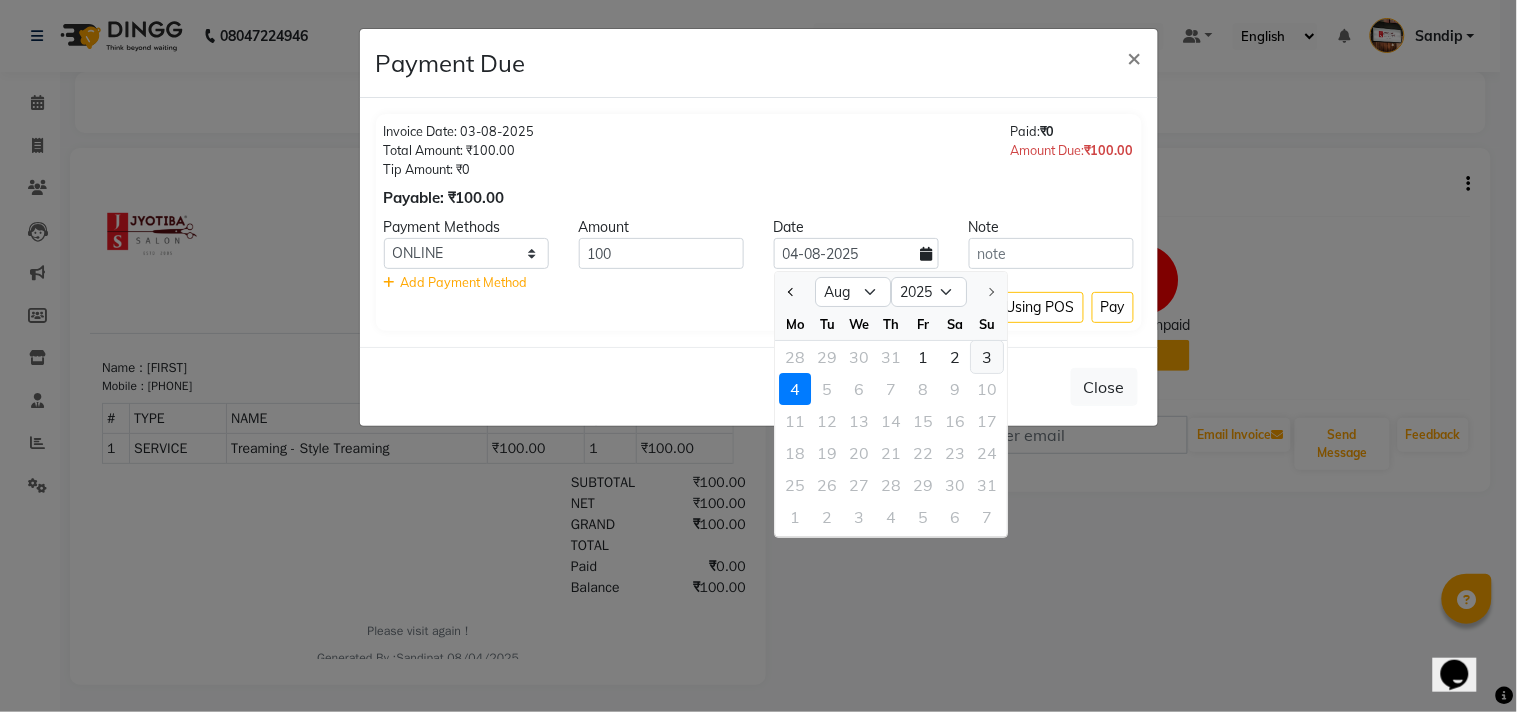 click on "3" 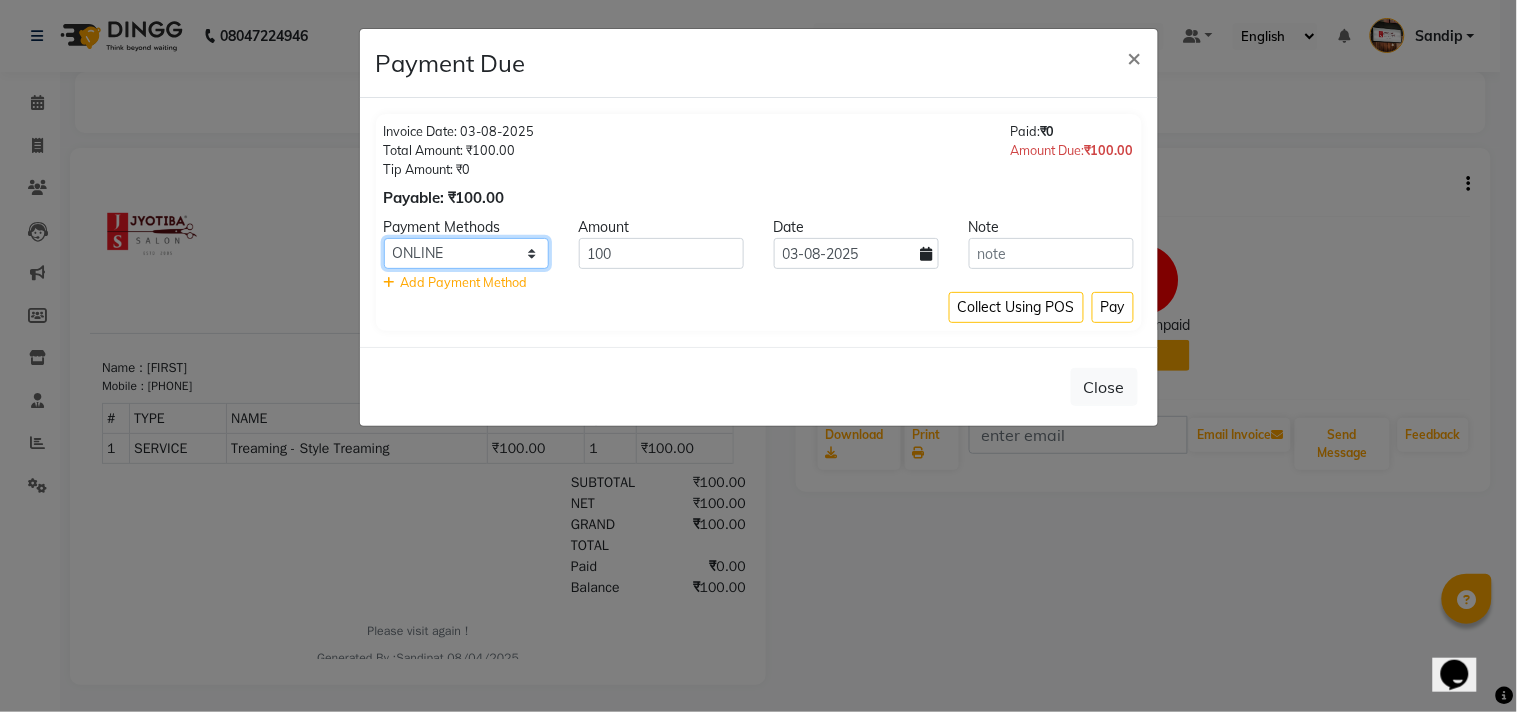 click on "CASH ONLINE CARD" 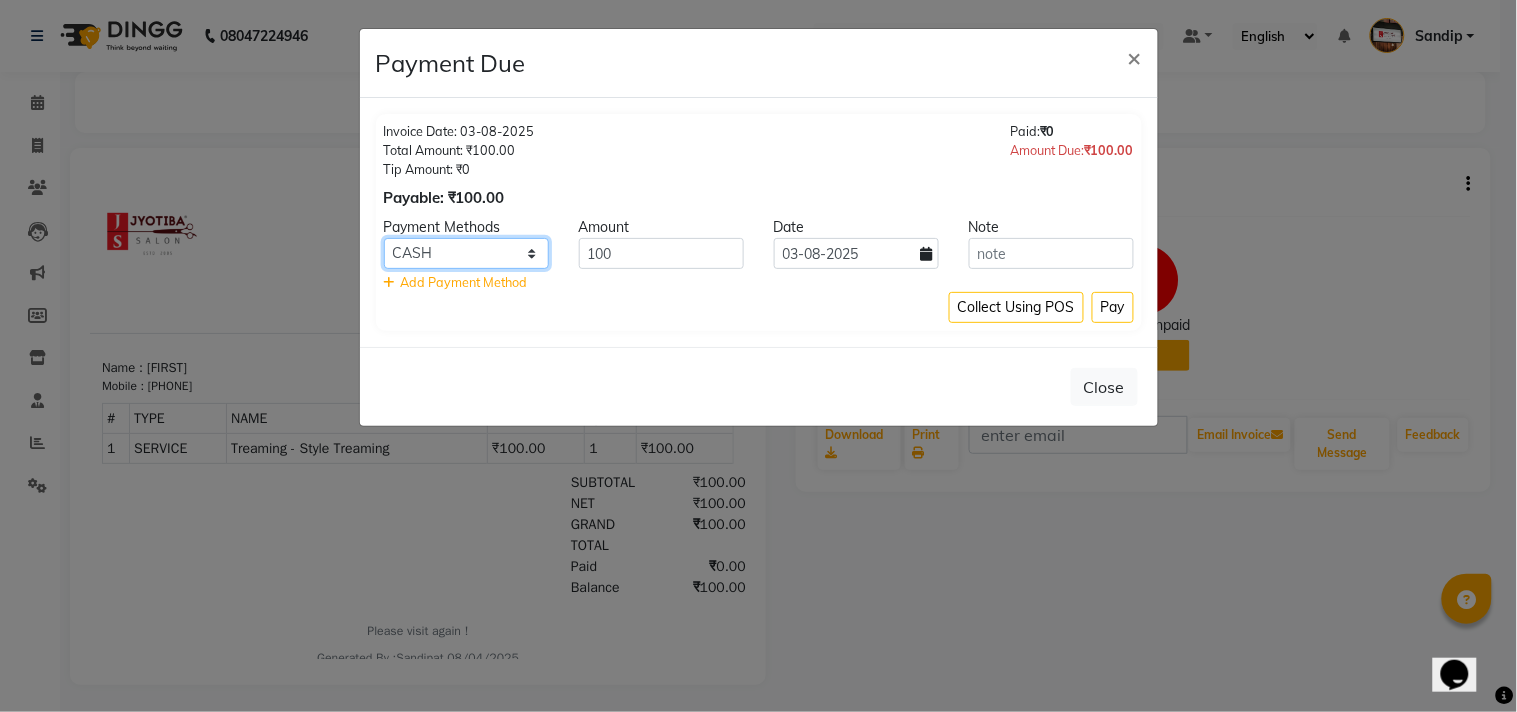click on "CASH ONLINE CARD" 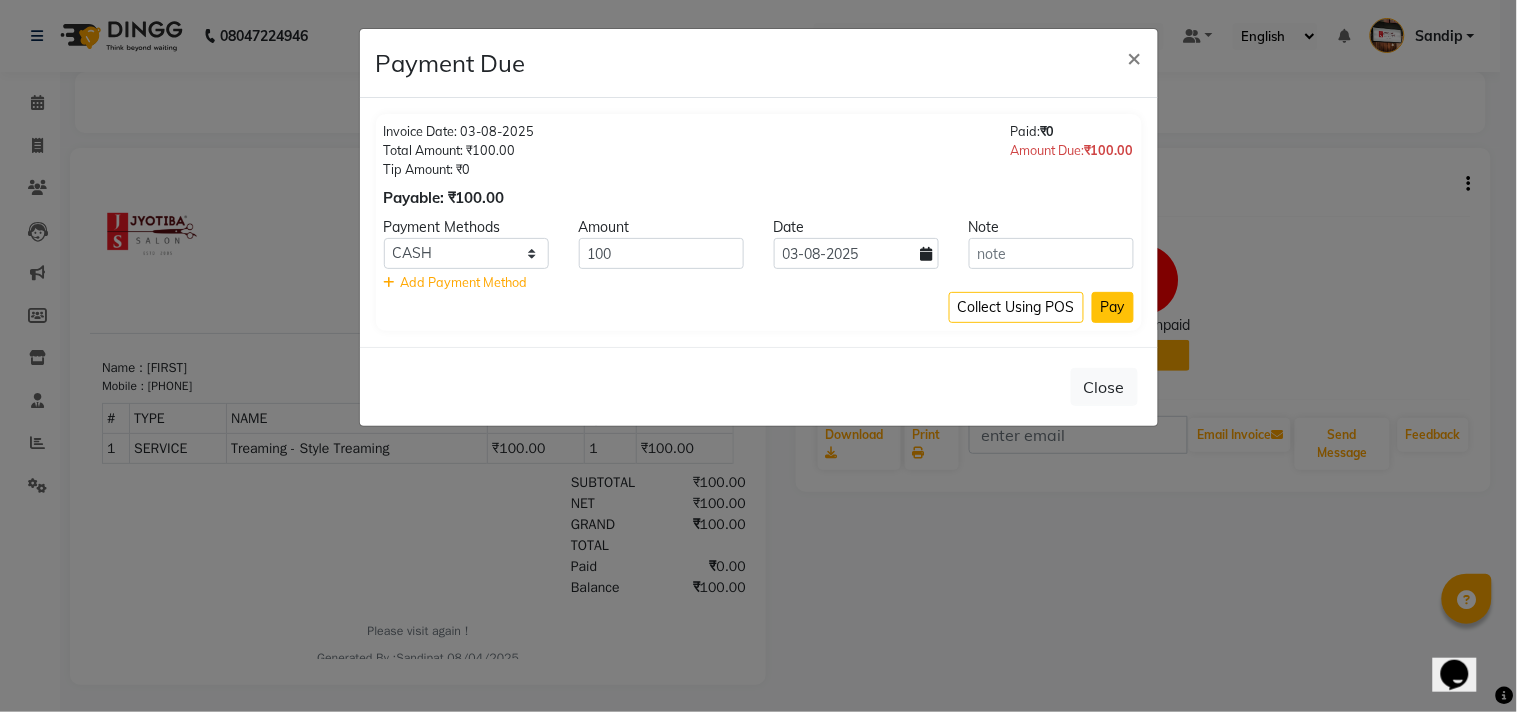 click on "Pay" 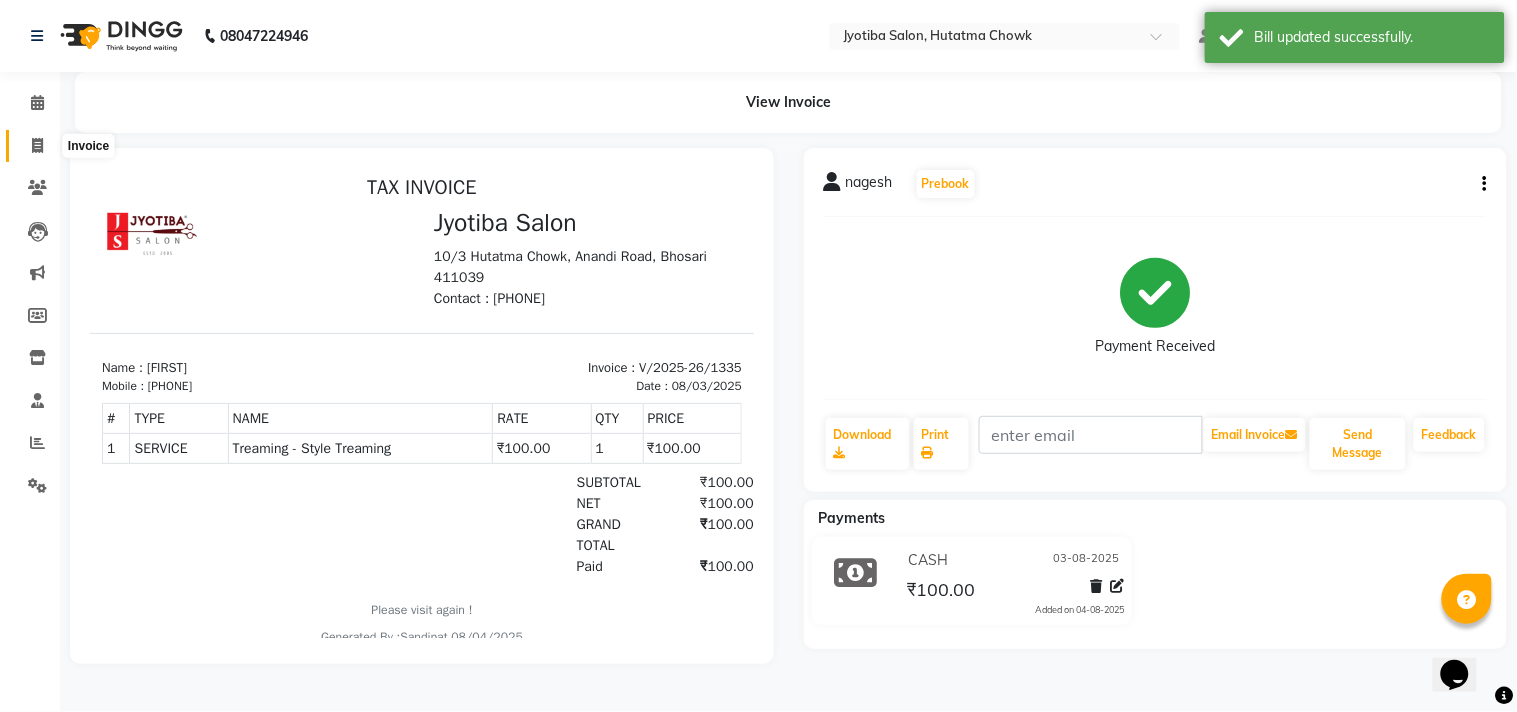 click 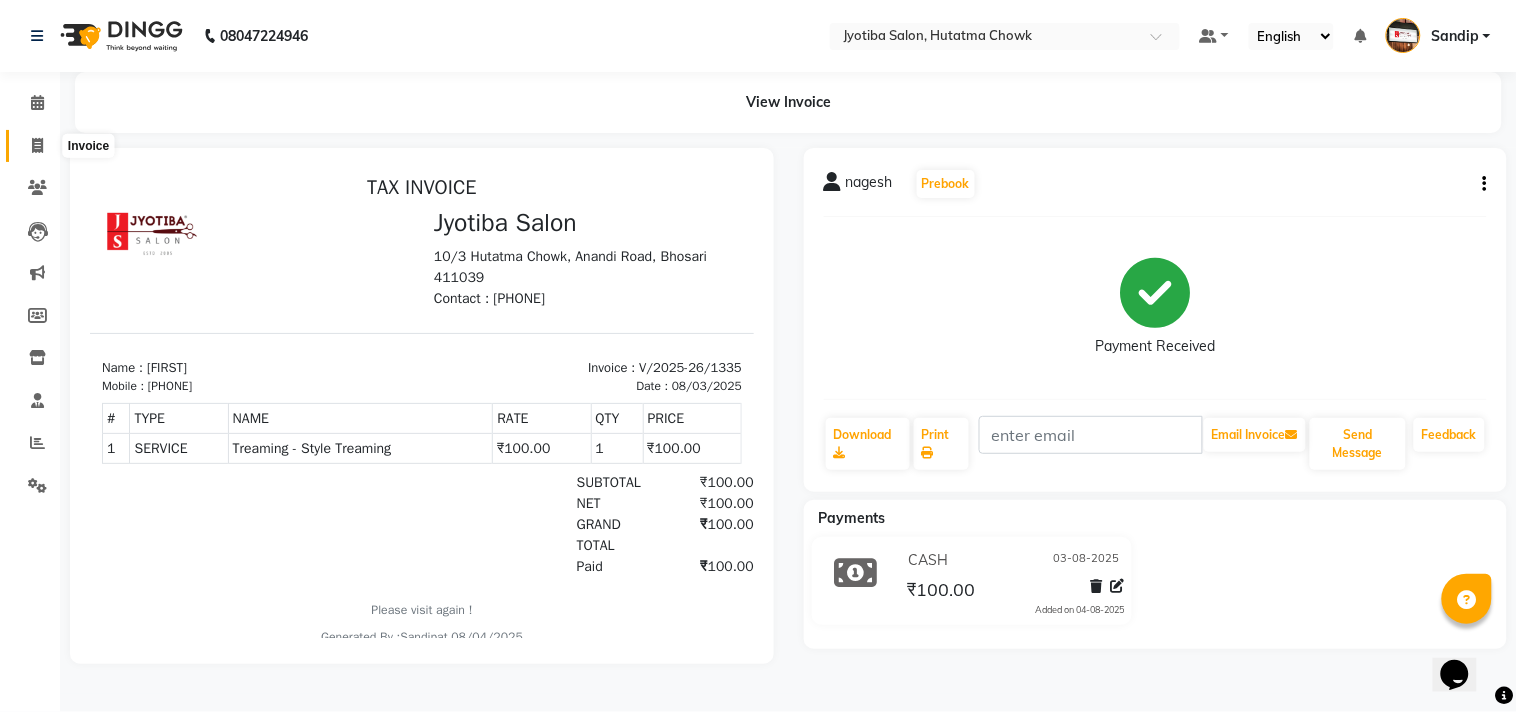 select on "service" 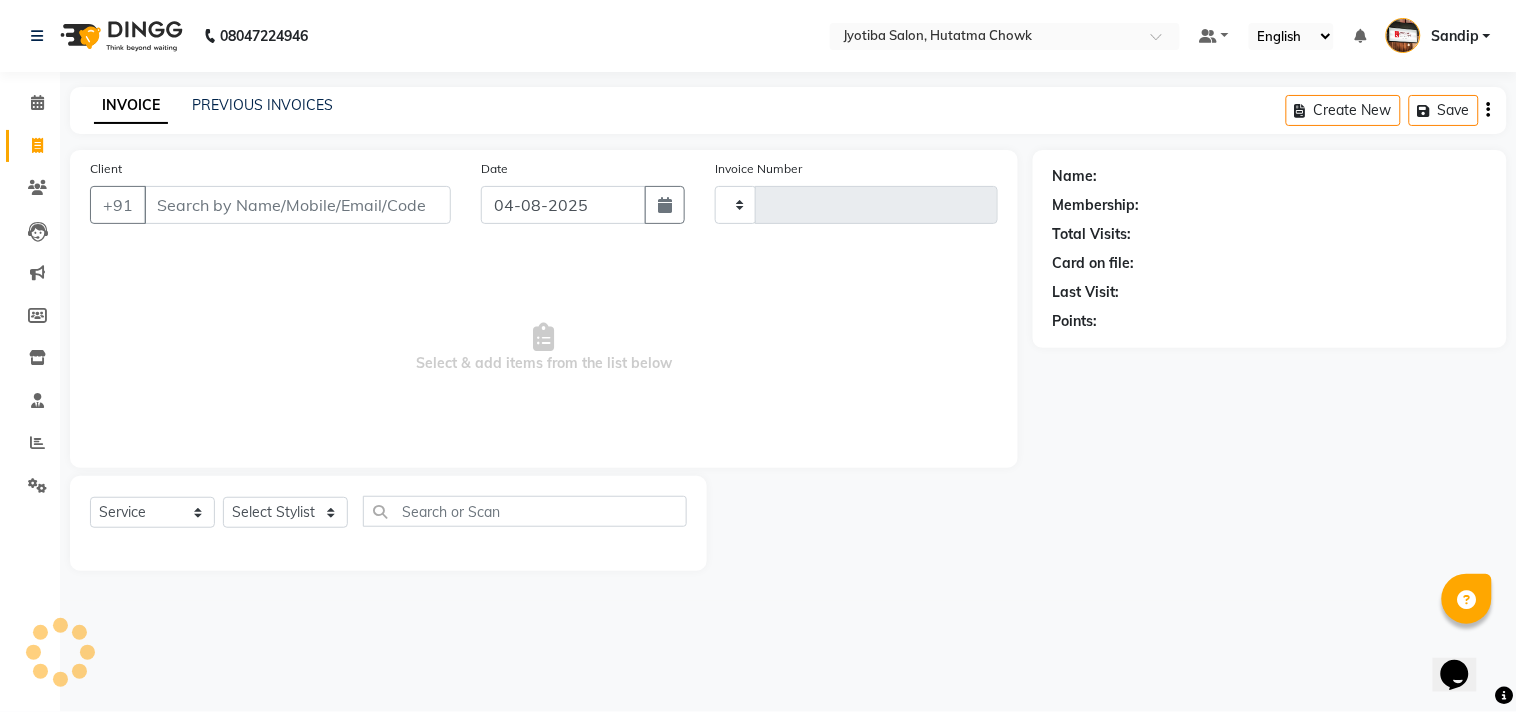 type on "1336" 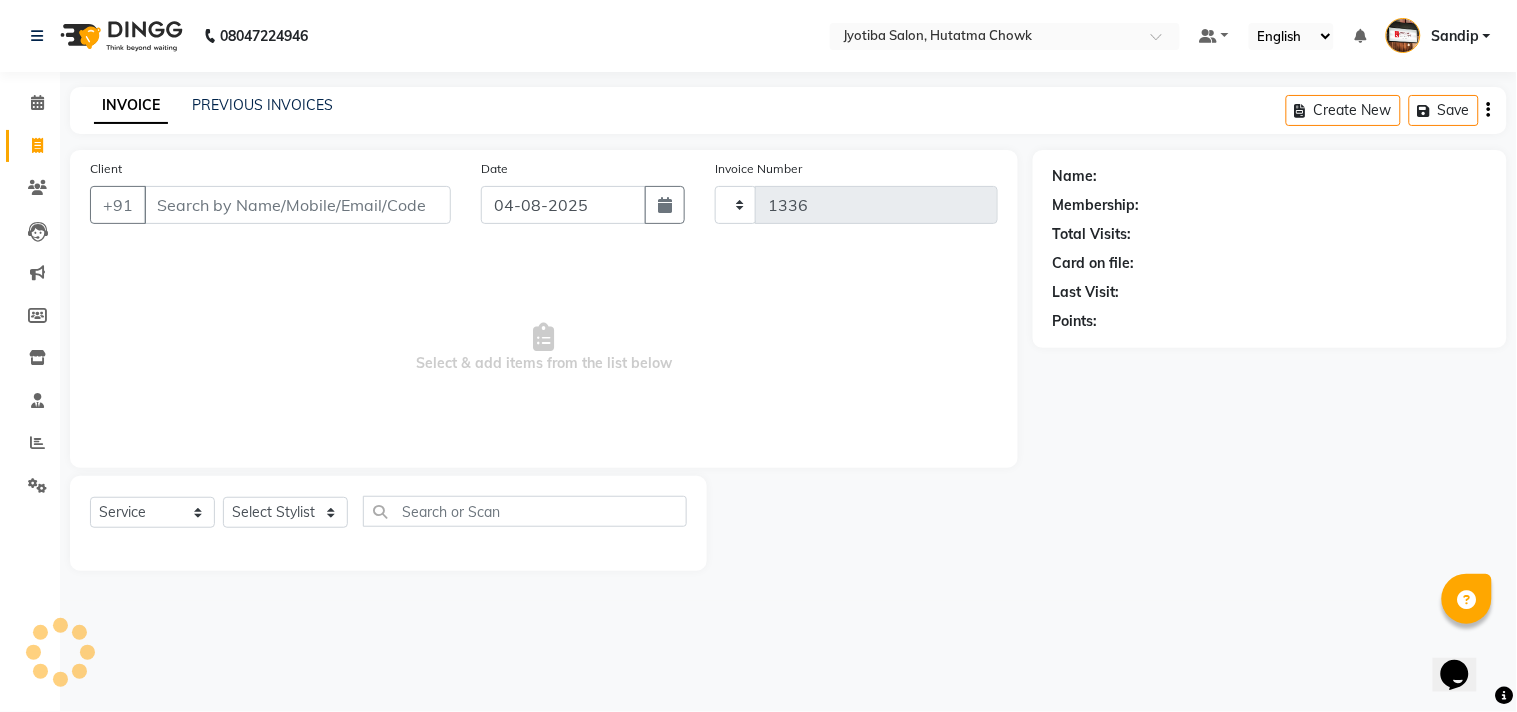 select on "556" 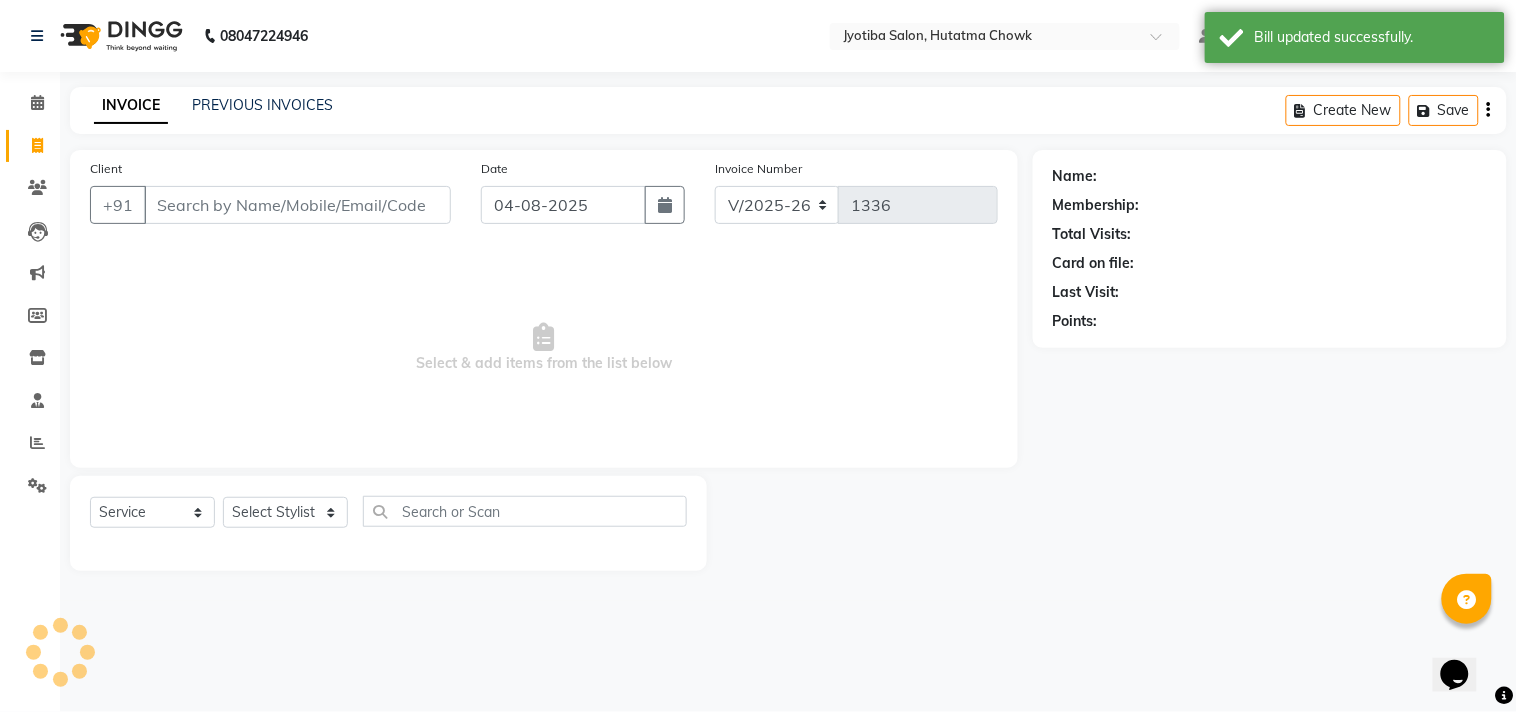 select on "membership" 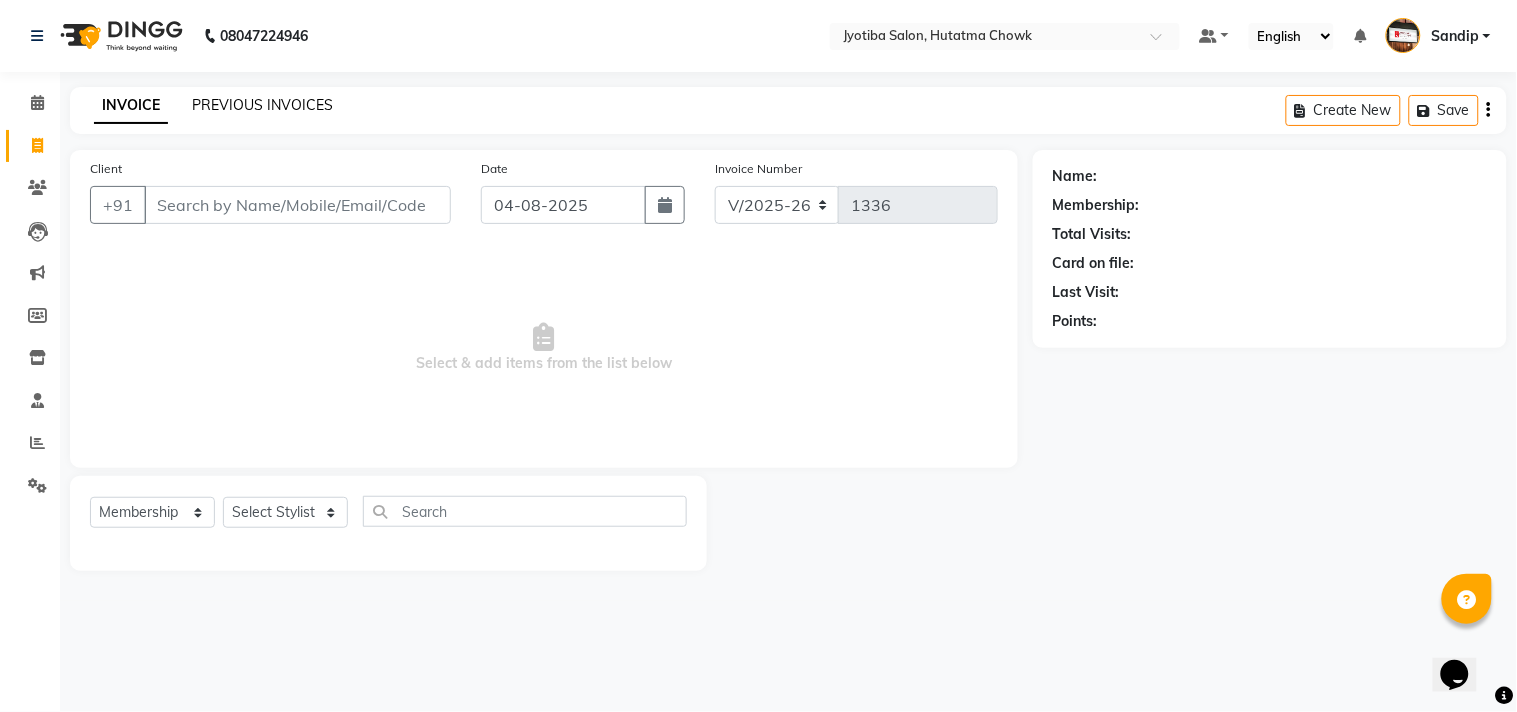 click on "PREVIOUS INVOICES" 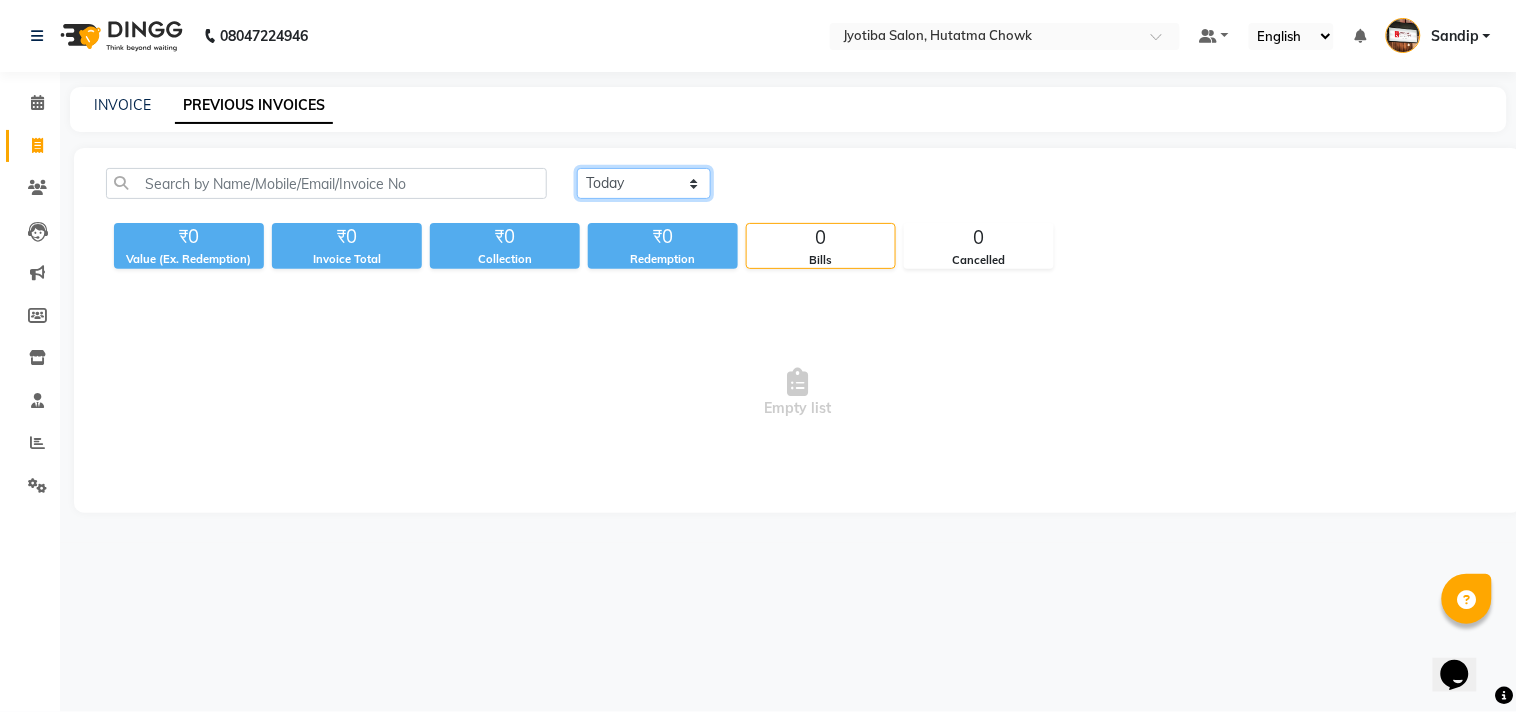 click on "Today Yesterday Custom Range" 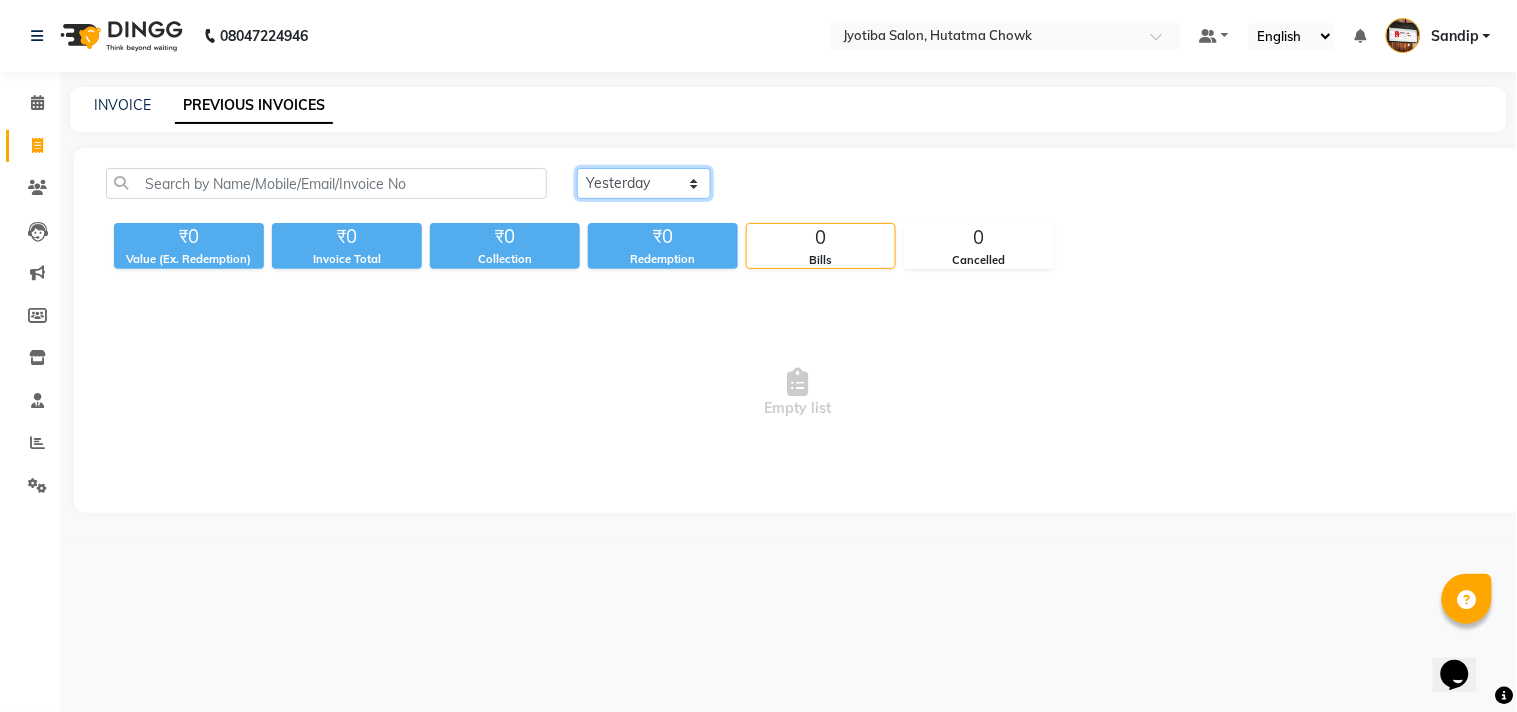click on "Today Yesterday Custom Range" 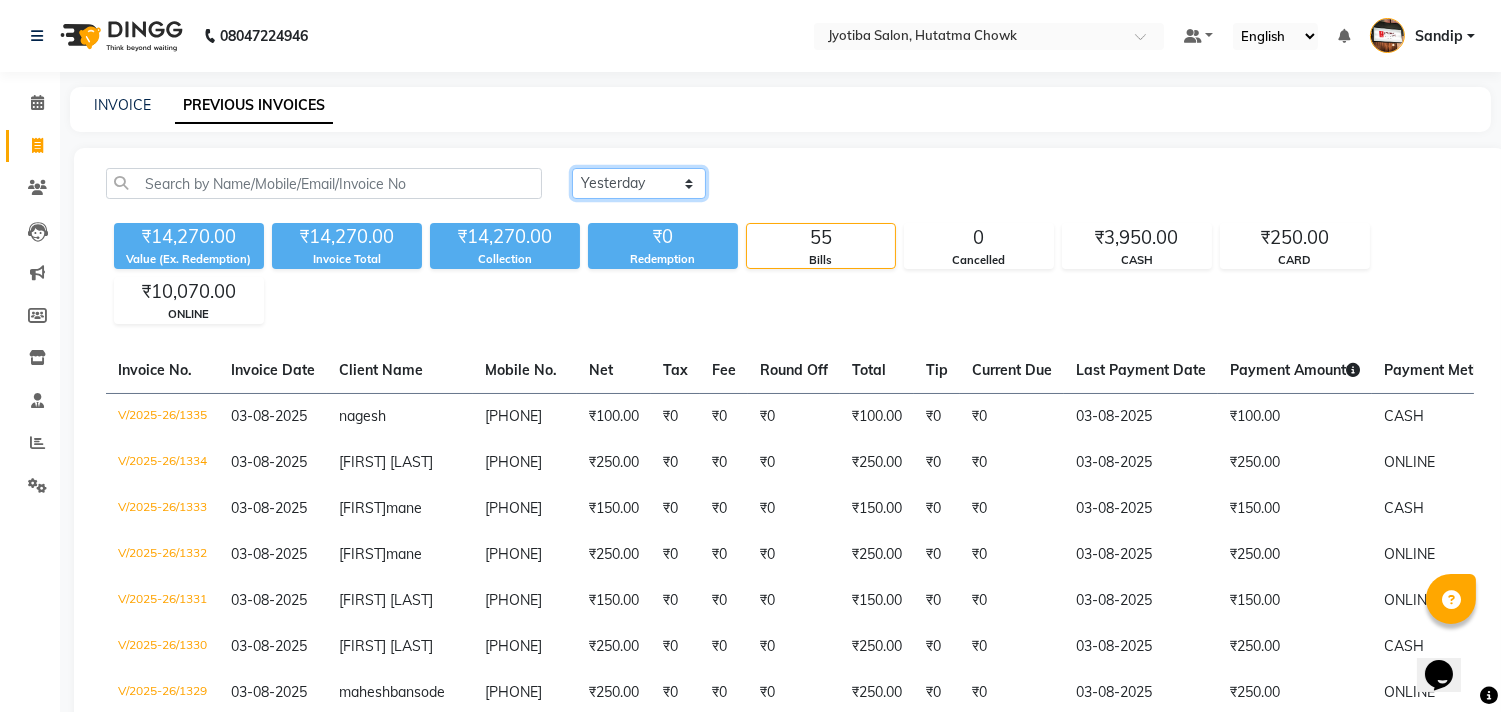 click on "Today Yesterday Custom Range" 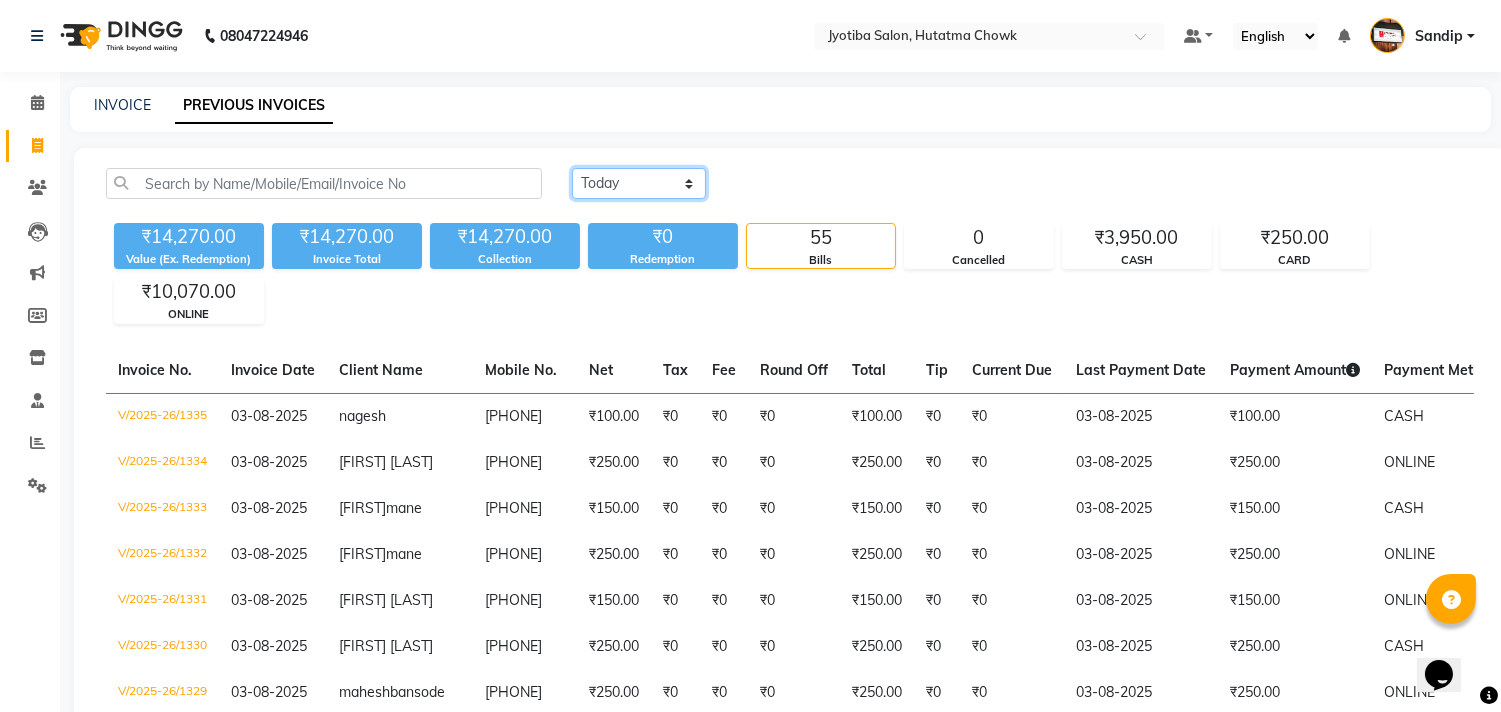 click on "Today Yesterday Custom Range" 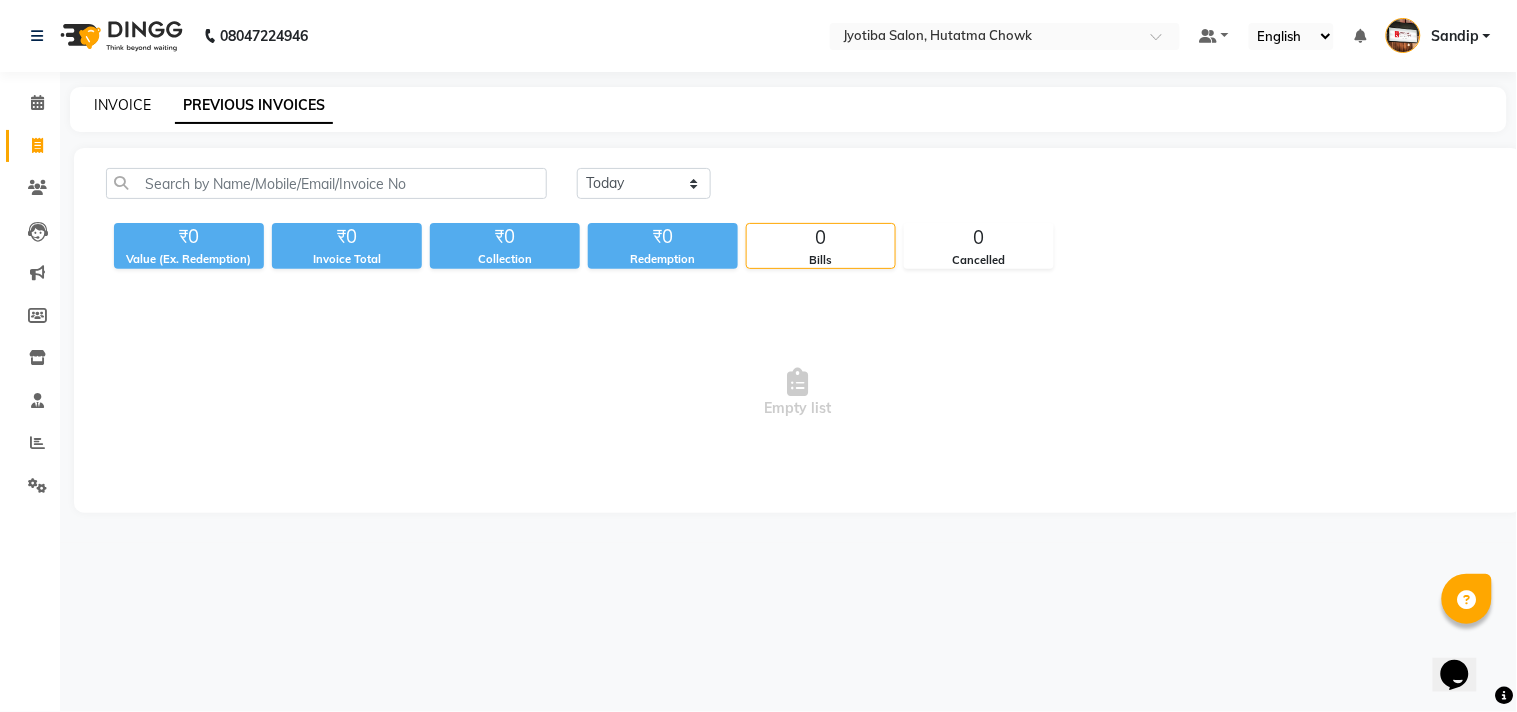 click on "INVOICE" 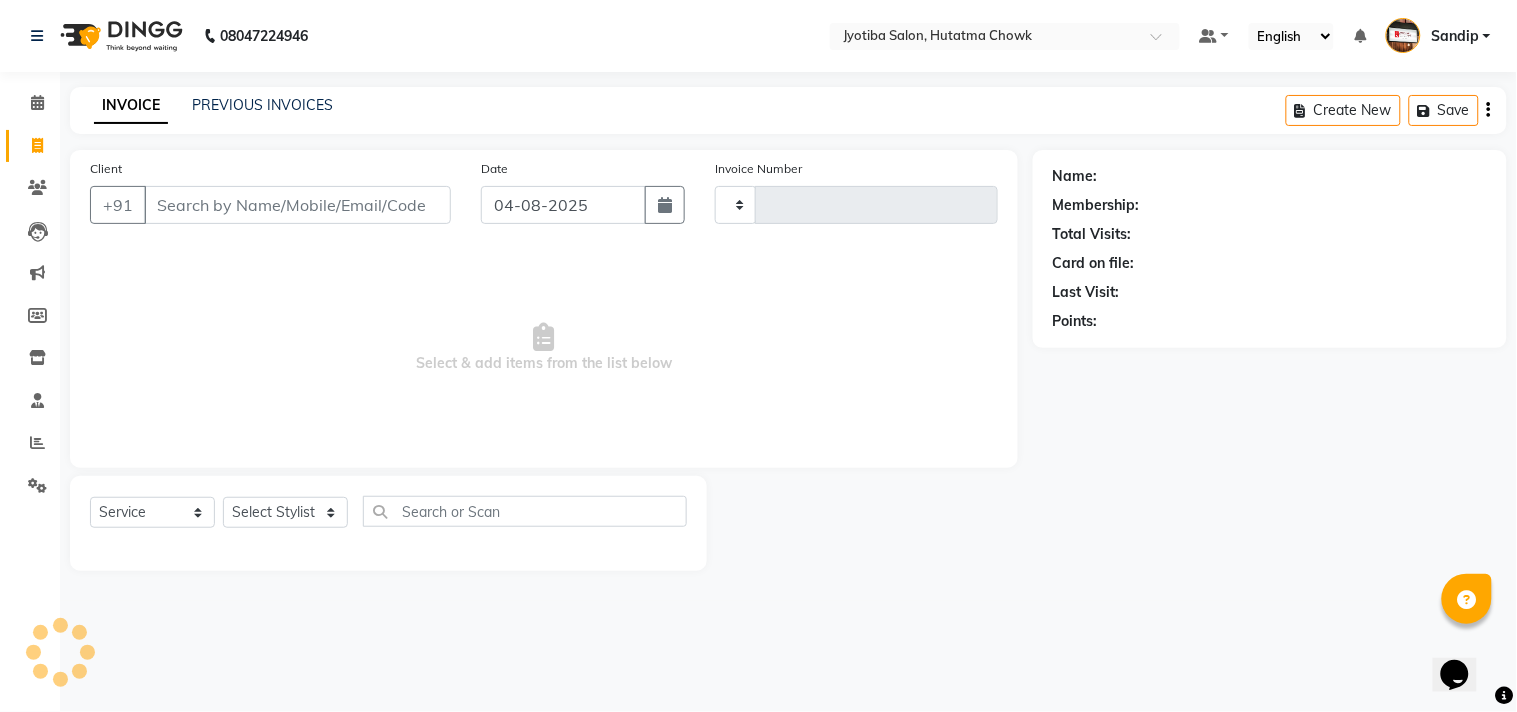 type on "1336" 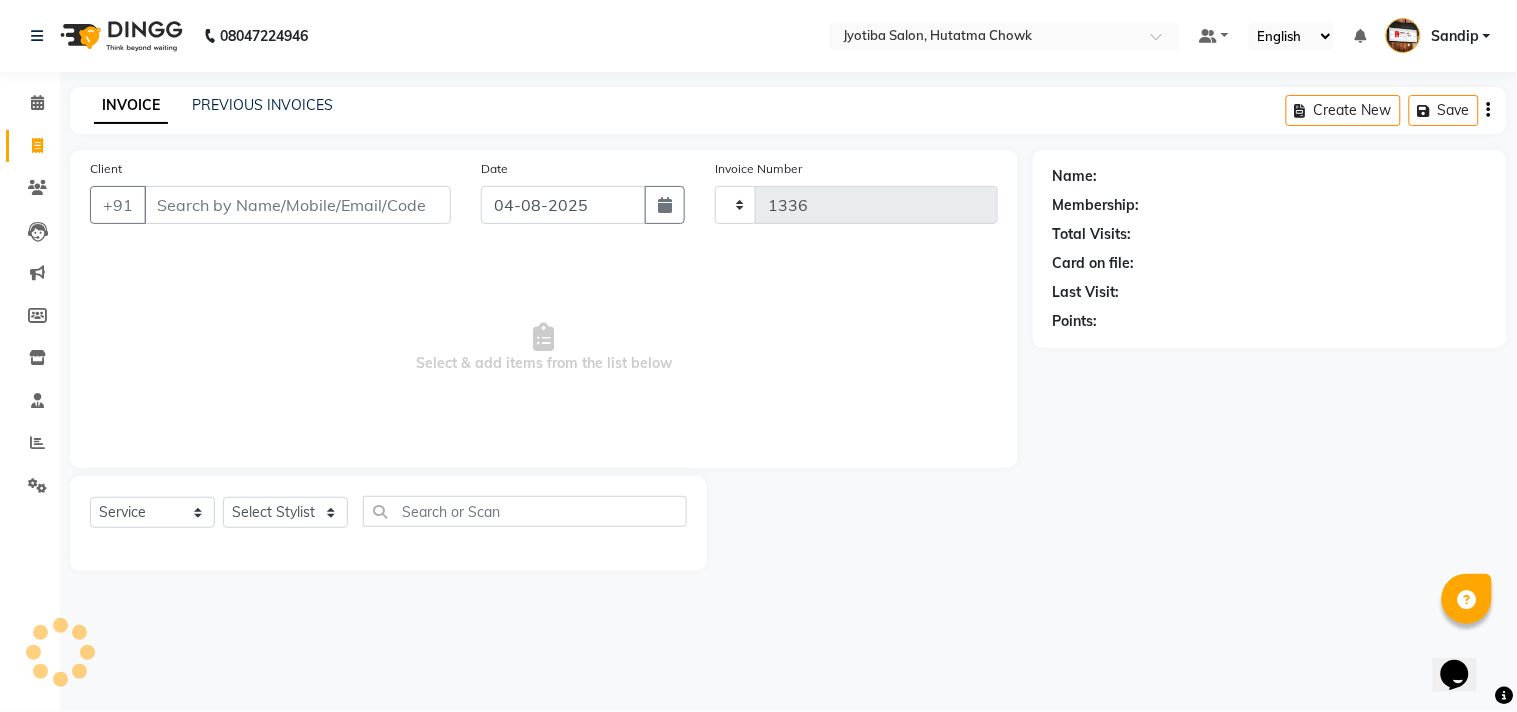 select on "556" 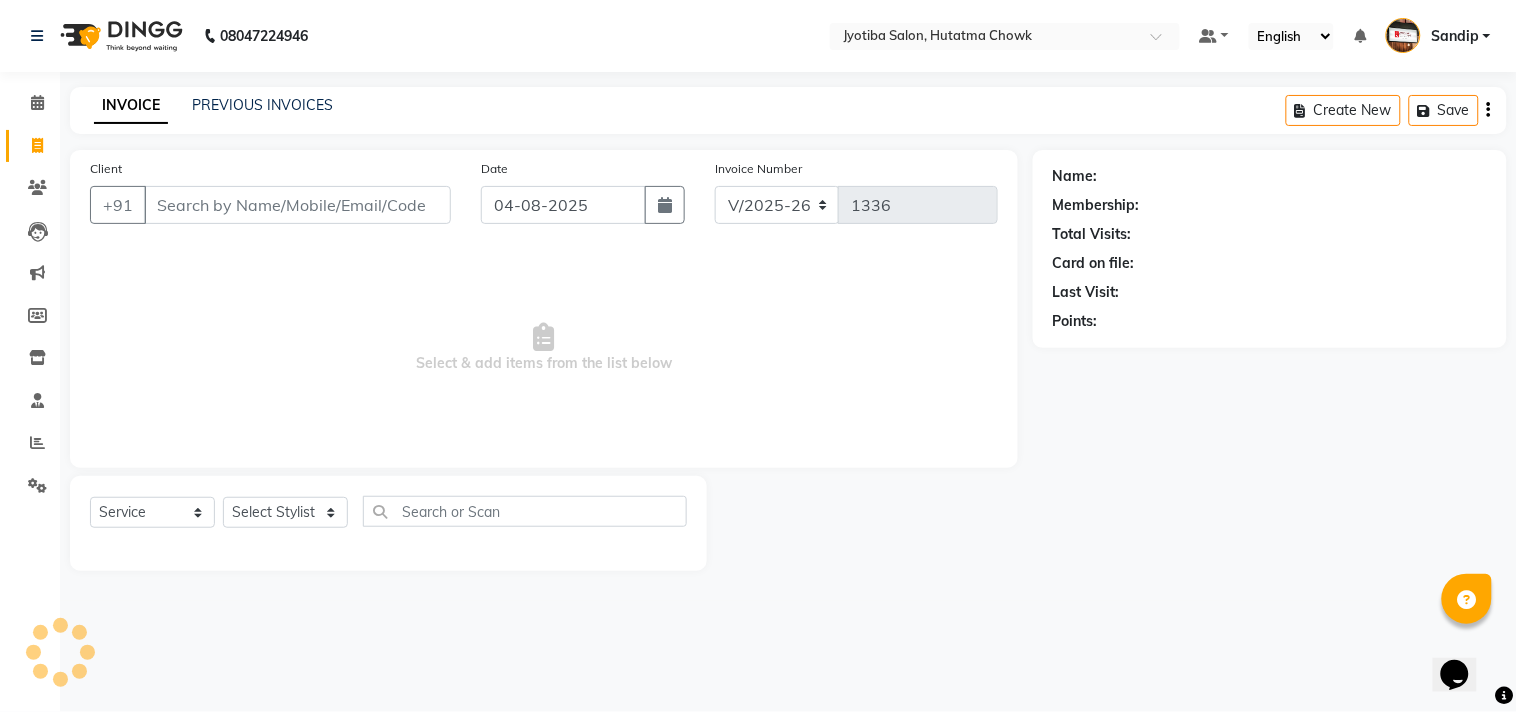 select on "membership" 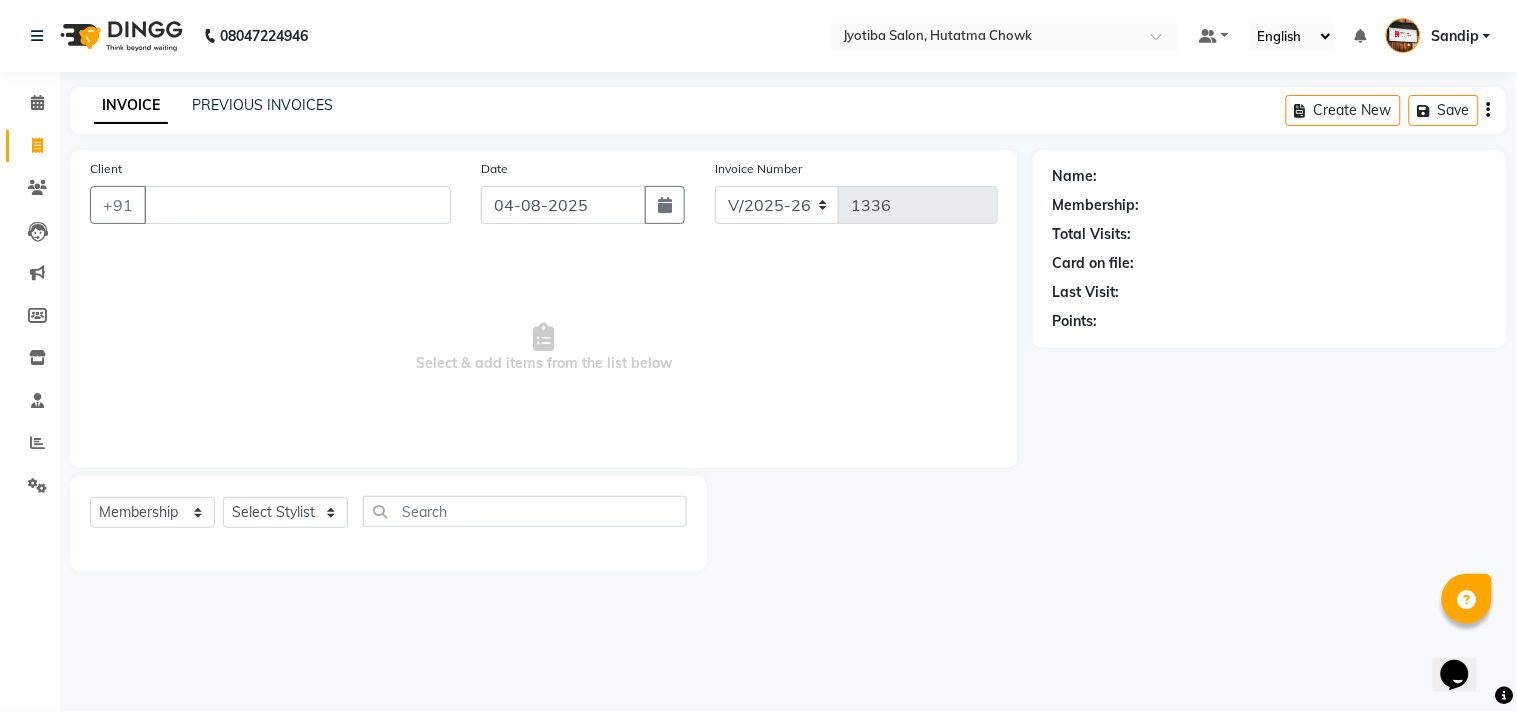 type on "g" 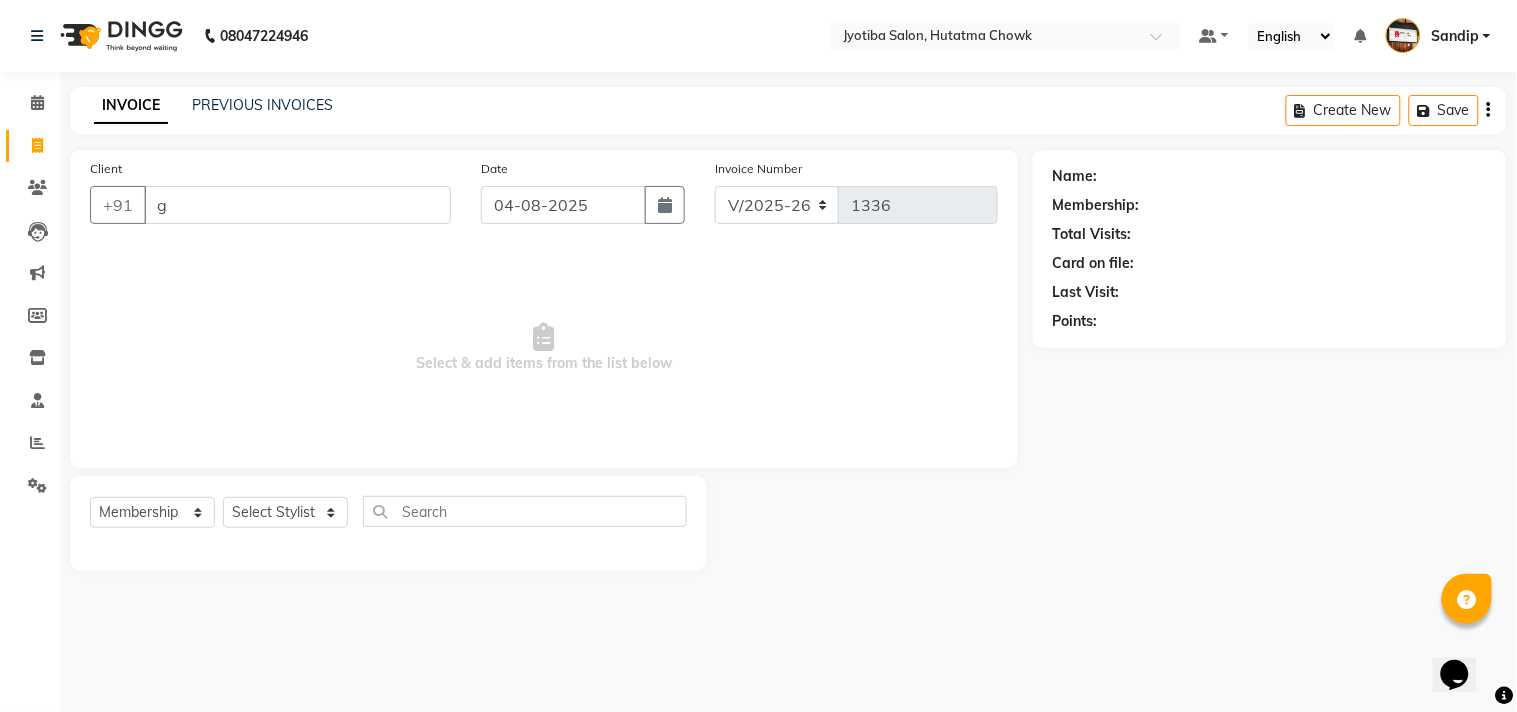 type 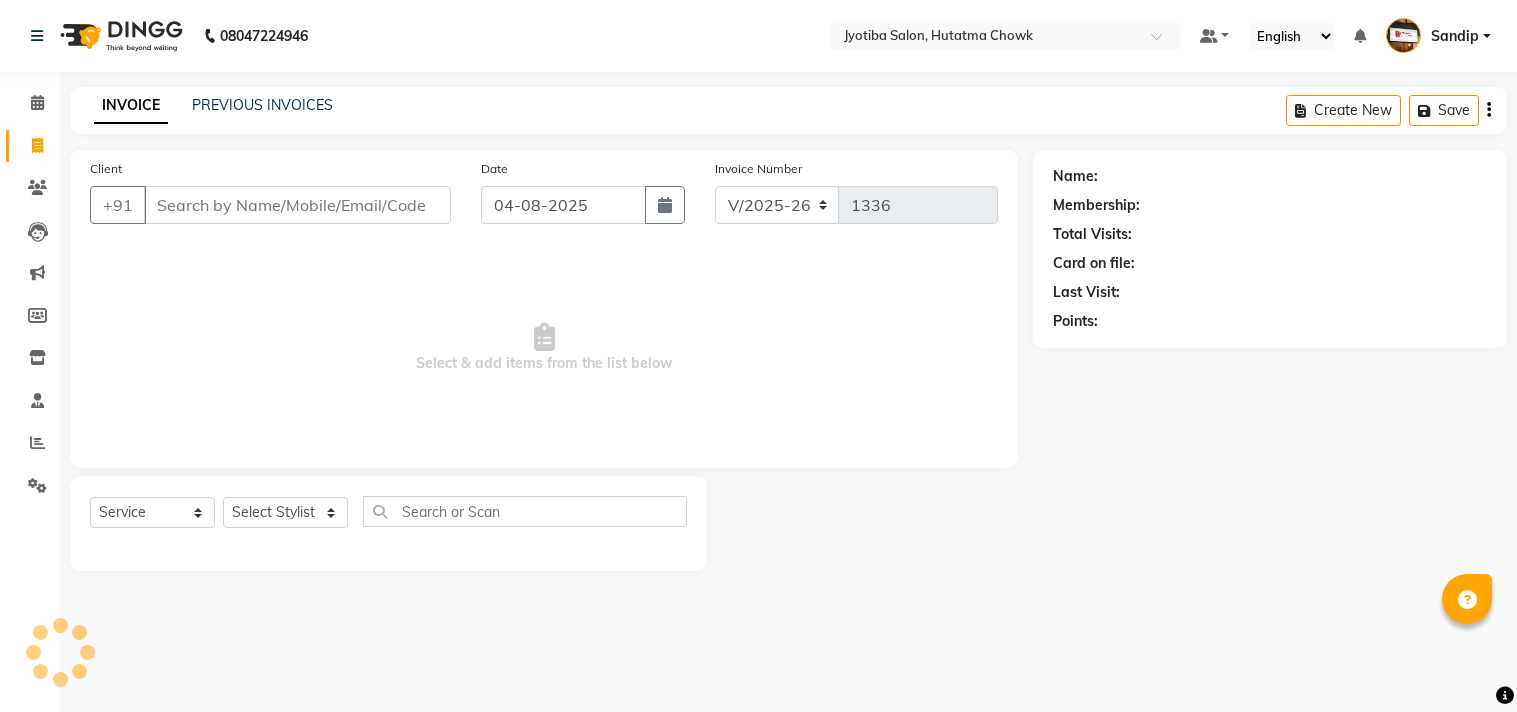 select on "556" 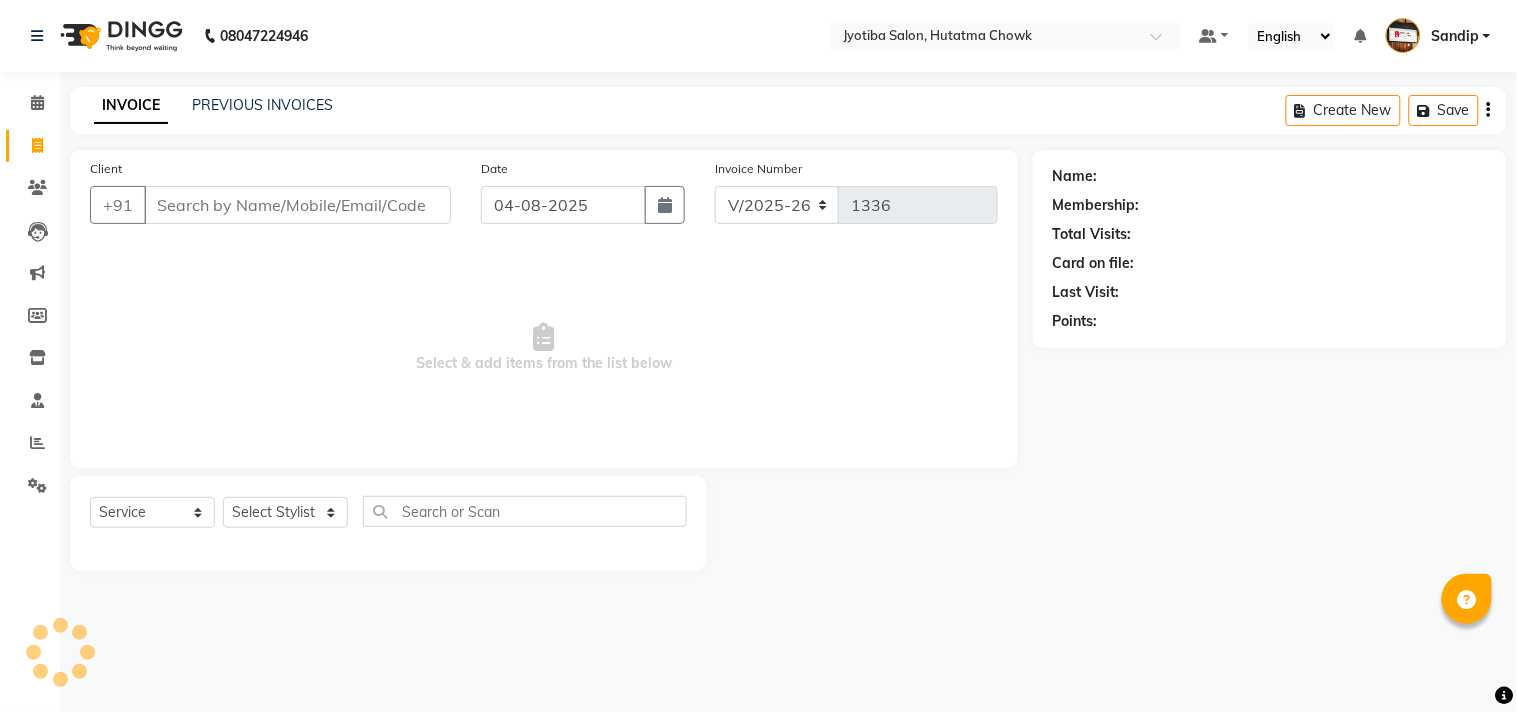 select on "membership" 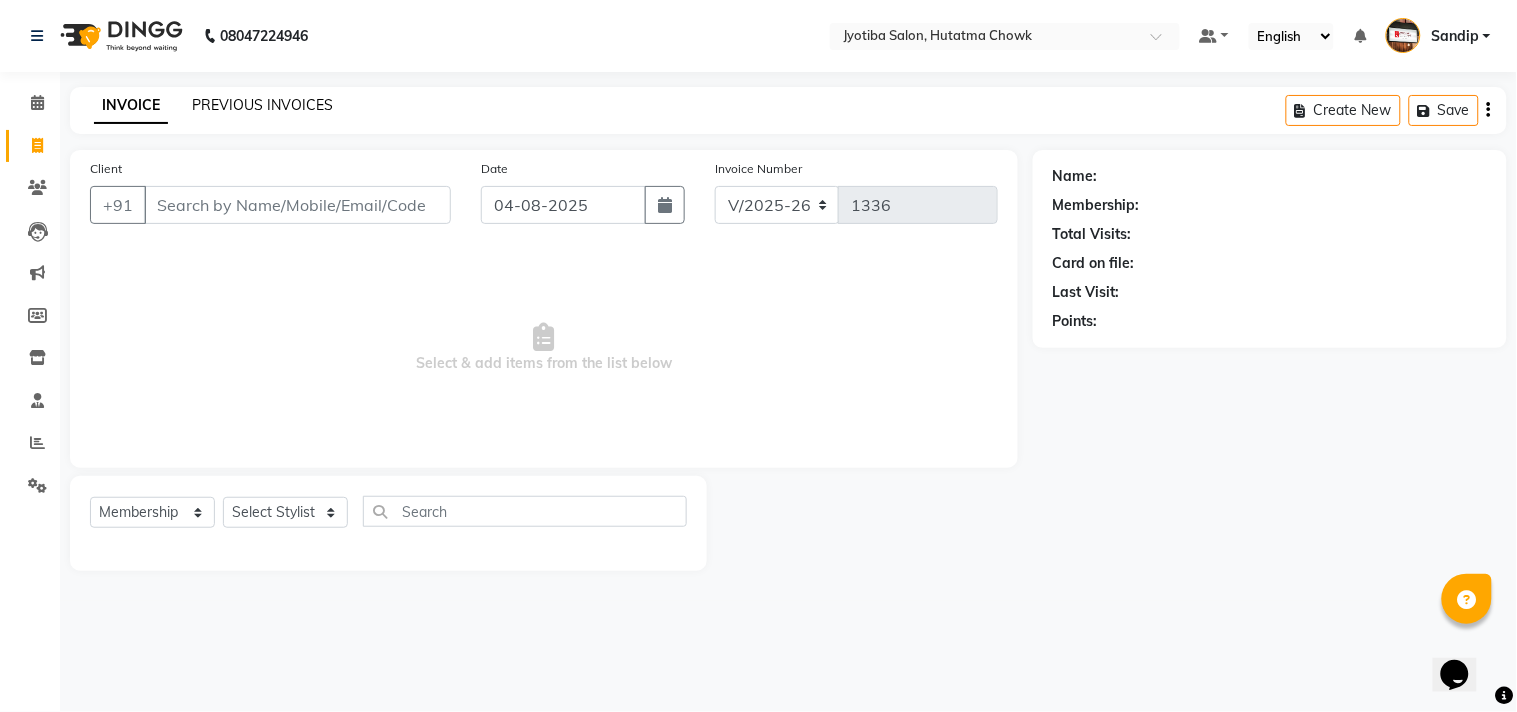 scroll, scrollTop: 0, scrollLeft: 0, axis: both 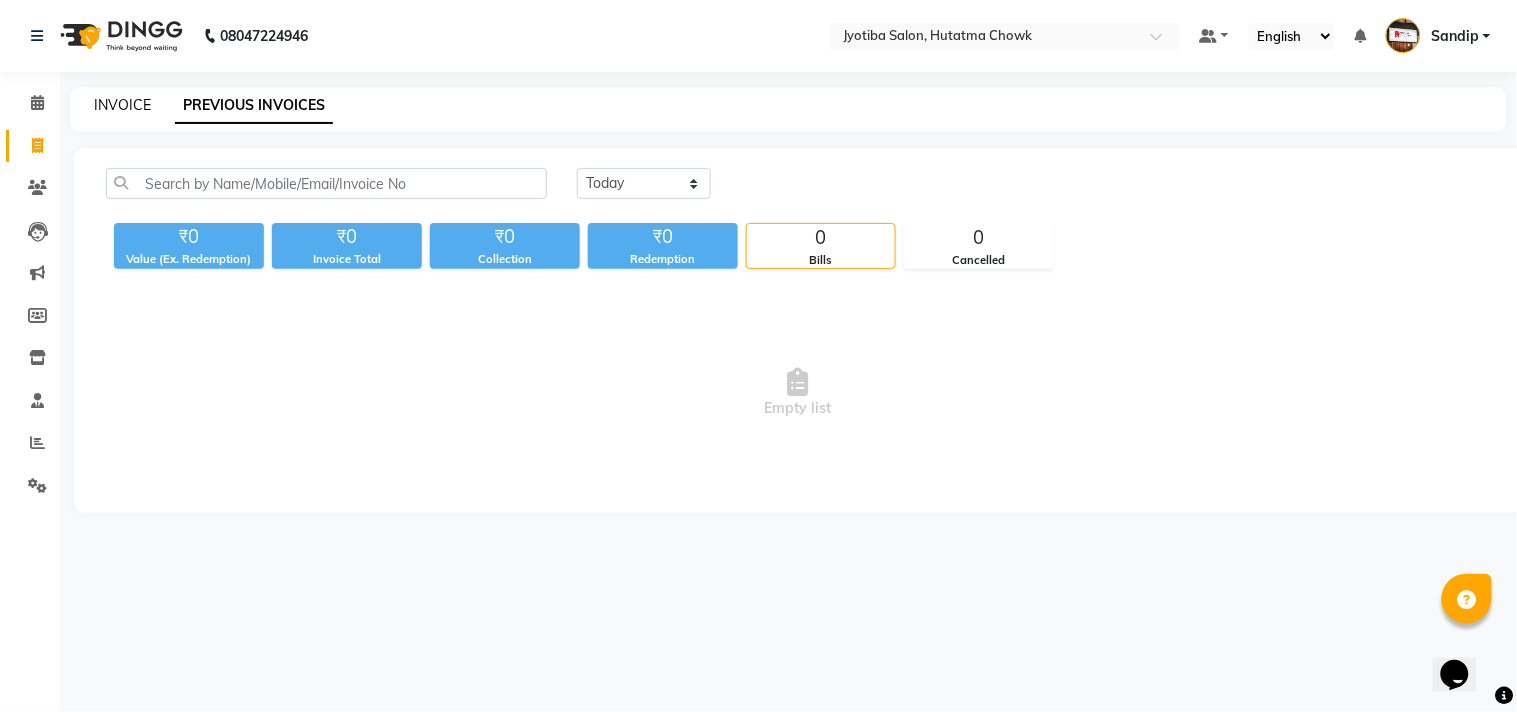 click on "INVOICE" 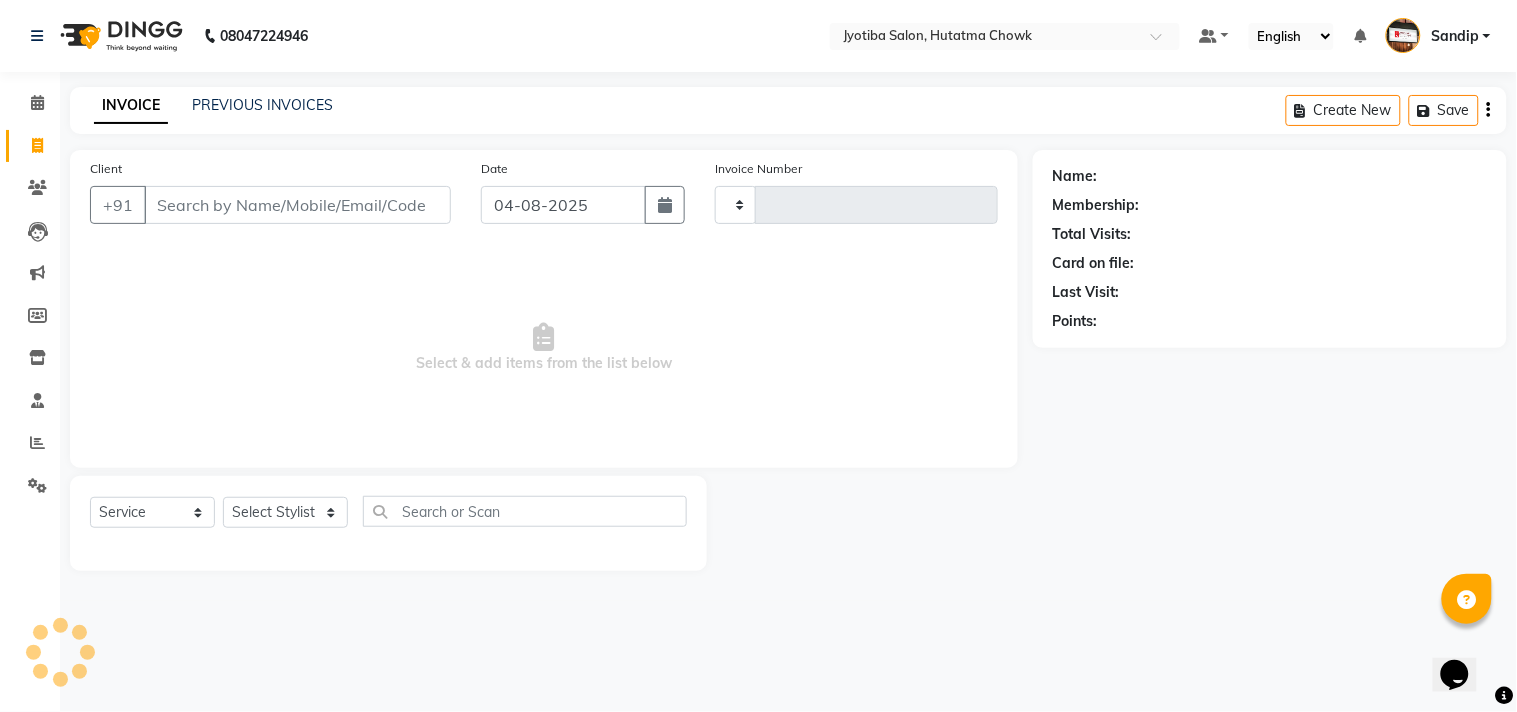 type on "1336" 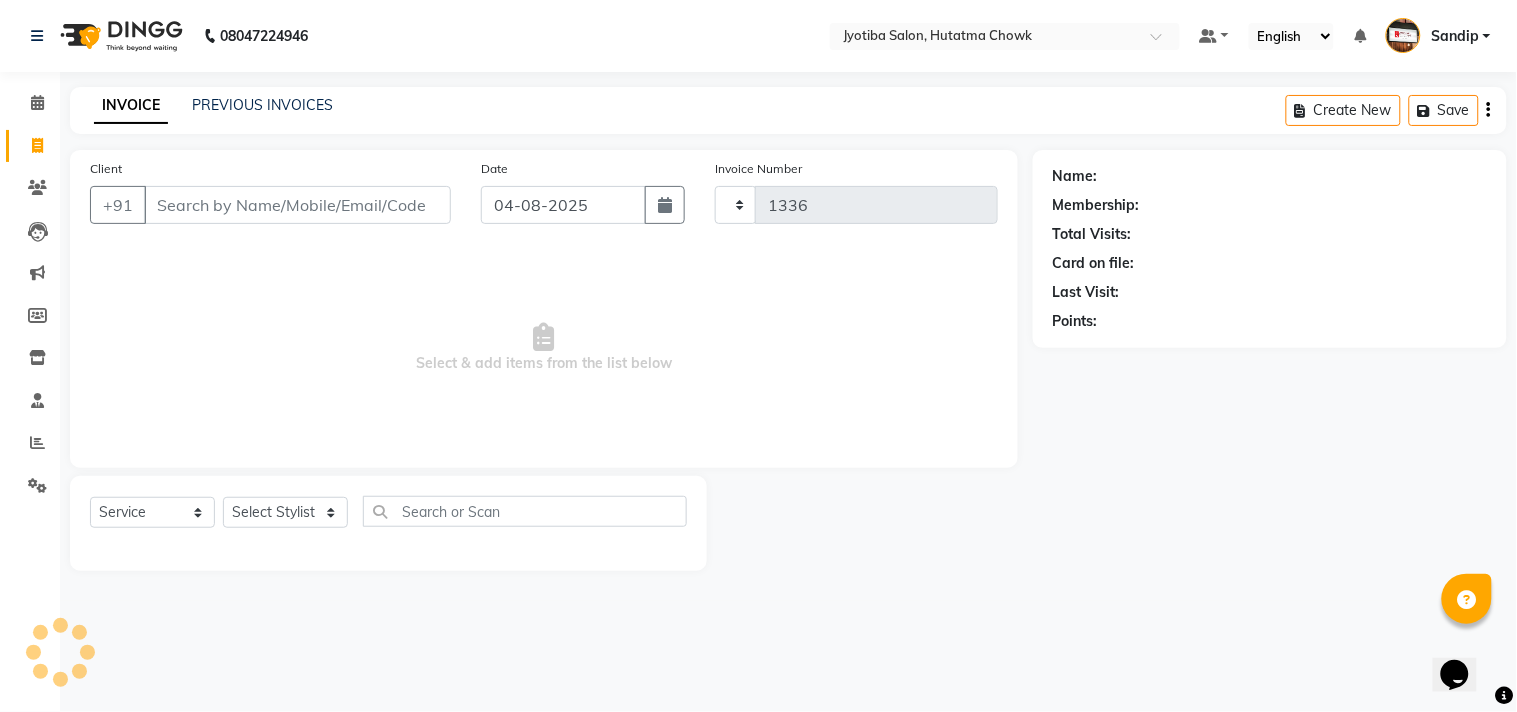 select on "556" 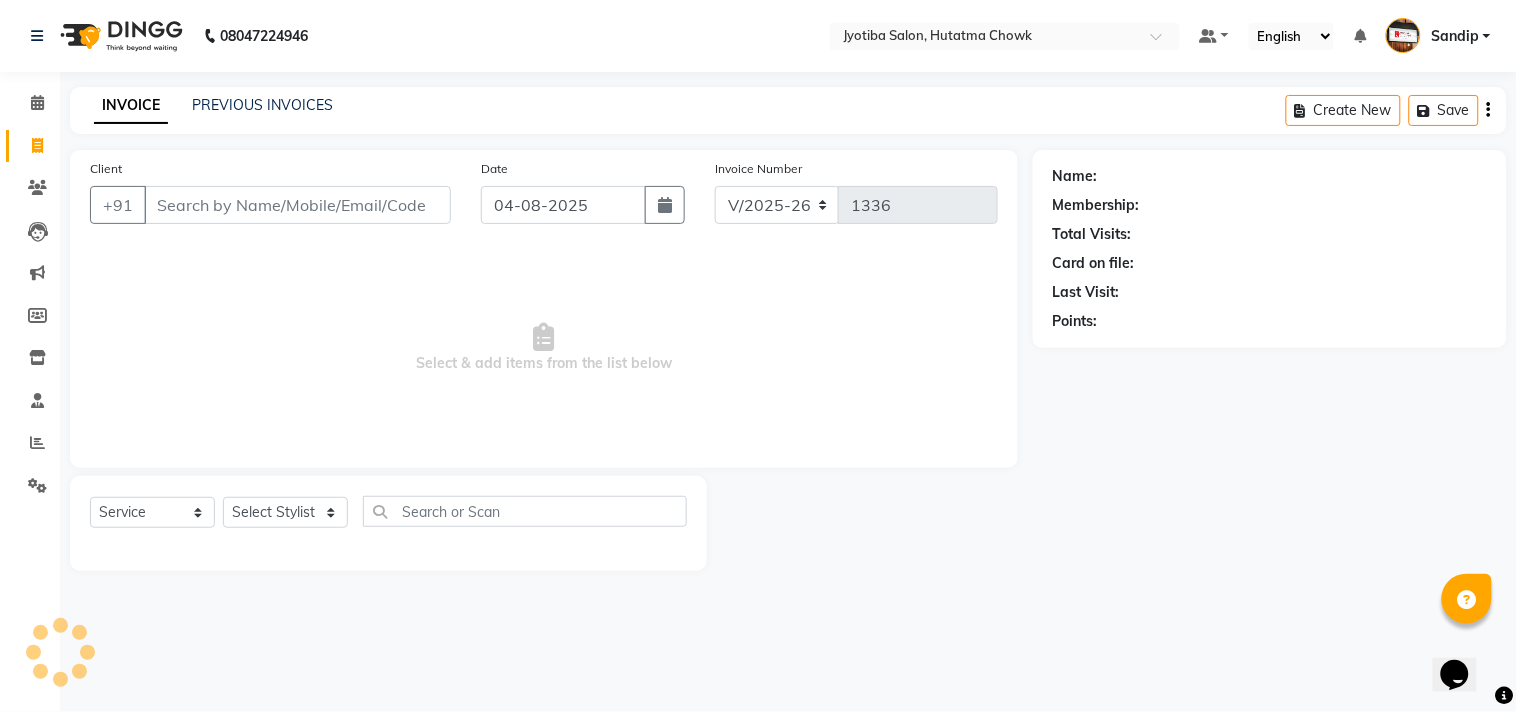 select on "membership" 